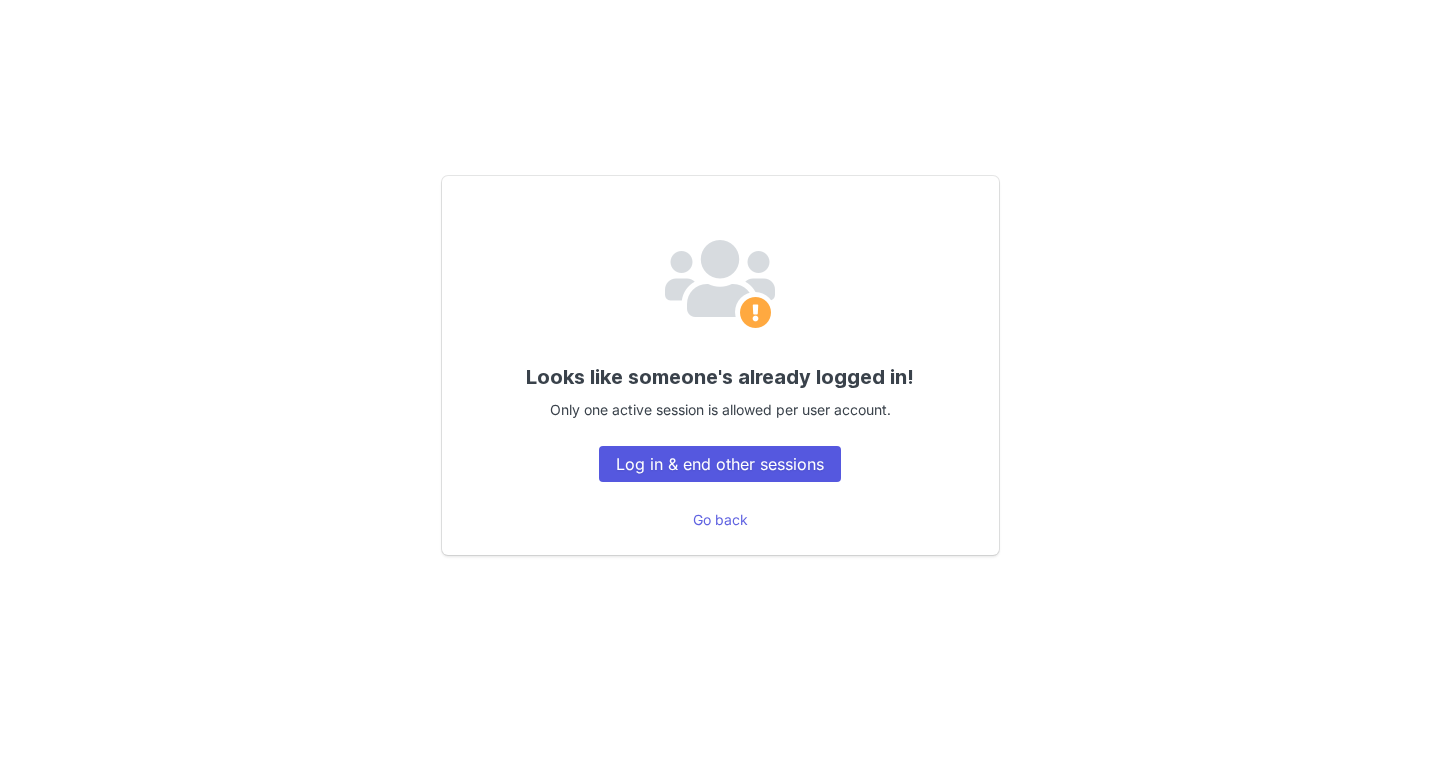 scroll, scrollTop: 0, scrollLeft: 0, axis: both 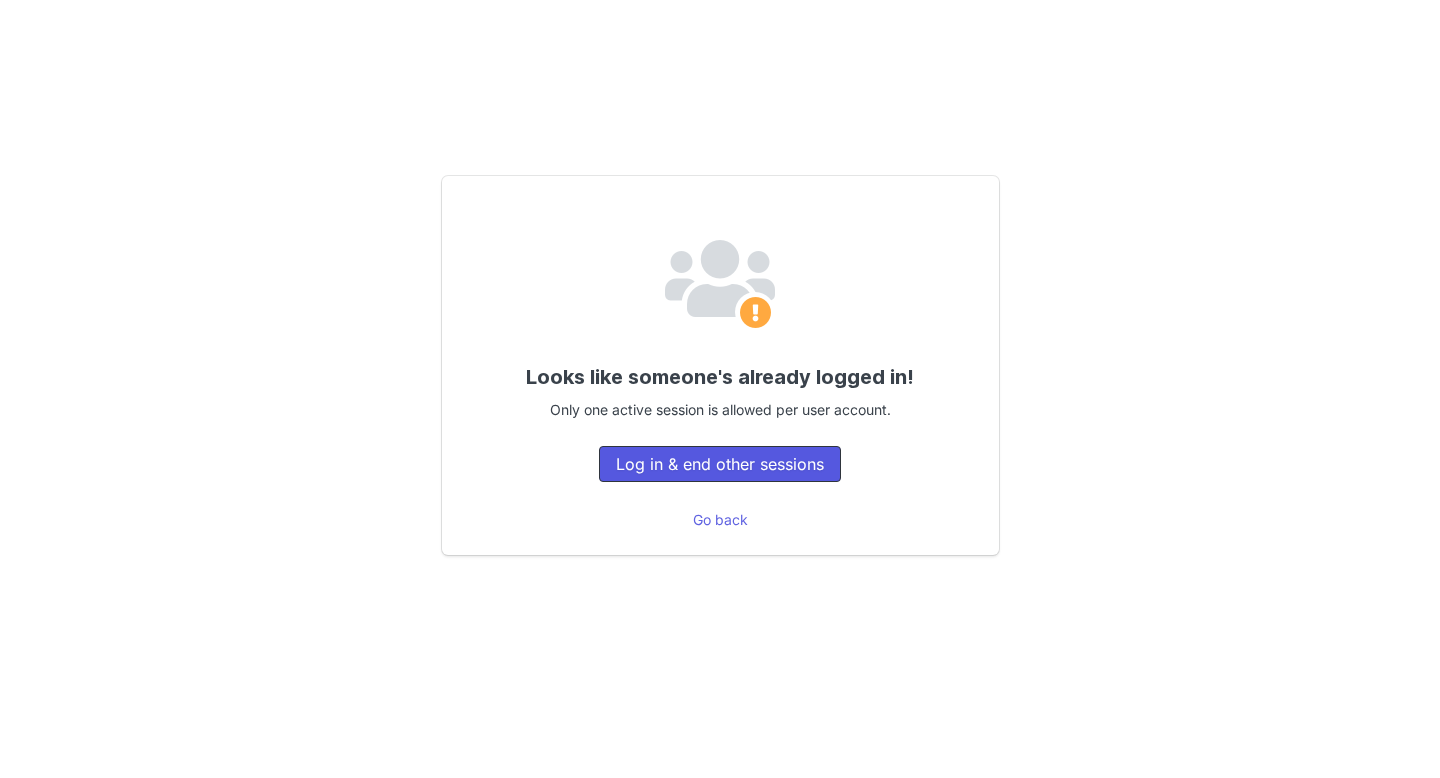 click on "Log in & end other sessions" at bounding box center [720, 464] 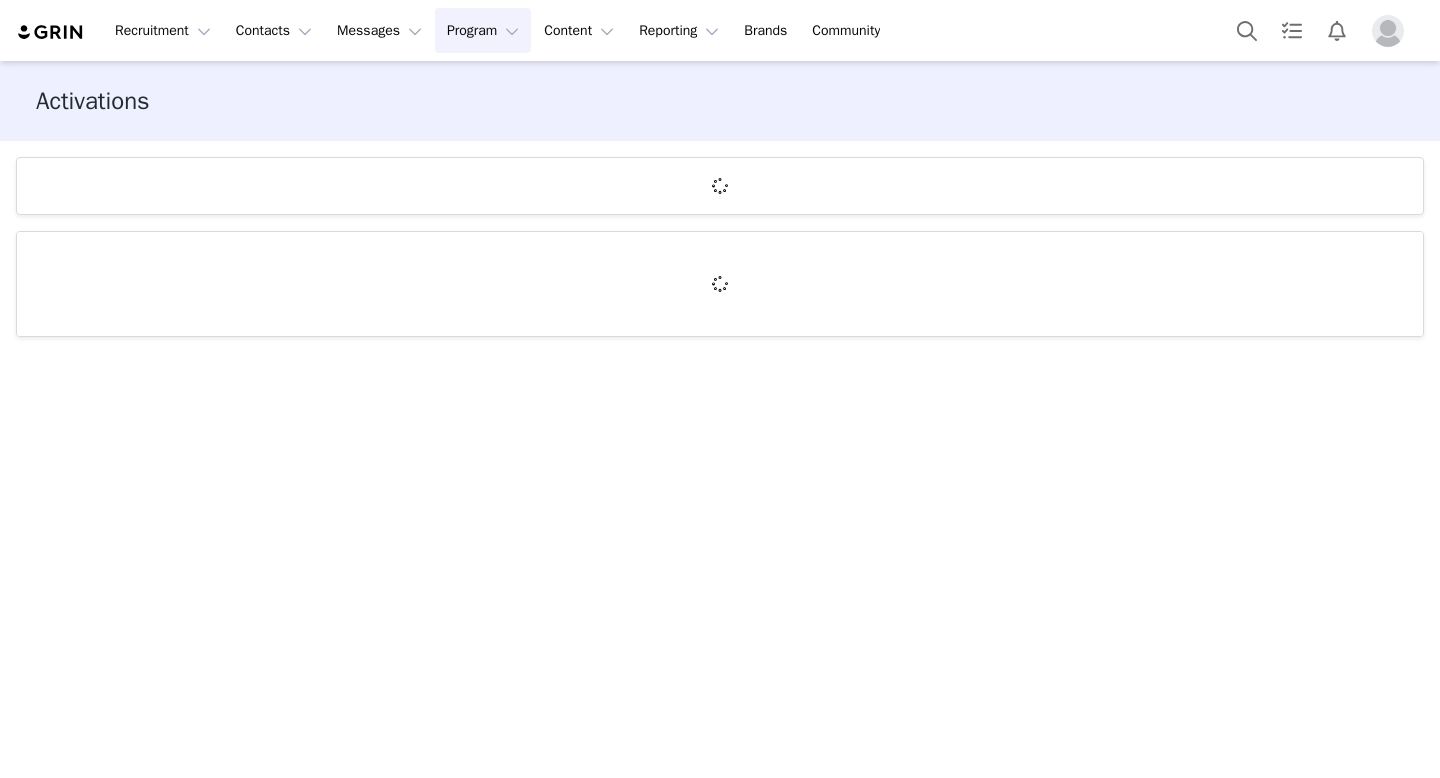 scroll, scrollTop: 0, scrollLeft: 0, axis: both 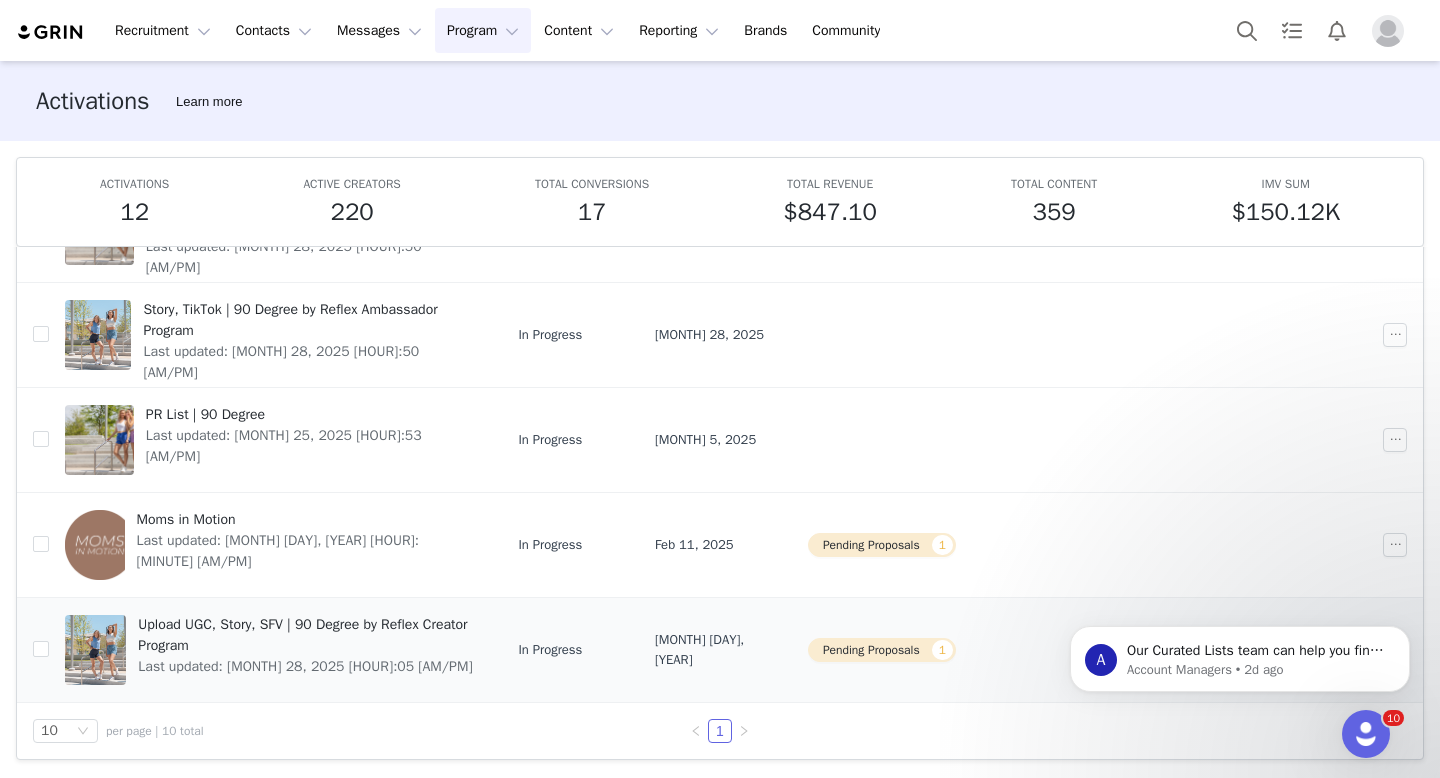 click on "Upload UGC, Story, SFV | 90 Degree by Reflex Creator Program" at bounding box center (306, 635) 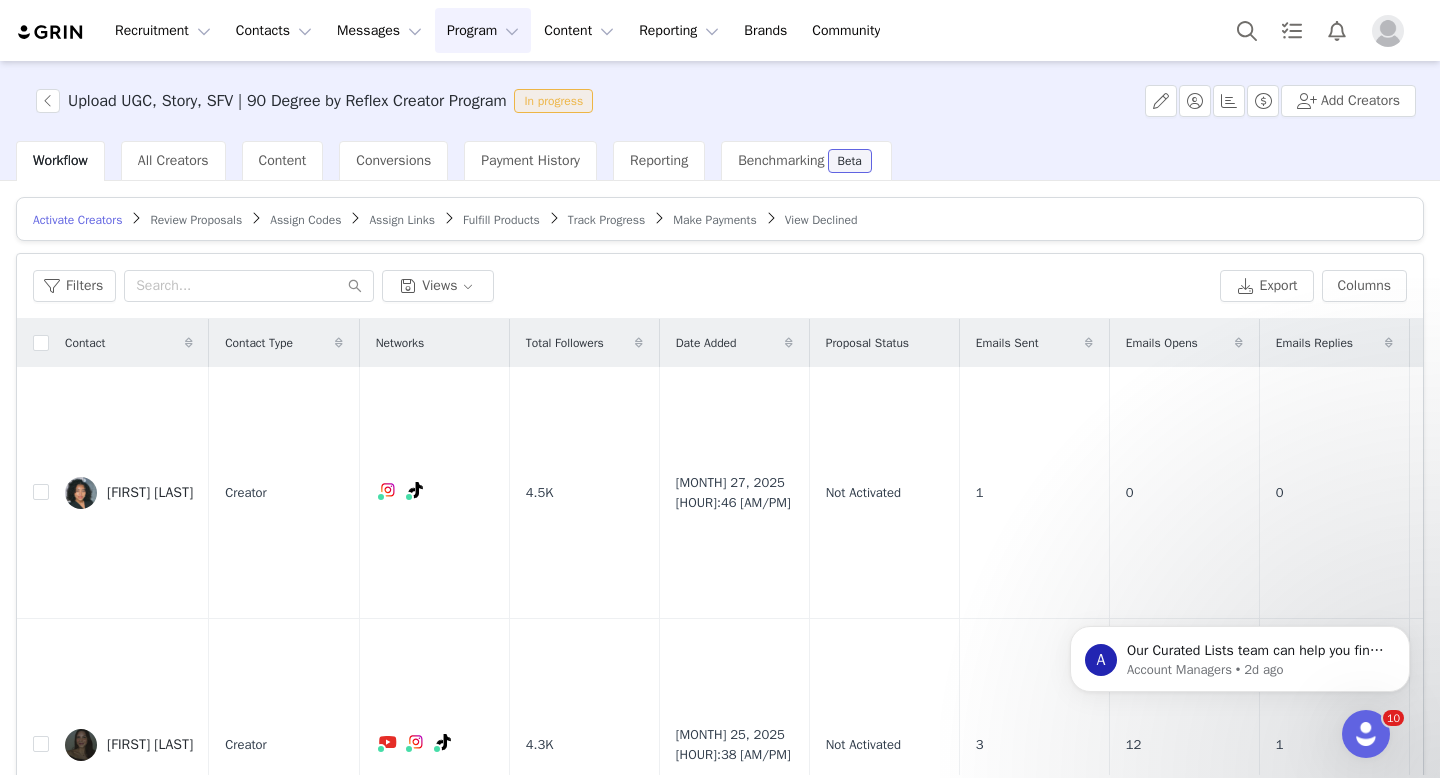 click on "Review Proposals" at bounding box center [196, 220] 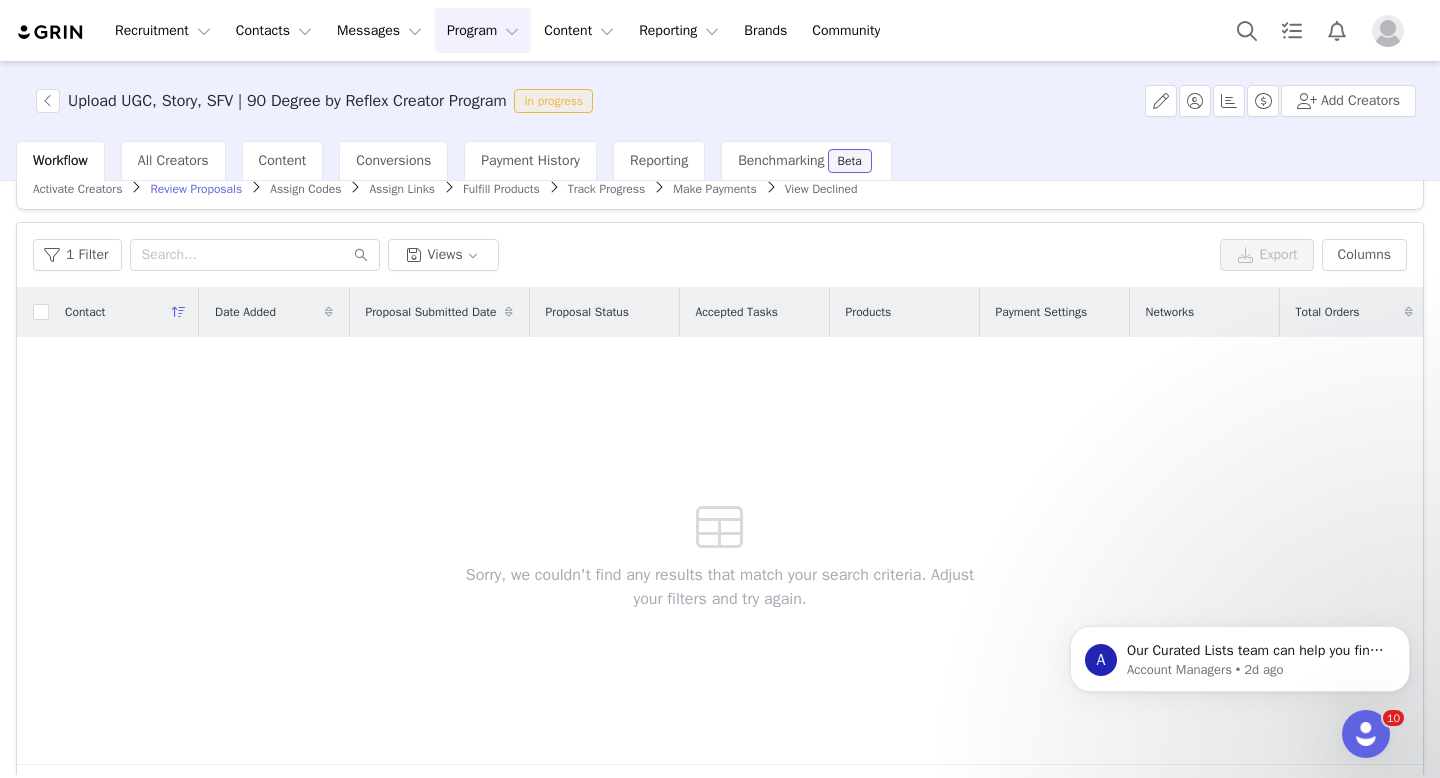 scroll, scrollTop: 0, scrollLeft: 0, axis: both 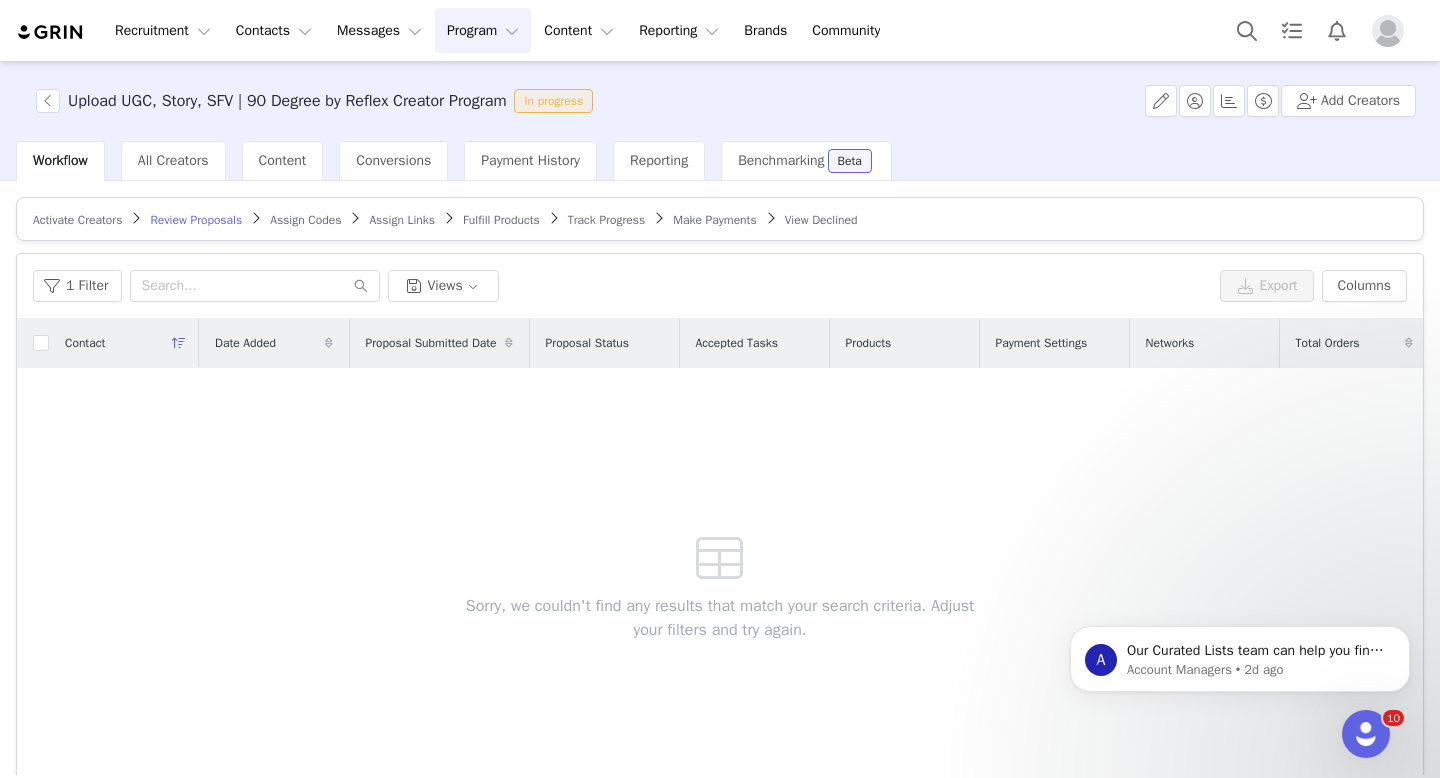 click on "Activate Creators" at bounding box center (77, 220) 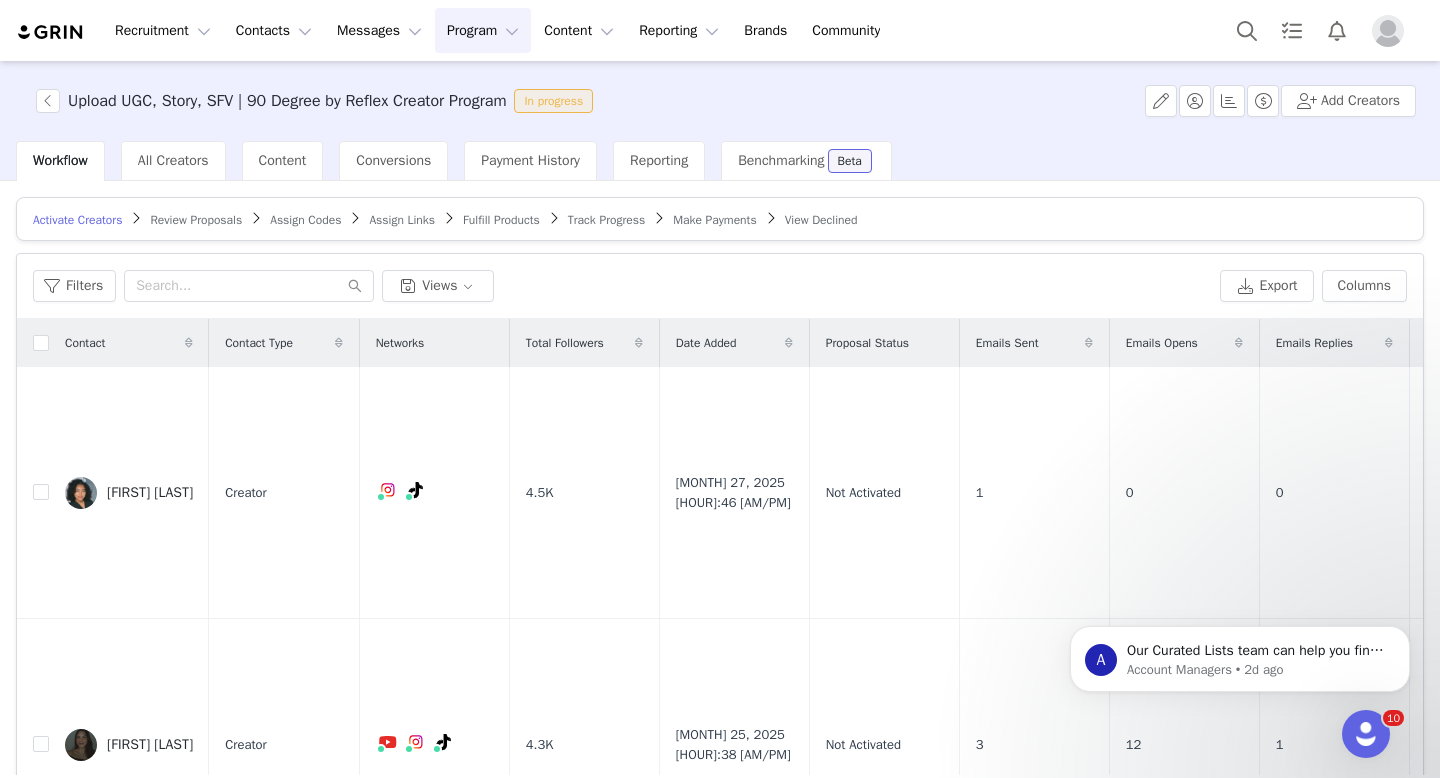 scroll, scrollTop: 571, scrollLeft: 0, axis: vertical 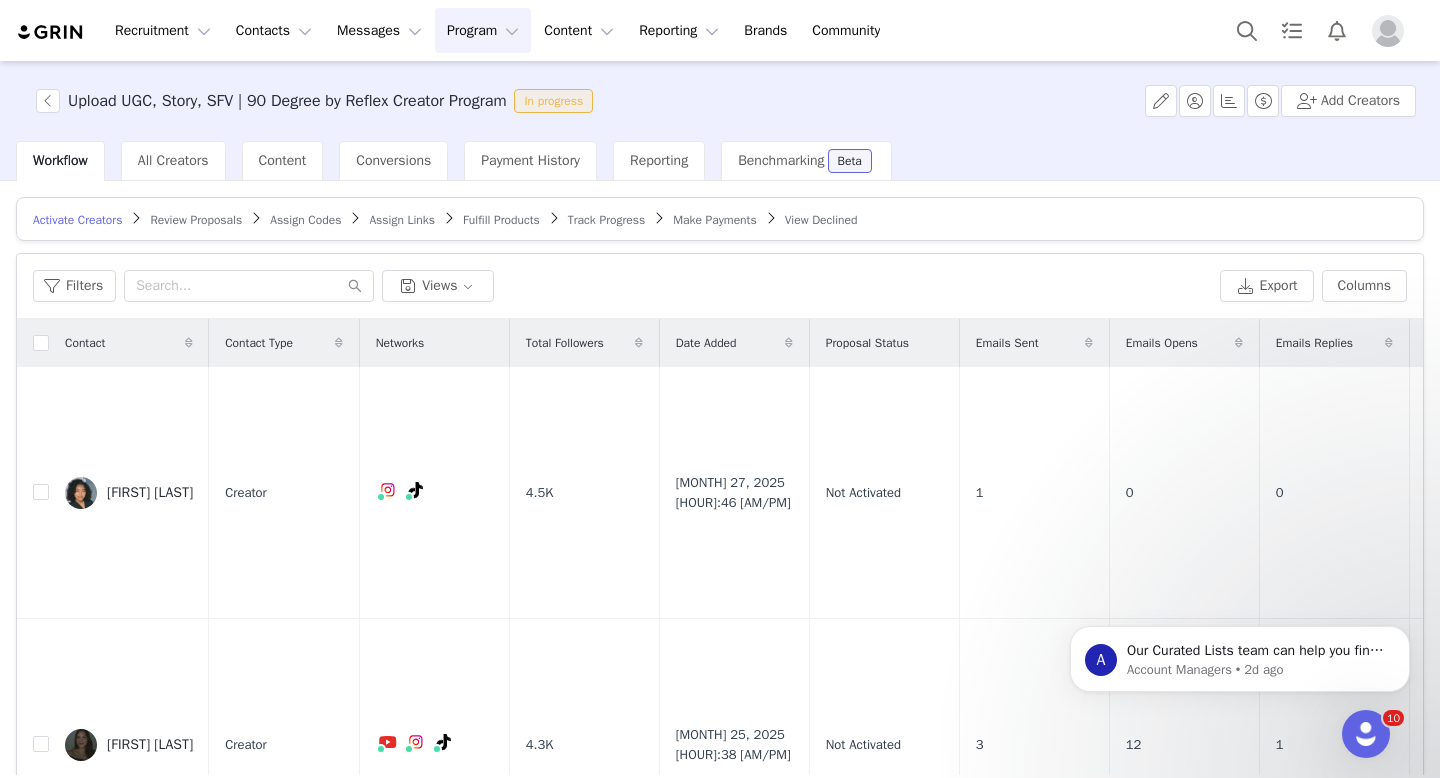 click on "Review Proposals" at bounding box center [196, 220] 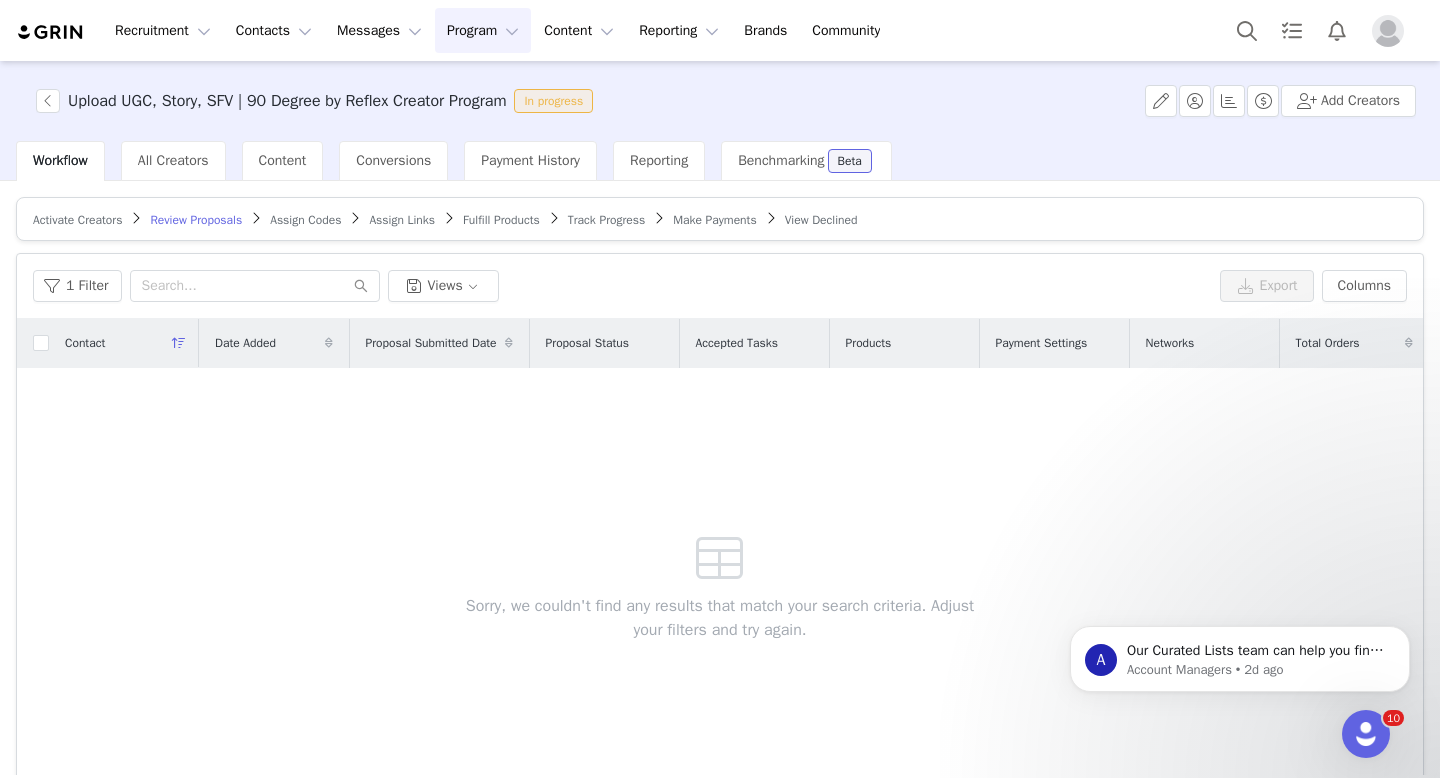 scroll, scrollTop: 93, scrollLeft: 0, axis: vertical 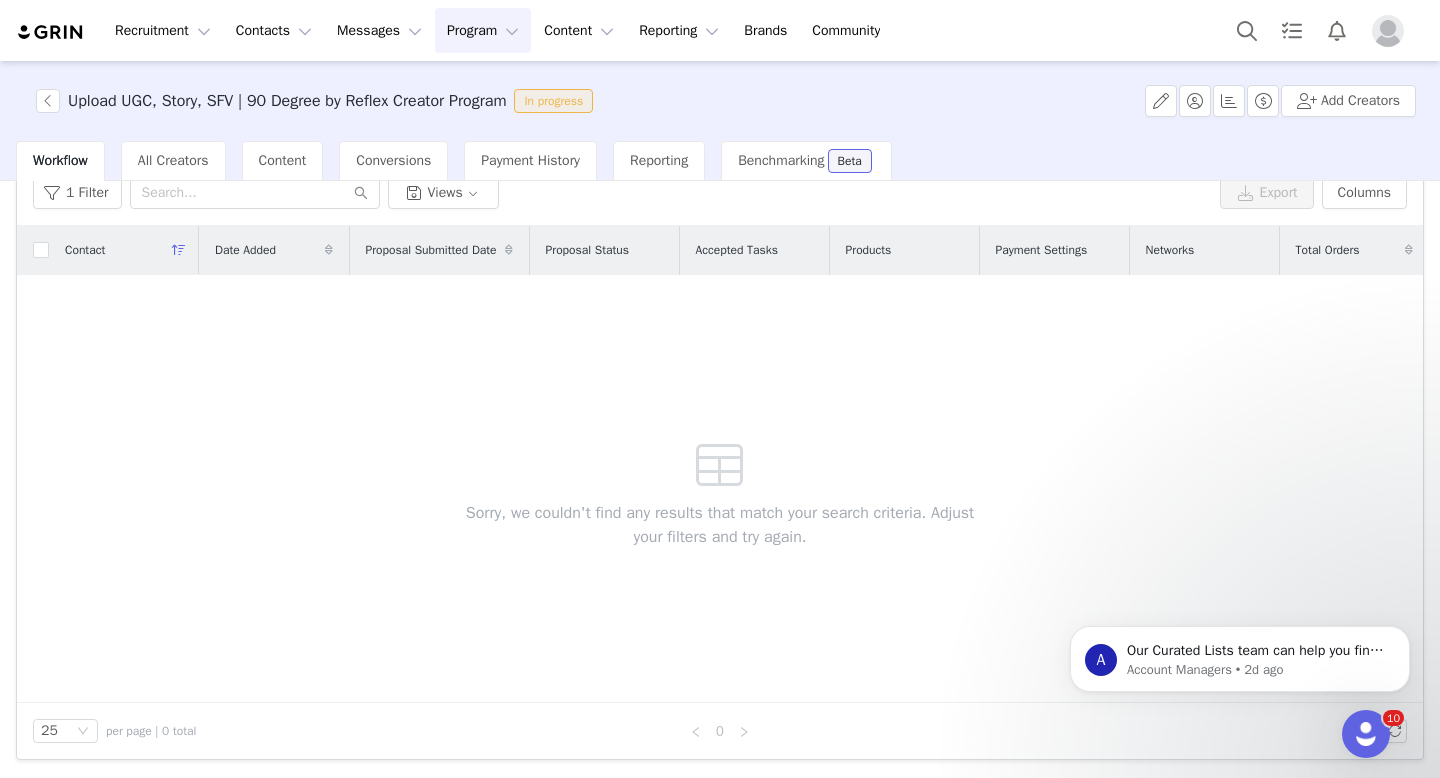 click on "1 Filter Views     Export     Columns" at bounding box center (720, 193) 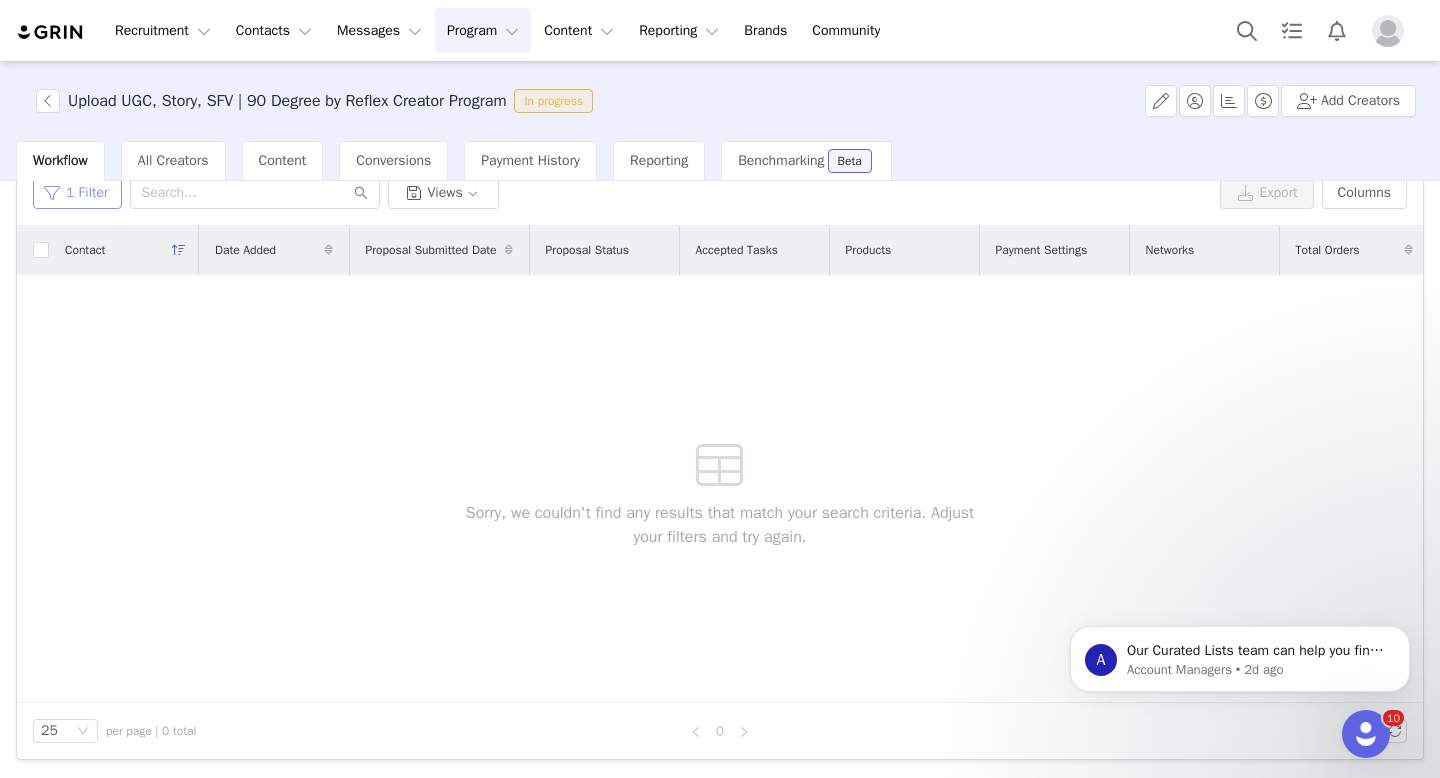 click on "1 Filter" at bounding box center (77, 193) 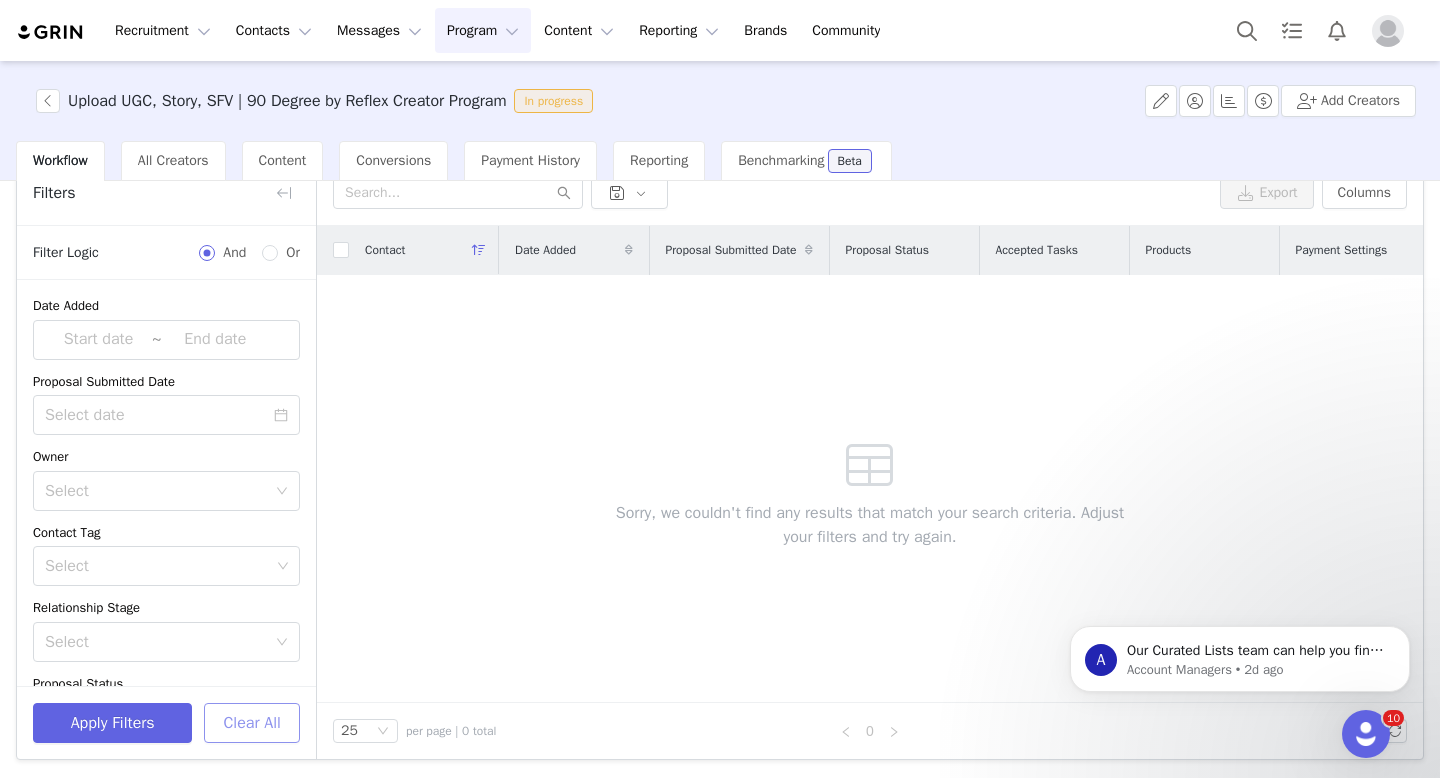 click on "Clear All" at bounding box center (252, 723) 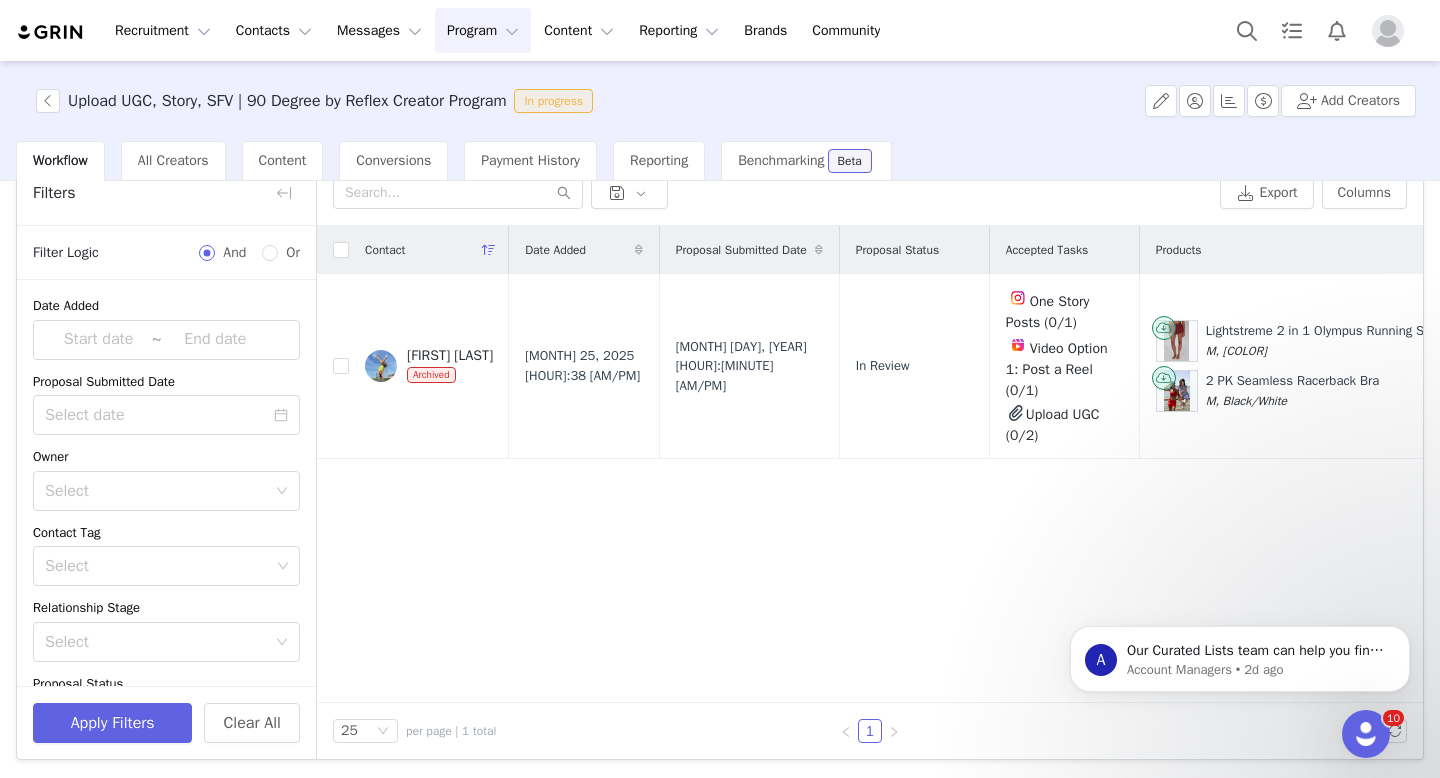 click on "Contact   Date Added   Proposal Submitted Date   Proposal Status   Accepted Tasks   Products   Payment Settings   Networks   Total Orders   Aubrey Weigel   Archived  Feb 25, 2025 2:38 PM Aug 1, 2025 1:44 PM In Review One Story Posts (0/1) Video Option 1: Post a Reel (0/1) Upload UGC (0/2)  Lightstreme 2 in 1 Olympus Running Short  M, Black   2 PK Seamless Racerback Bra  M, Black/White  1" at bounding box center [870, 464] 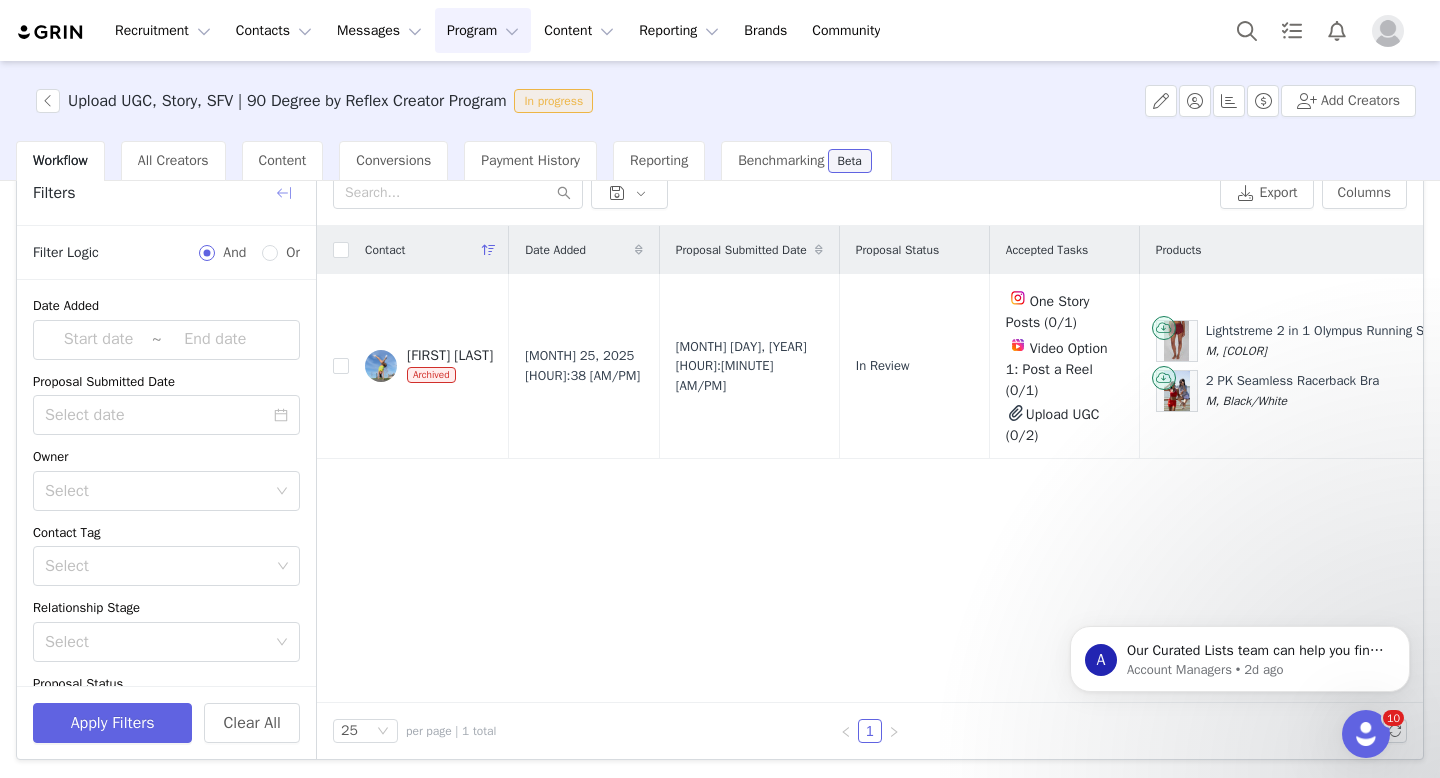 click at bounding box center [284, 193] 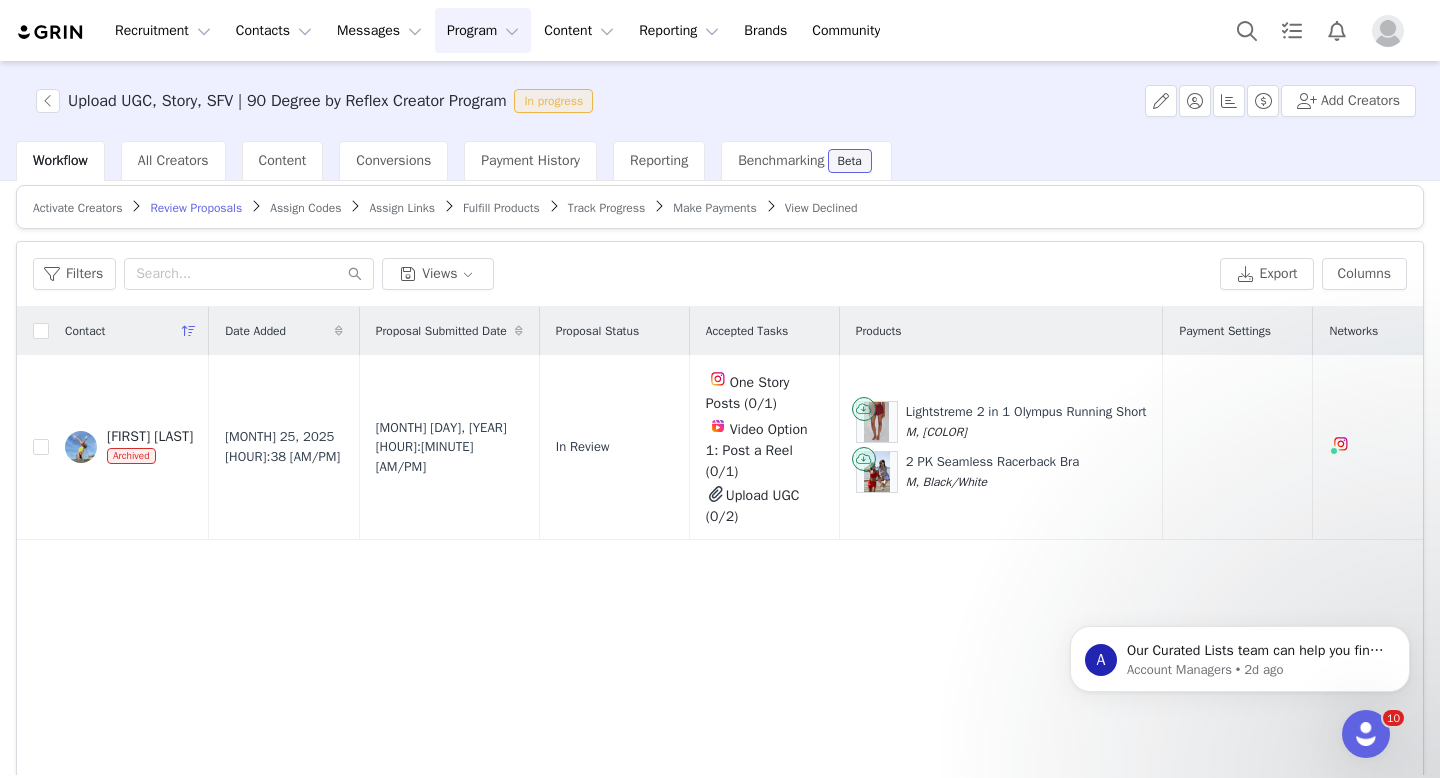 scroll, scrollTop: 7, scrollLeft: 0, axis: vertical 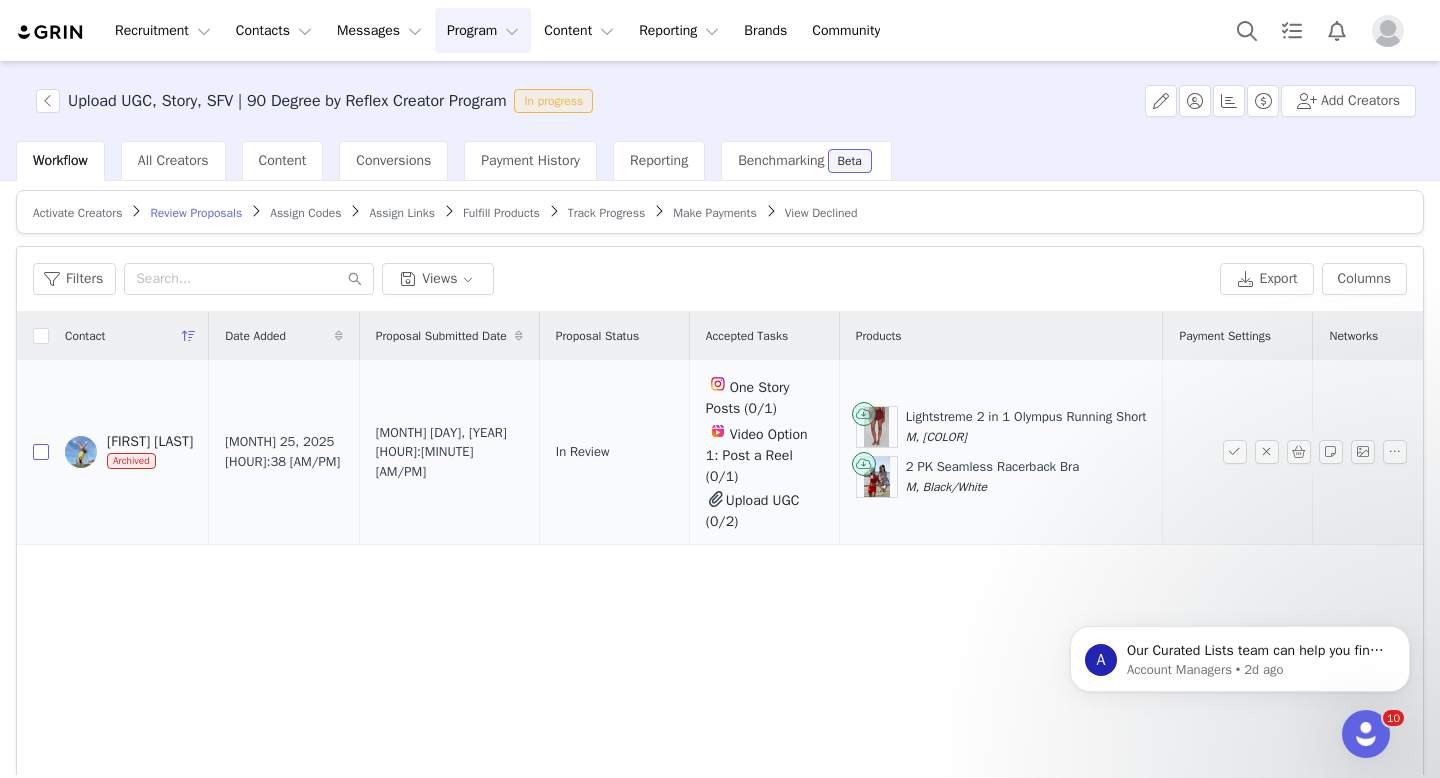 click at bounding box center [41, 452] 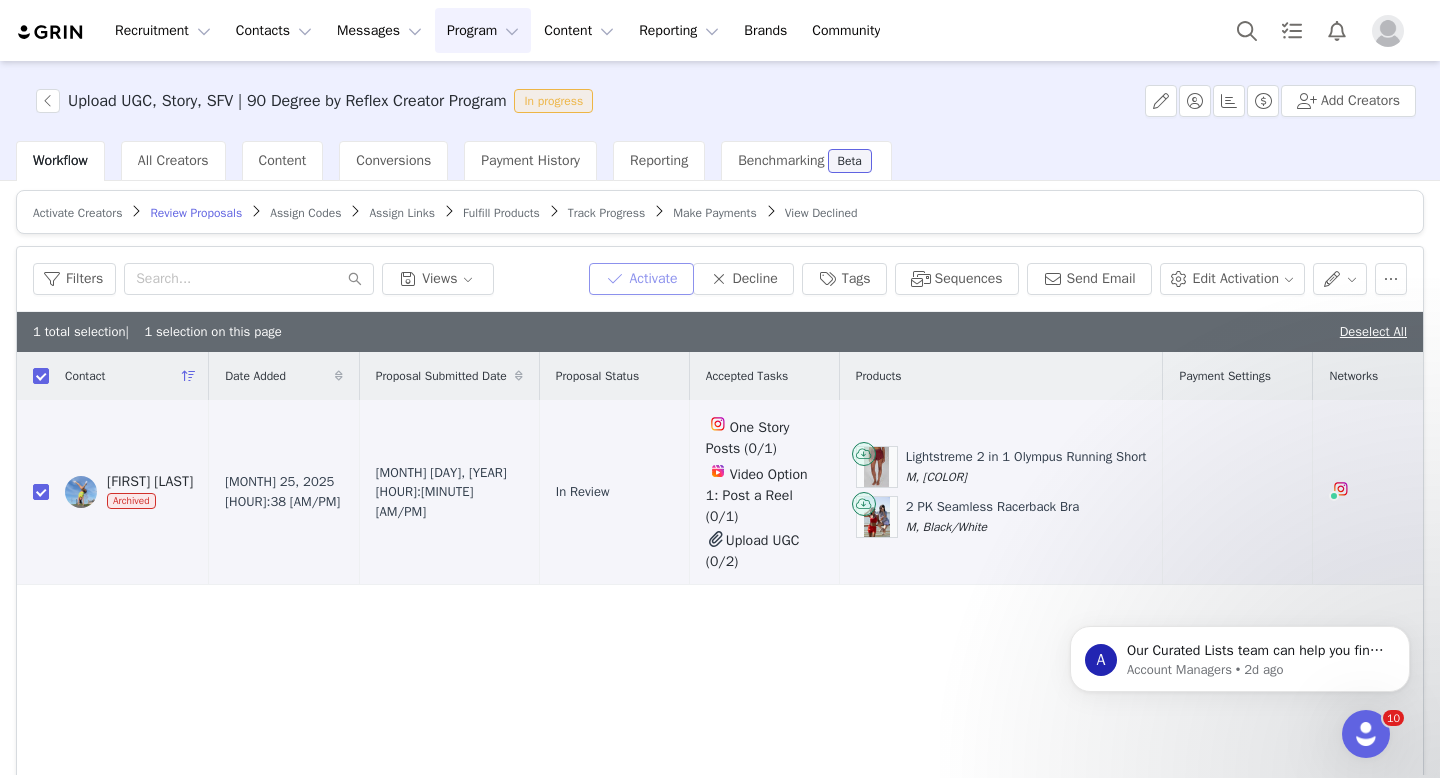 click on "Activate" at bounding box center [641, 279] 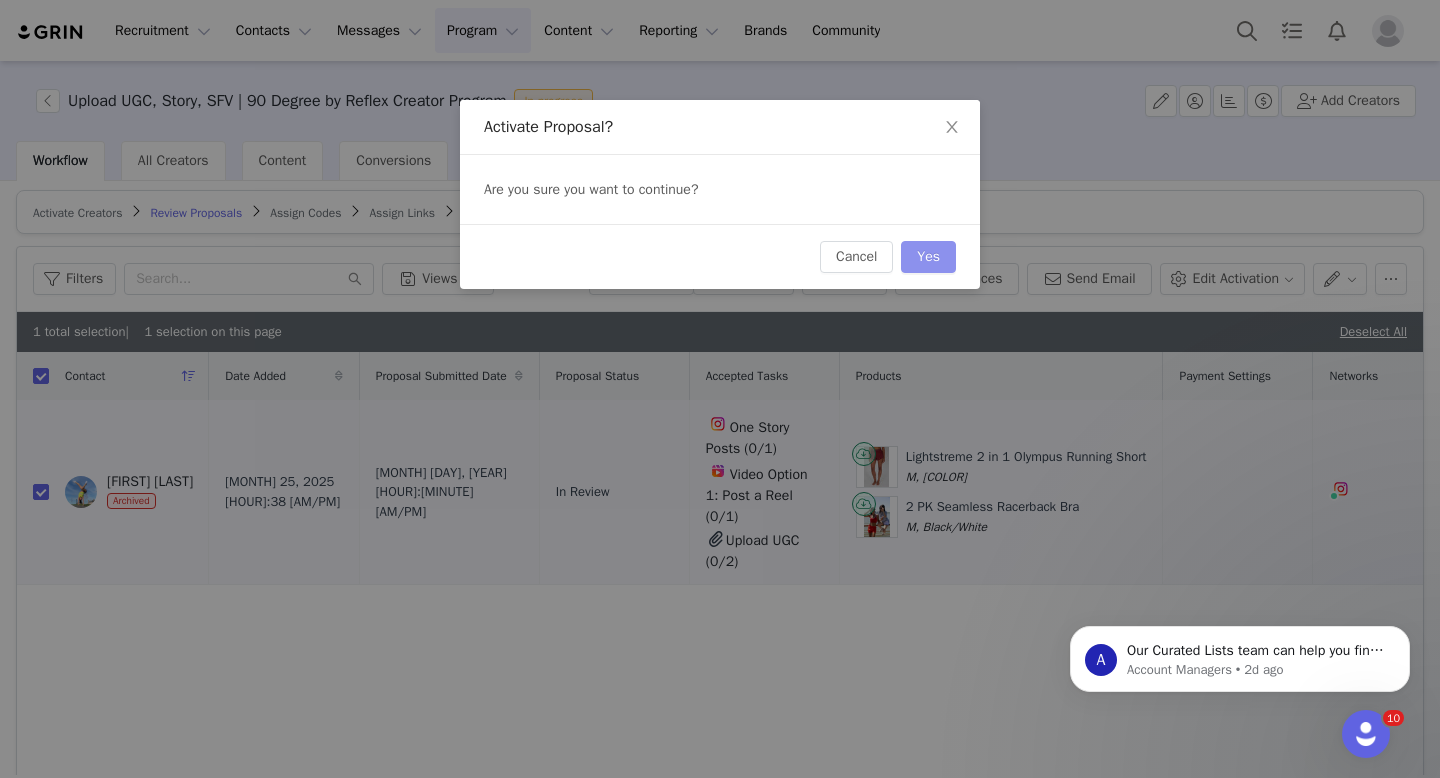 click on "Yes" at bounding box center (928, 257) 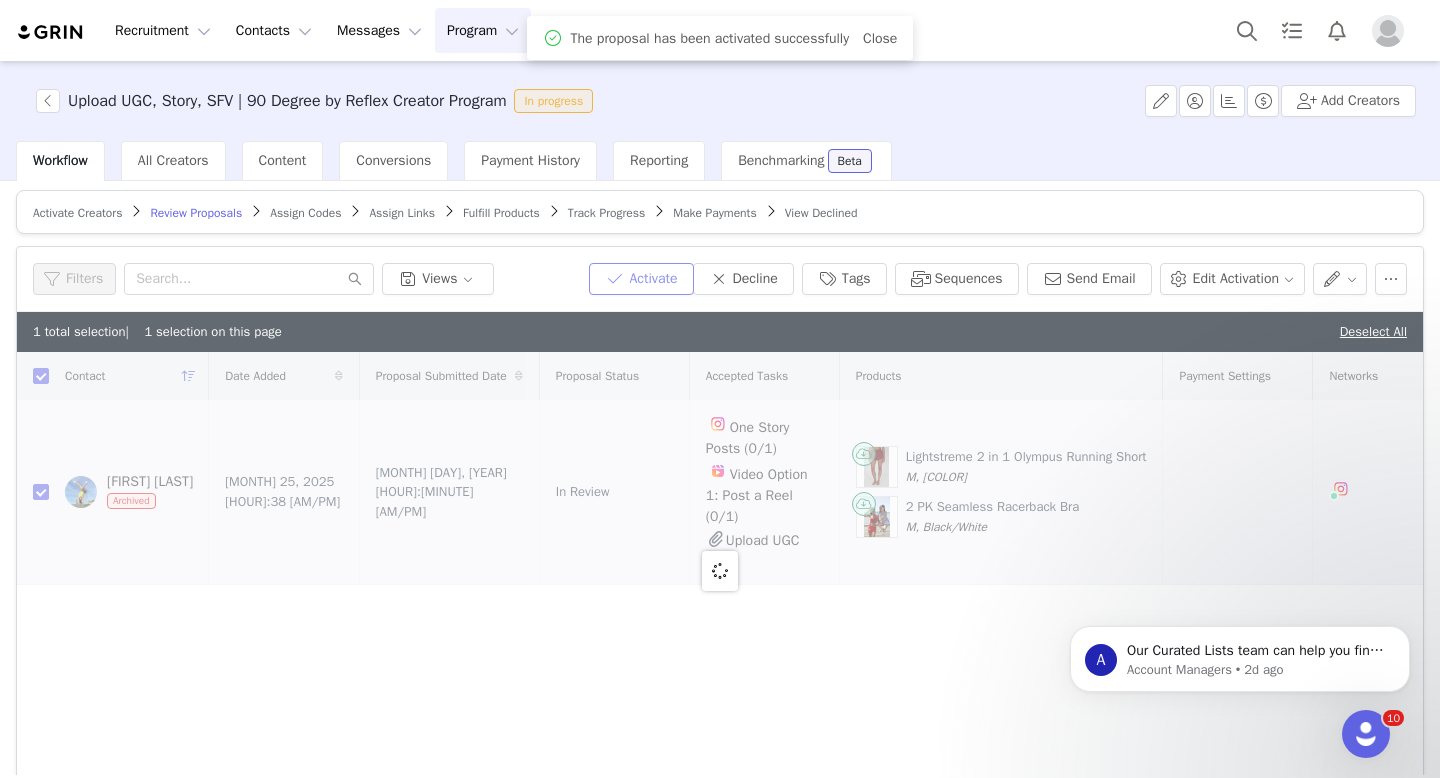 checkbox on "false" 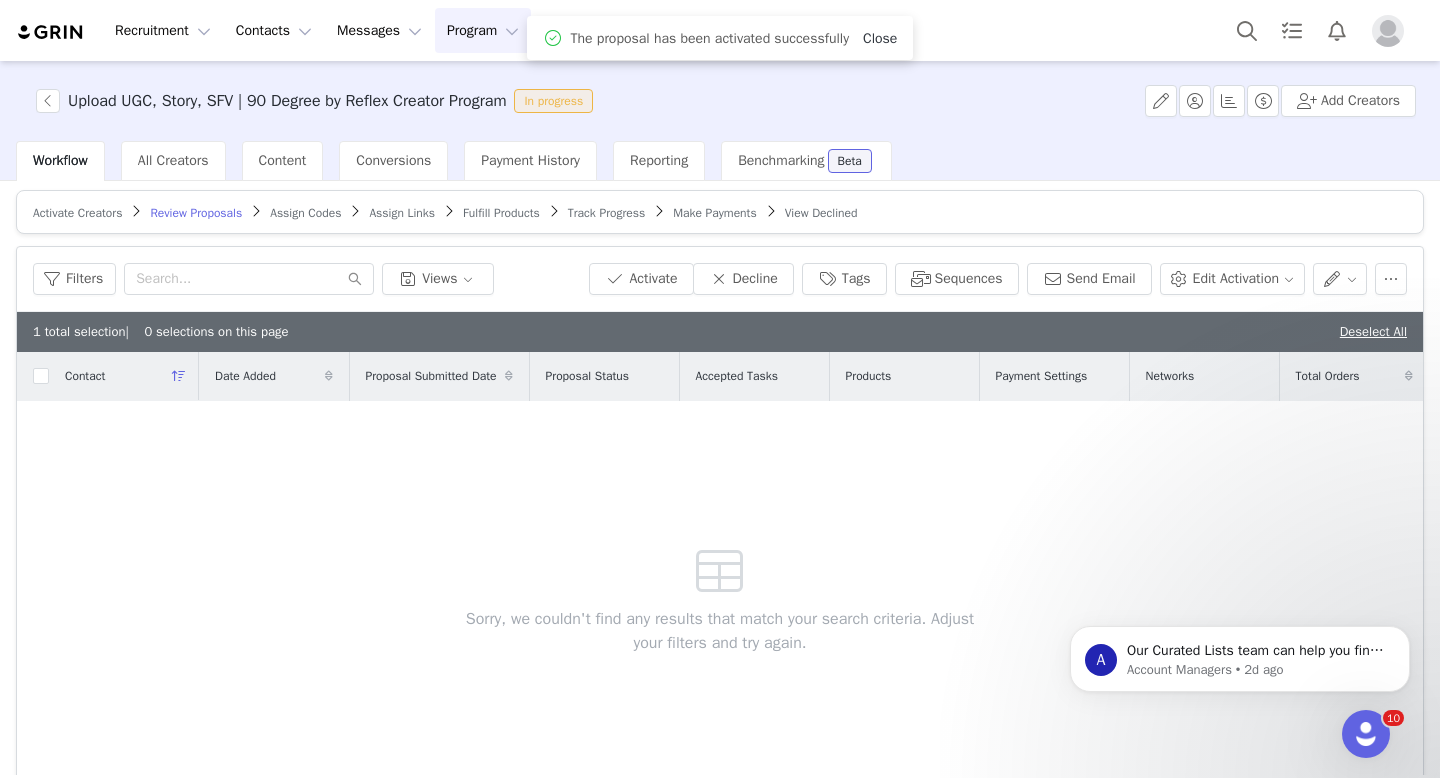 click on "Close" at bounding box center [880, 38] 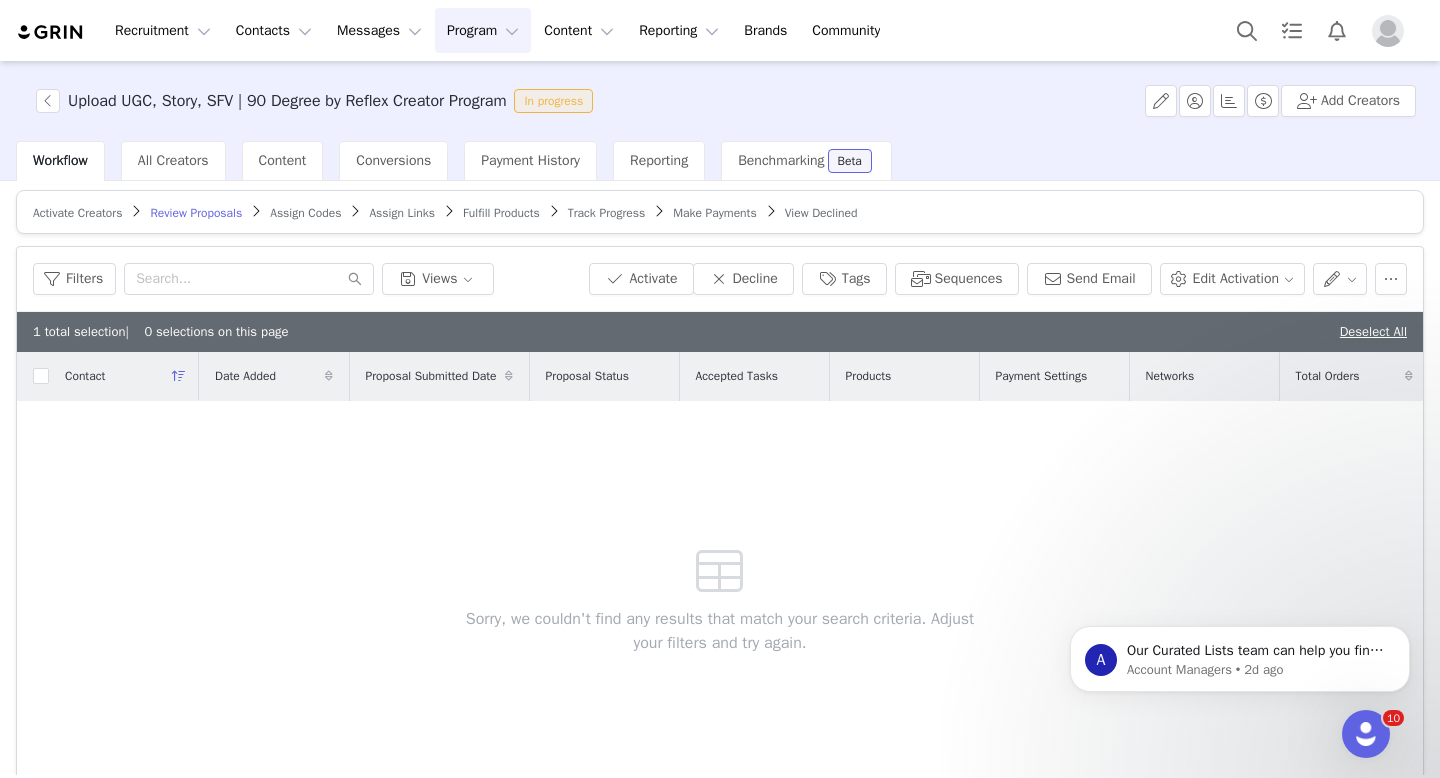 scroll, scrollTop: 0, scrollLeft: 0, axis: both 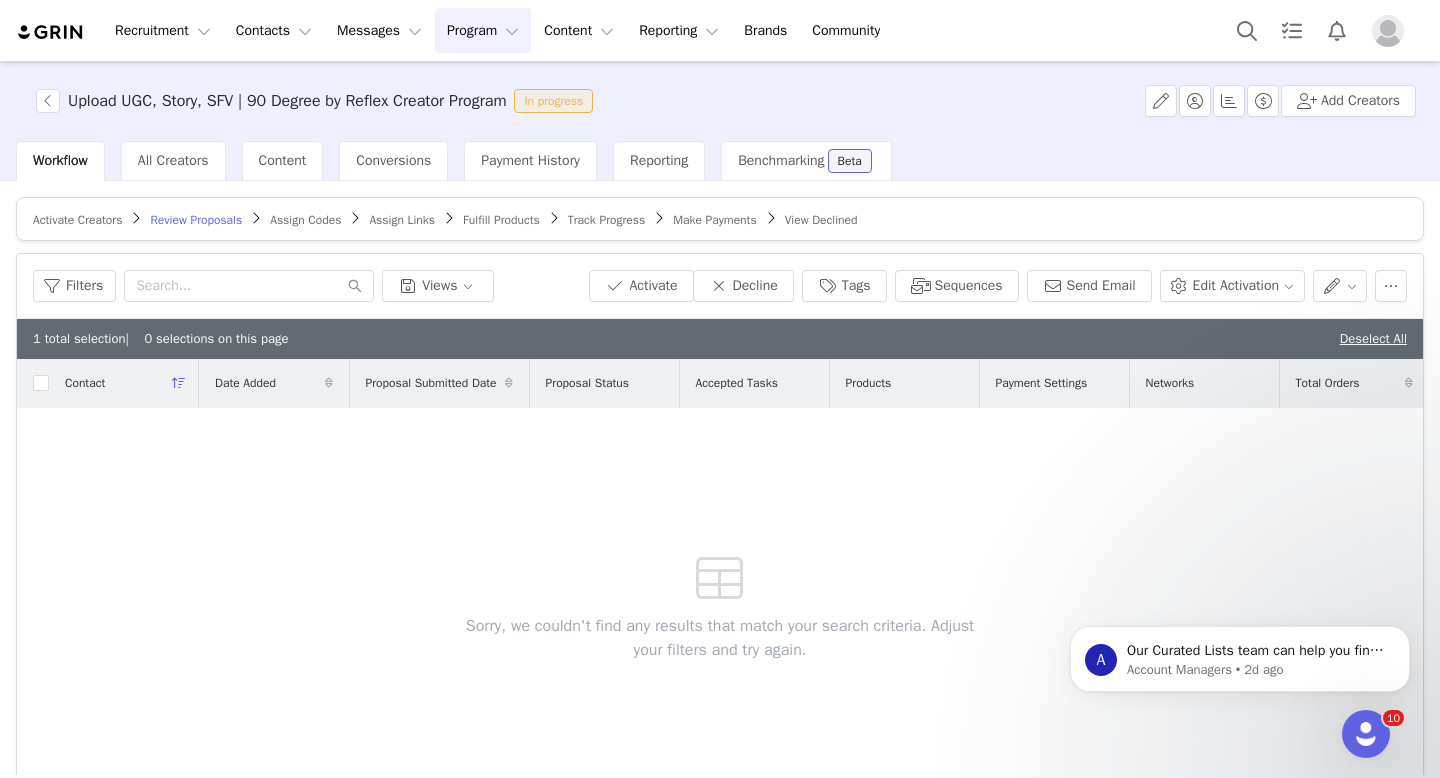 click on "Activate Creators Review Proposals Assign Codes Assign Links Fulfill Products Track Progress Make Payments View Declined" at bounding box center [720, 219] 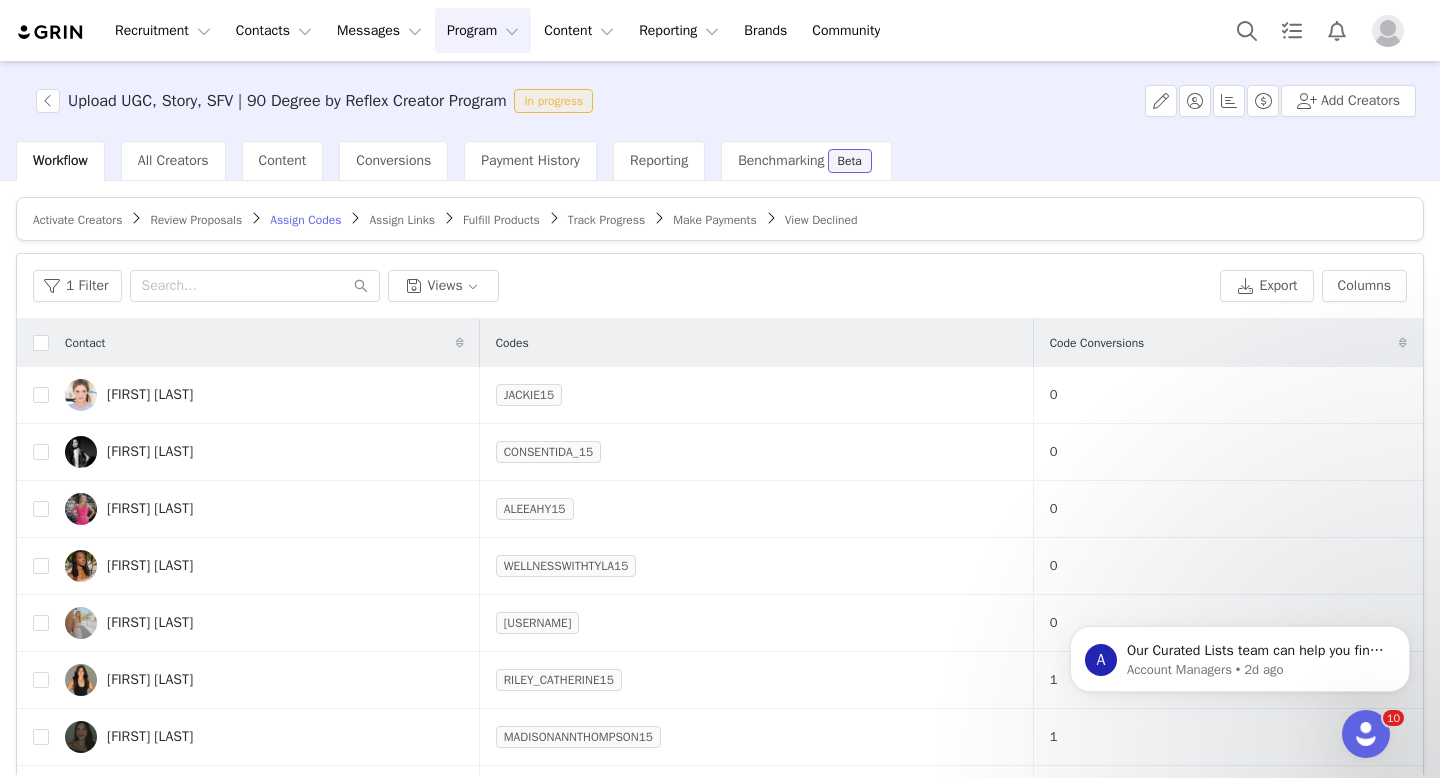 scroll, scrollTop: 367, scrollLeft: 0, axis: vertical 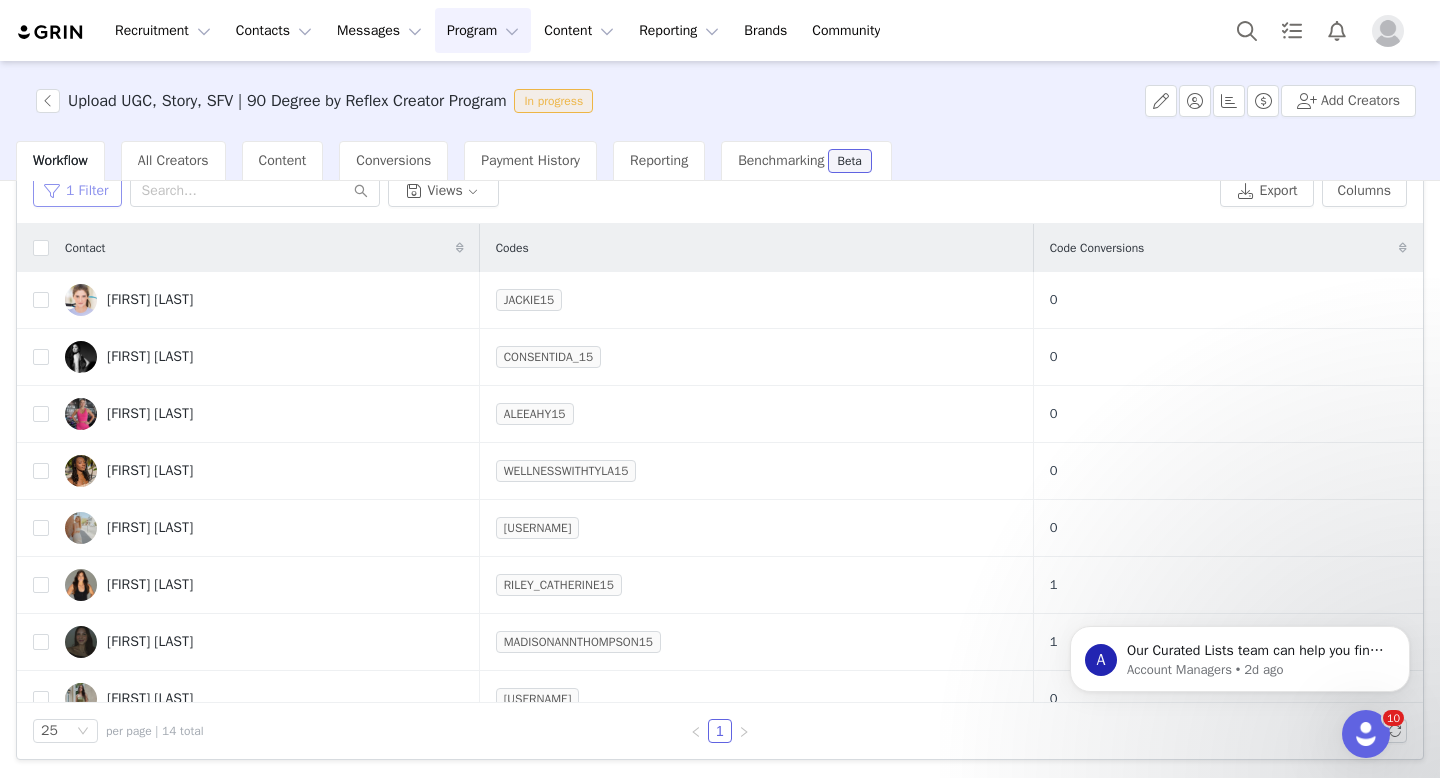 click on "1 Filter" at bounding box center (77, 191) 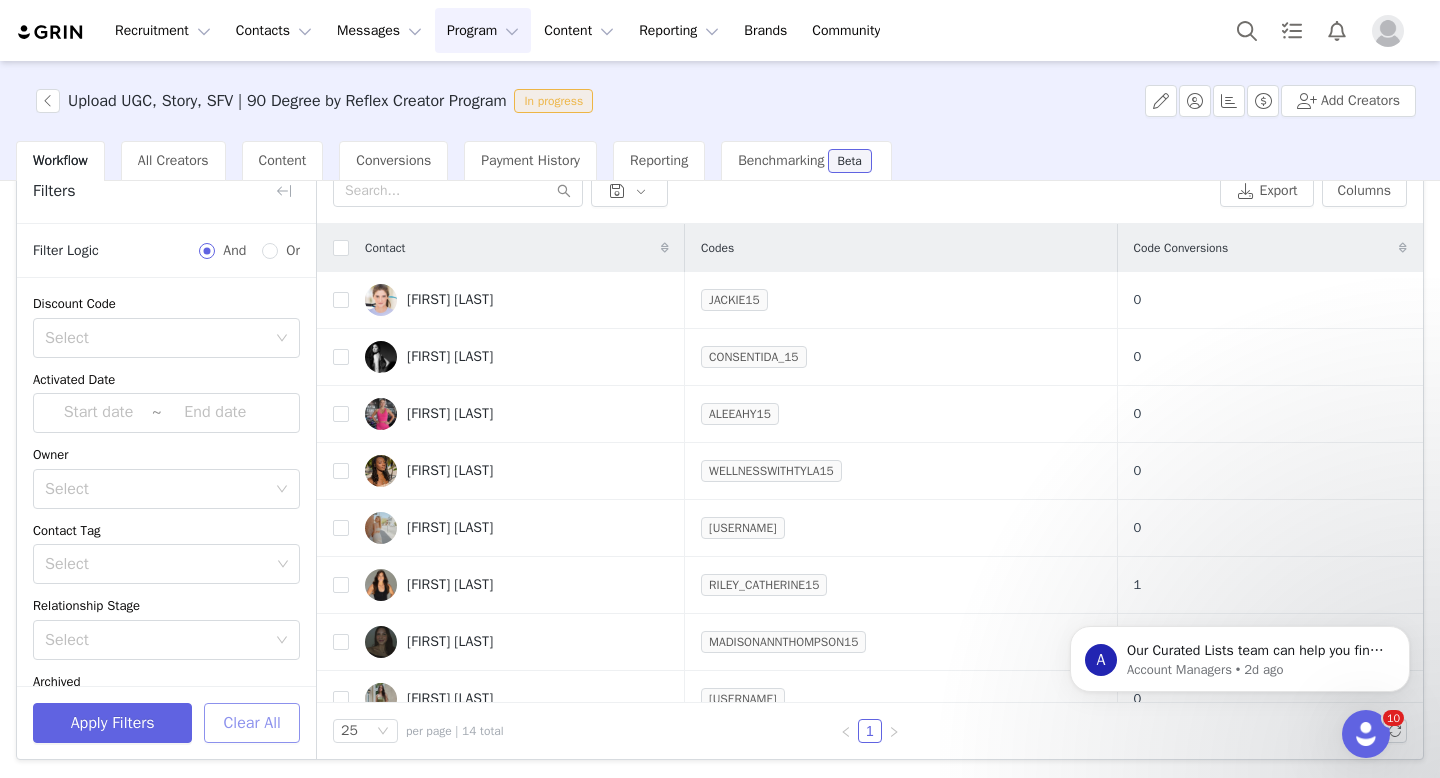 click on "Clear All" at bounding box center [252, 723] 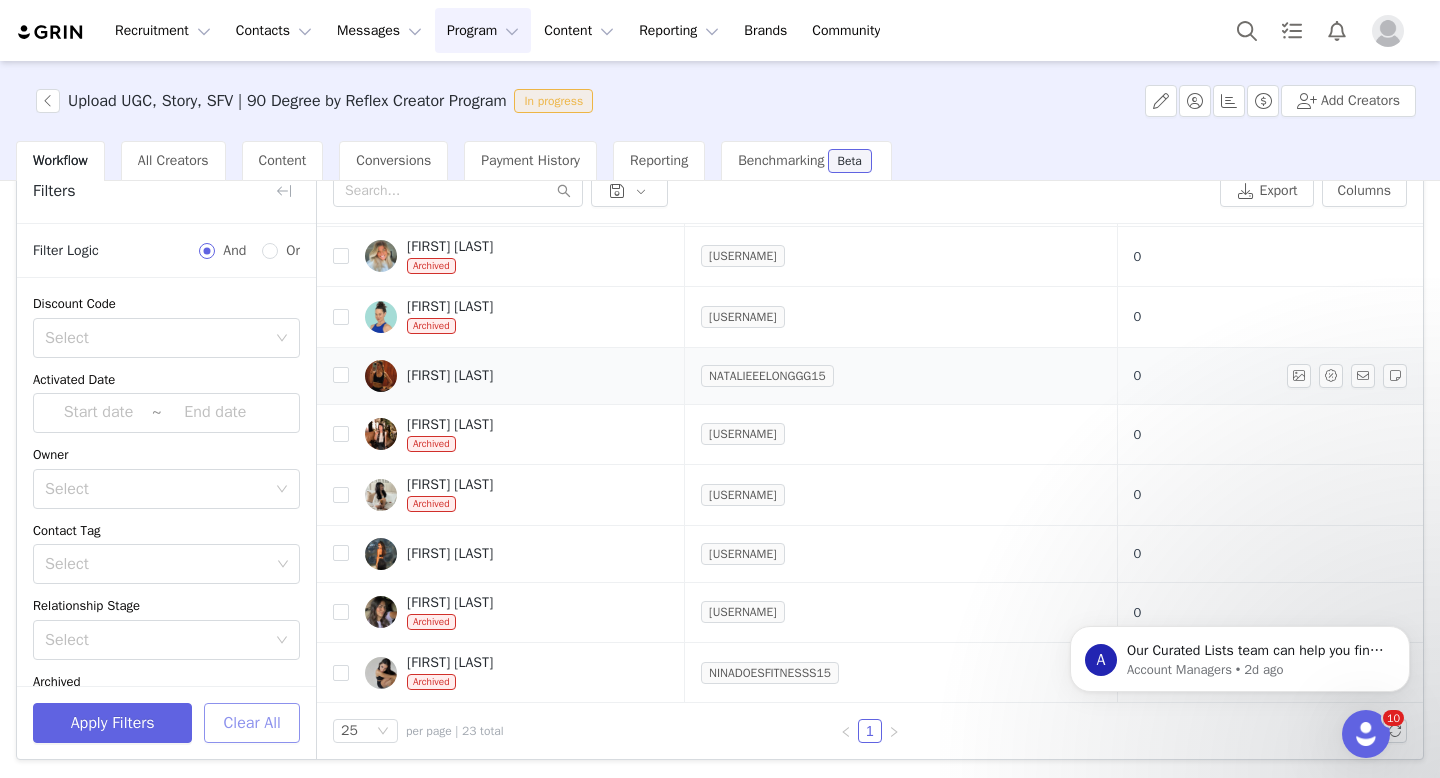 scroll, scrollTop: 0, scrollLeft: 0, axis: both 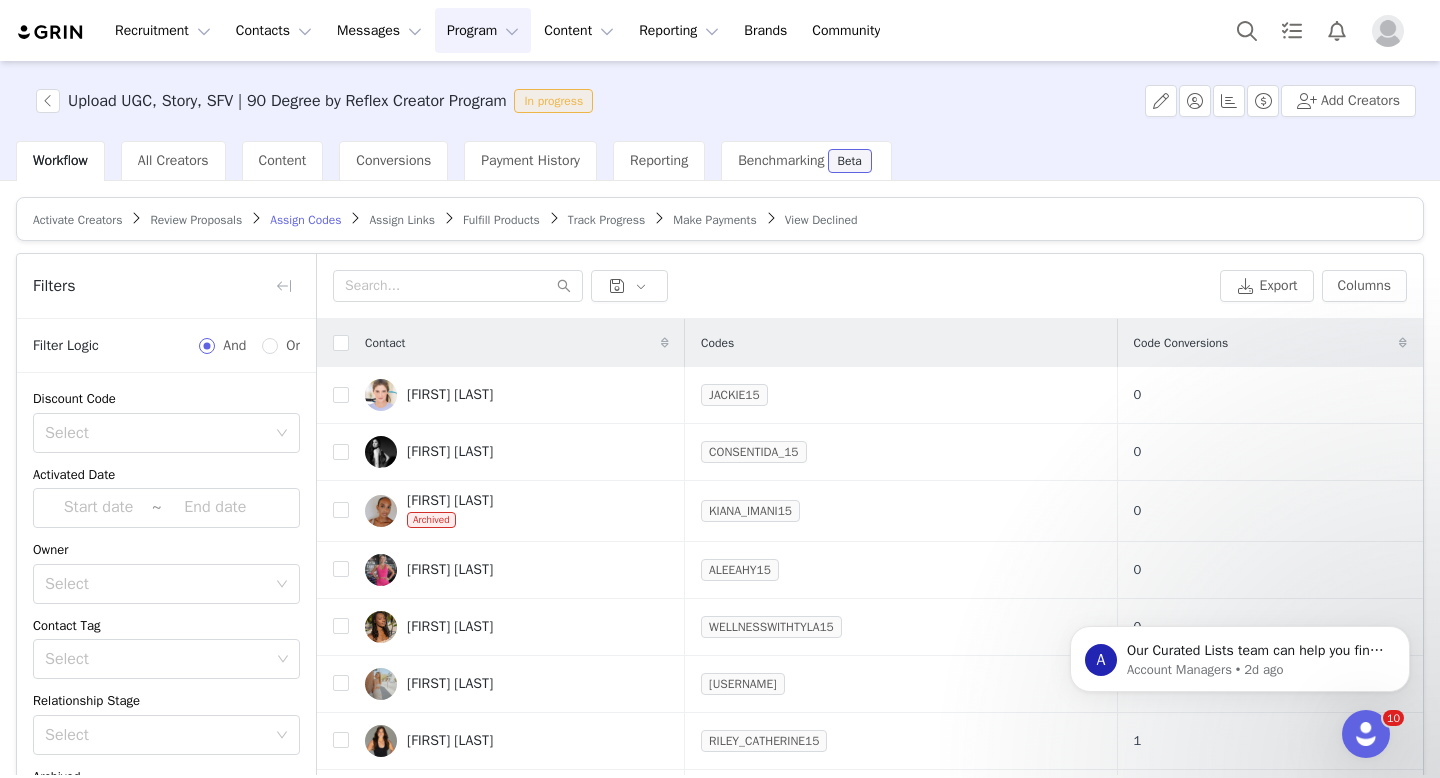 click on "Assign Links" at bounding box center [402, 220] 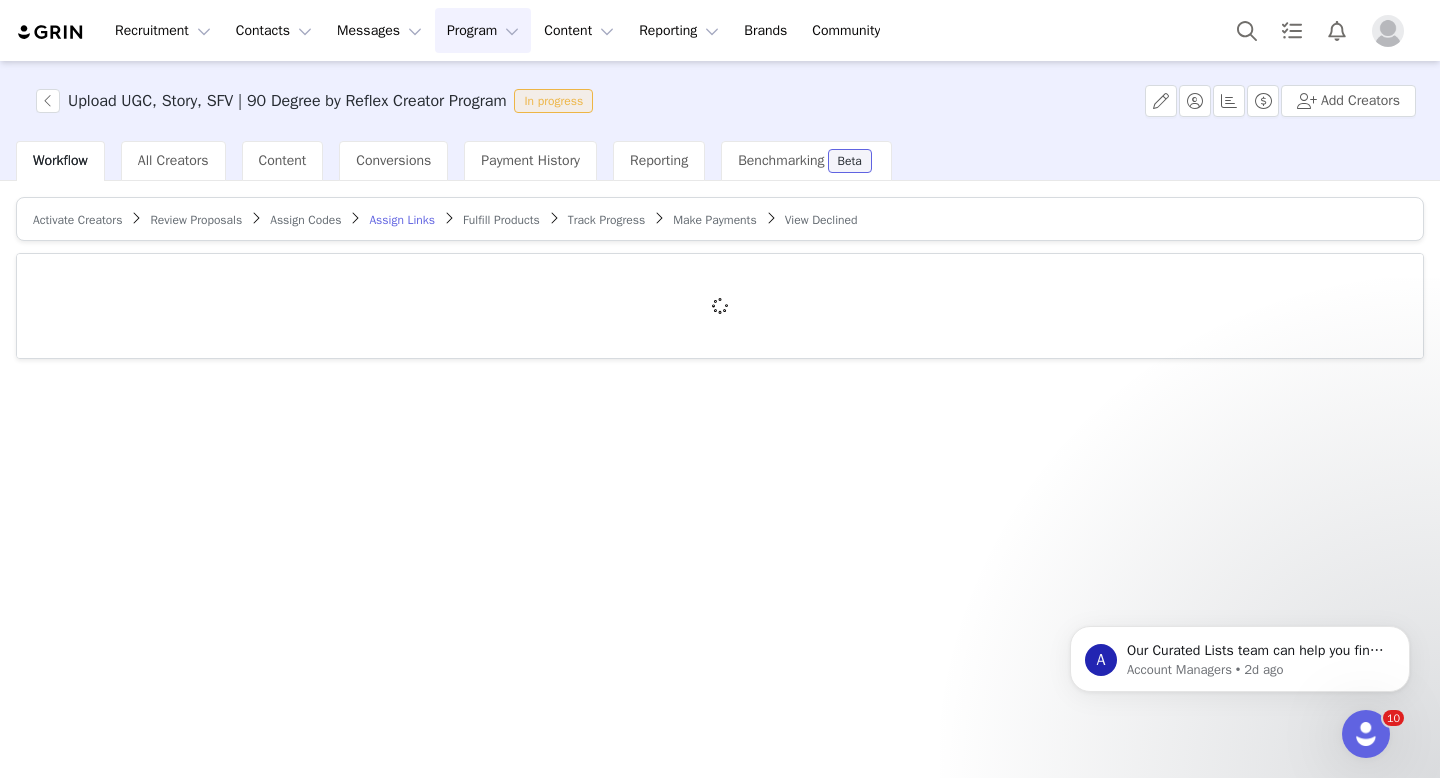 click on "Fulfill Products" at bounding box center (501, 220) 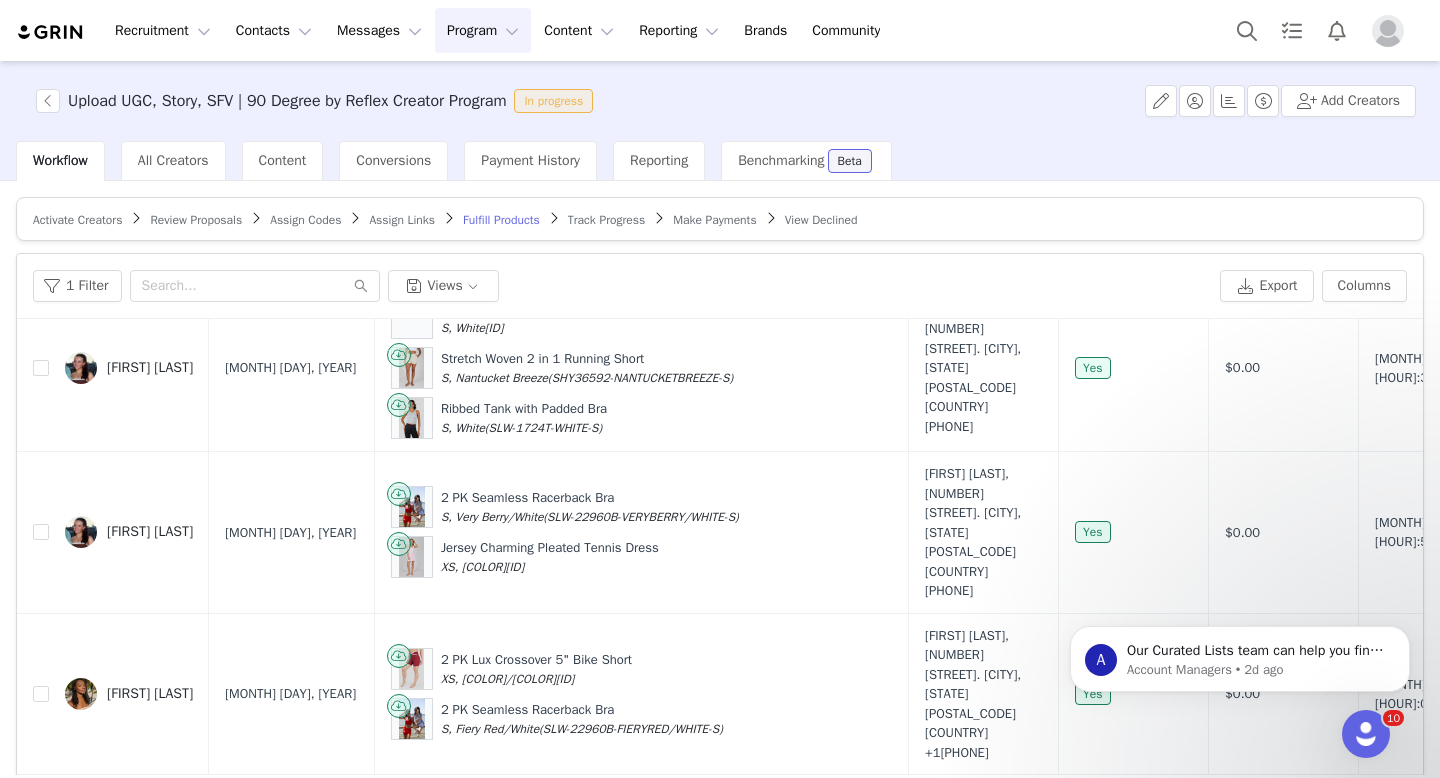 scroll, scrollTop: 3514, scrollLeft: 0, axis: vertical 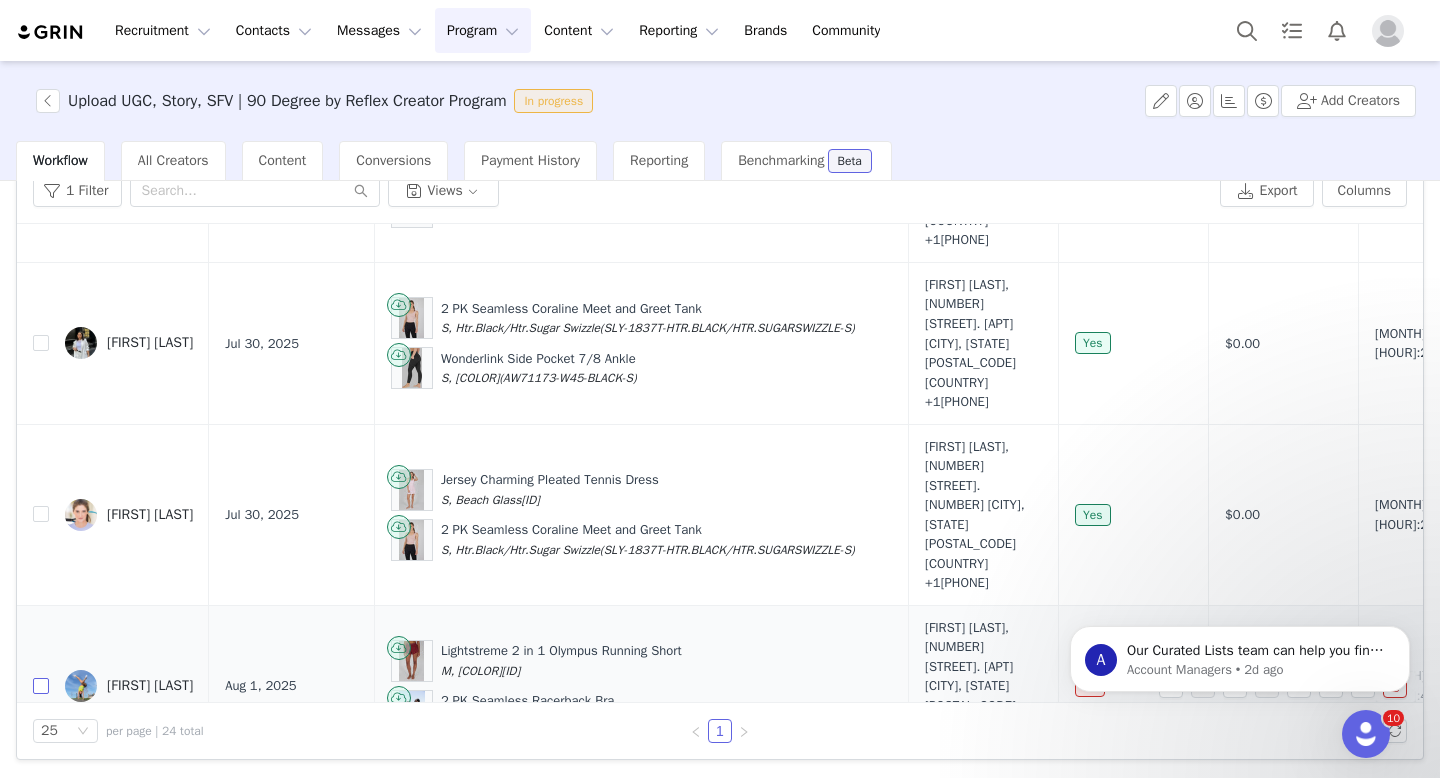 click at bounding box center (41, 686) 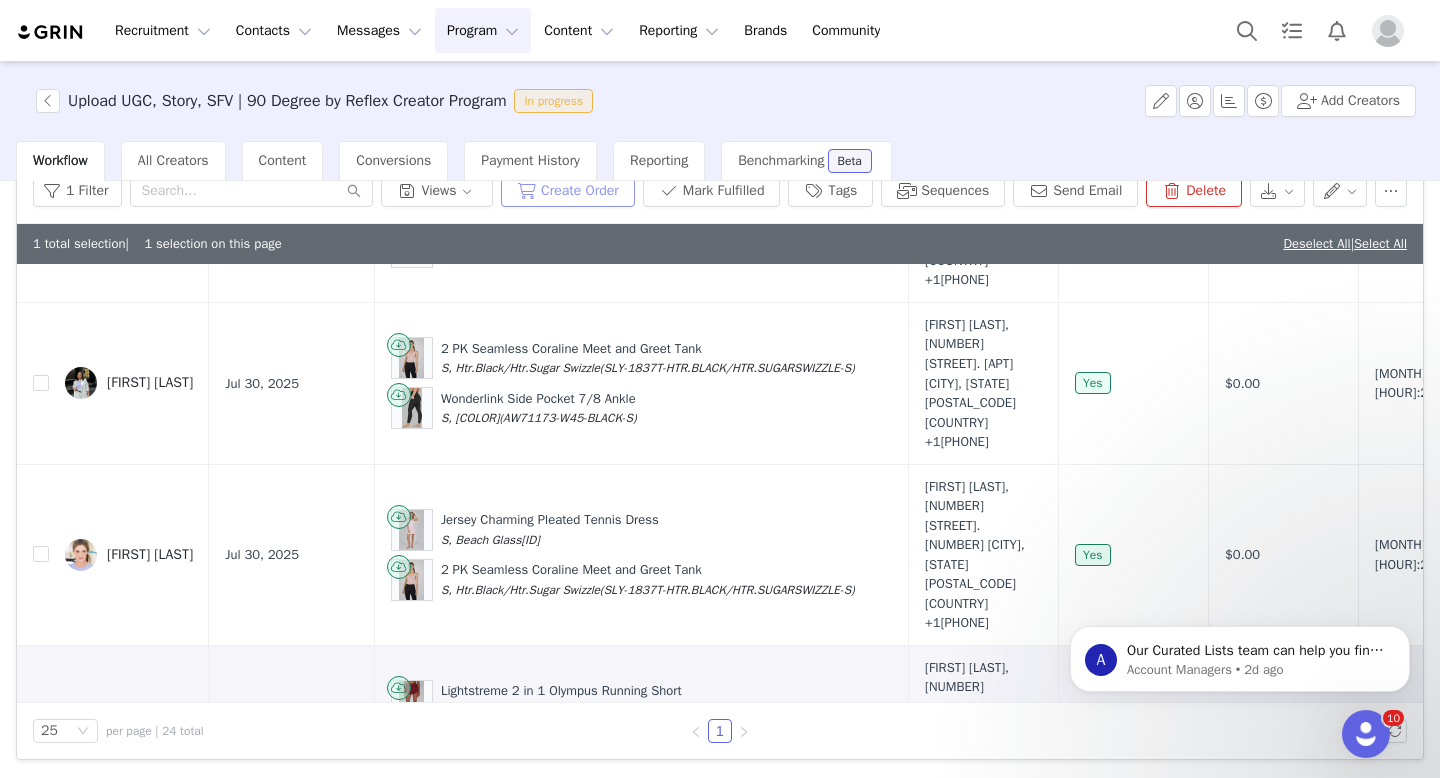 click on "Create Order" at bounding box center [568, 191] 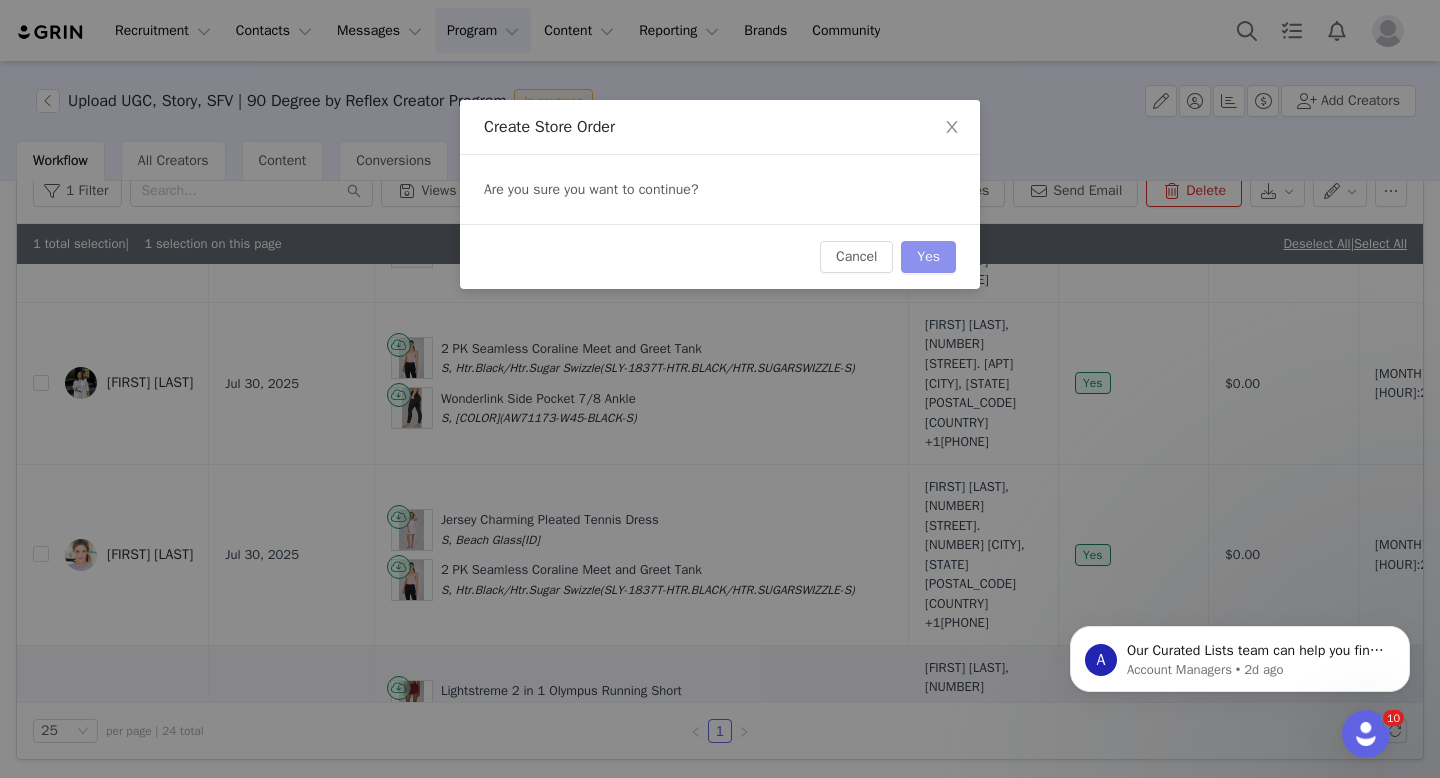 click on "Yes" at bounding box center [928, 257] 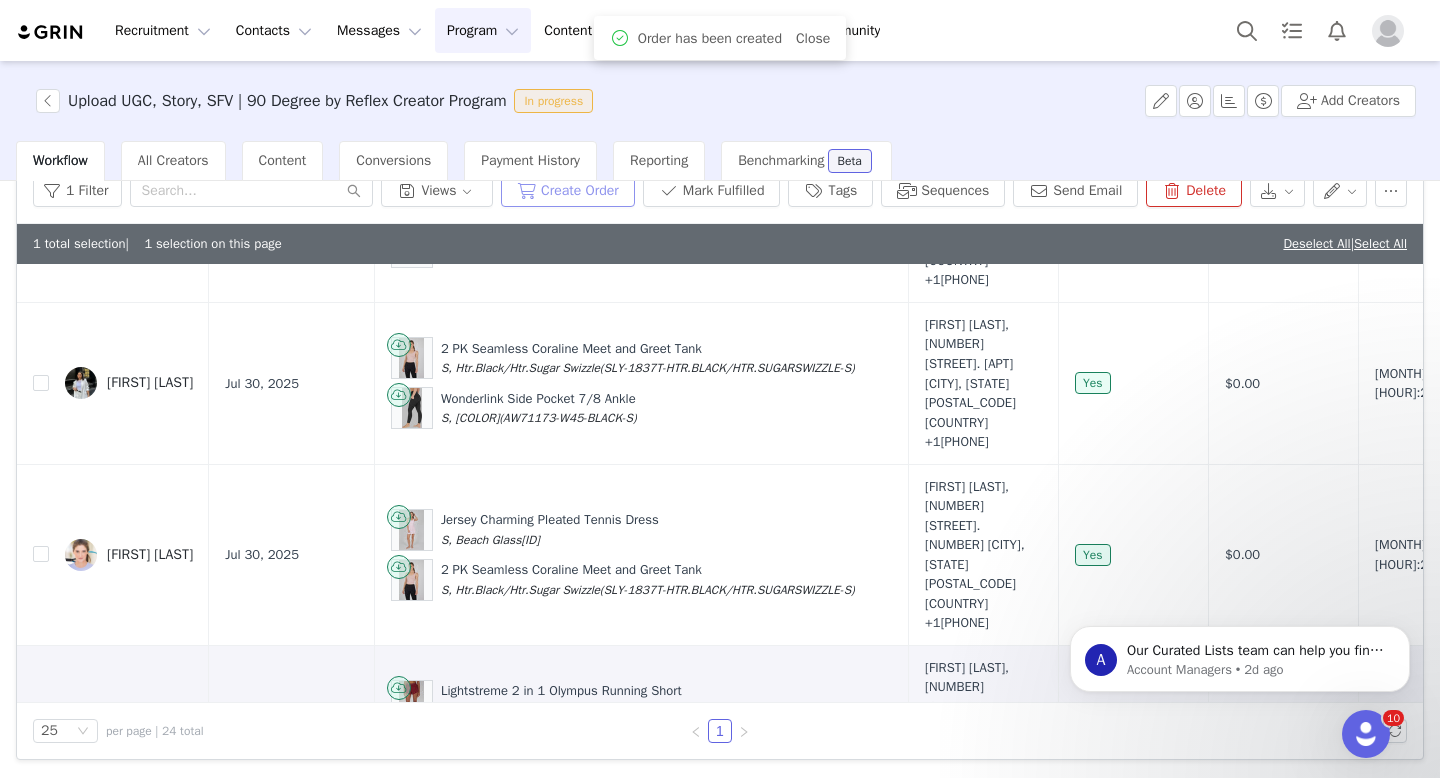 scroll, scrollTop: 88, scrollLeft: 0, axis: vertical 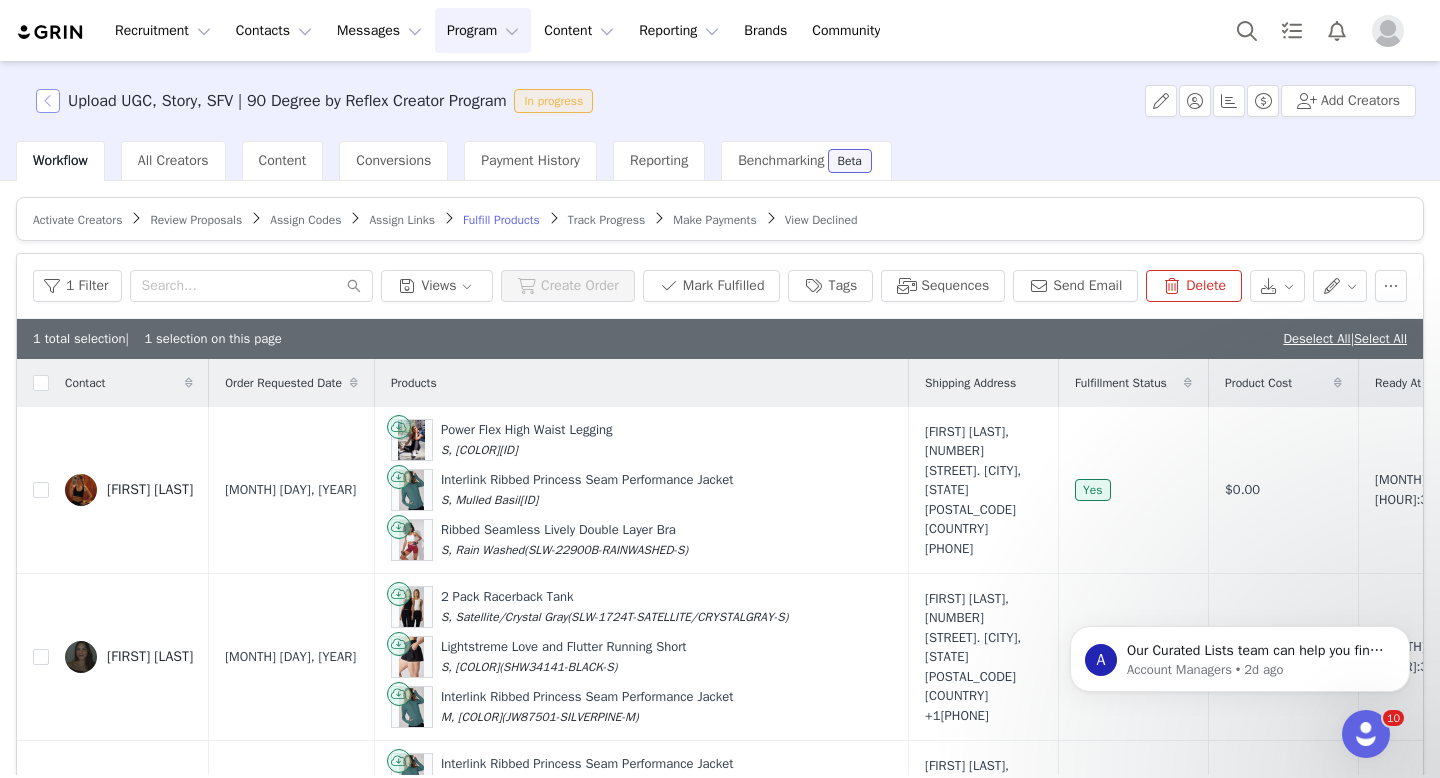 click at bounding box center [48, 101] 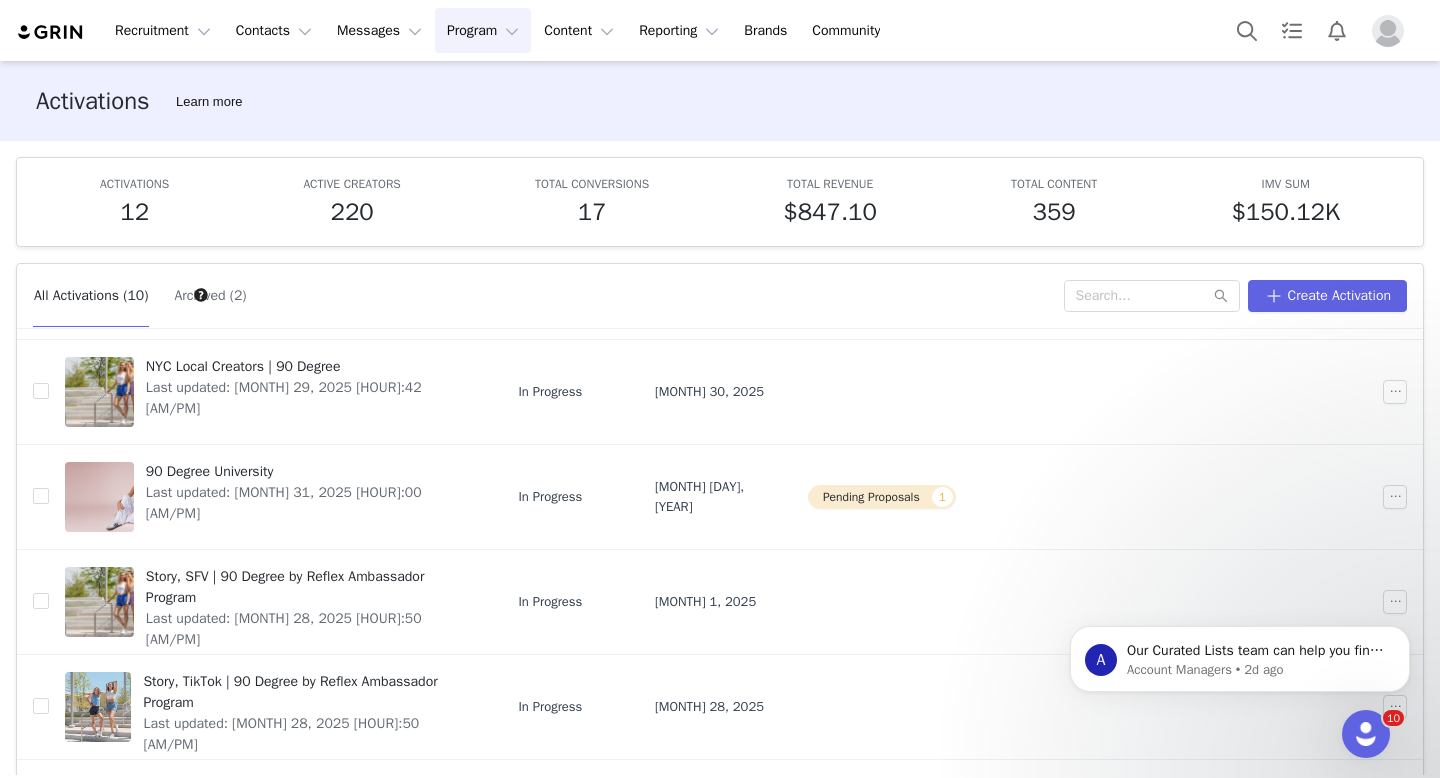 scroll, scrollTop: 359, scrollLeft: 0, axis: vertical 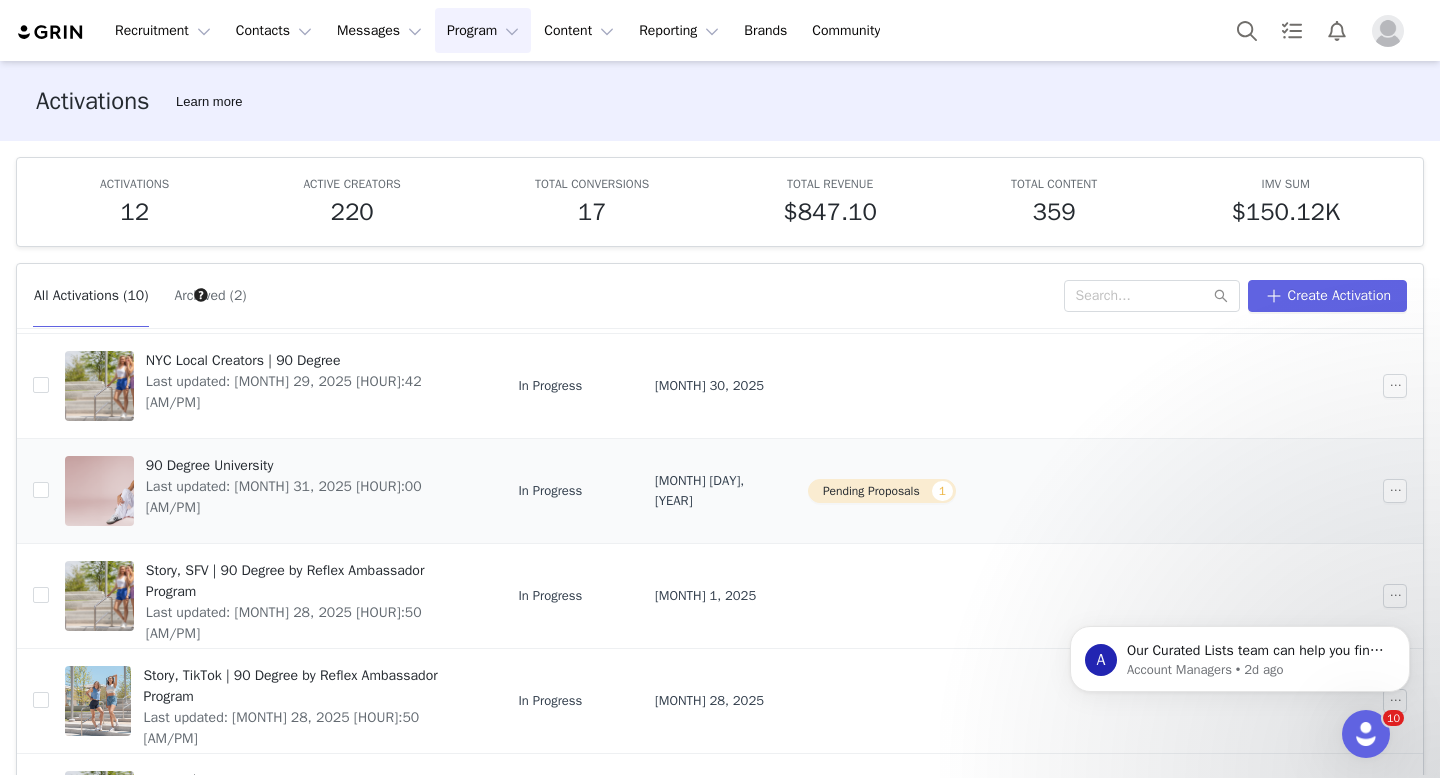 click on "90 Degree University Last updated: Jul 31, 2025 1:00 AM" at bounding box center [310, 491] 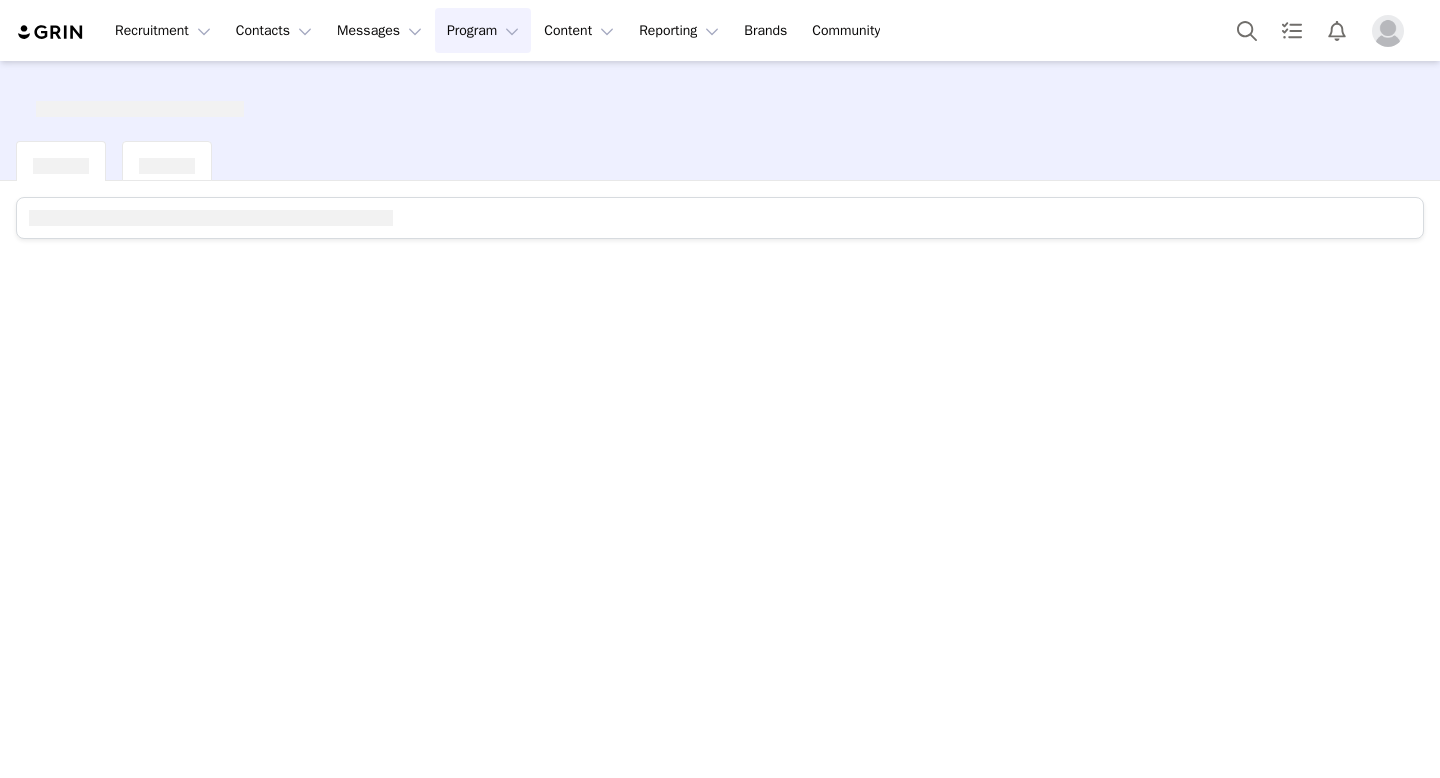 scroll, scrollTop: 0, scrollLeft: 0, axis: both 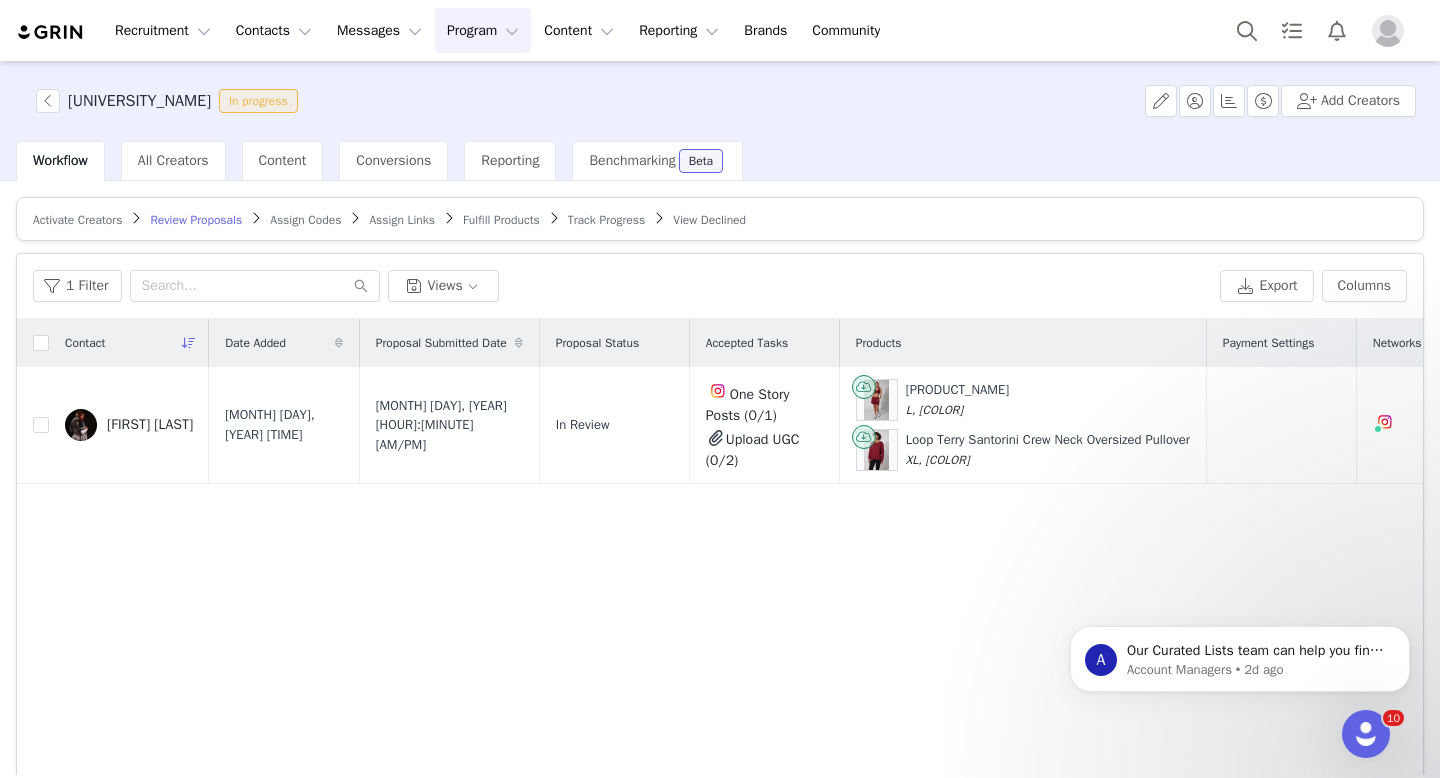 click on "Fulfill Products" at bounding box center (501, 220) 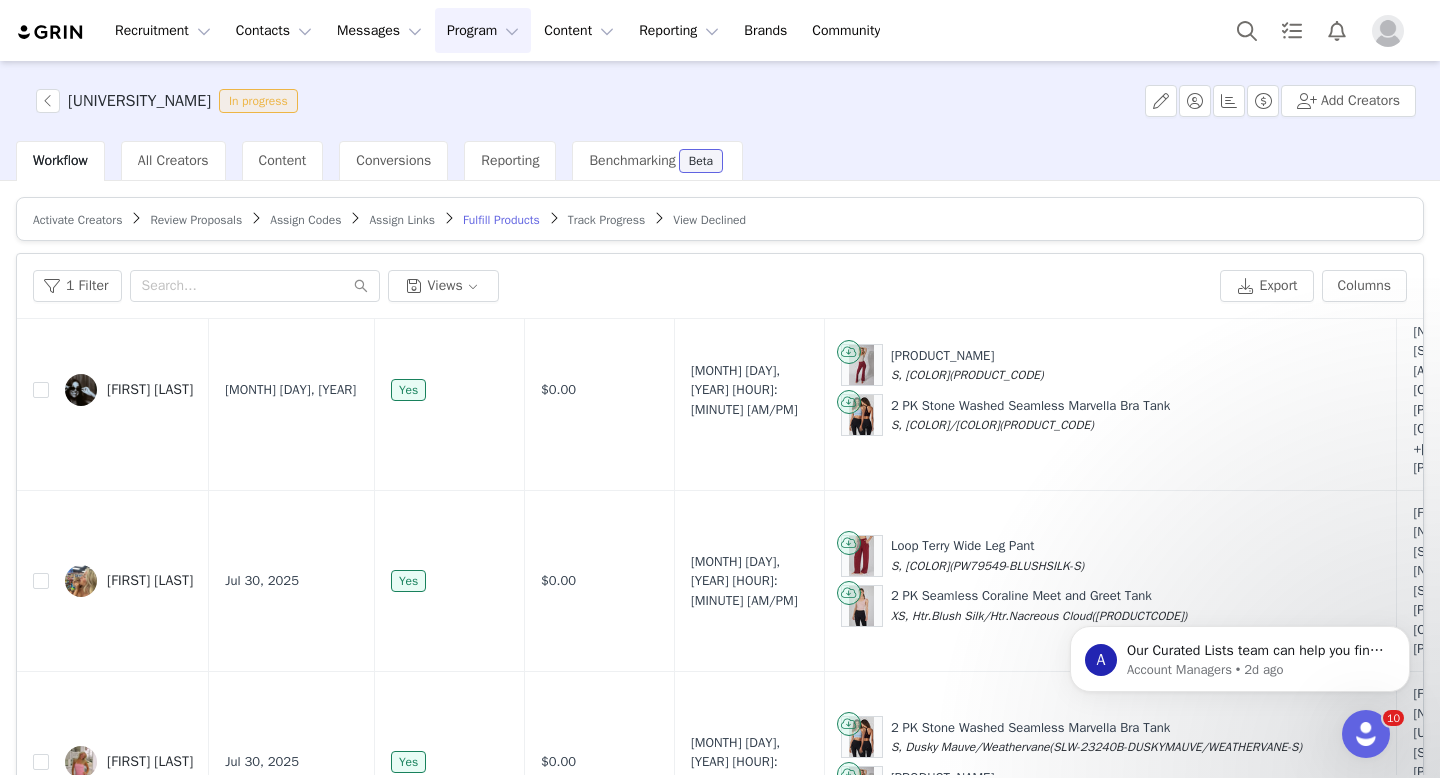 scroll, scrollTop: 3374, scrollLeft: 0, axis: vertical 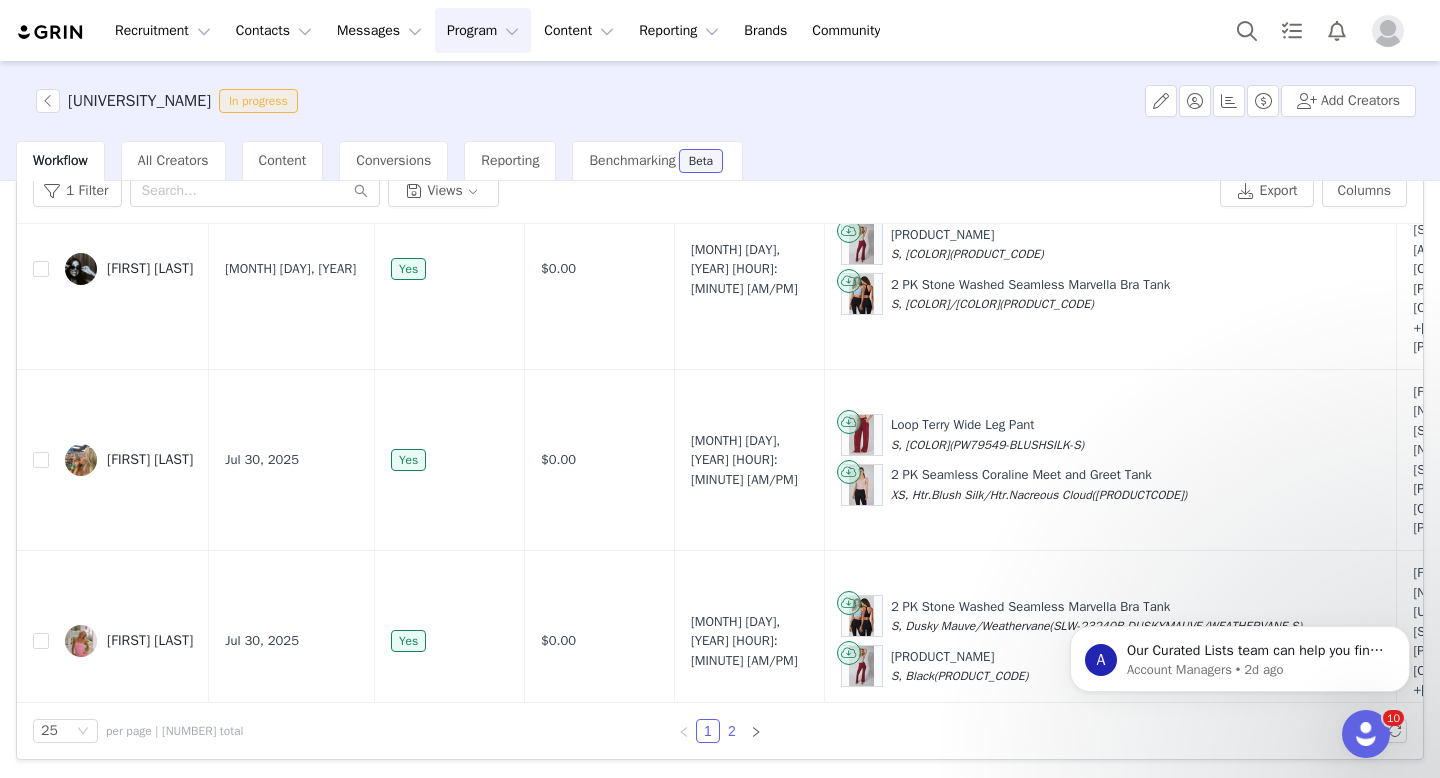 click on "2" at bounding box center (732, 731) 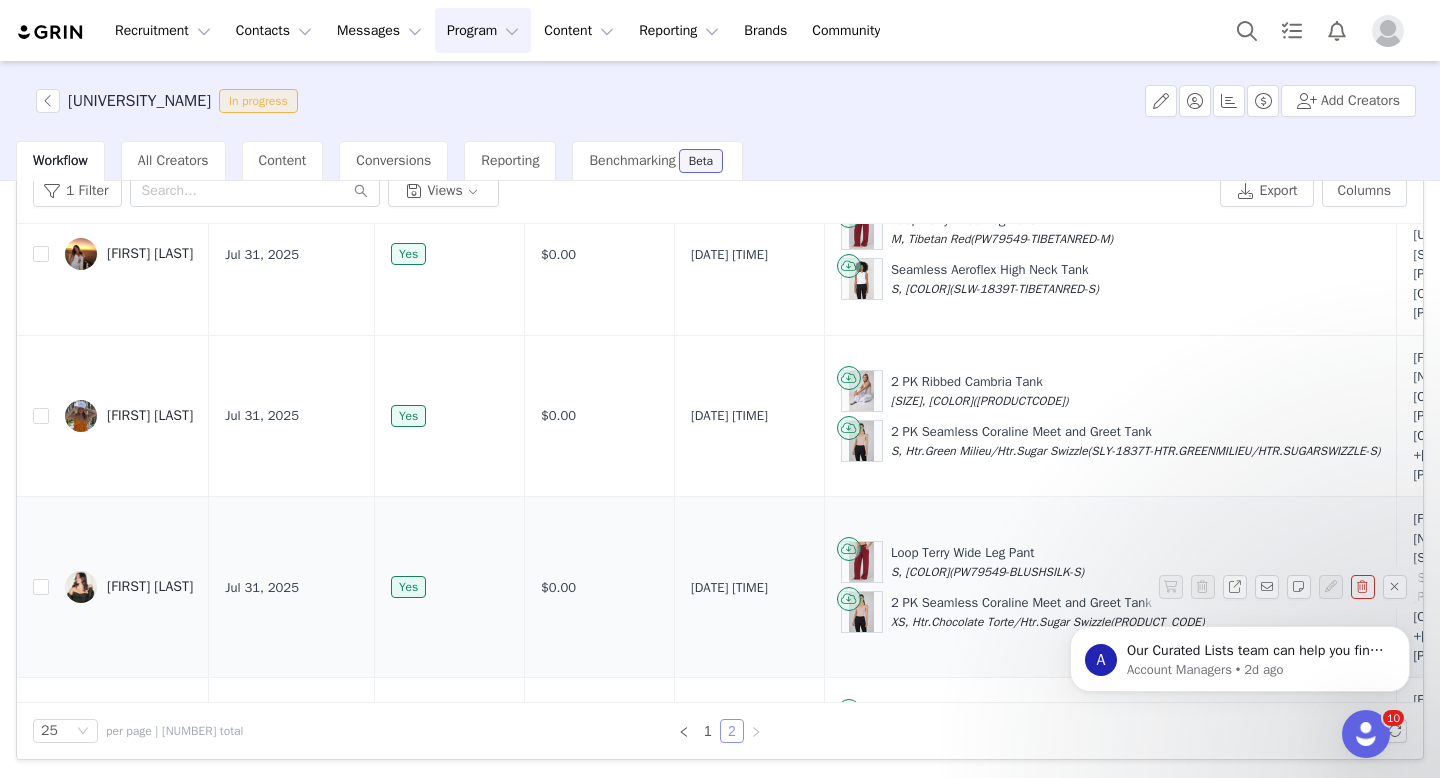 scroll, scrollTop: 0, scrollLeft: 0, axis: both 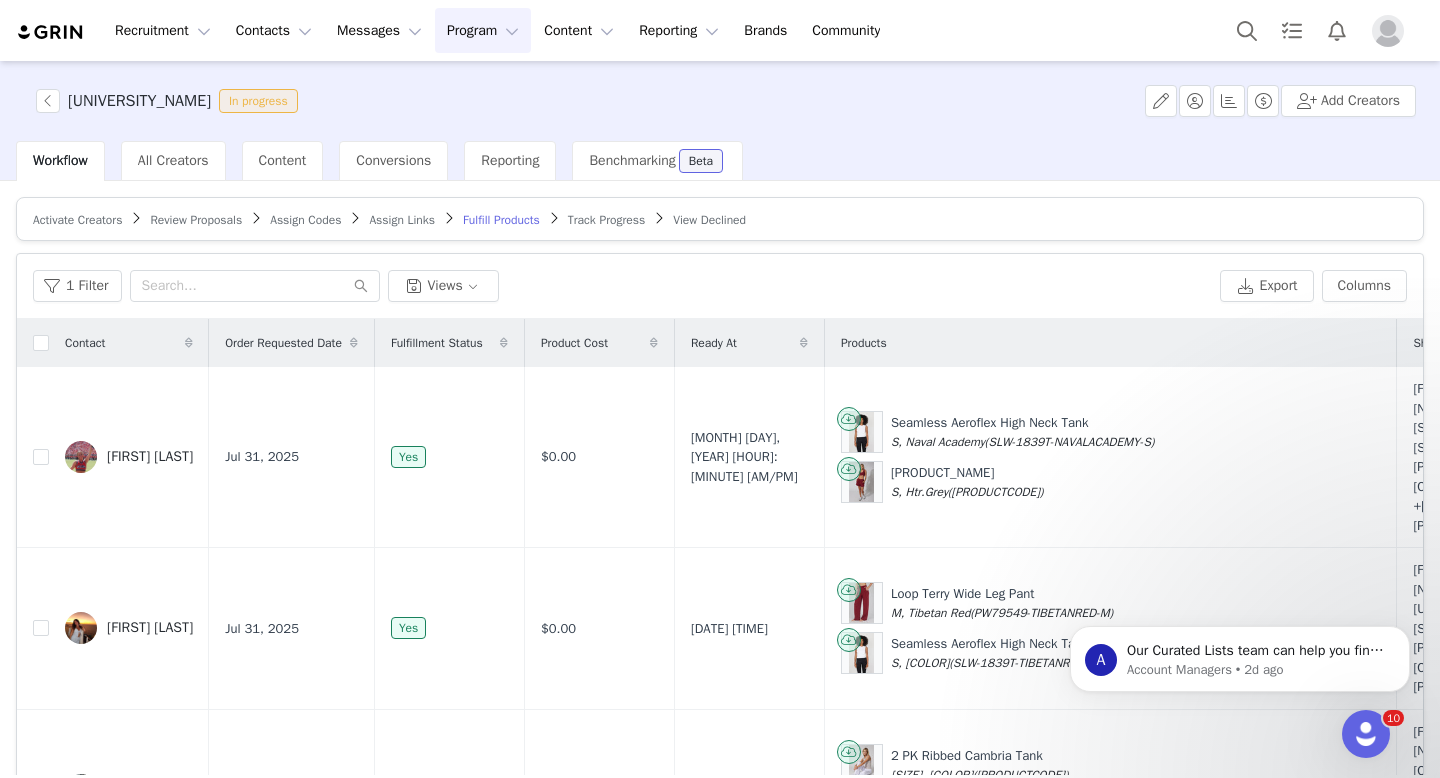 click on "Review Proposals" at bounding box center (196, 220) 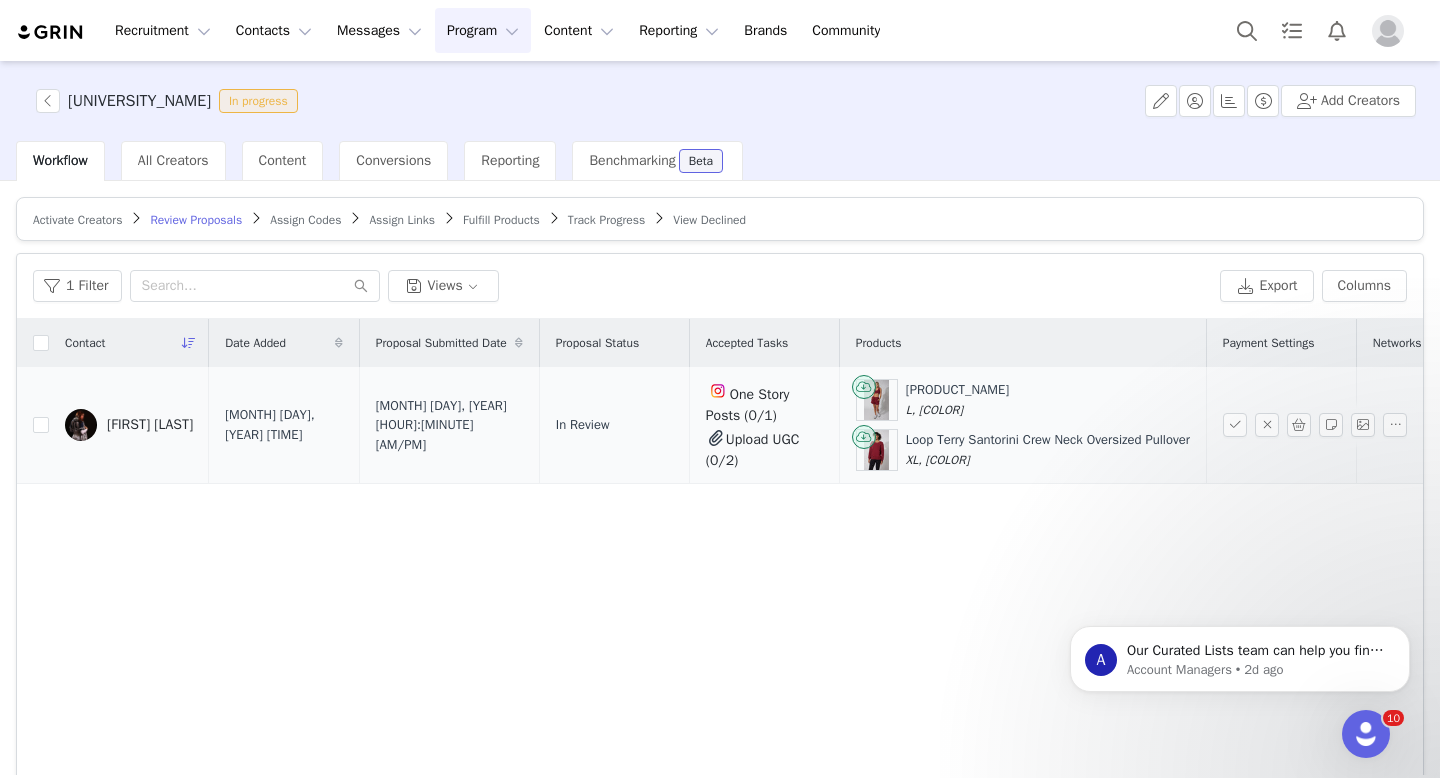 click at bounding box center (33, 425) 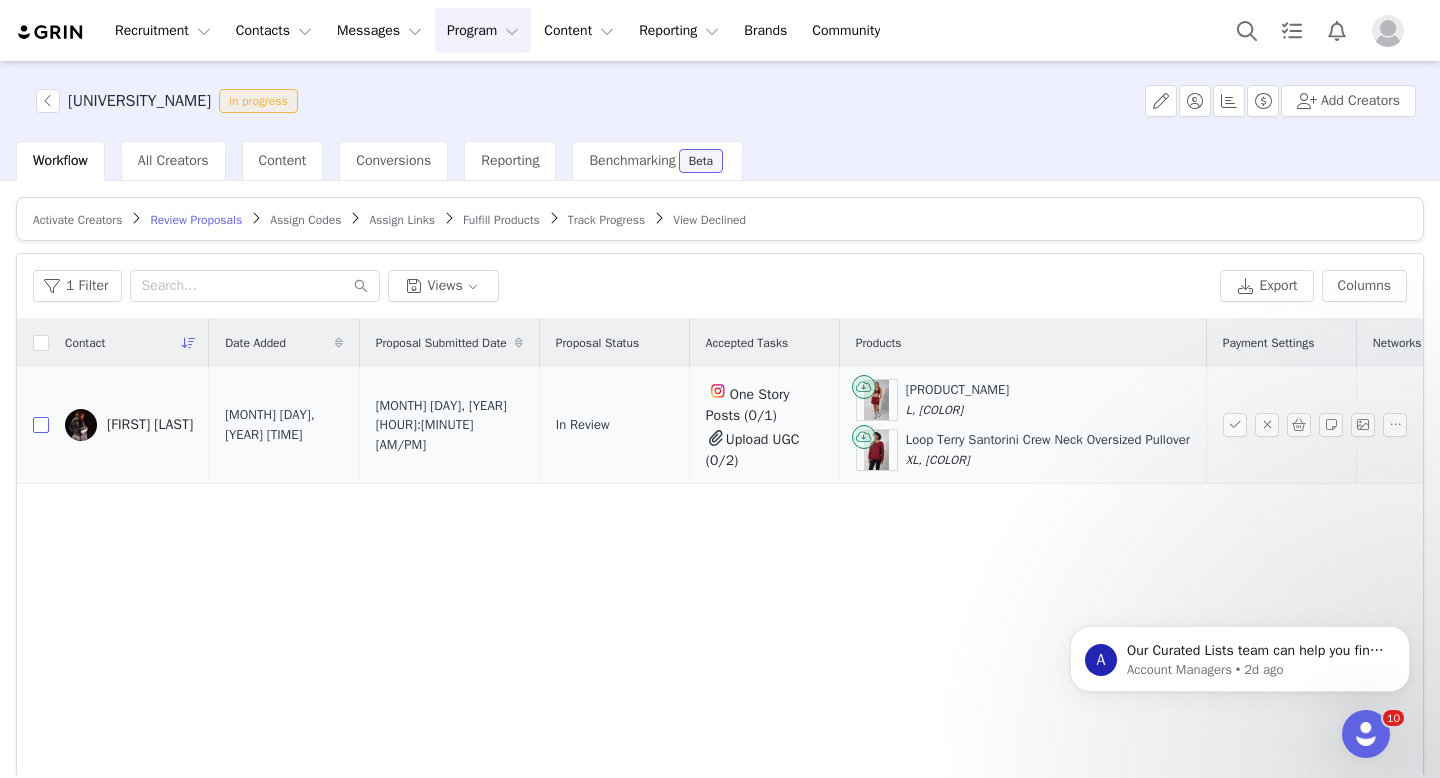 click at bounding box center [41, 425] 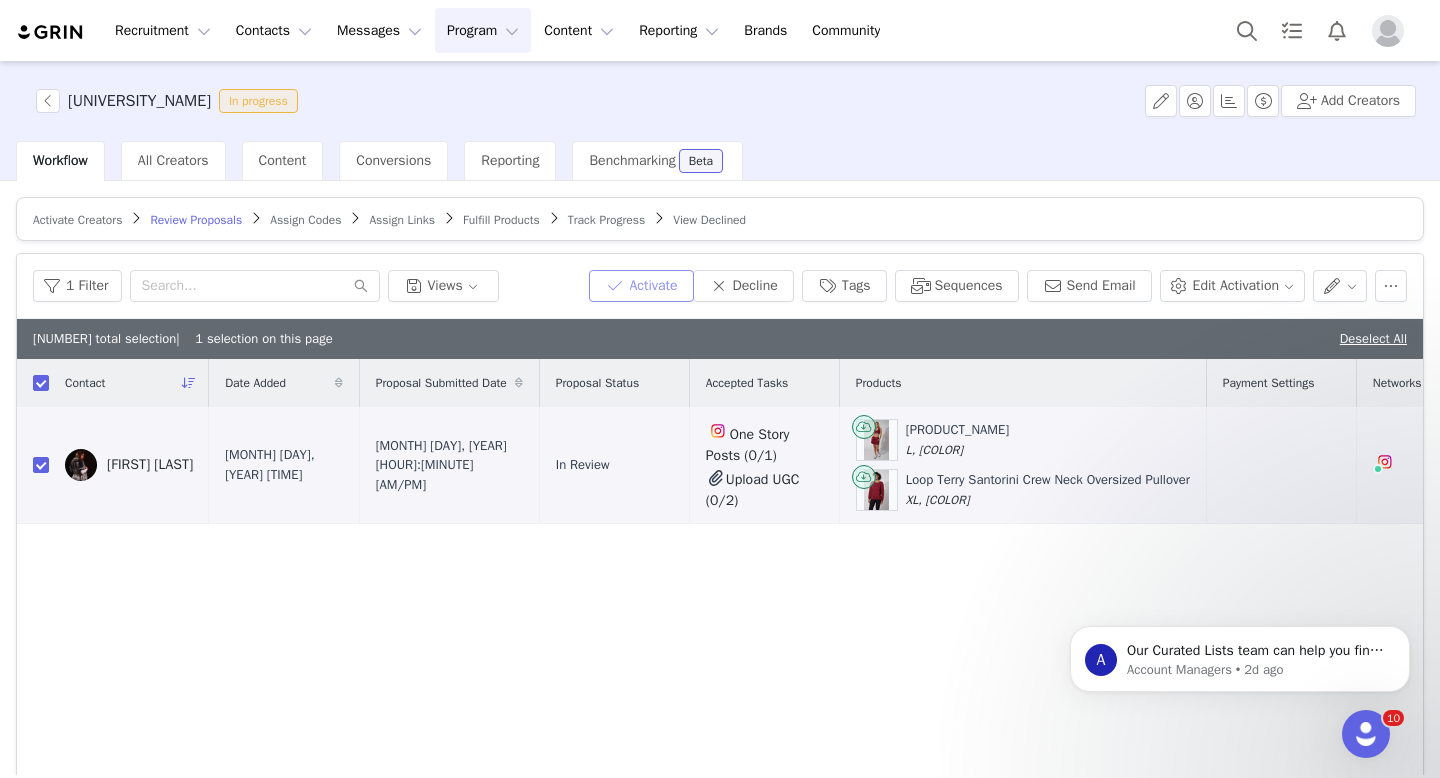 click on "Activate" at bounding box center (641, 286) 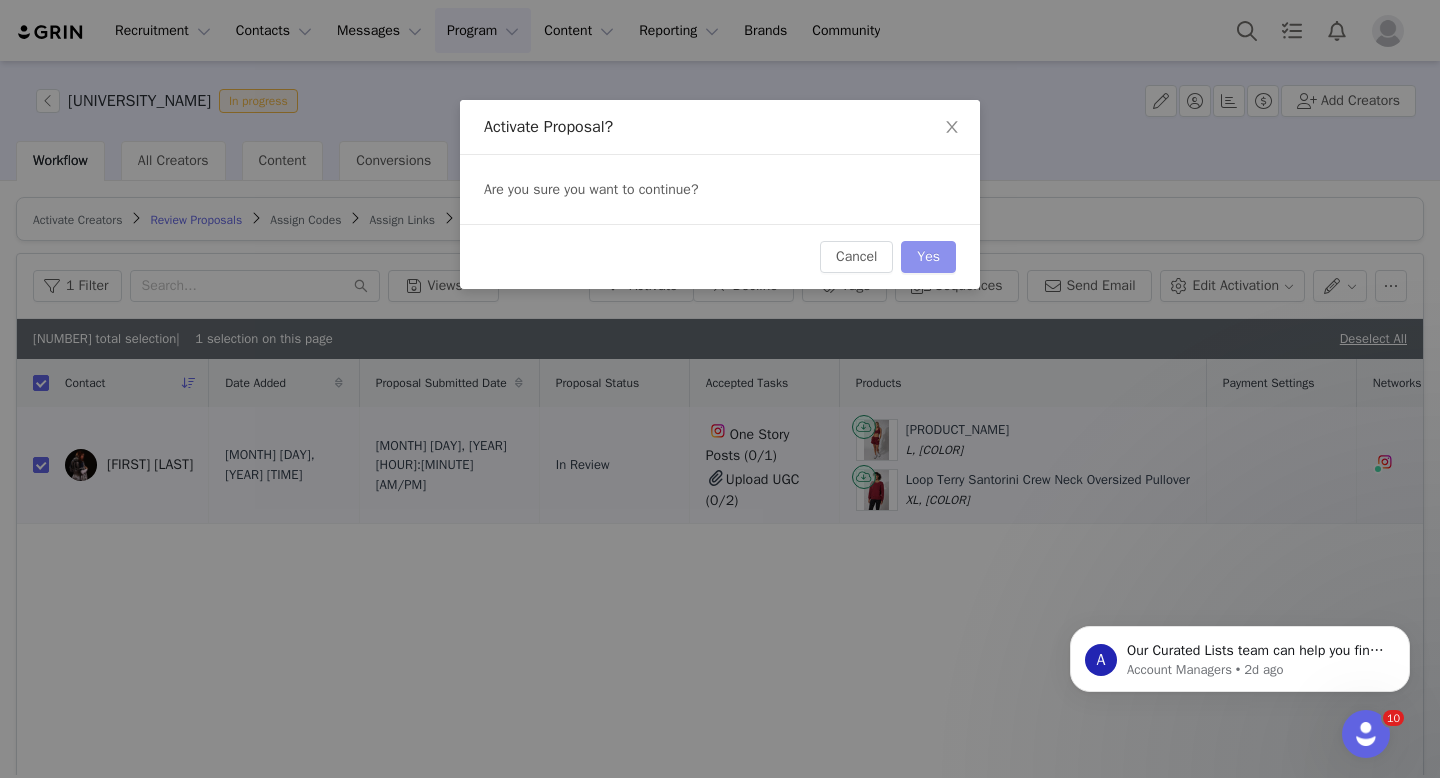 click on "Yes" at bounding box center (928, 257) 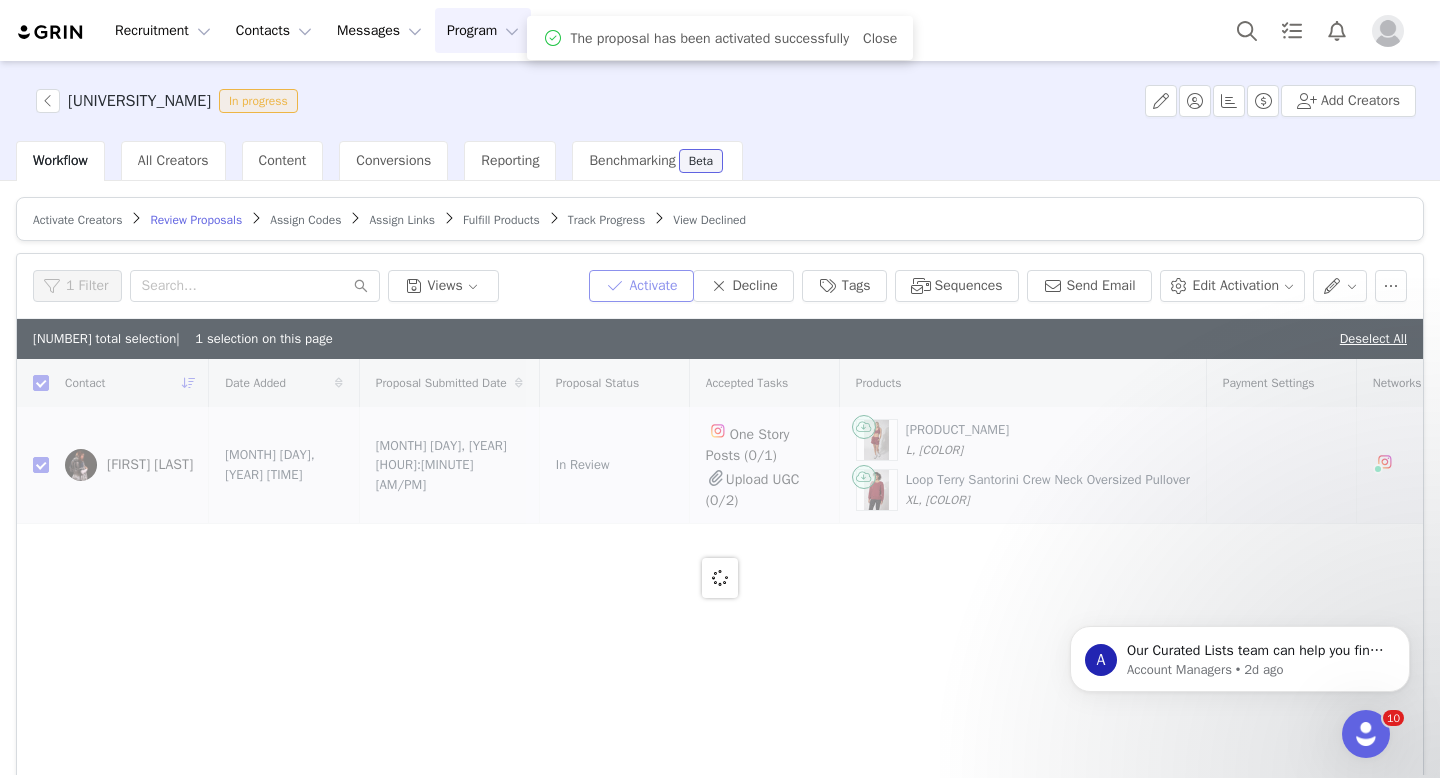 checkbox on "false" 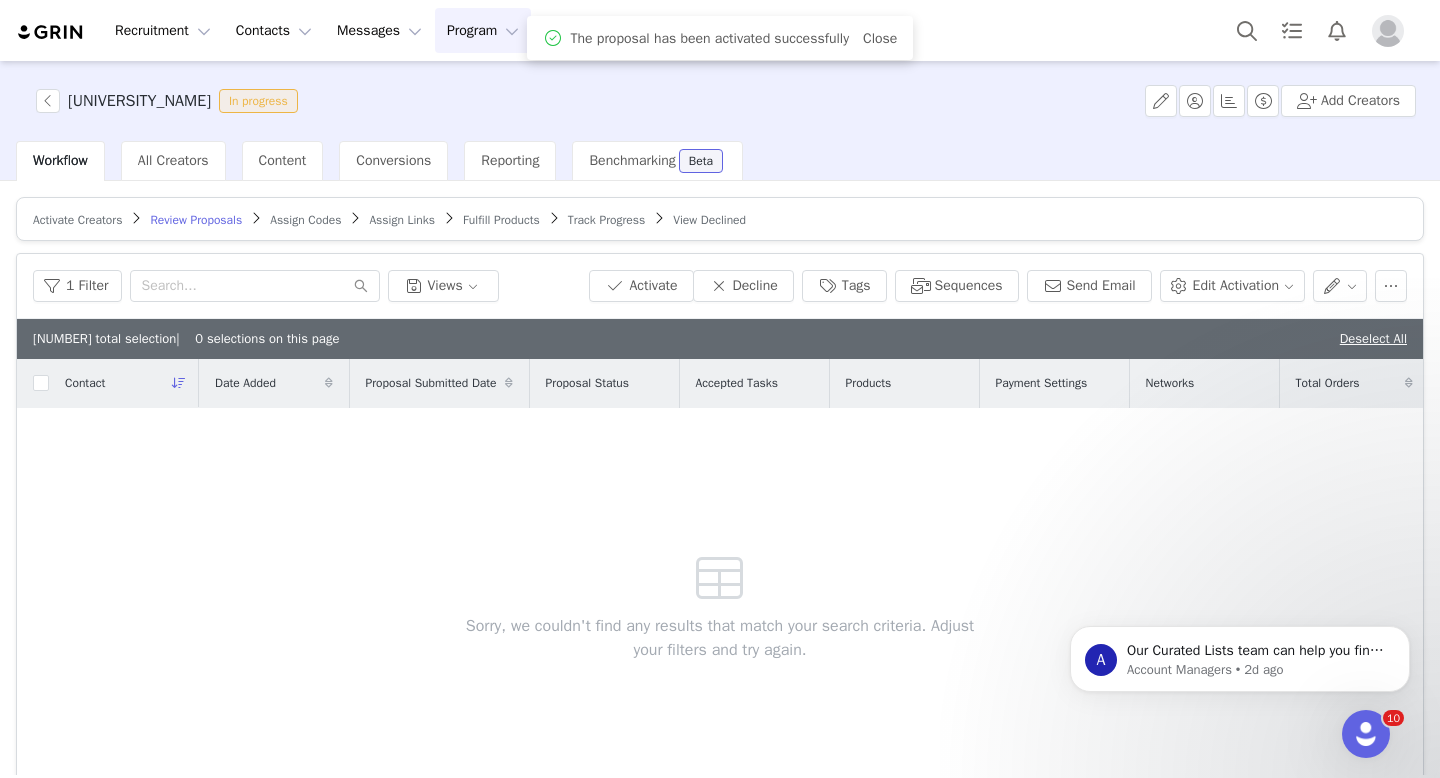 click on "Assign Codes" at bounding box center [305, 220] 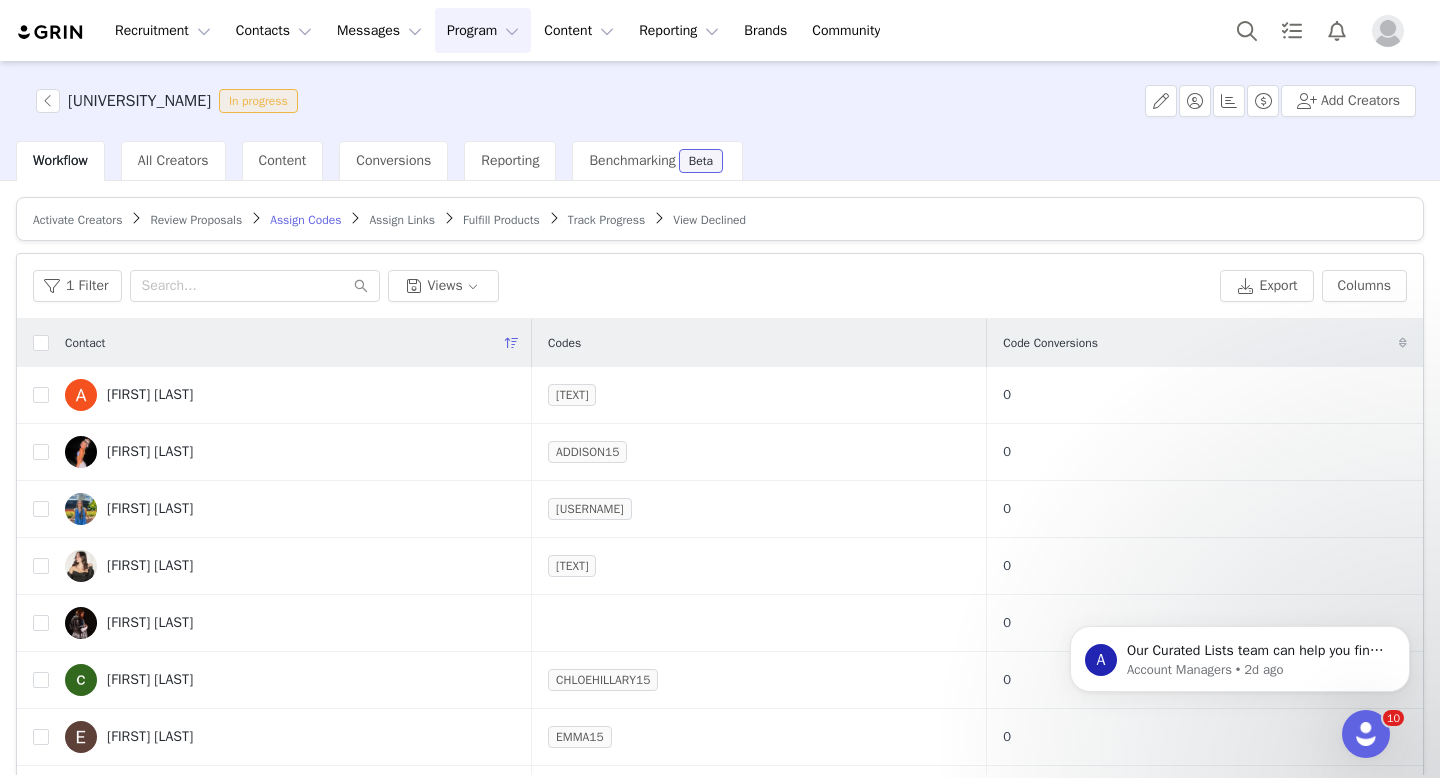 scroll, scrollTop: 171, scrollLeft: 0, axis: vertical 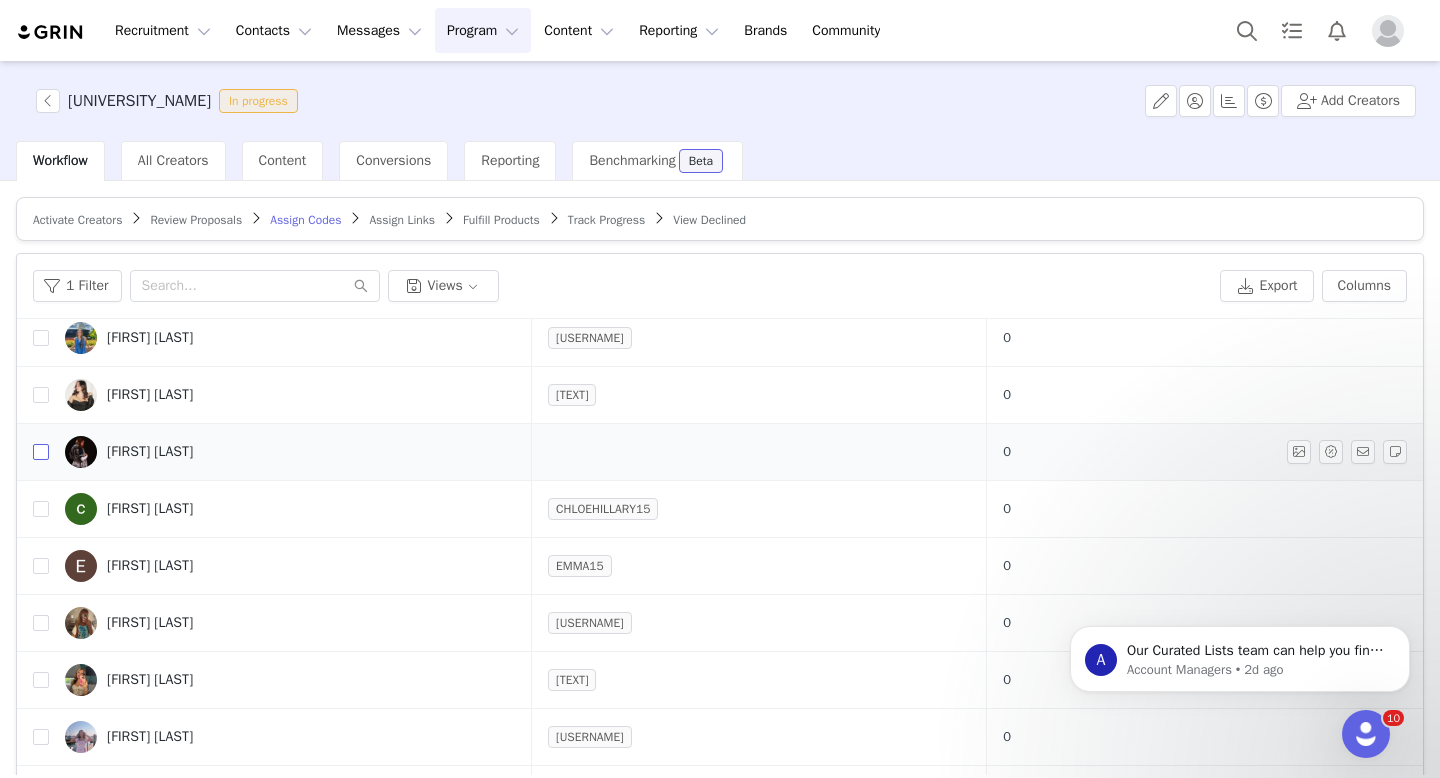 click at bounding box center [41, 452] 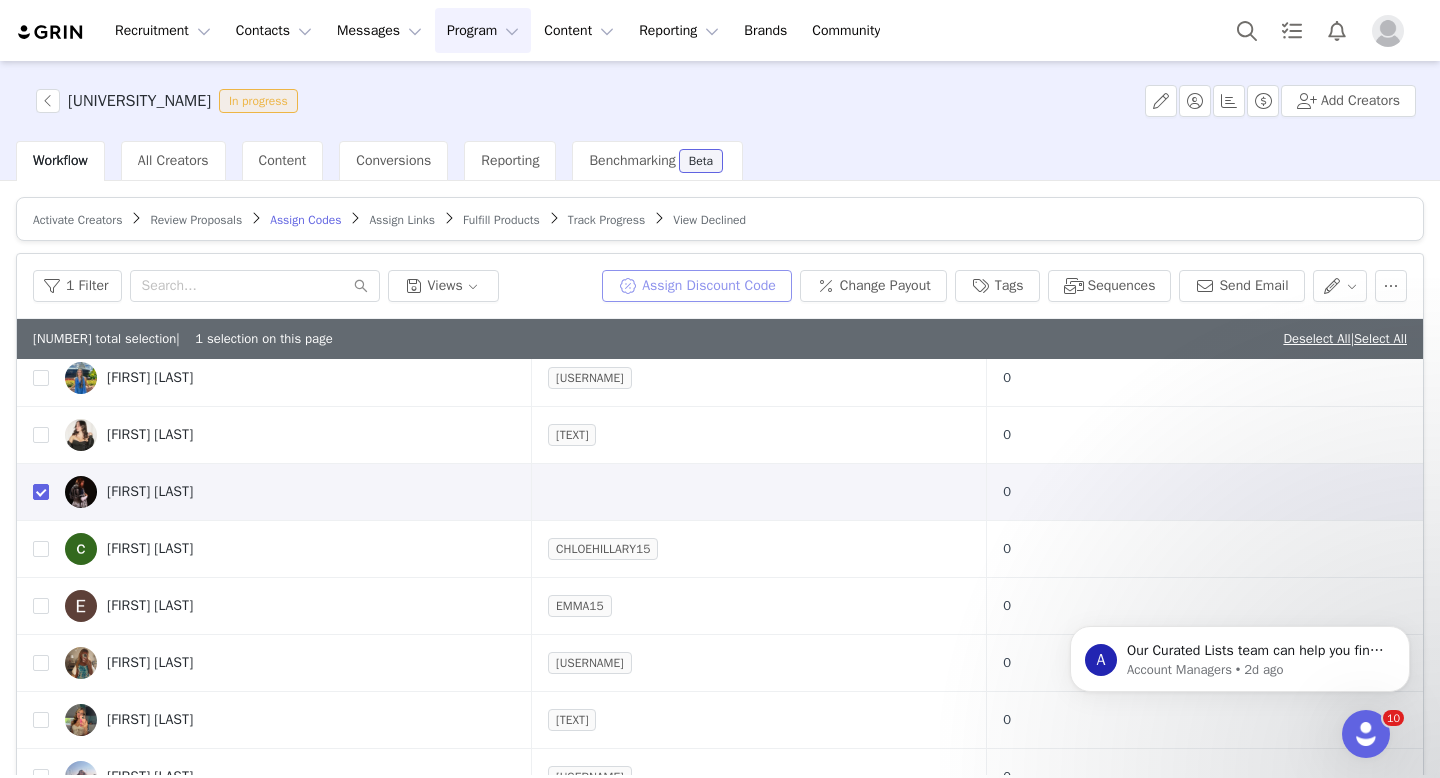 click on "Assign Discount Code" at bounding box center [697, 286] 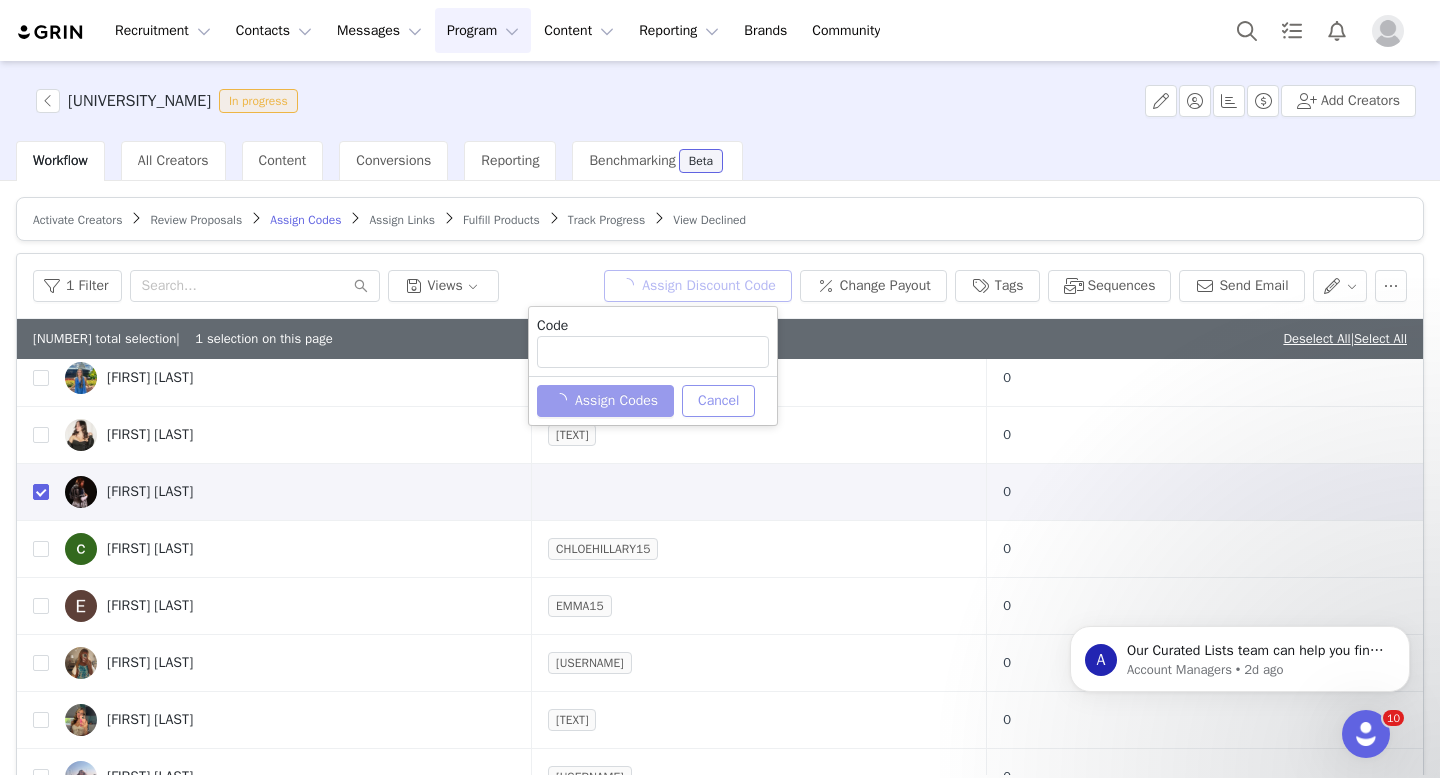 type on "CAROLINE15" 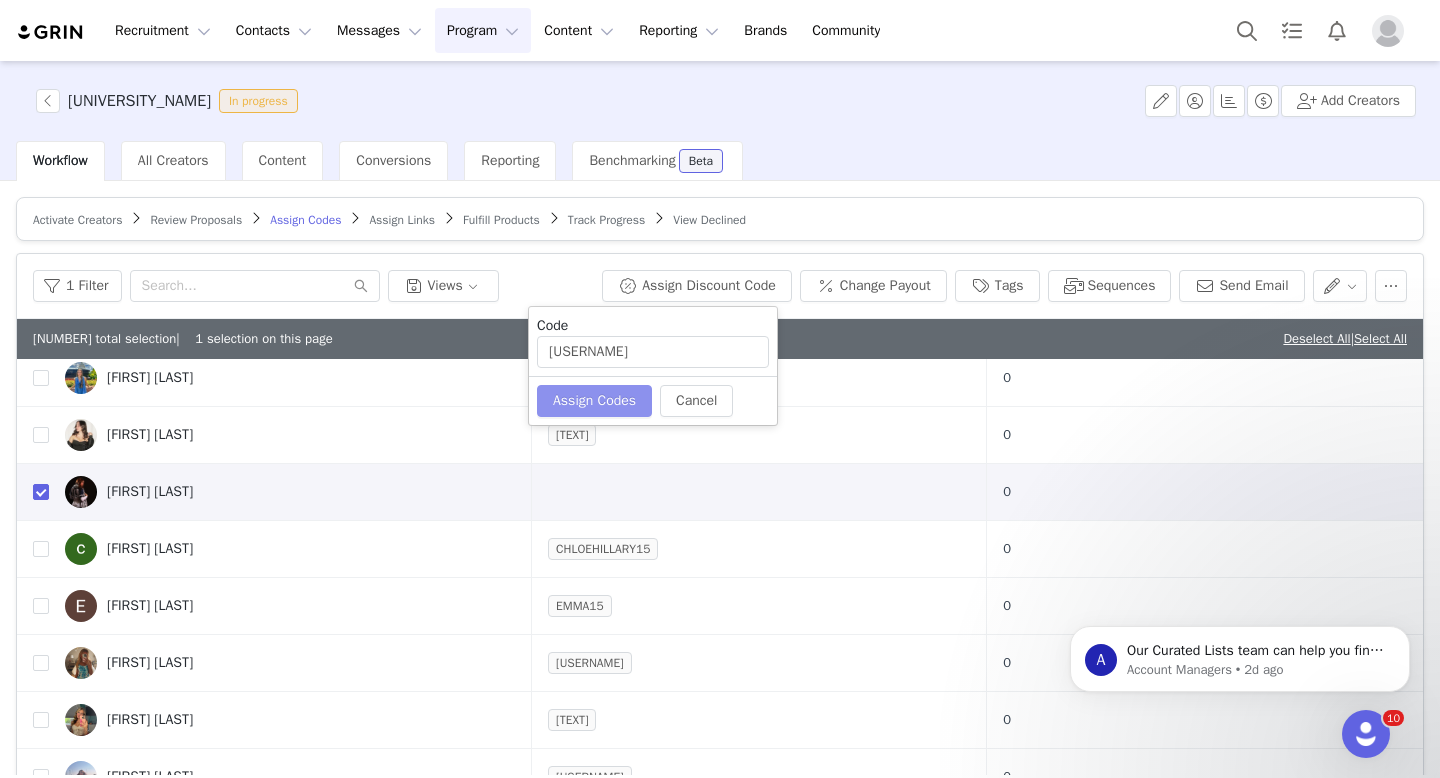 click on "Assign Codes" at bounding box center (594, 401) 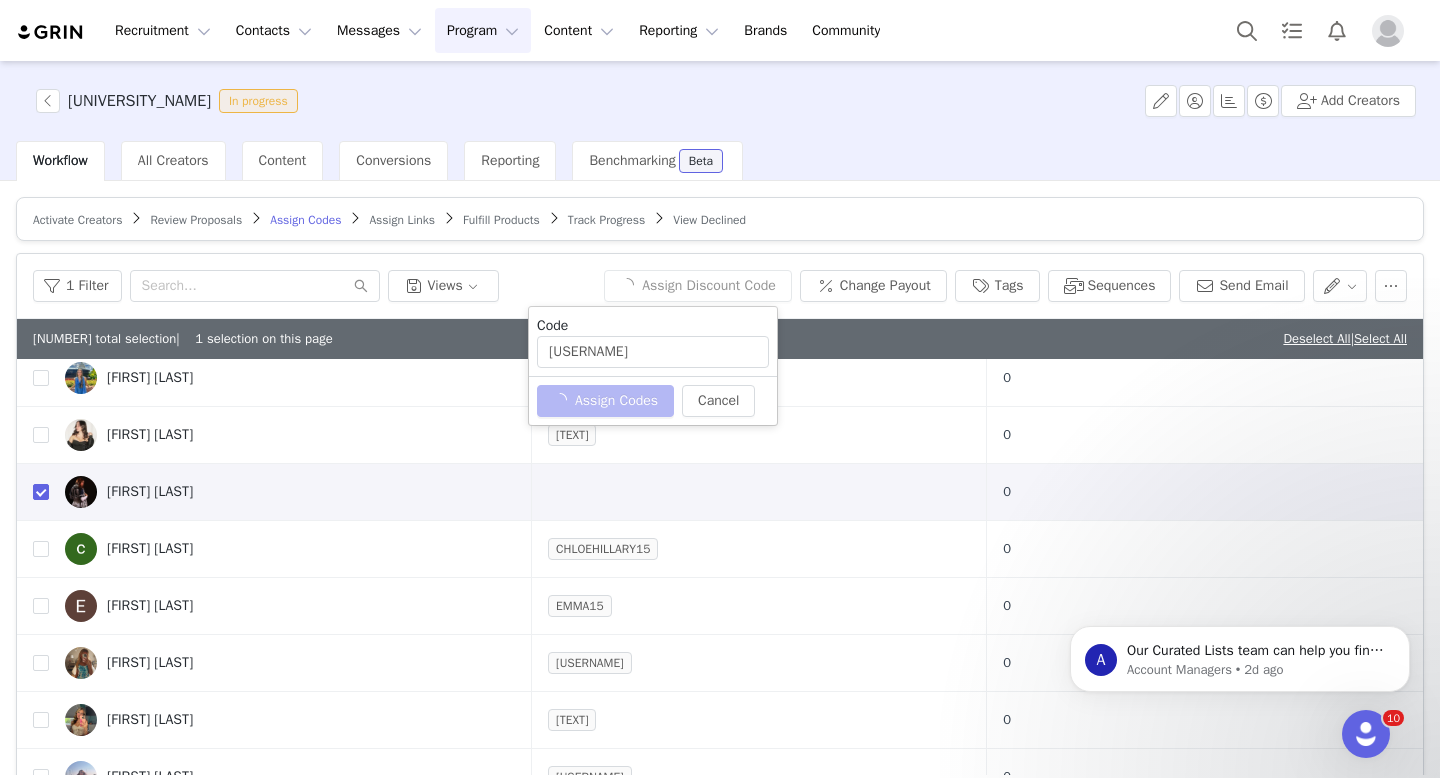 type 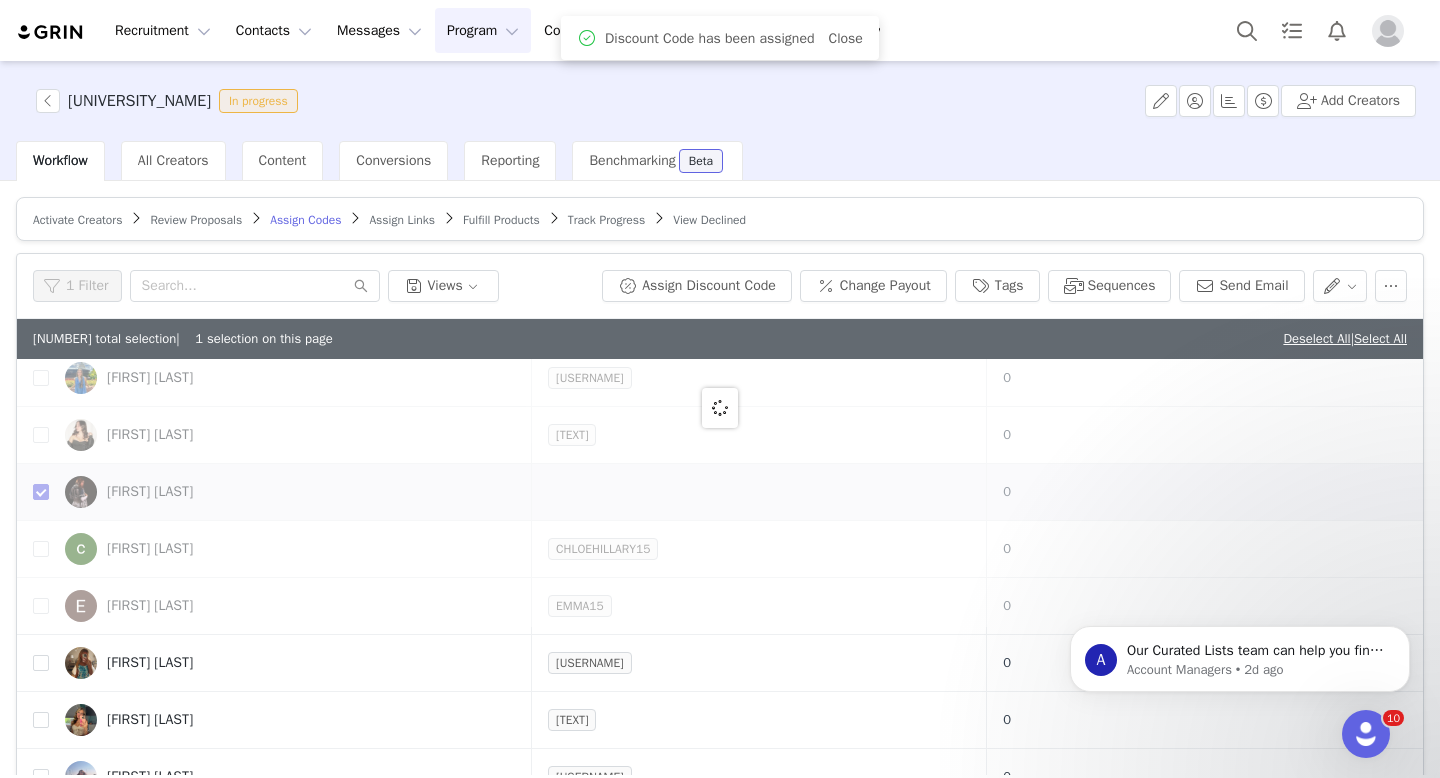 scroll, scrollTop: 0, scrollLeft: 0, axis: both 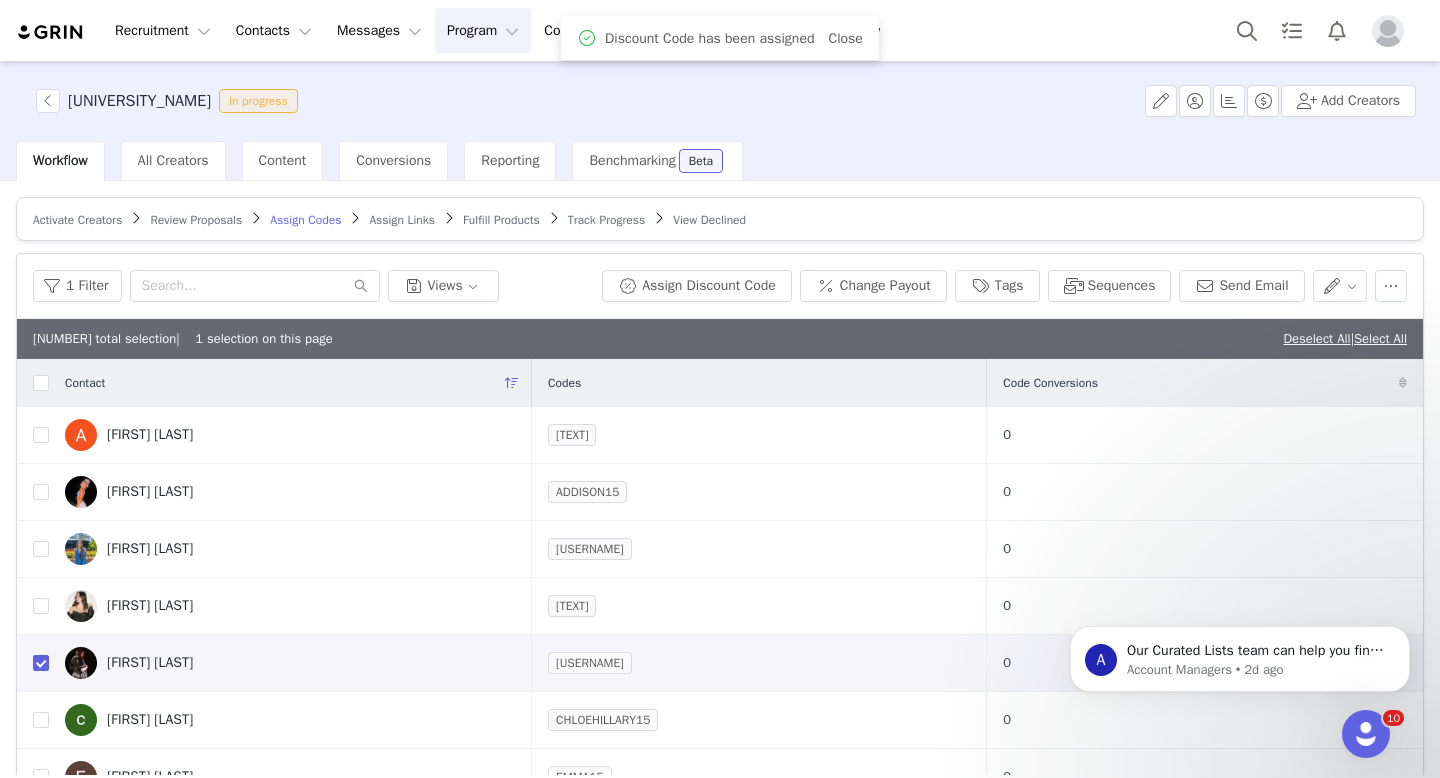 click on "Assign Links" at bounding box center [402, 220] 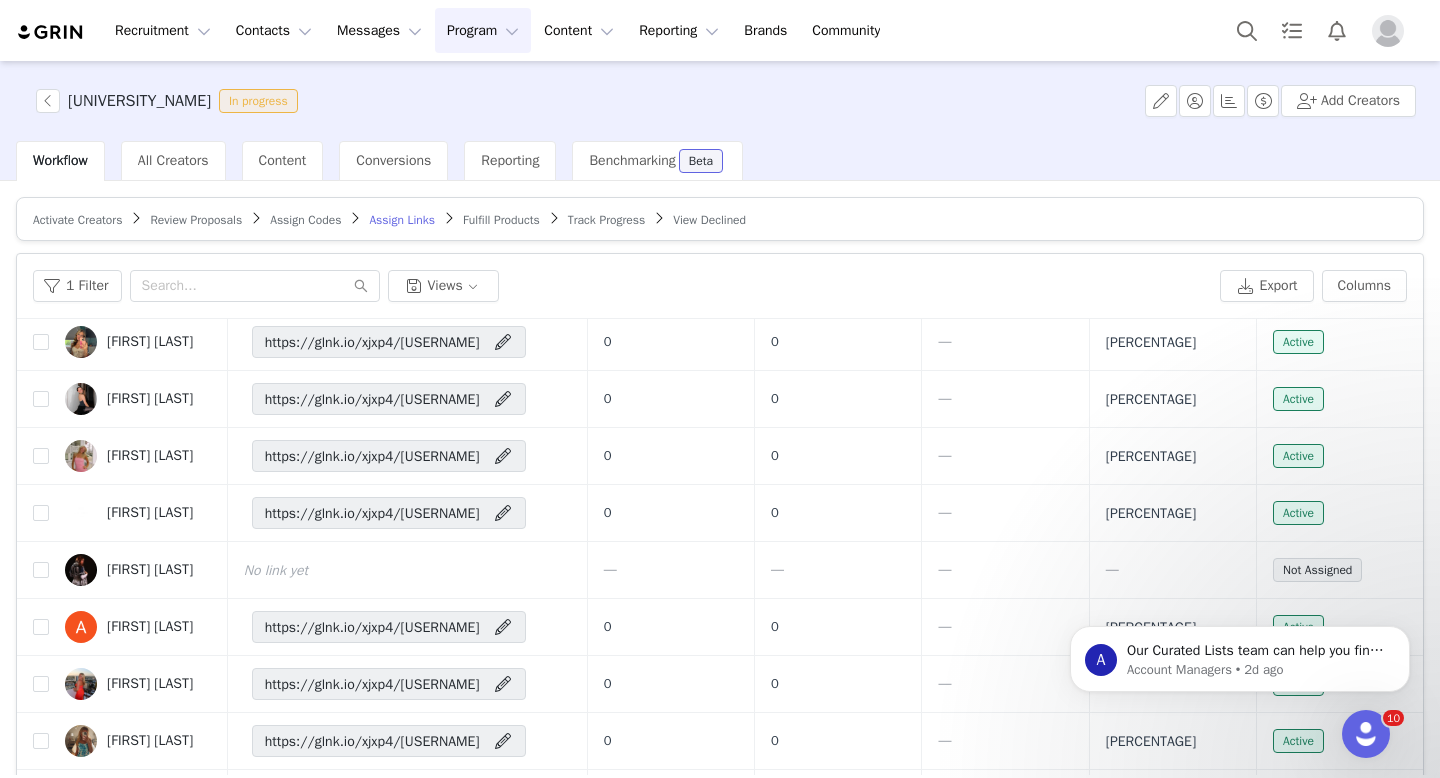 scroll, scrollTop: 348, scrollLeft: 0, axis: vertical 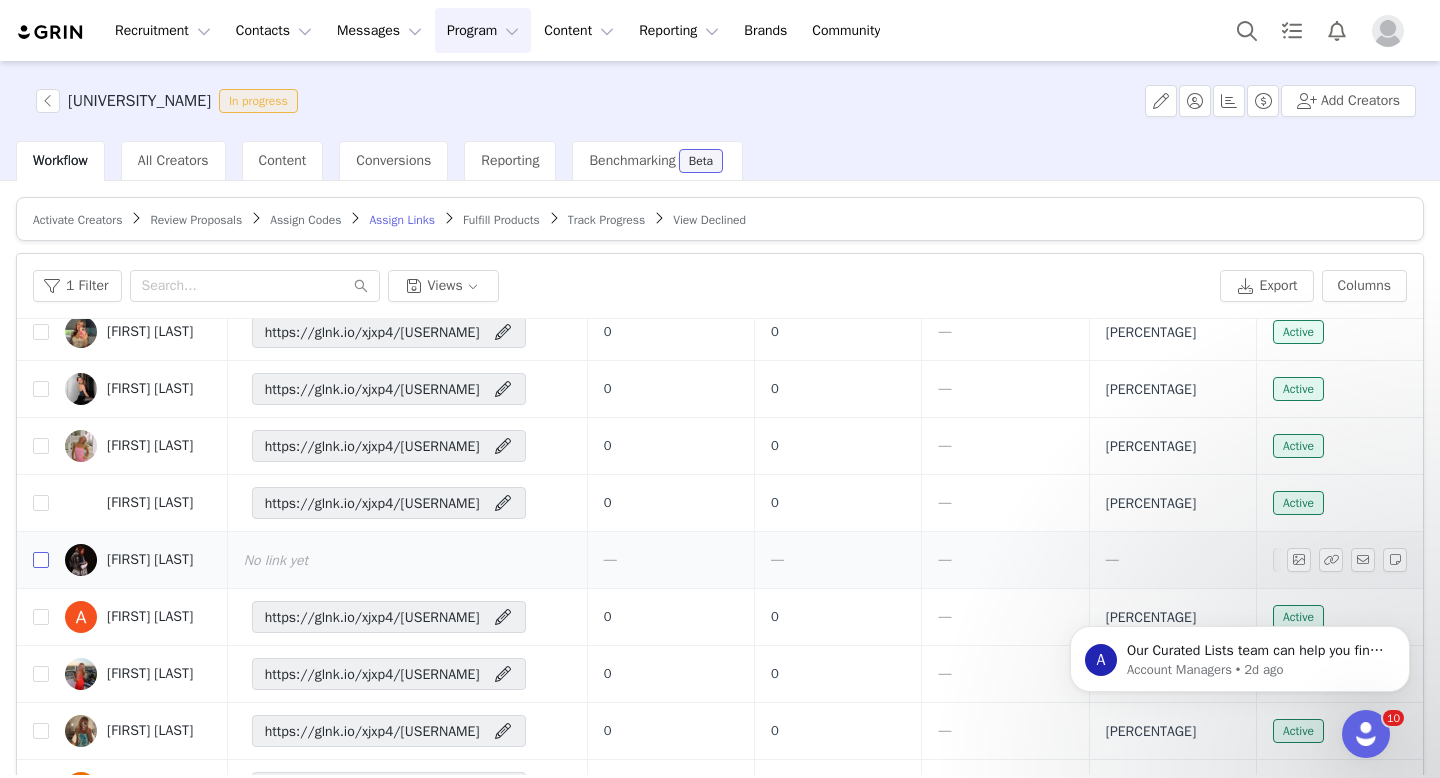 click at bounding box center [41, 560] 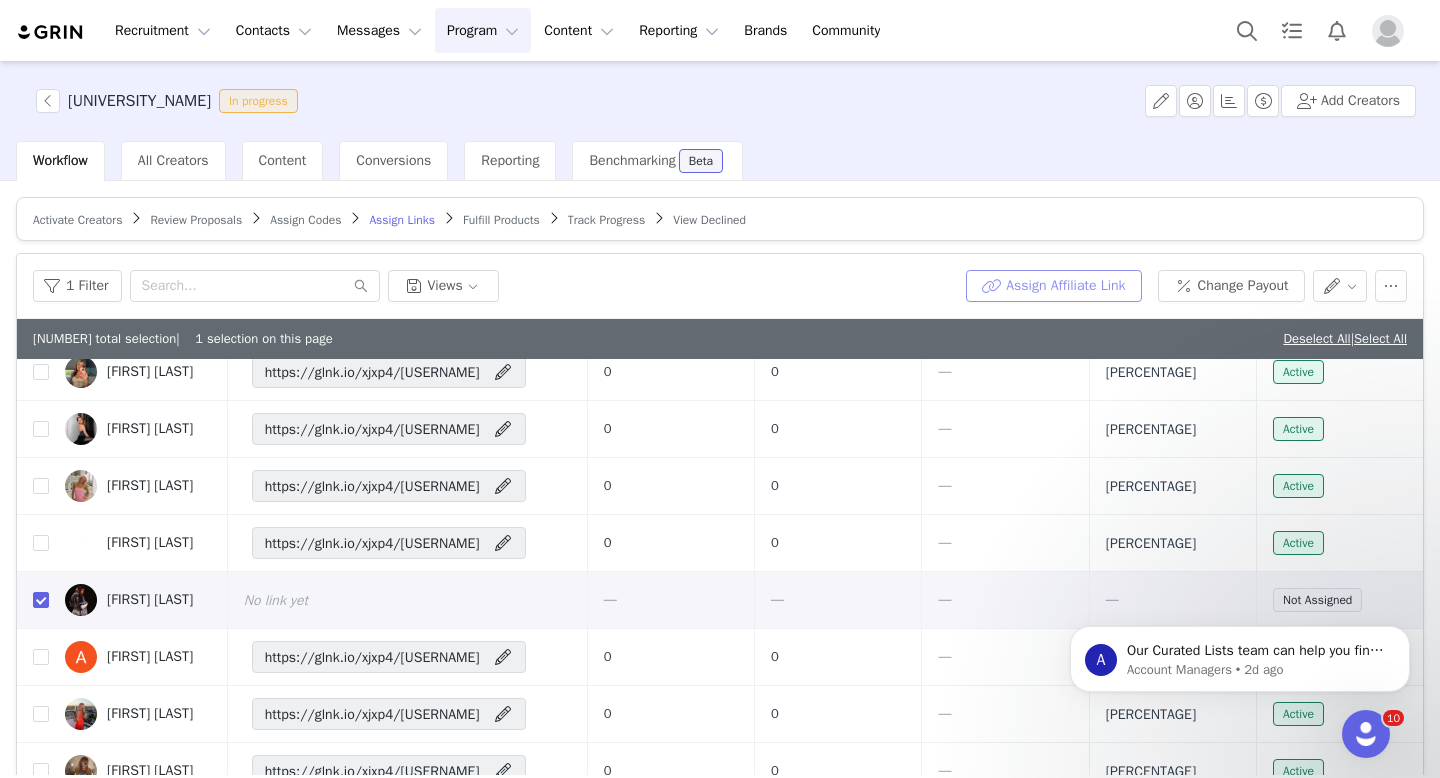 click on "Assign Affiliate Link" at bounding box center (1053, 286) 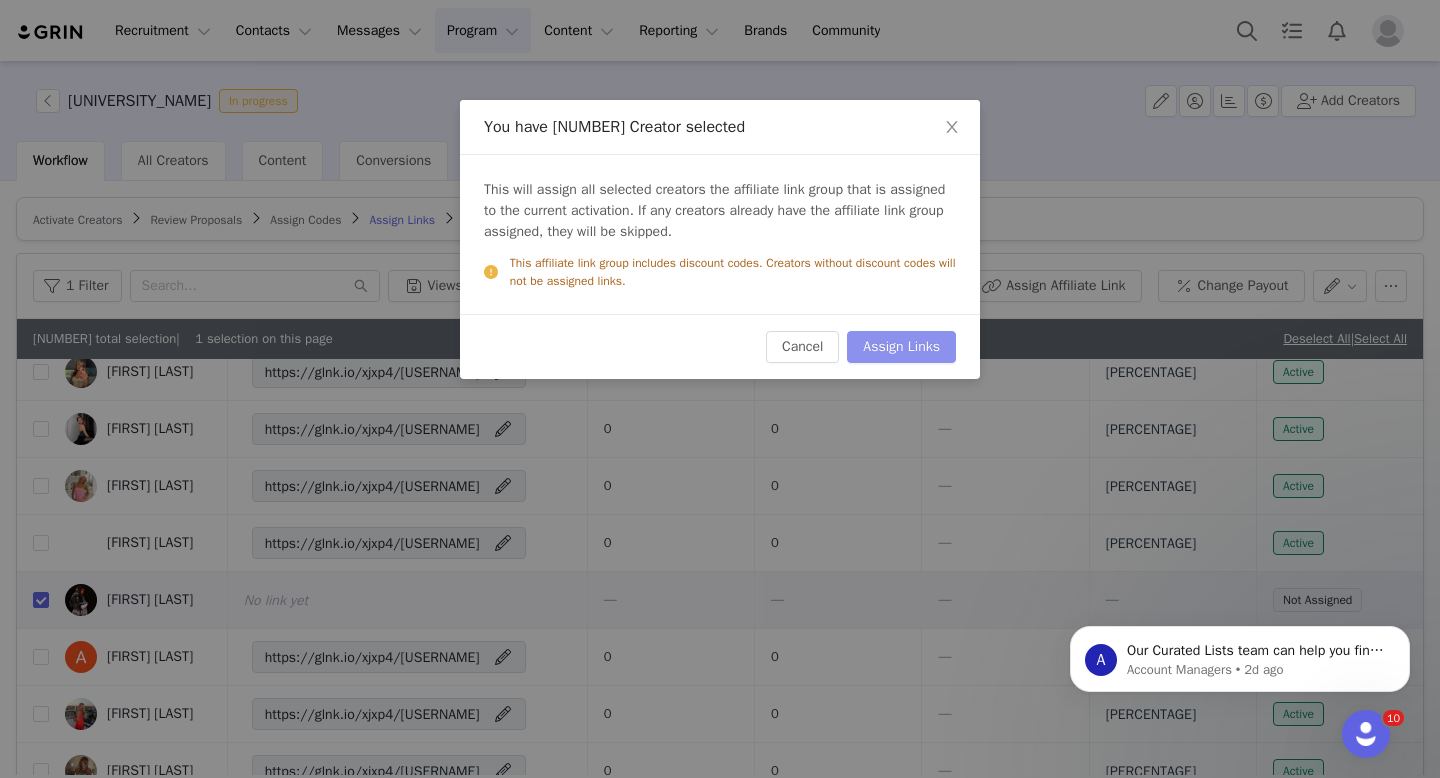 click on "Assign Links" at bounding box center (901, 347) 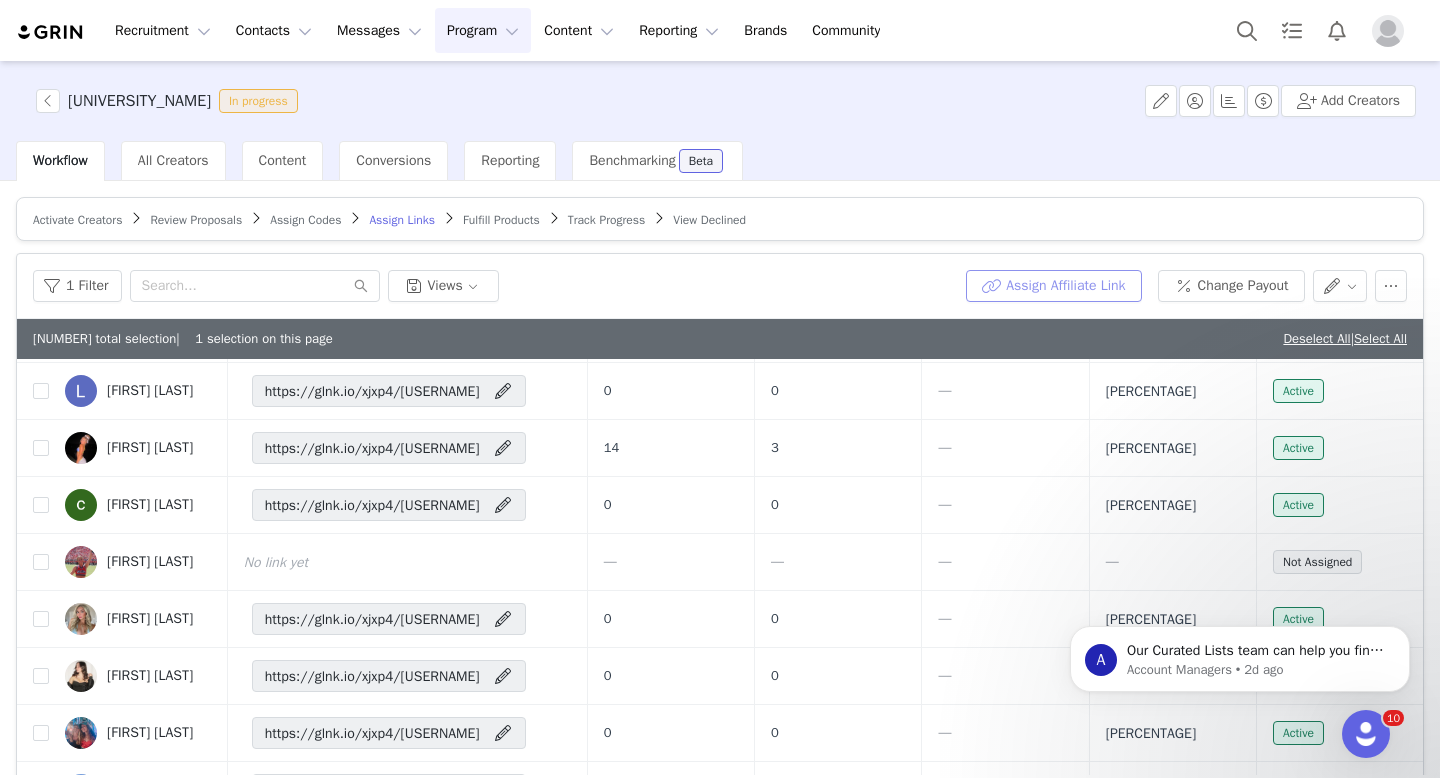 scroll, scrollTop: 1034, scrollLeft: 0, axis: vertical 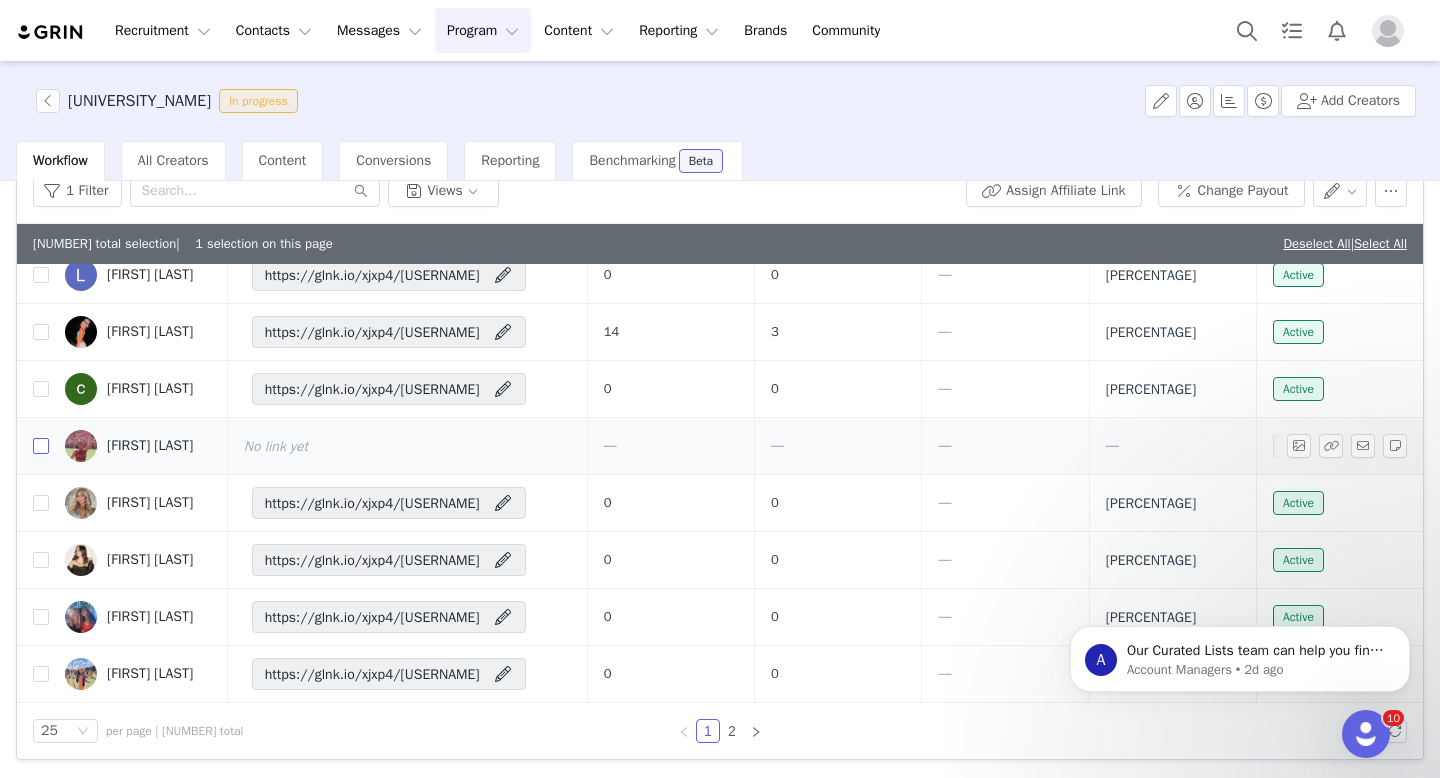 click at bounding box center [41, 446] 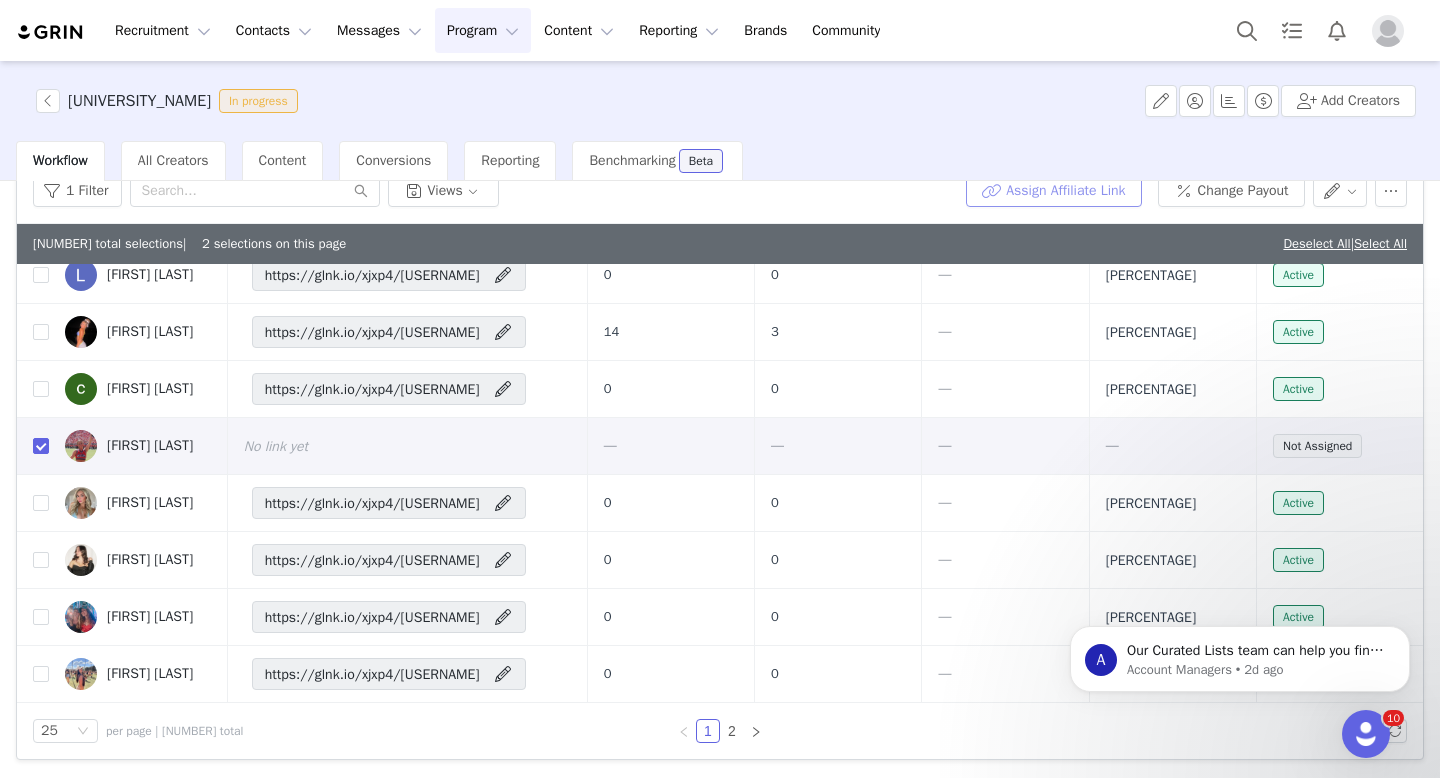 click on "Assign Affiliate Link" at bounding box center (1053, 191) 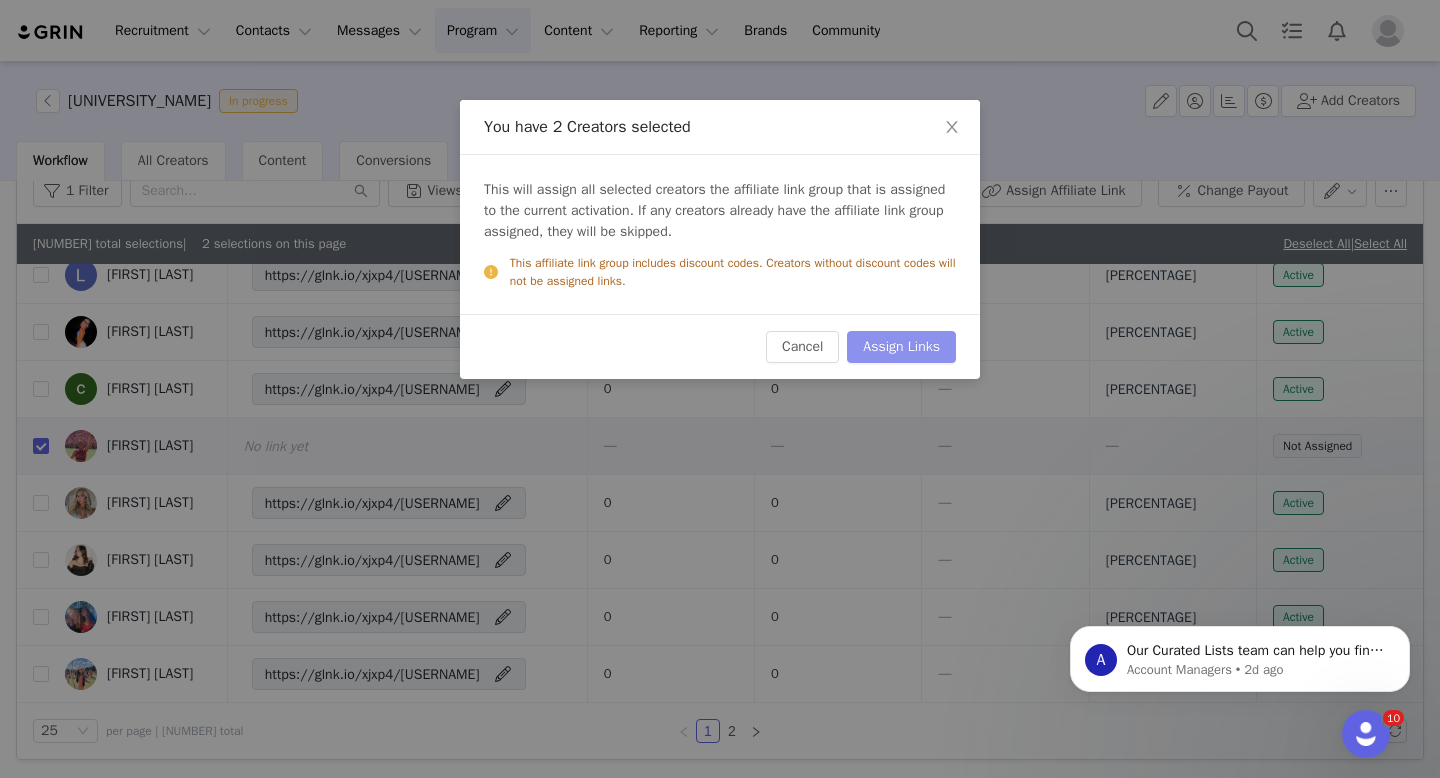 click on "Assign Links" at bounding box center (901, 347) 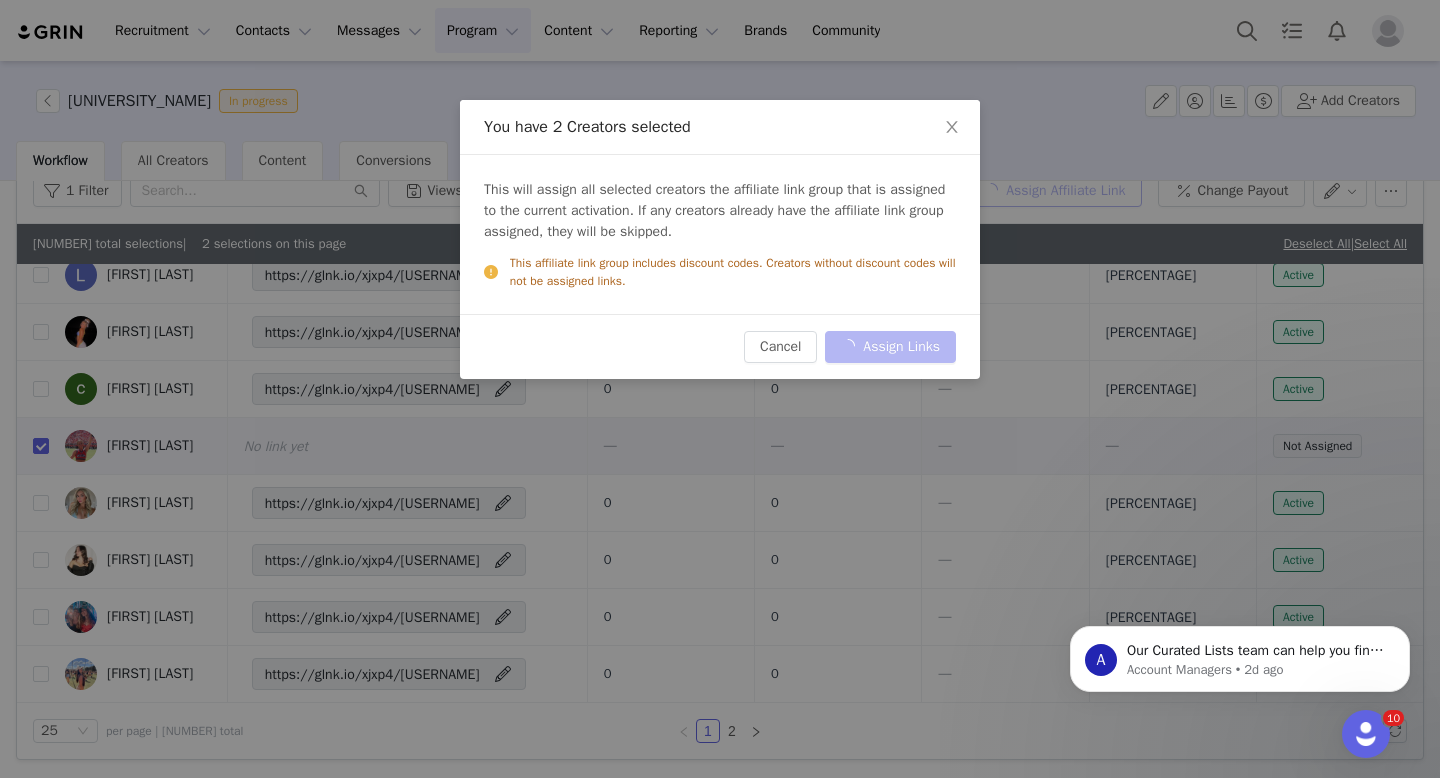 scroll, scrollTop: 88, scrollLeft: 0, axis: vertical 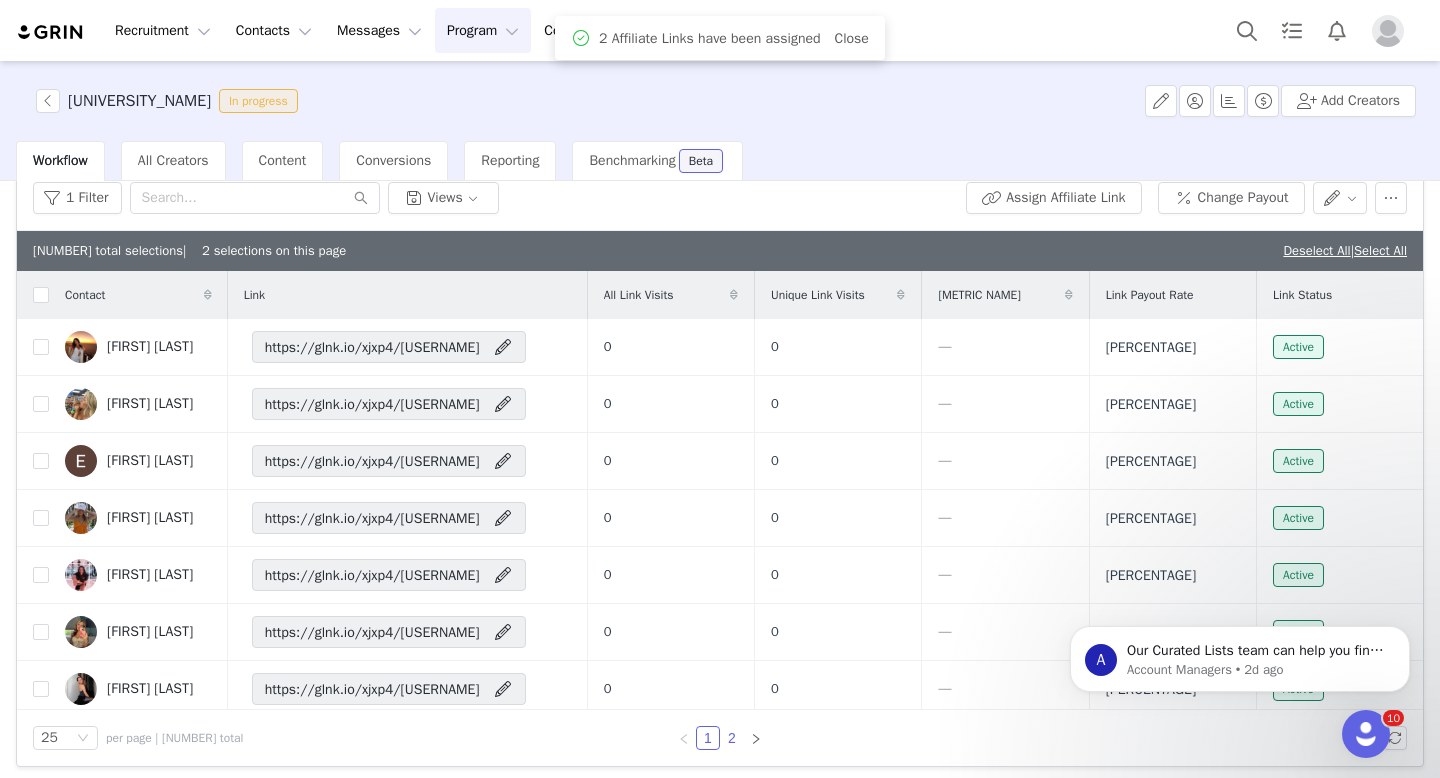click on "2" at bounding box center [732, 738] 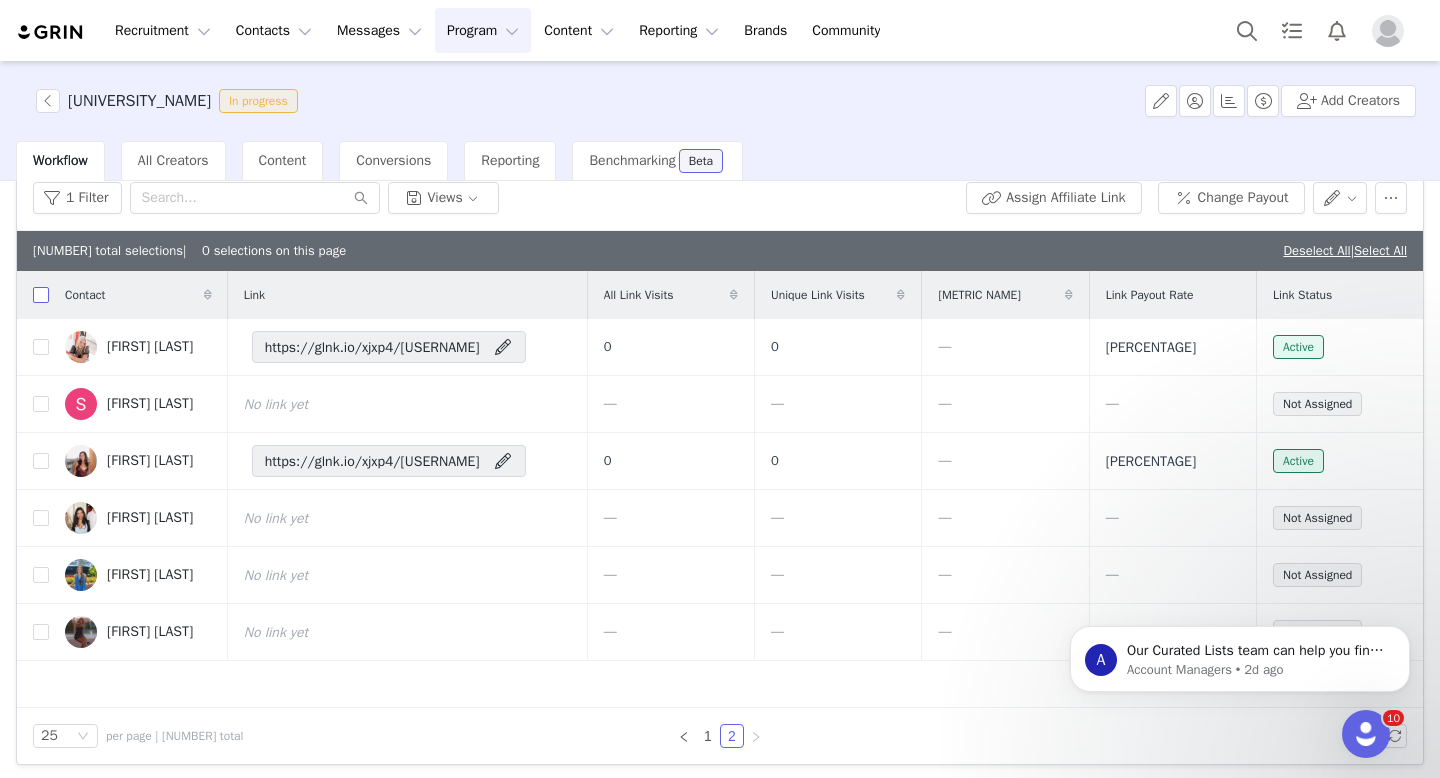 click at bounding box center [41, 295] 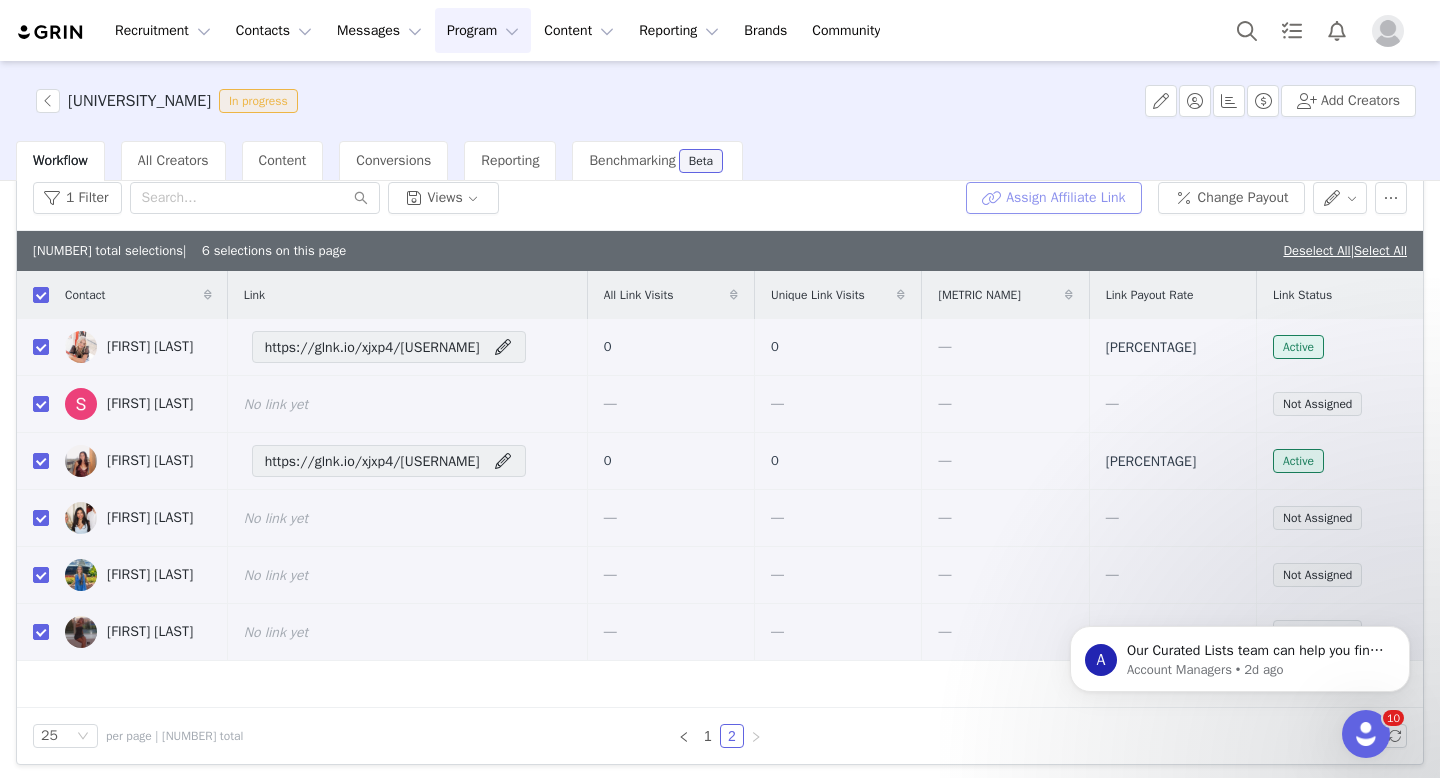 click on "Assign Affiliate Link" at bounding box center [1053, 198] 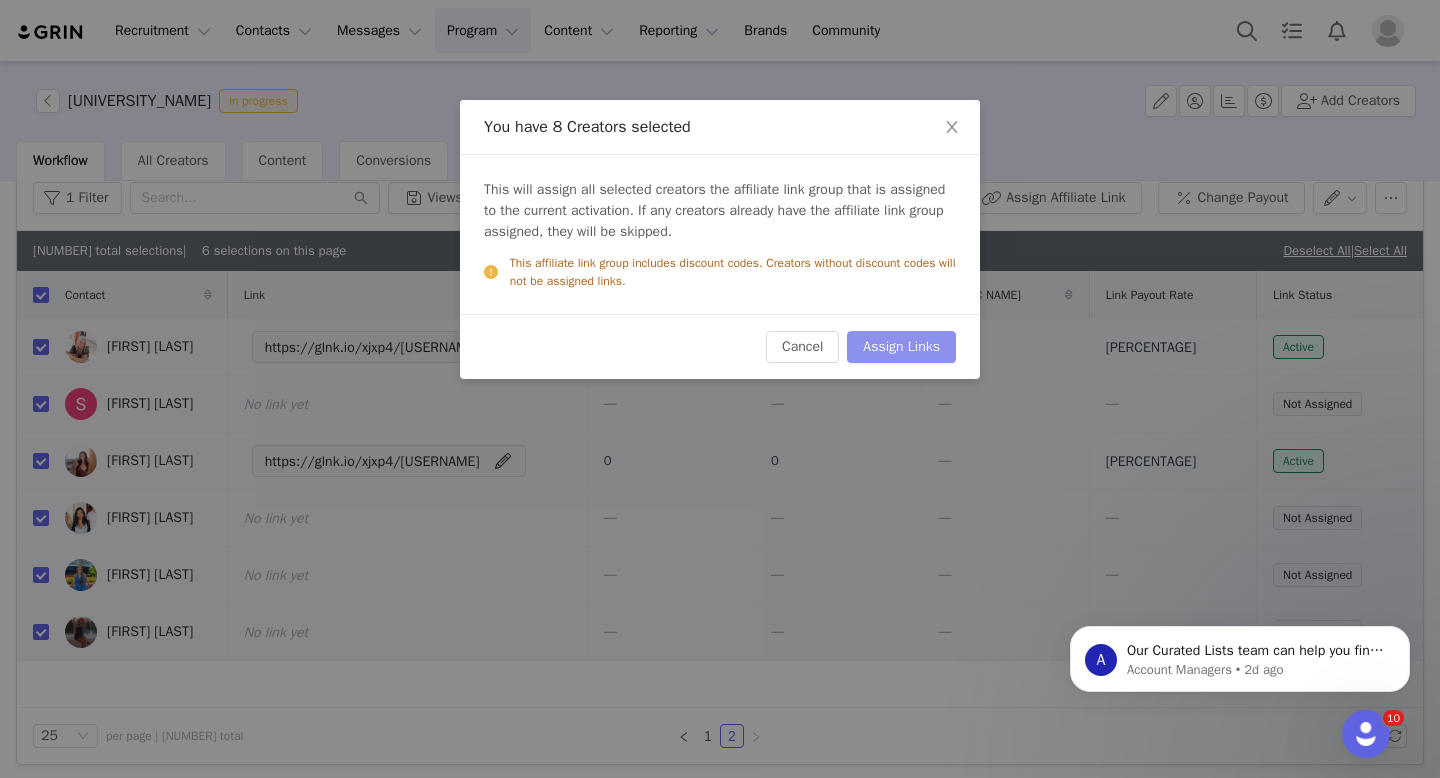 click on "Assign Links" at bounding box center [901, 347] 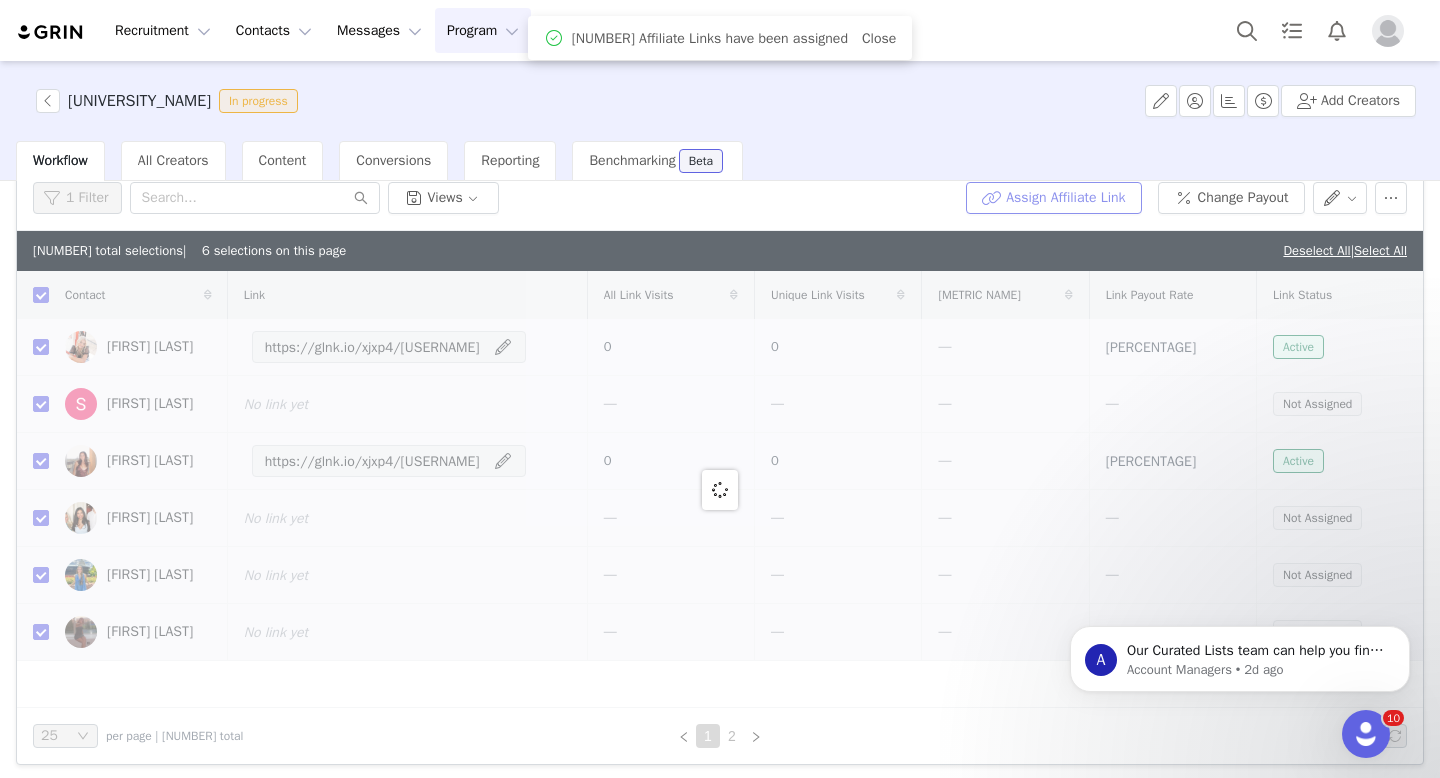 checkbox on "false" 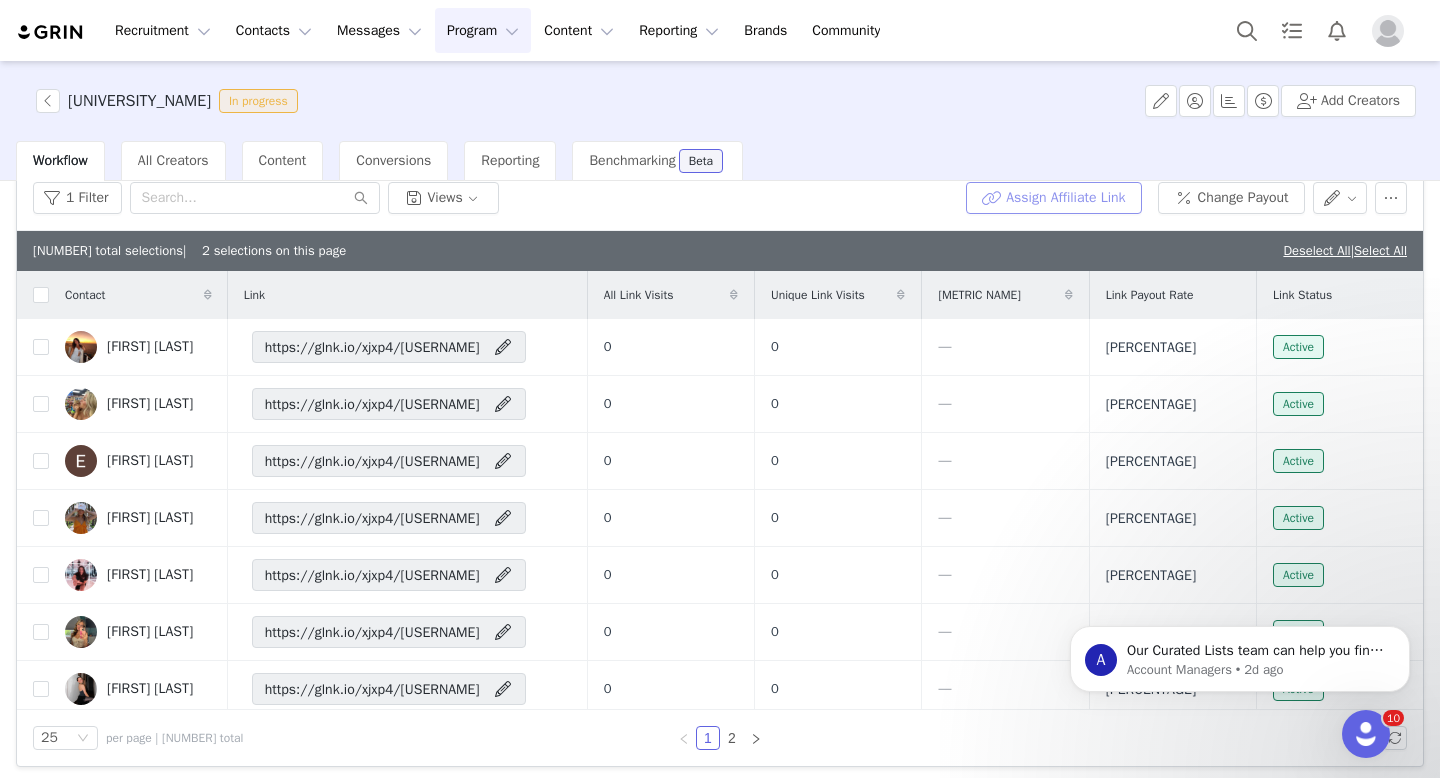 scroll, scrollTop: 0, scrollLeft: 0, axis: both 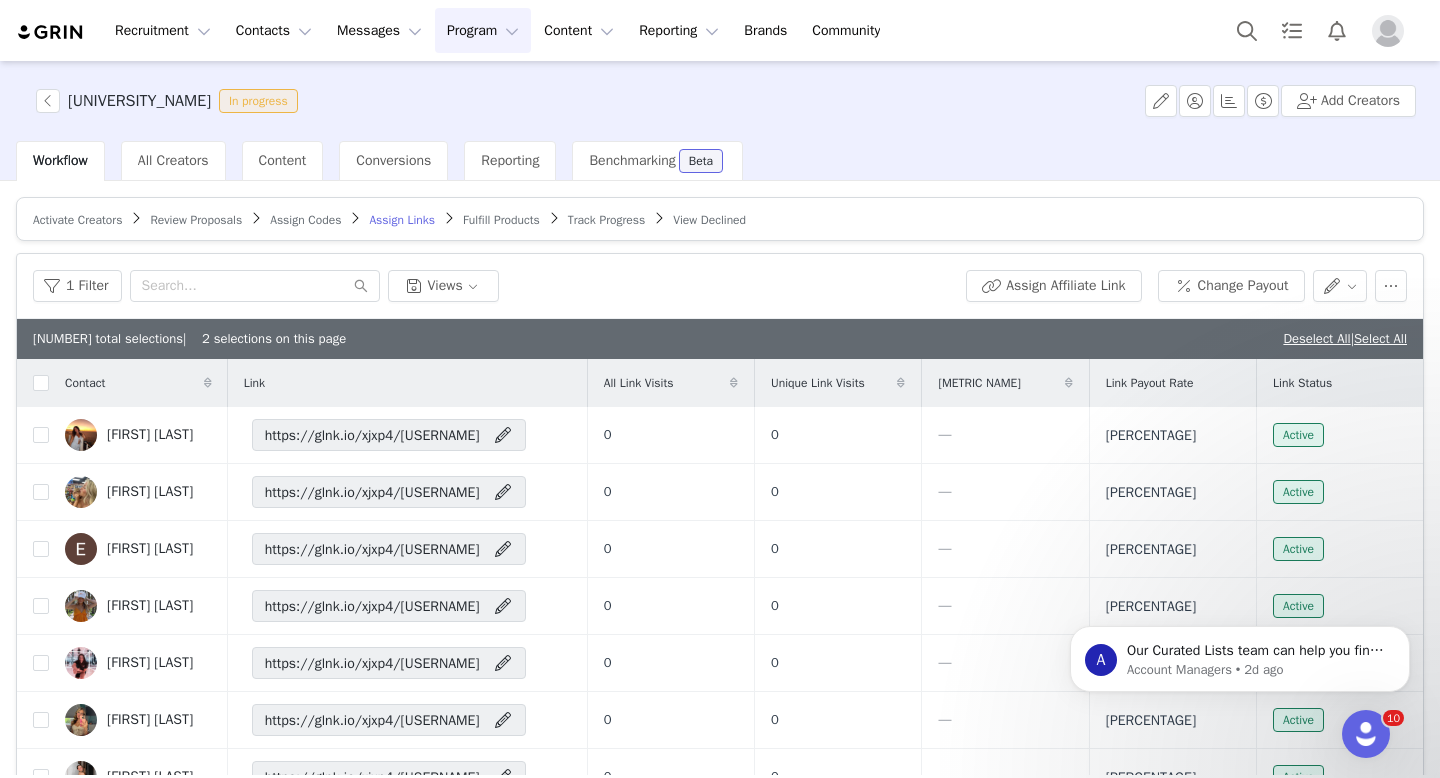 click on "Fulfill Products" at bounding box center [501, 220] 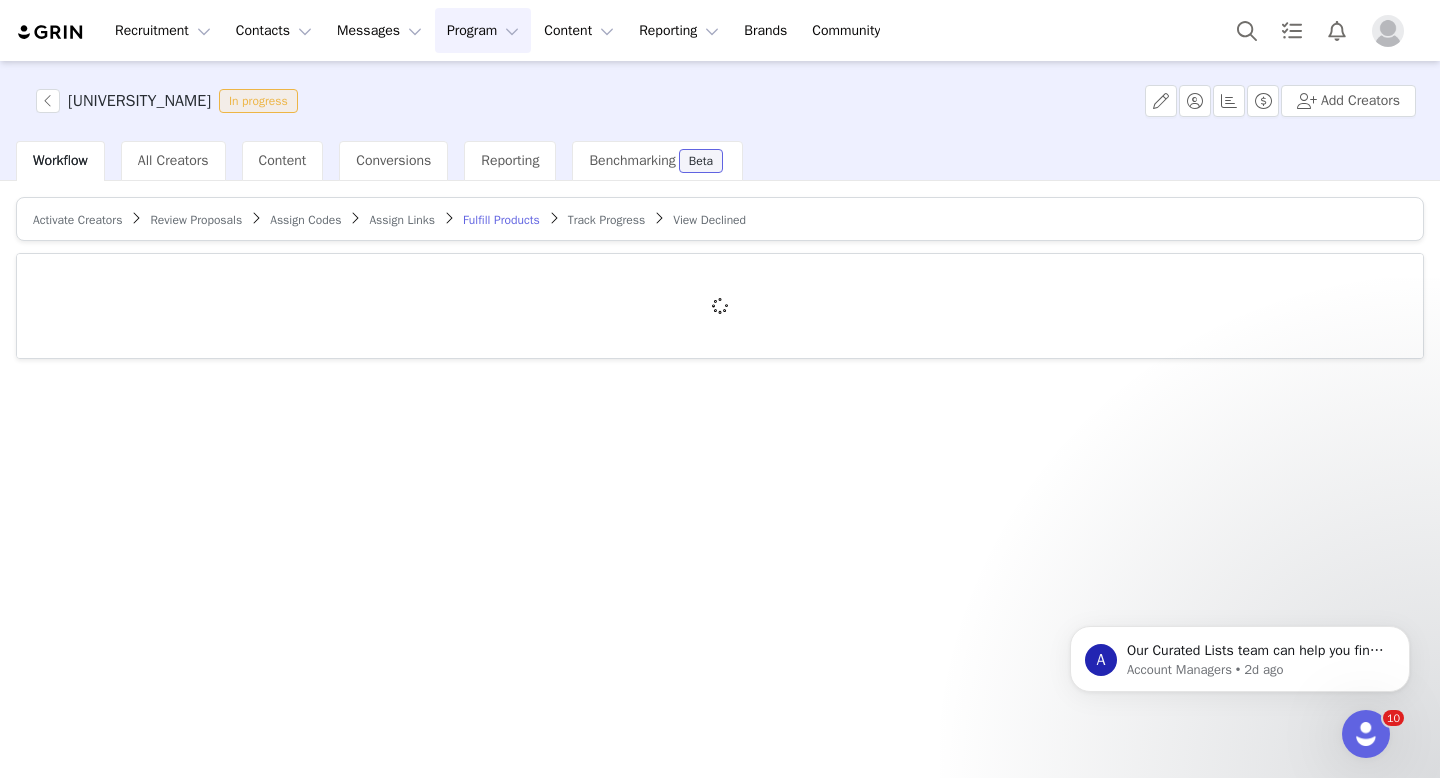 click on "Assign Codes" at bounding box center (305, 220) 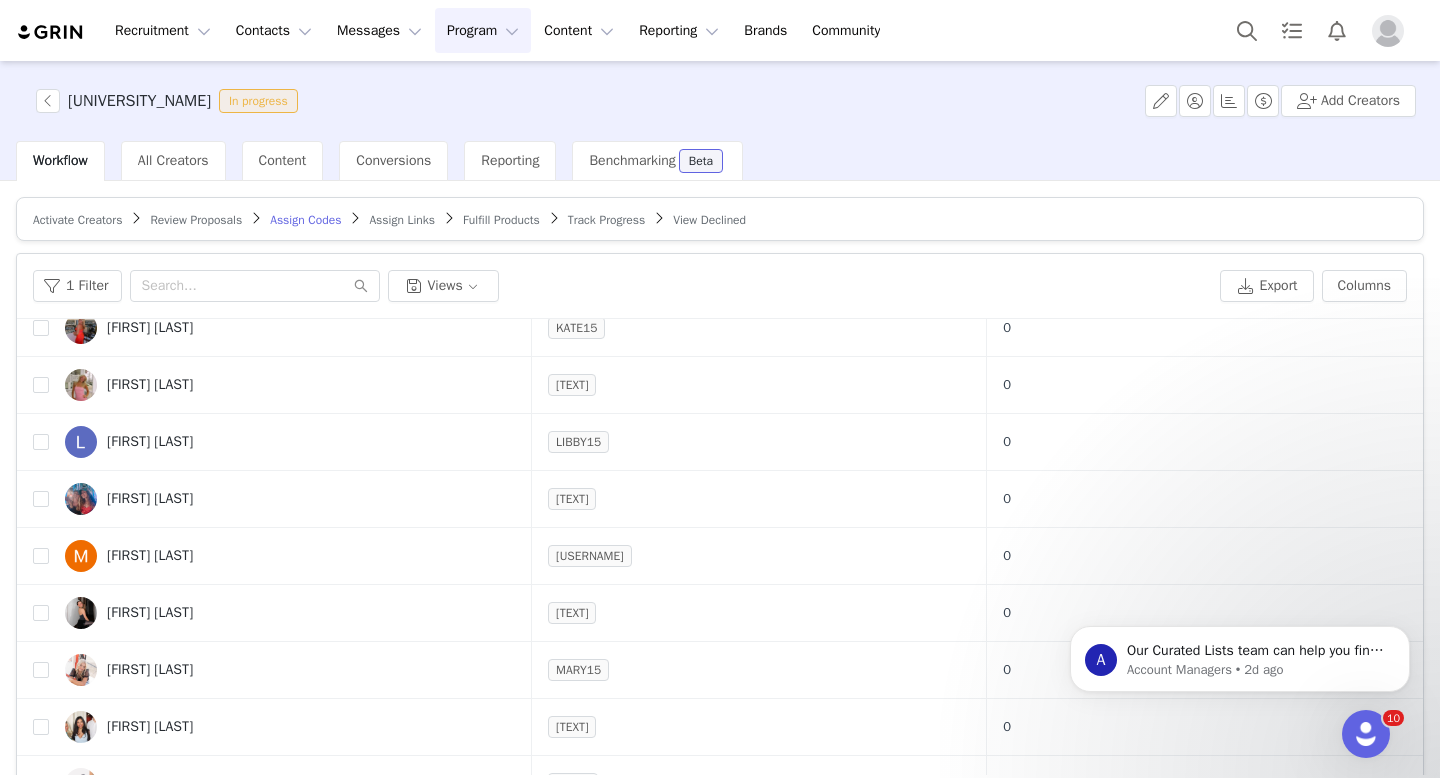 scroll, scrollTop: 994, scrollLeft: 0, axis: vertical 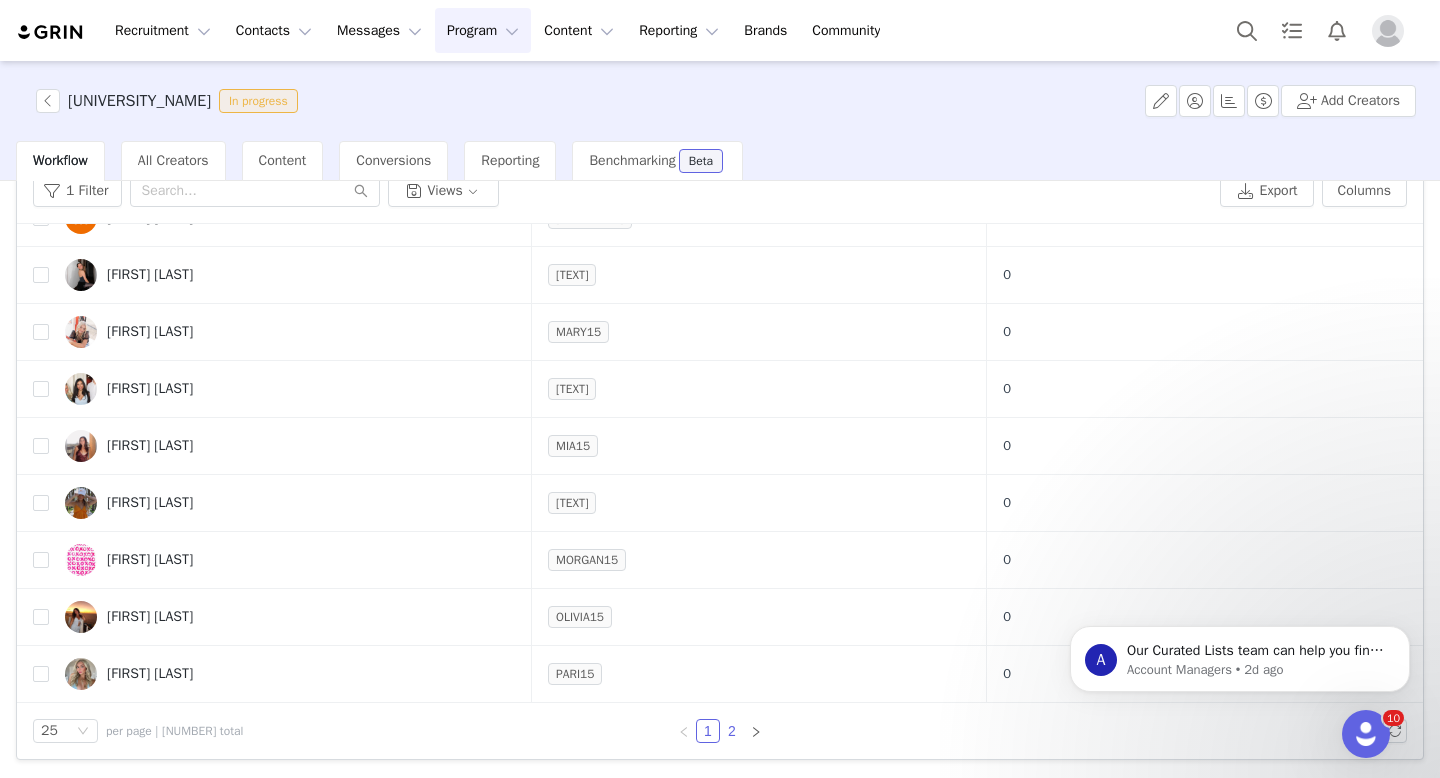 click on "2" at bounding box center (732, 731) 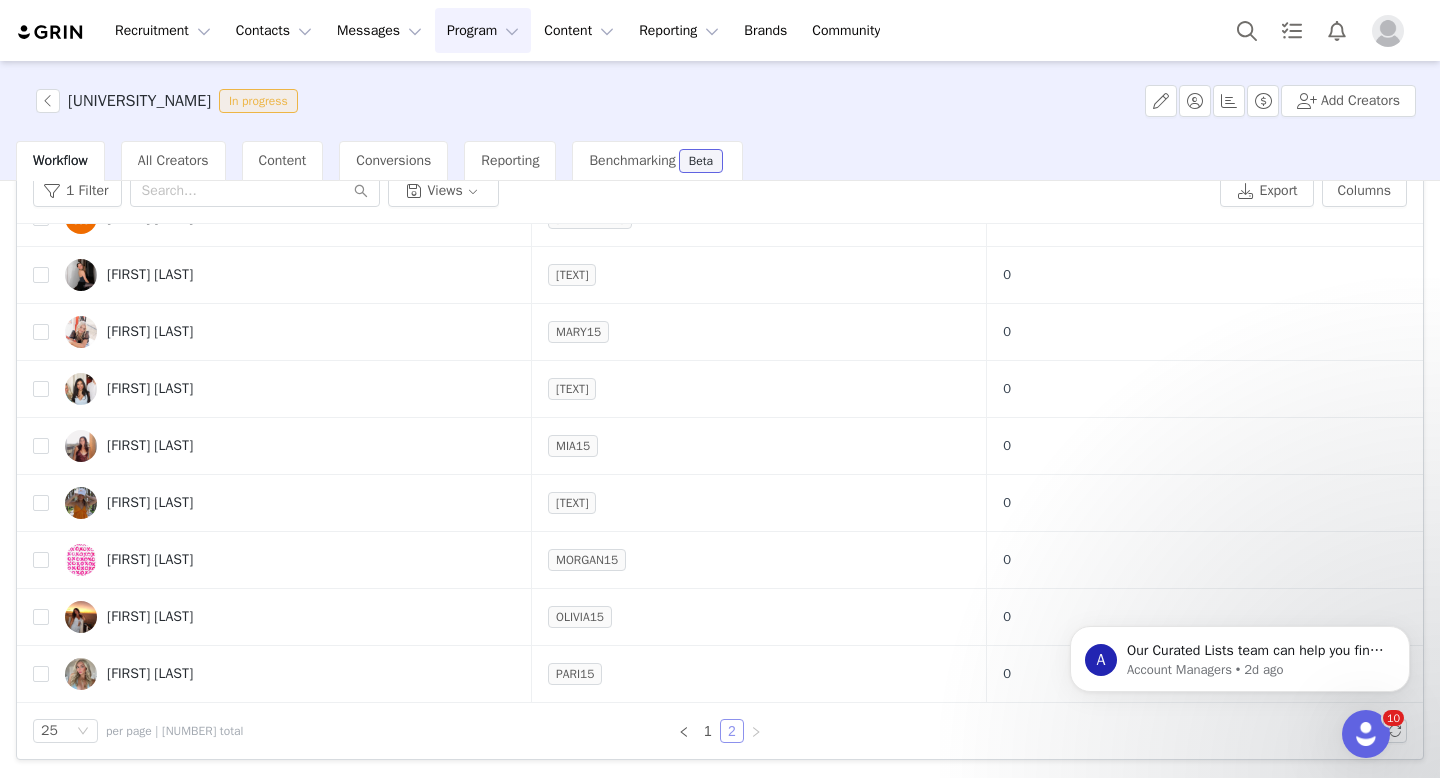 scroll, scrollTop: 0, scrollLeft: 0, axis: both 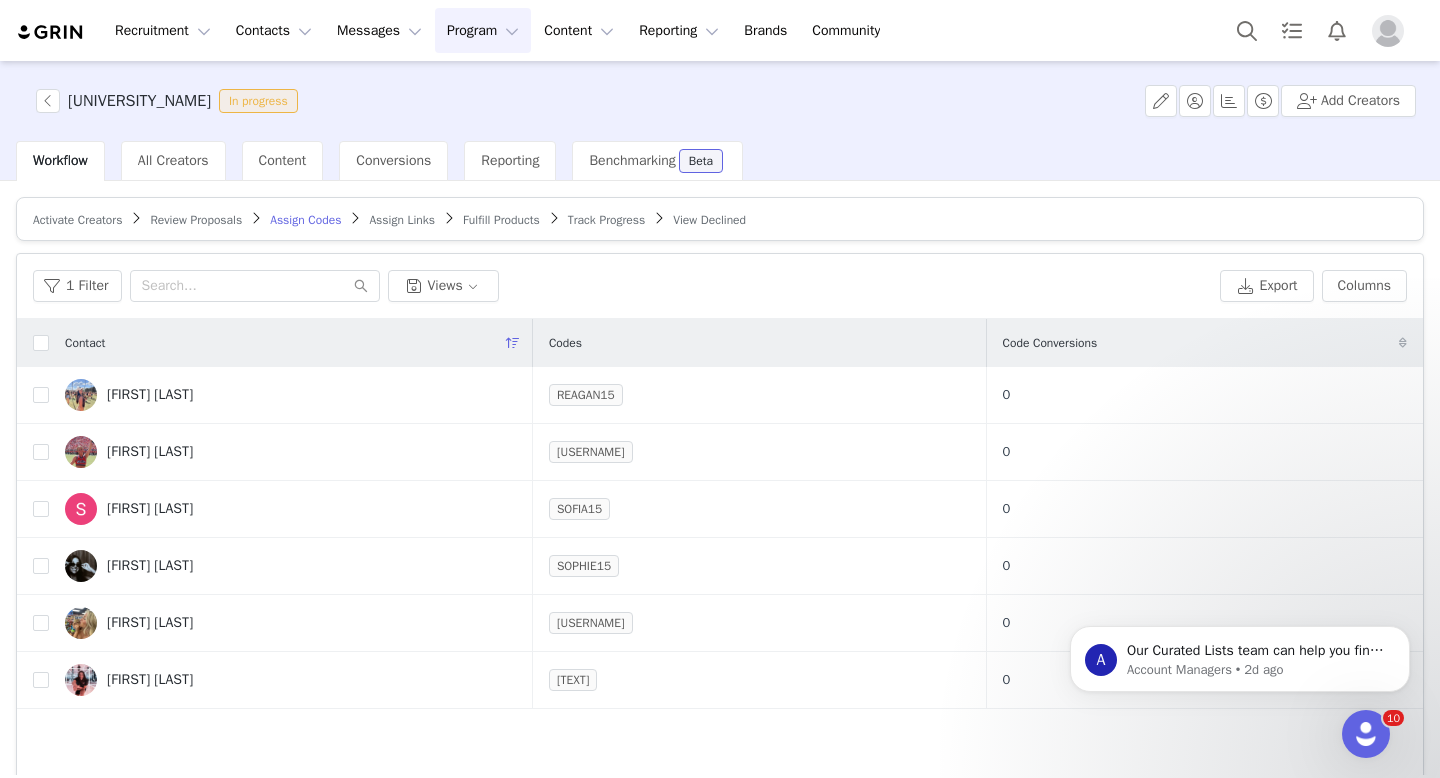 click on "Fulfill Products" at bounding box center [501, 220] 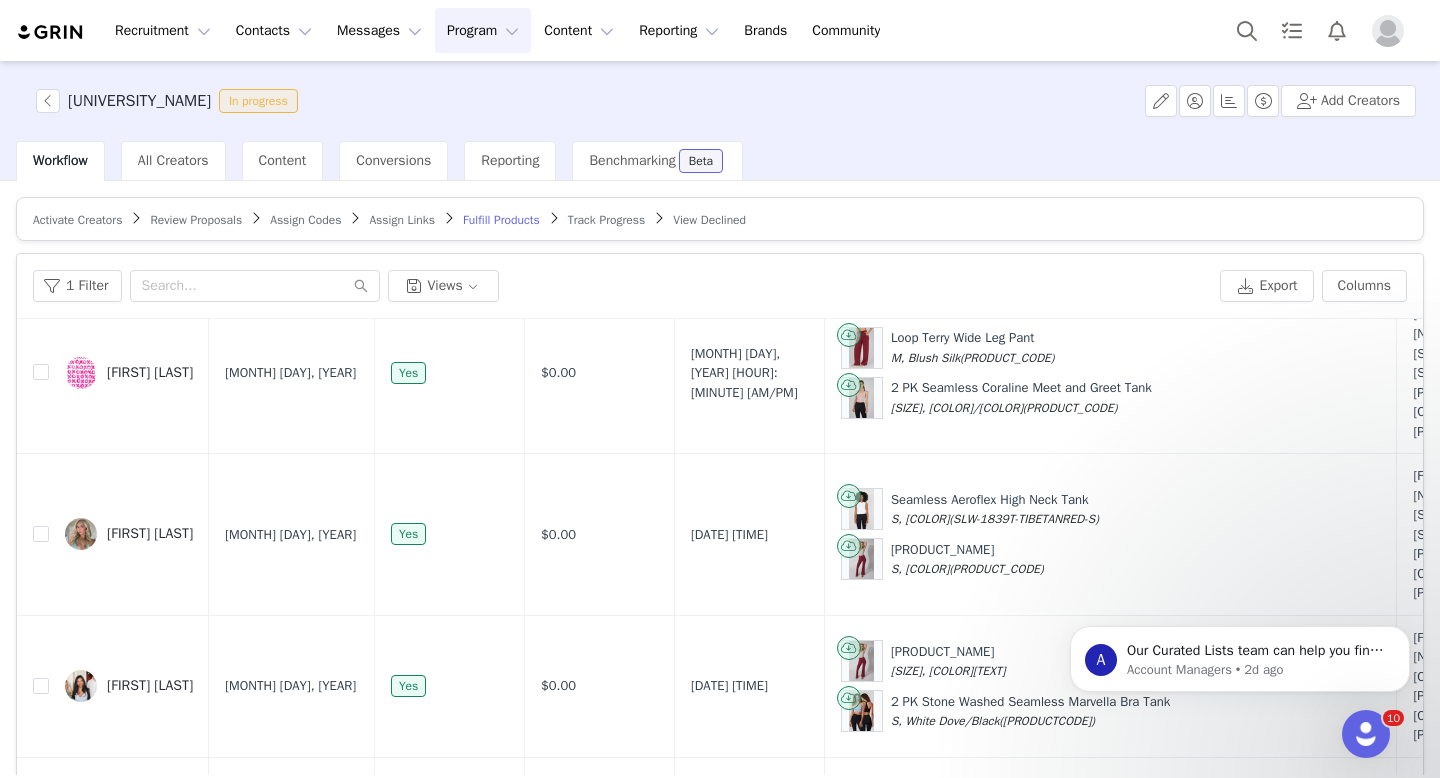 scroll, scrollTop: 3374, scrollLeft: 0, axis: vertical 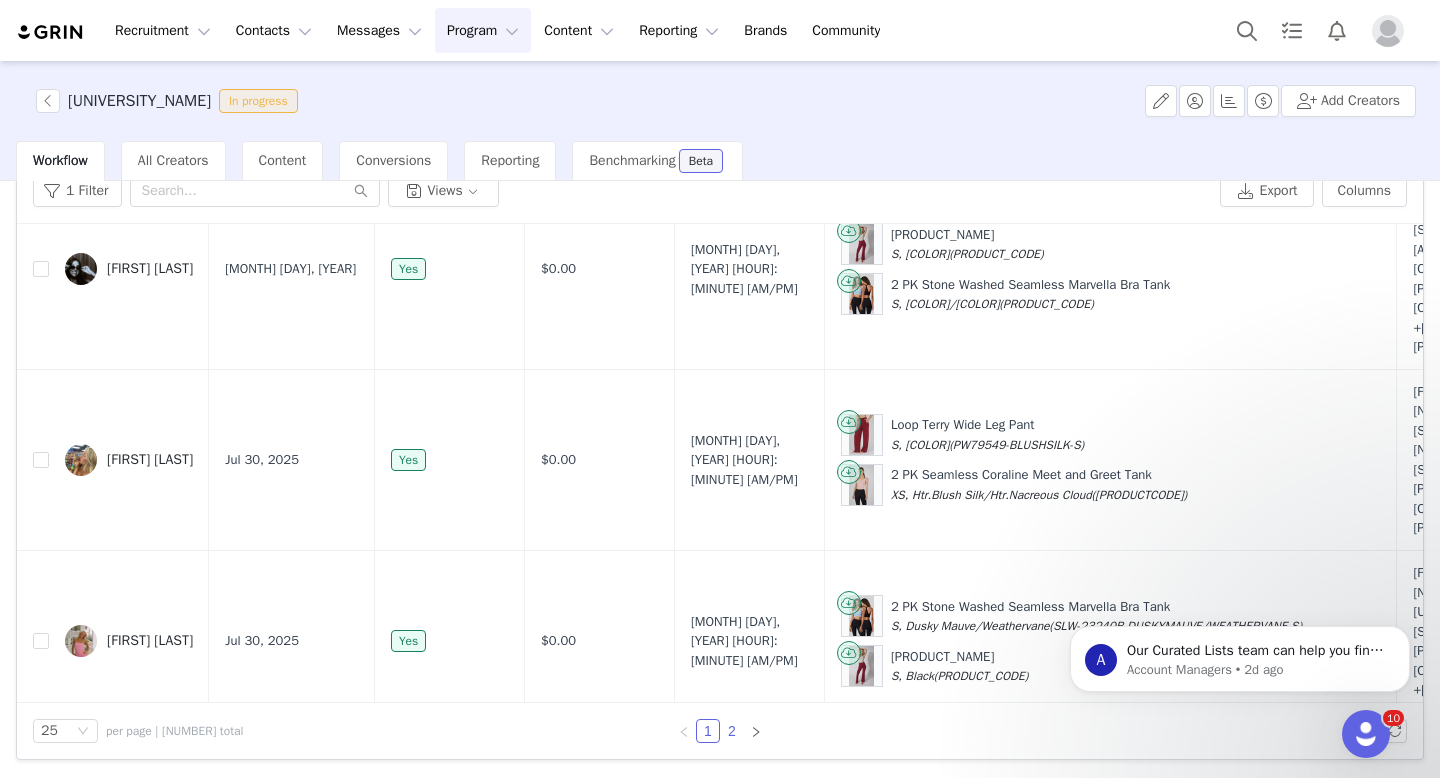 click on "2" at bounding box center [732, 731] 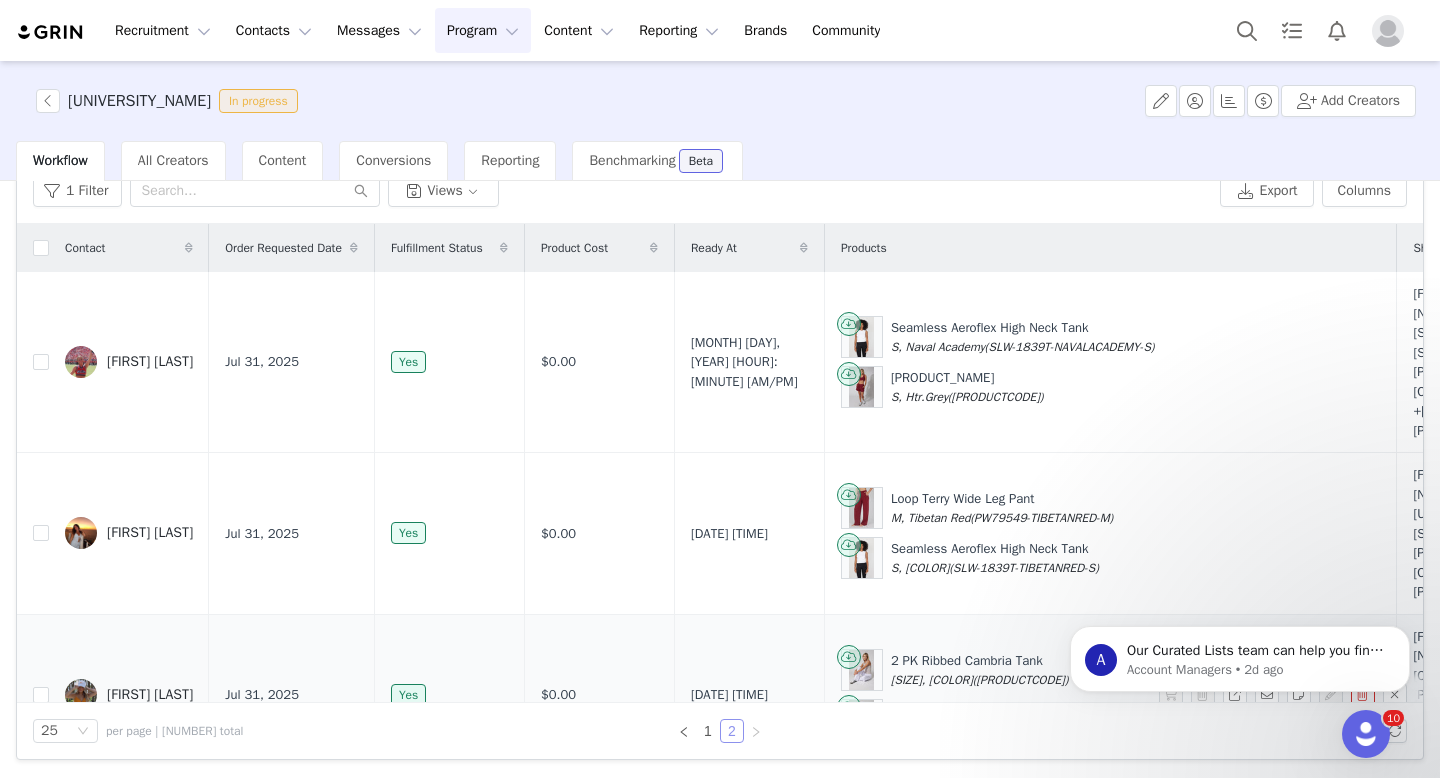 scroll, scrollTop: 441, scrollLeft: 0, axis: vertical 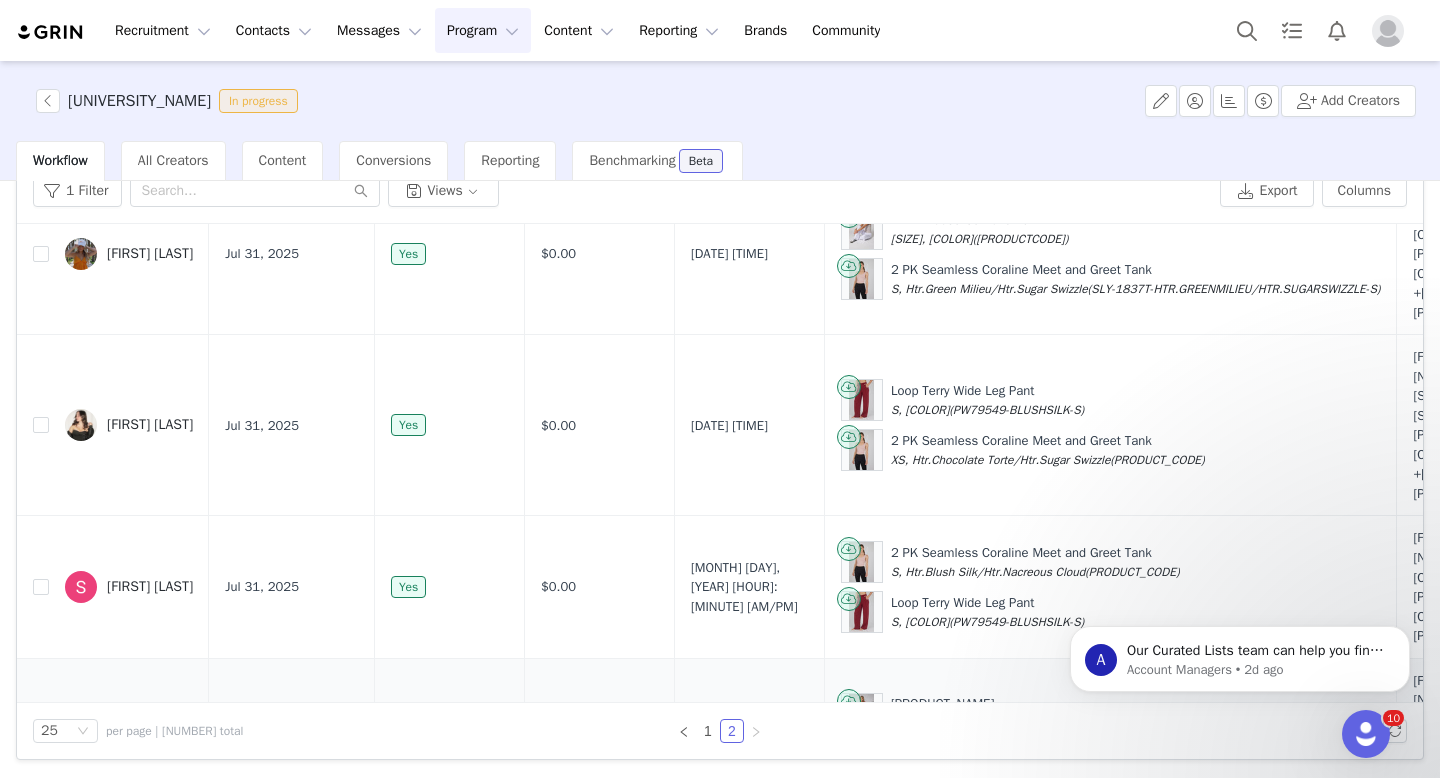 click at bounding box center (41, 739) 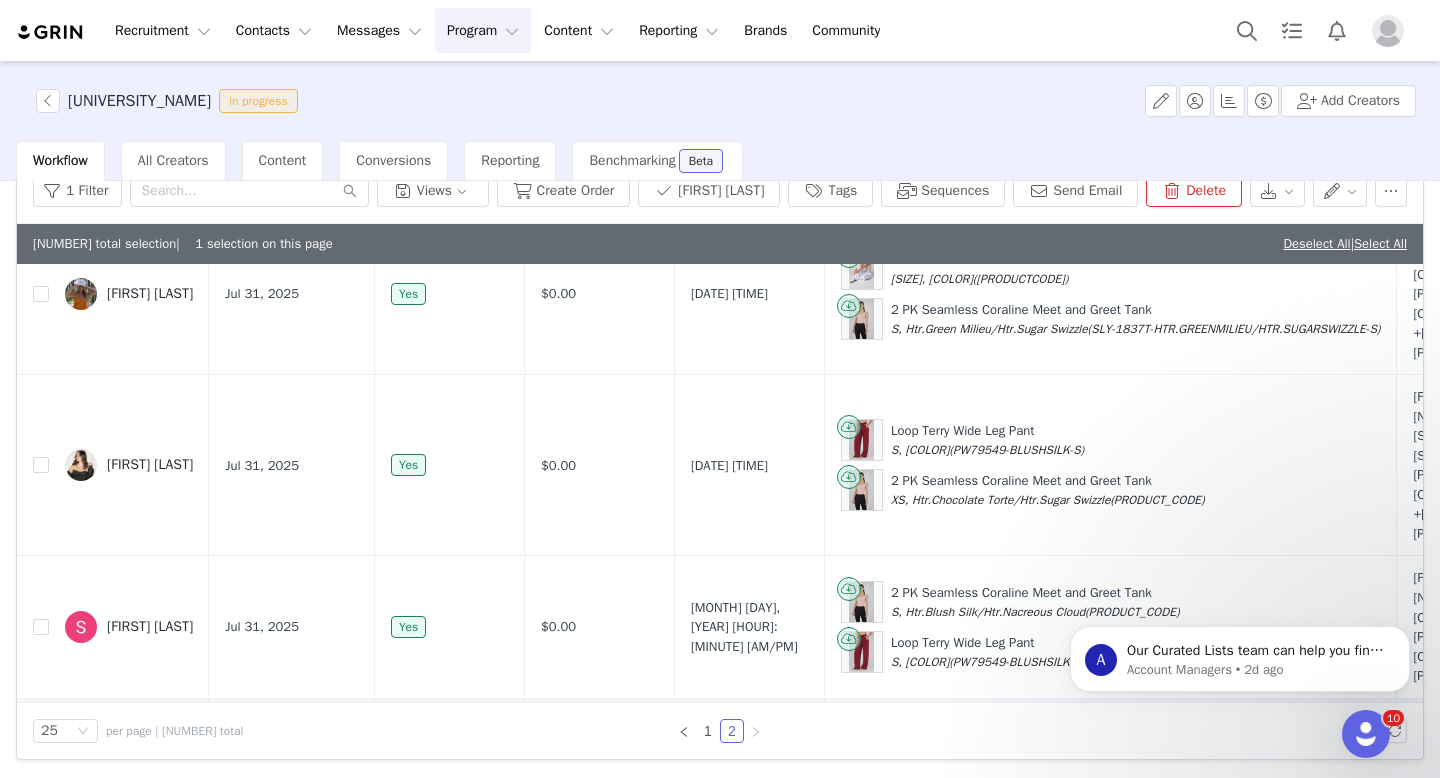 click on "1 Filter Views     Create Order Mark Fulfilled Tags Sequences Send Email Delete" at bounding box center (720, 191) 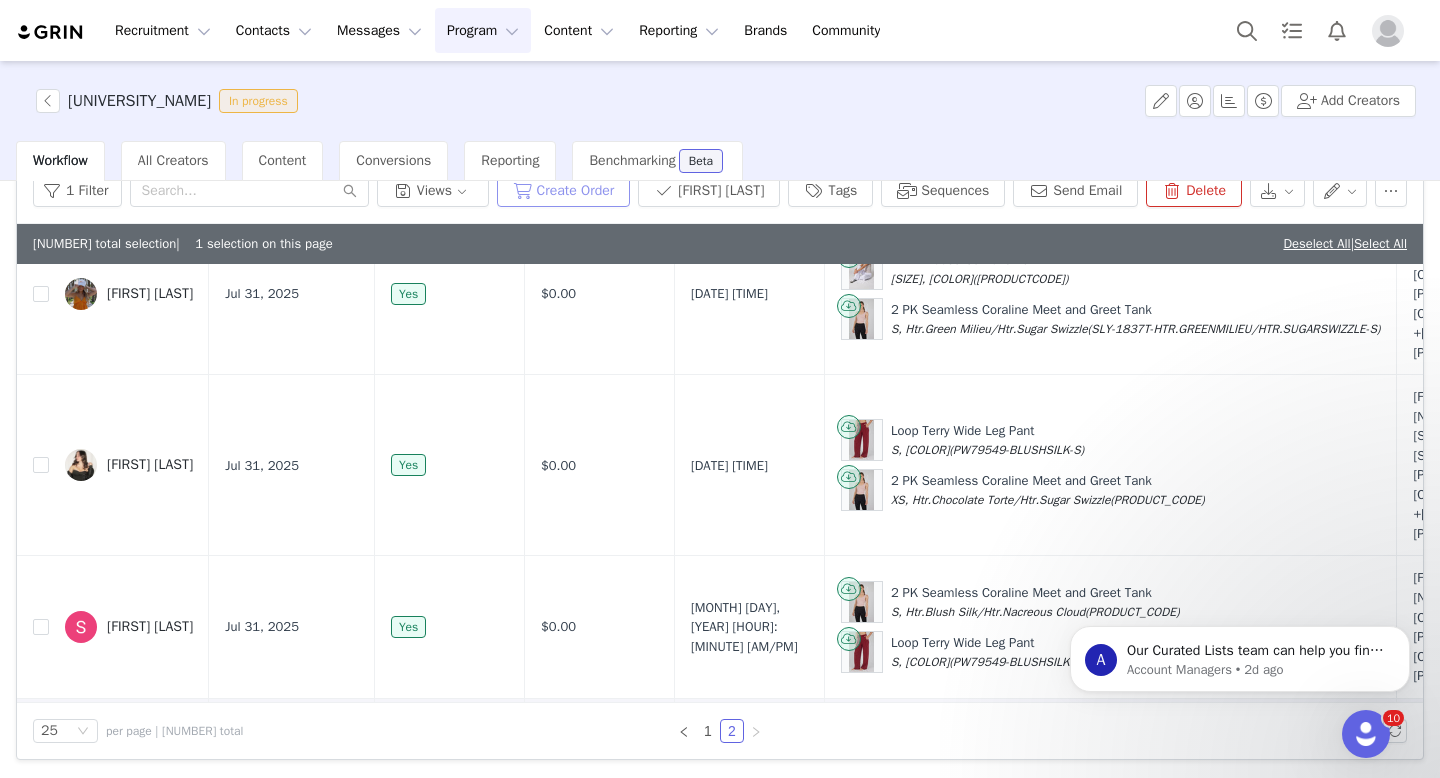 click on "Create Order" at bounding box center (564, 191) 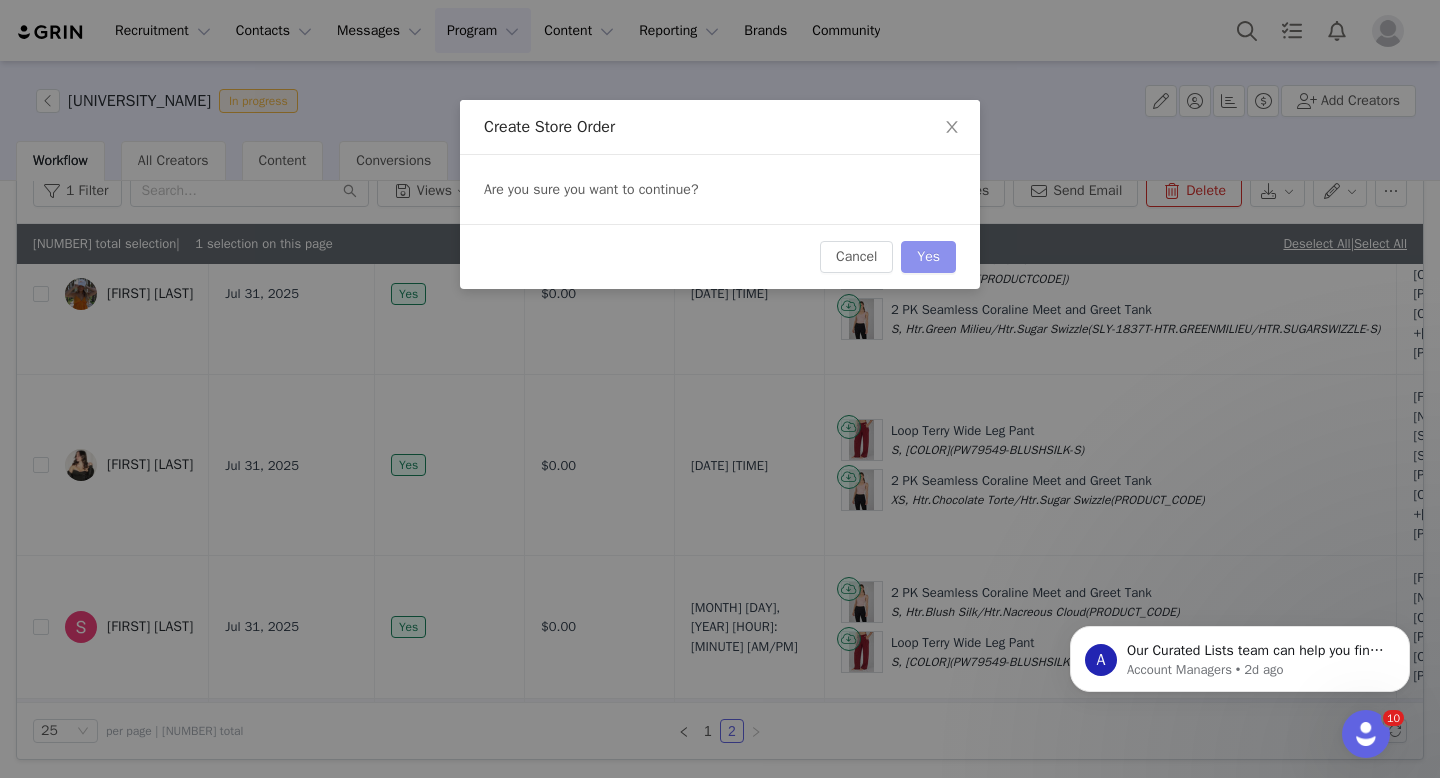 click on "Yes" at bounding box center [928, 257] 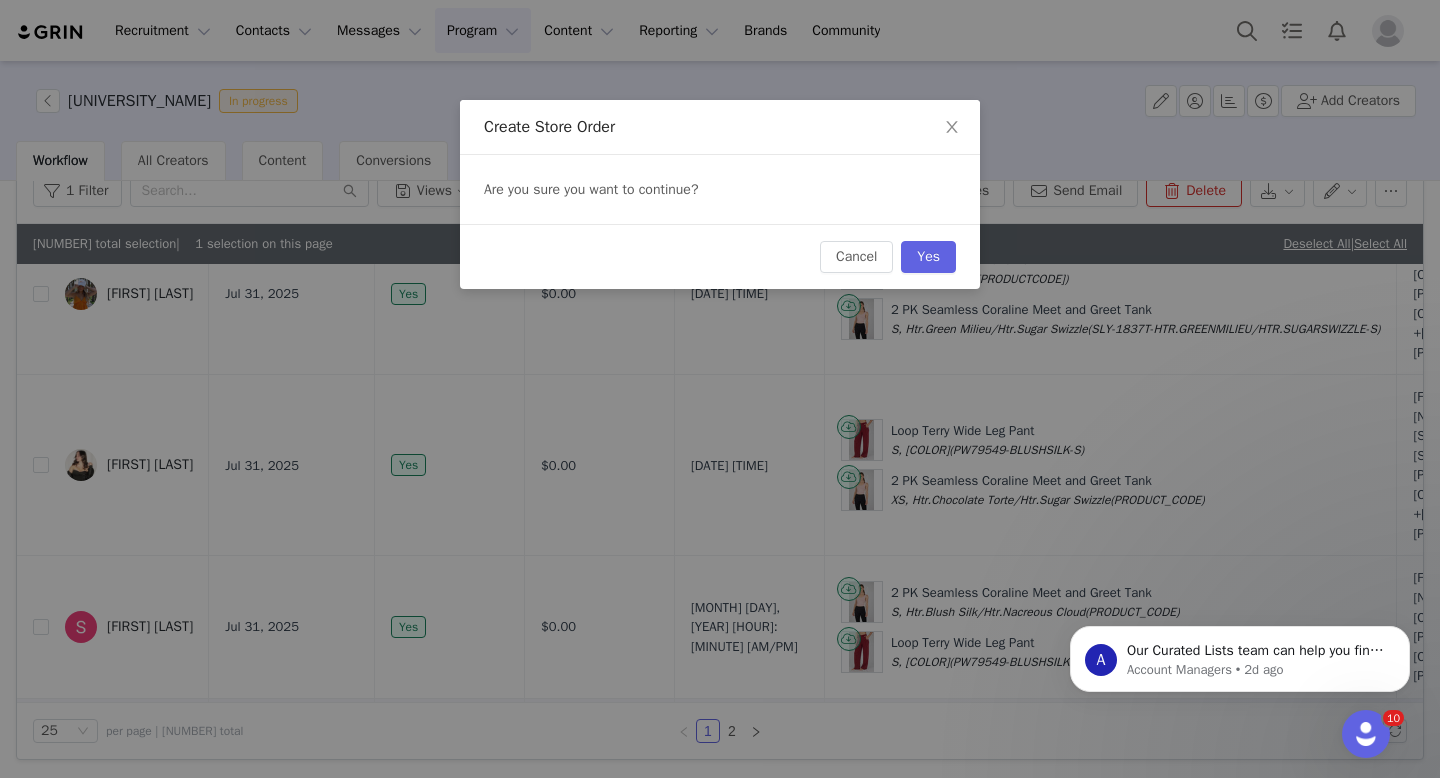 scroll, scrollTop: 88, scrollLeft: 0, axis: vertical 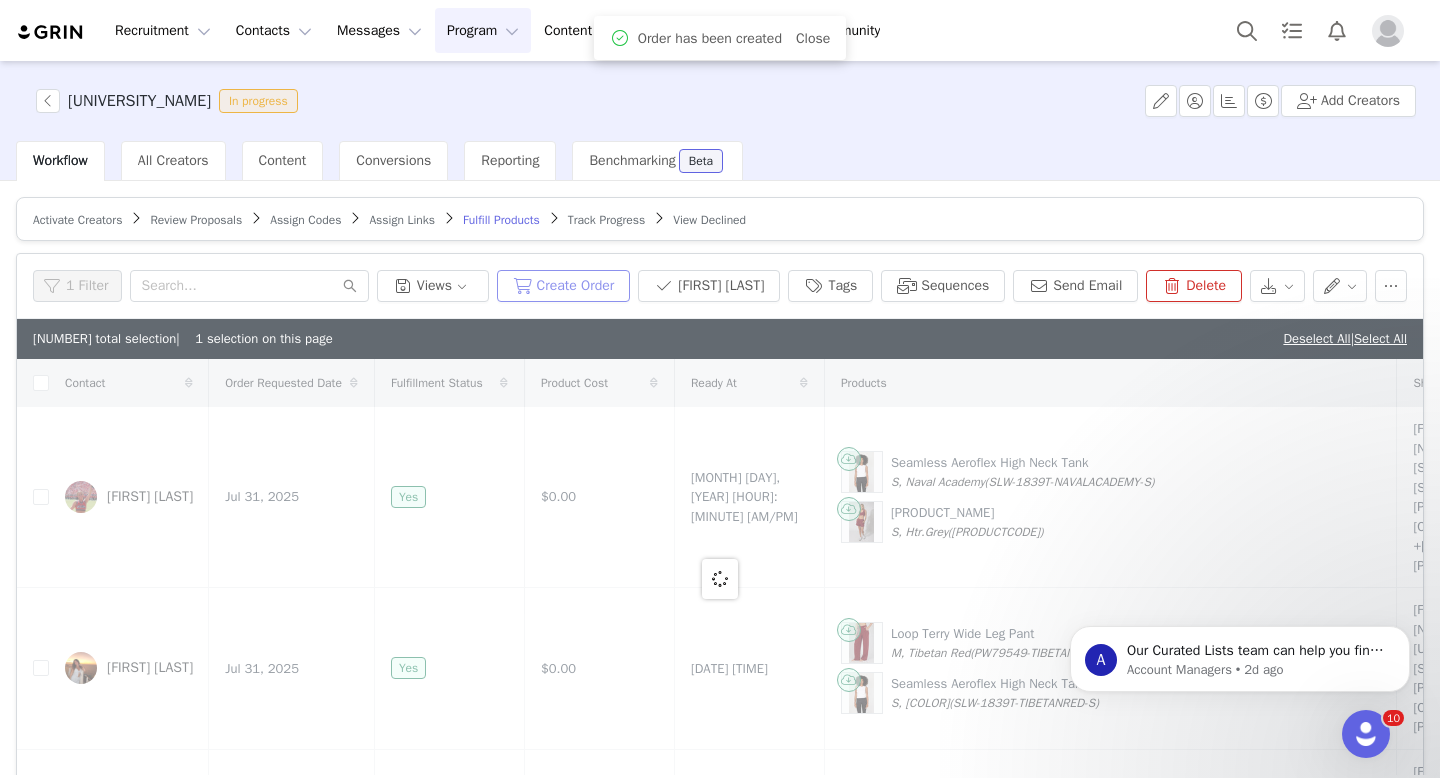 checkbox on "false" 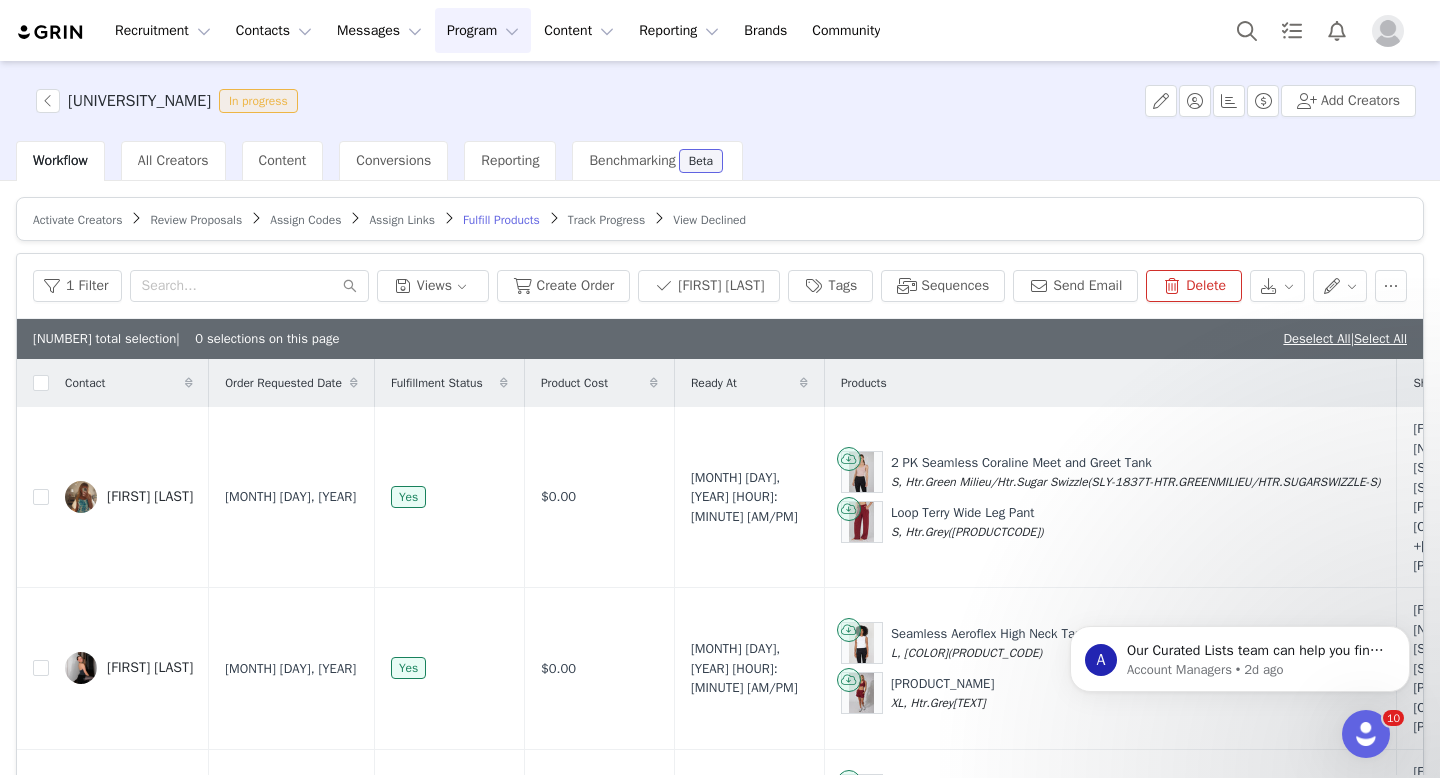 click on "90 Degree University In progress     Add Creators" at bounding box center [720, 101] 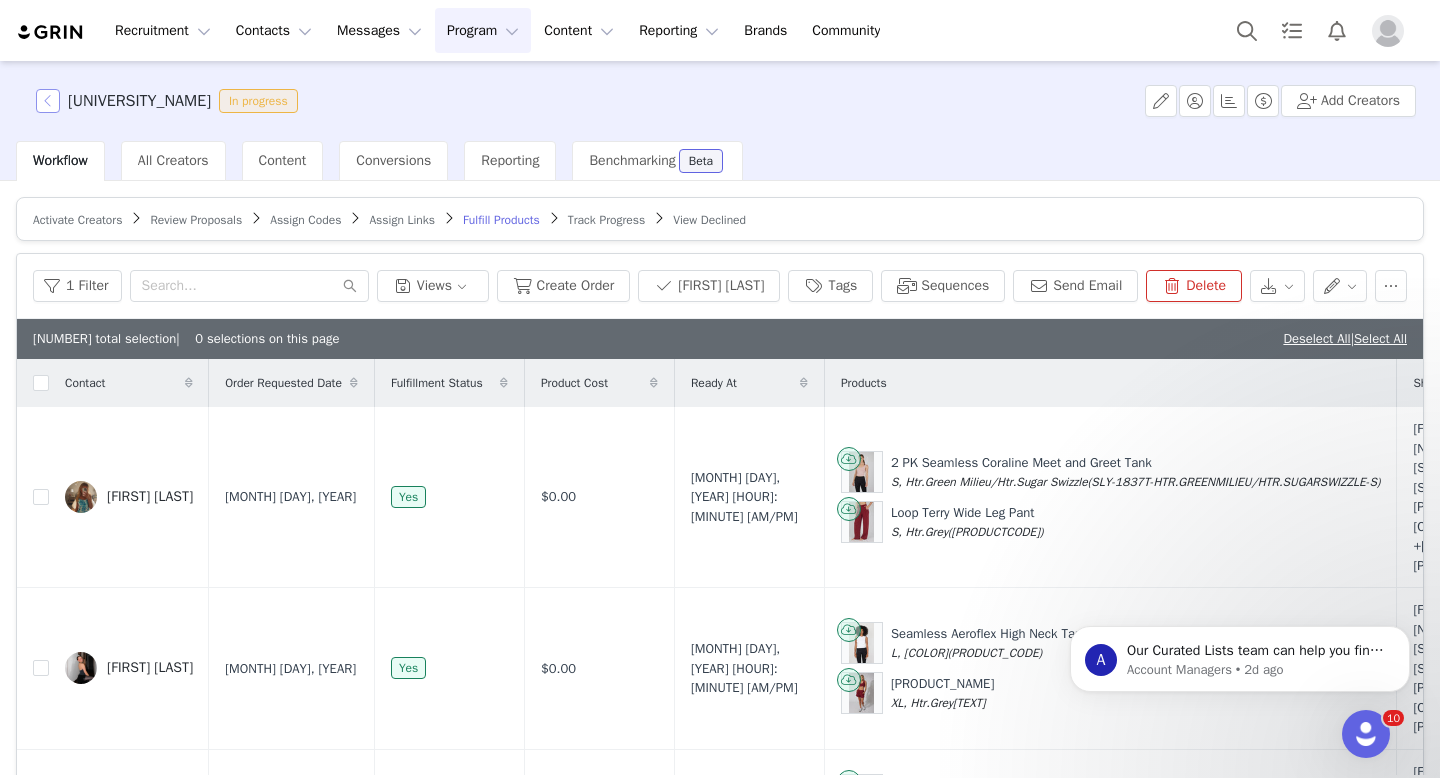 click at bounding box center [48, 101] 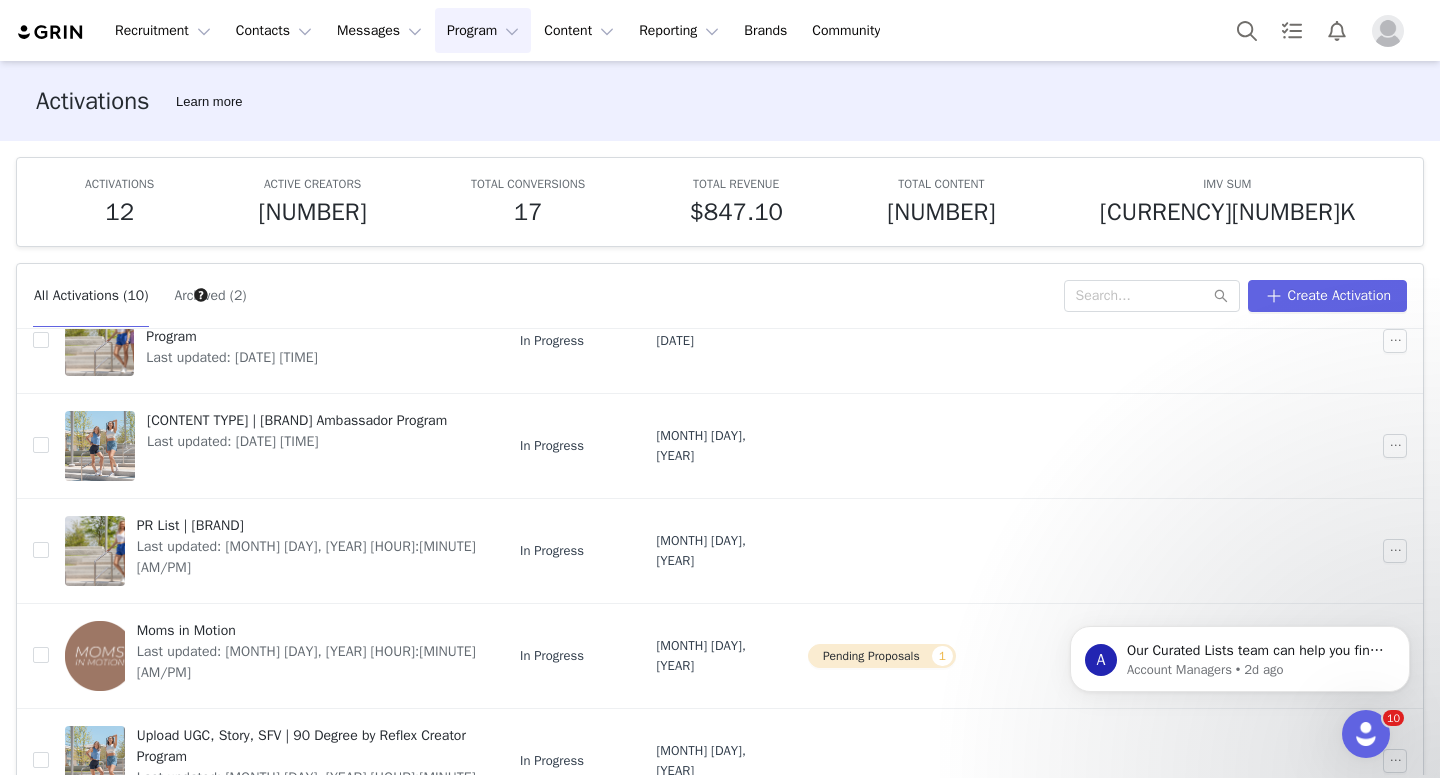 scroll, scrollTop: 620, scrollLeft: 0, axis: vertical 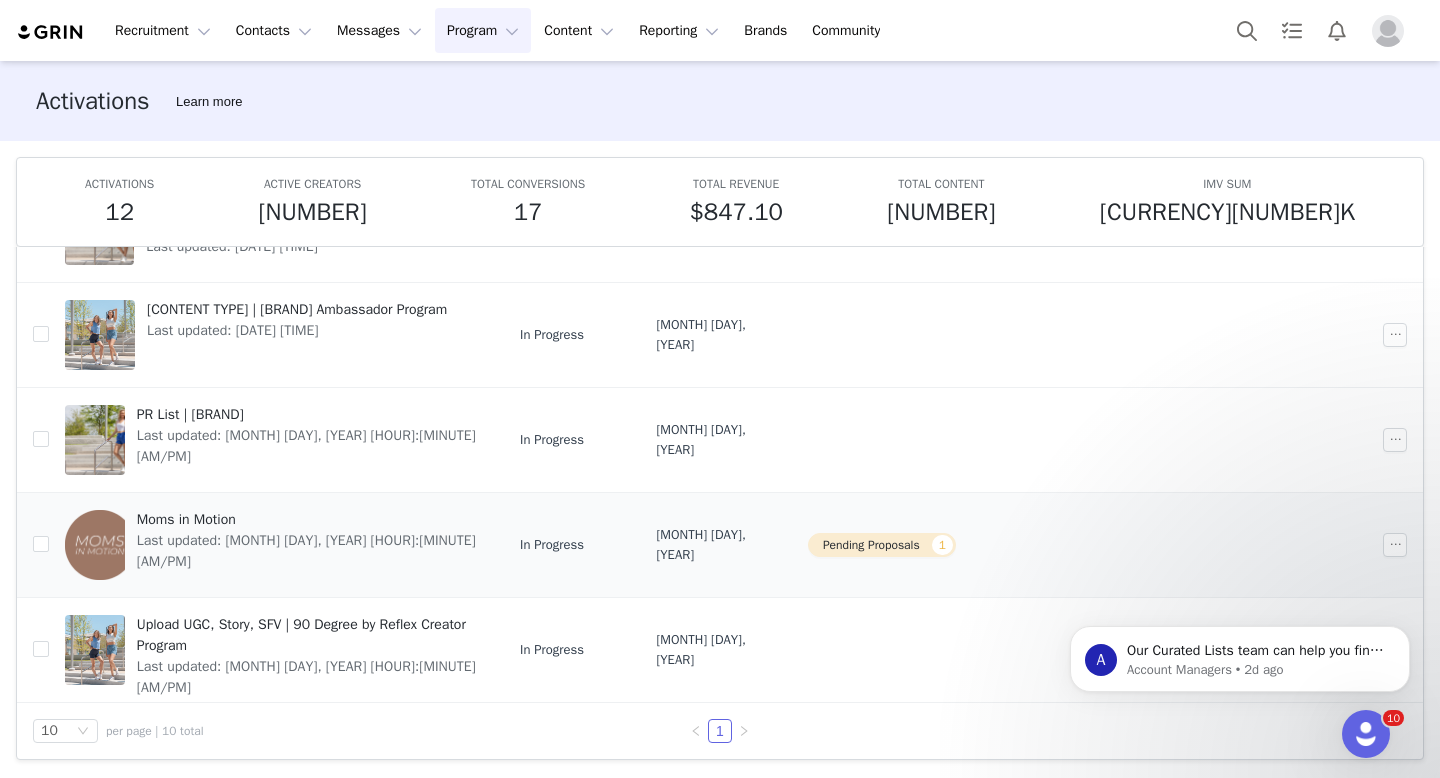 click on "Last updated: [MONTH] [DAY], [YEAR] [TIME]" at bounding box center (306, 551) 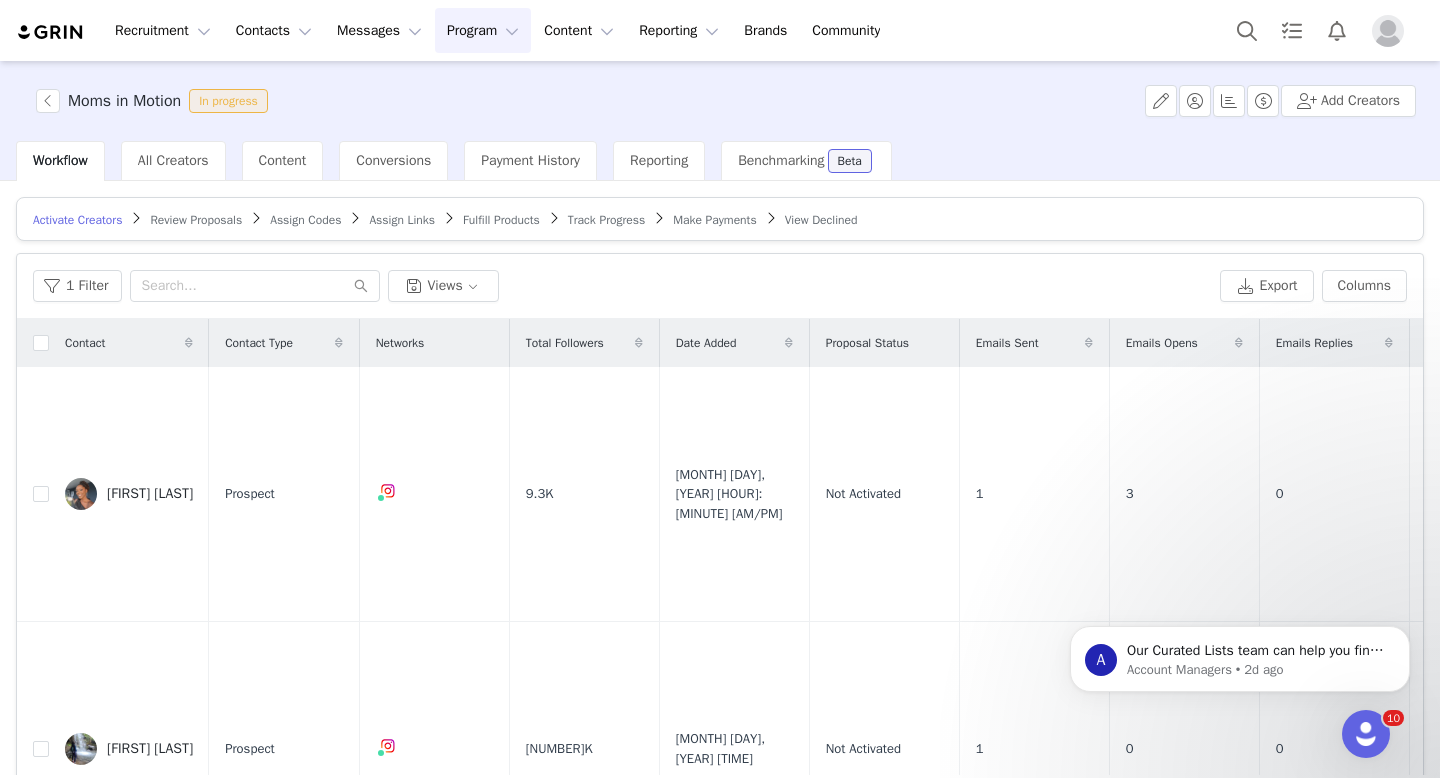 click on "Review Proposals" at bounding box center (196, 220) 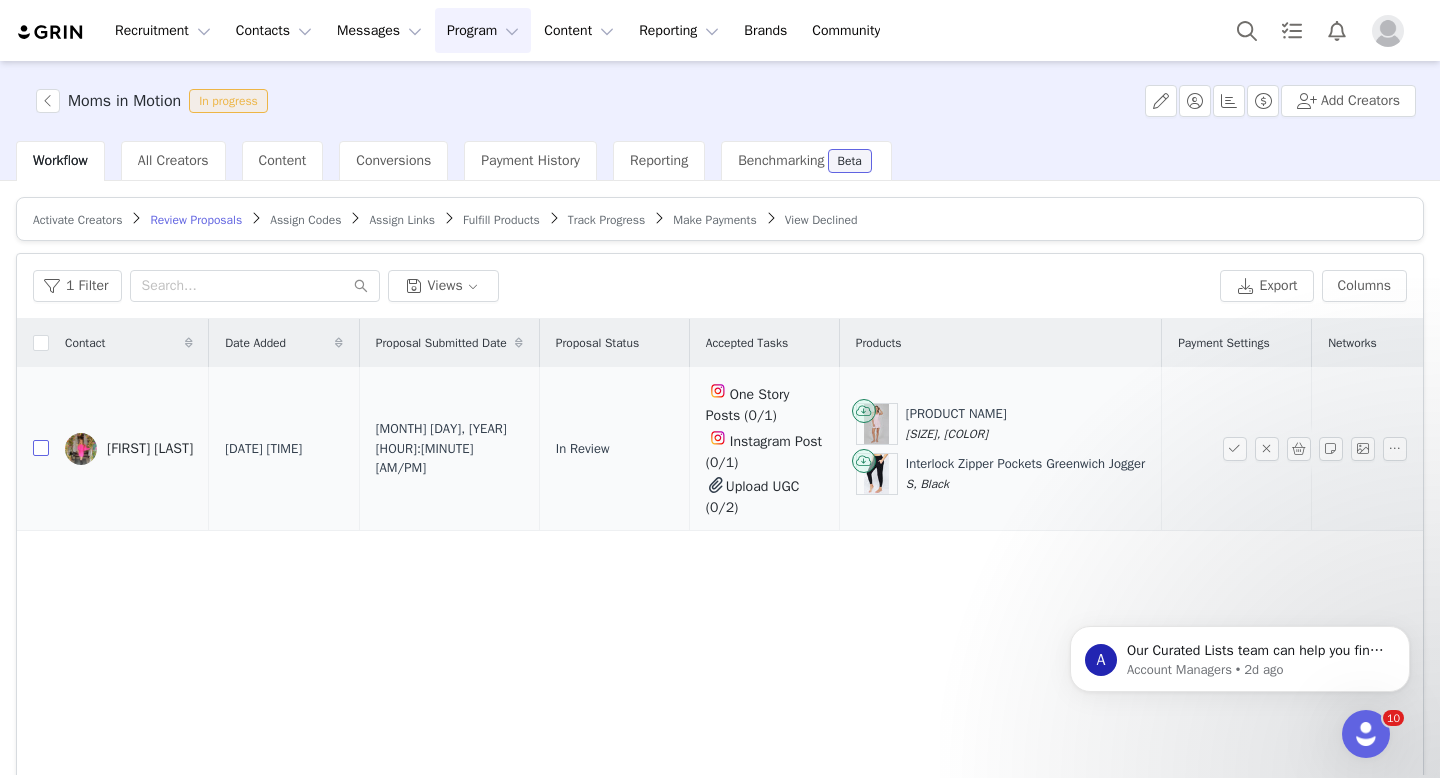 click at bounding box center [41, 448] 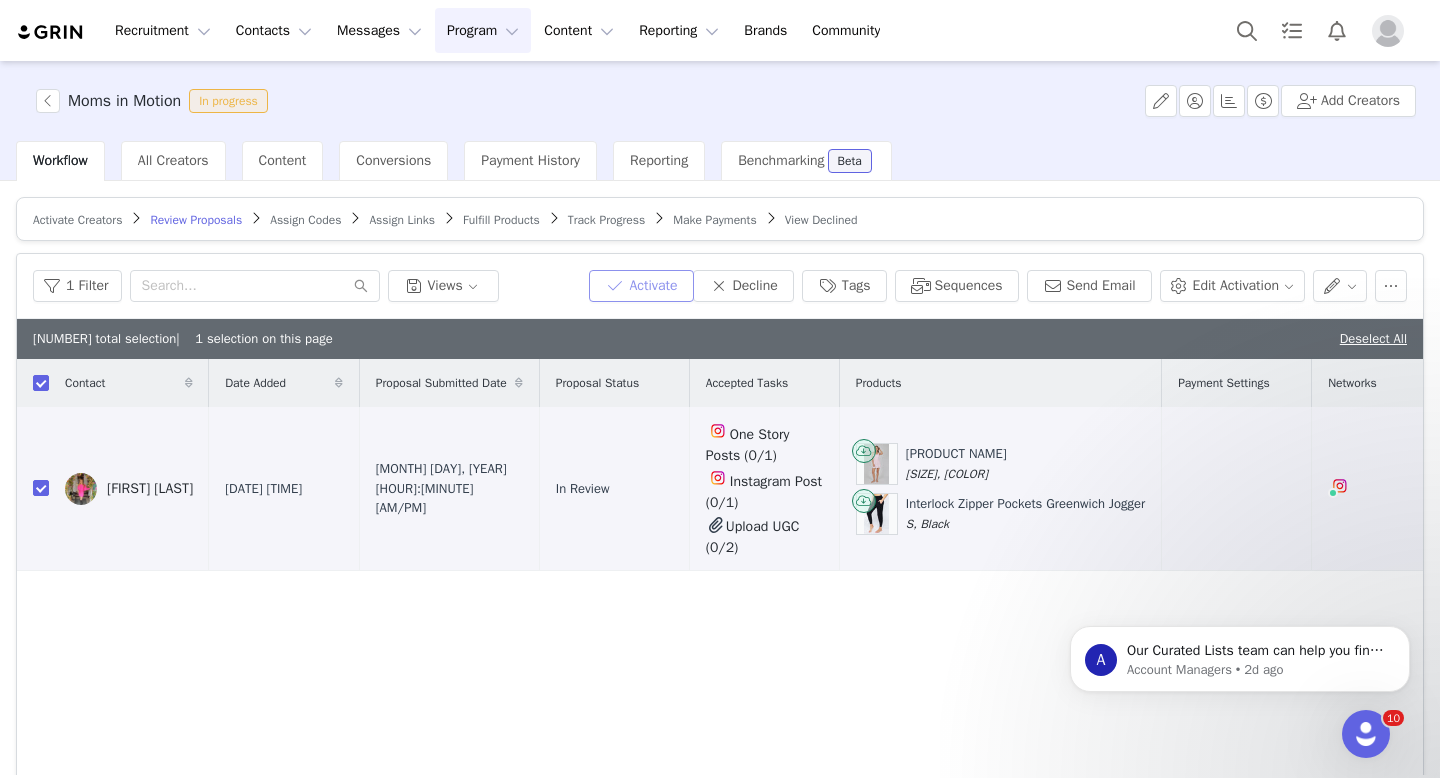 click on "Activate" at bounding box center [641, 286] 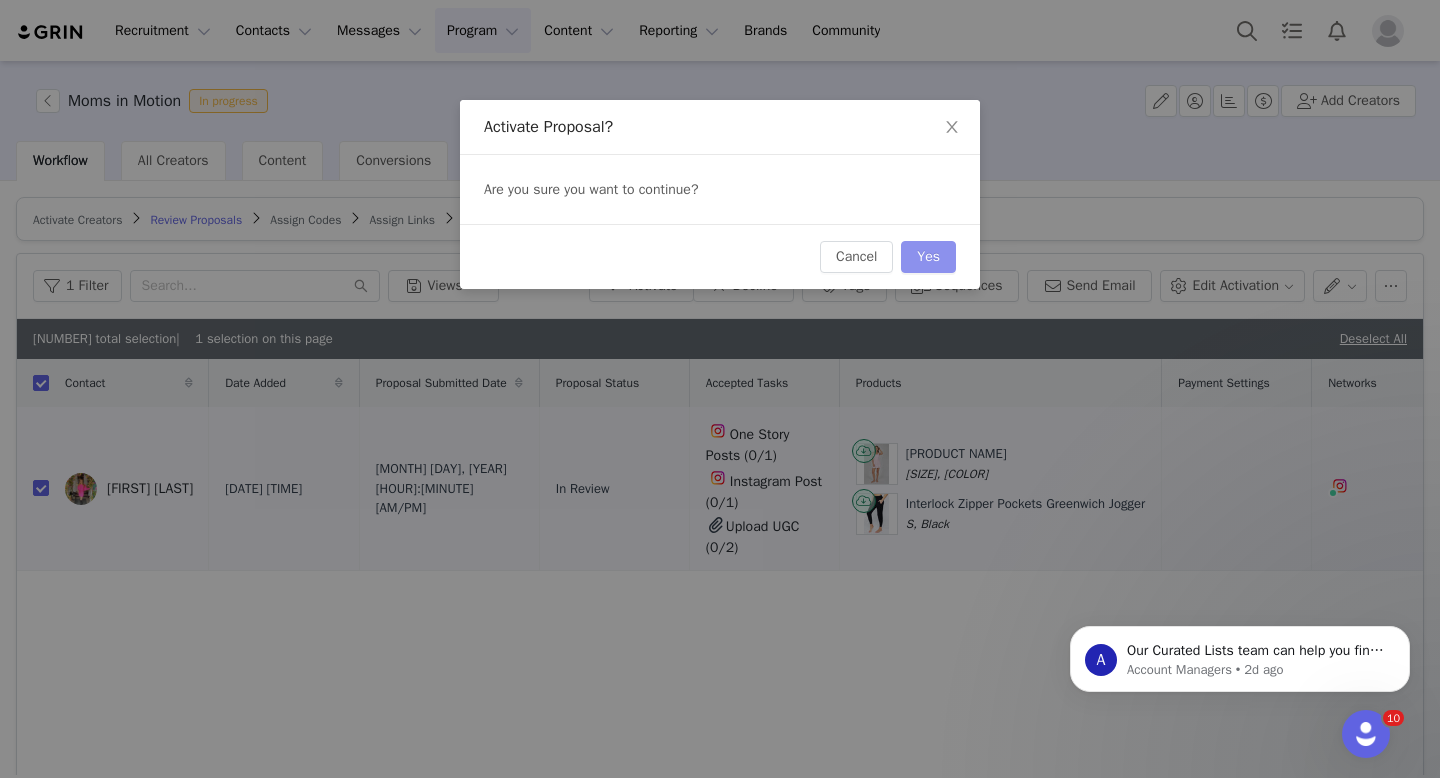 click on "Yes" at bounding box center [928, 257] 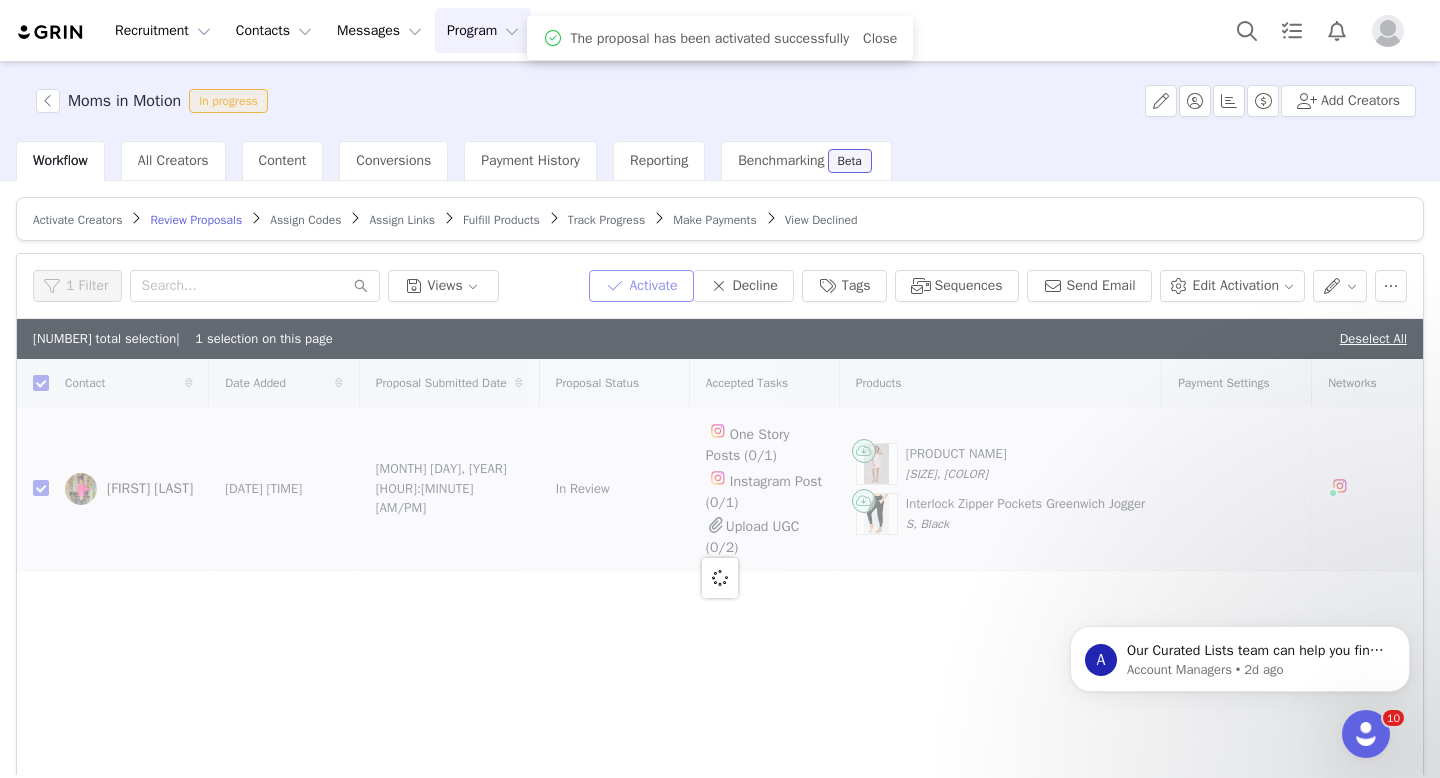 checkbox on "false" 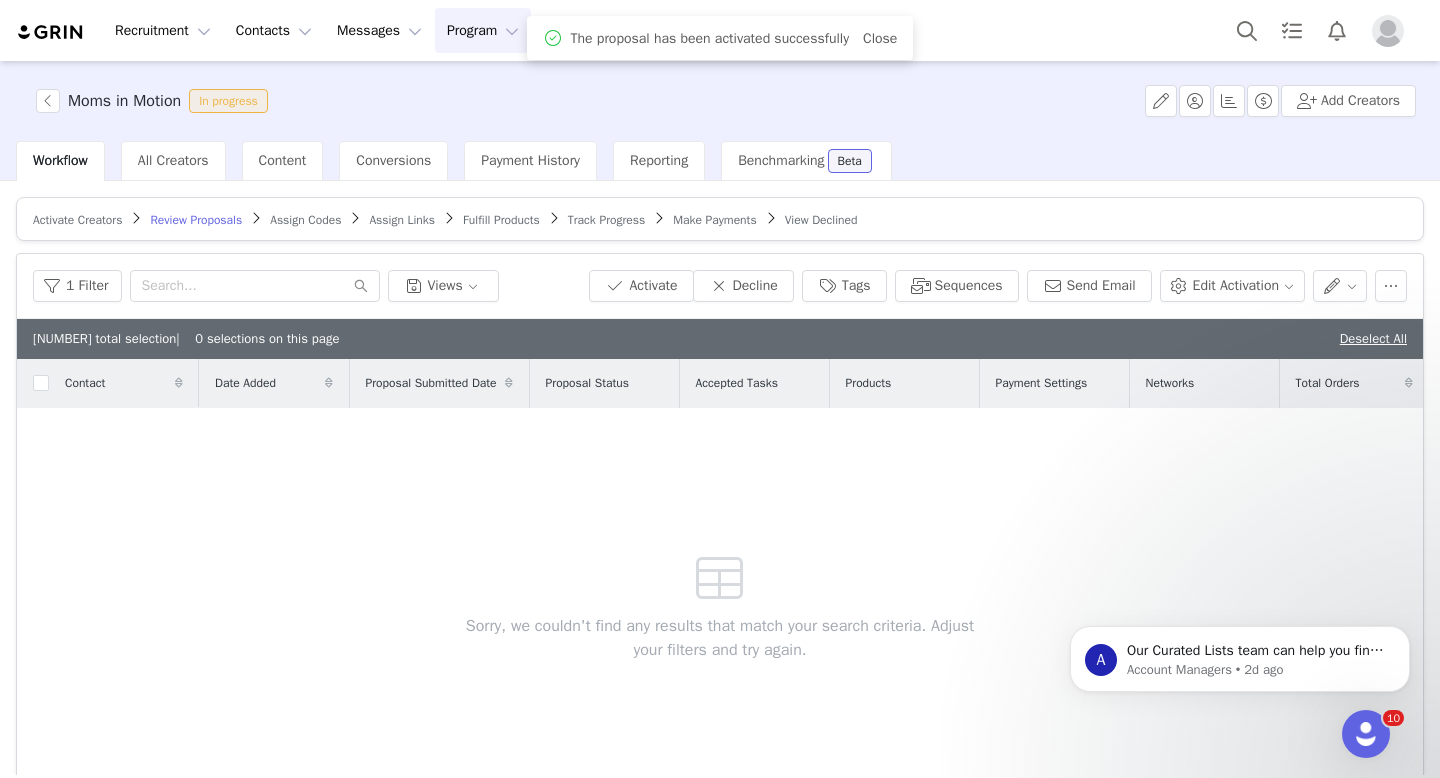click on "Assign Codes" at bounding box center [305, 220] 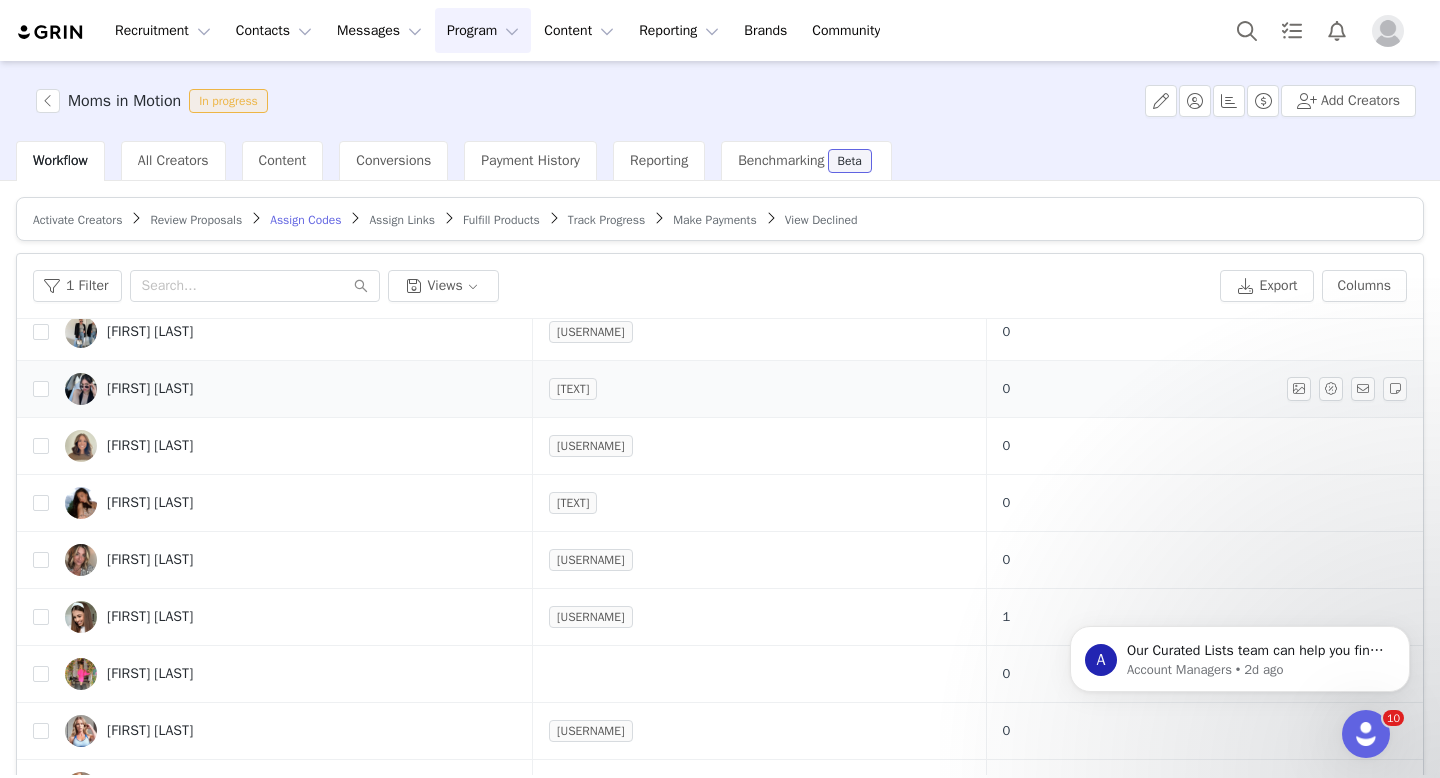 scroll, scrollTop: 139, scrollLeft: 0, axis: vertical 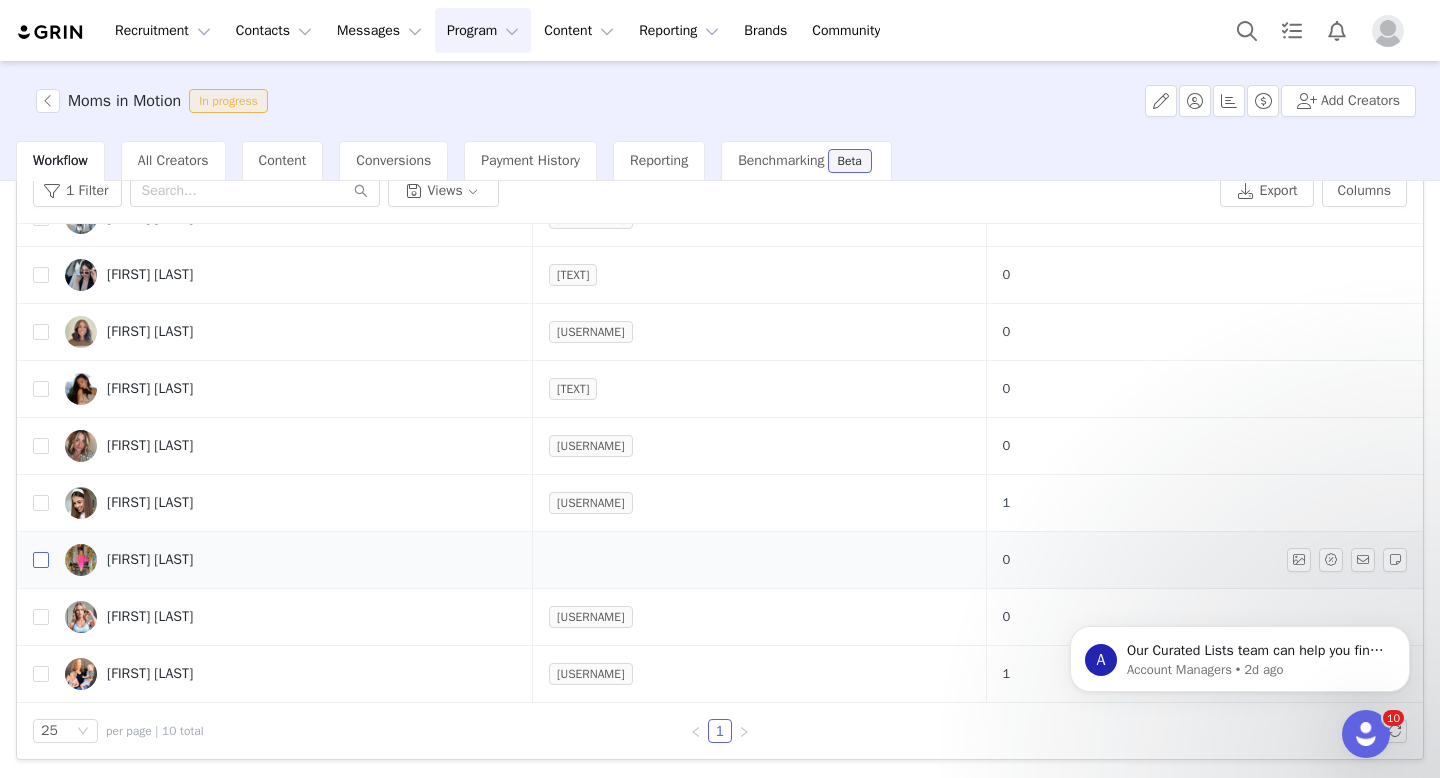 click at bounding box center [41, 560] 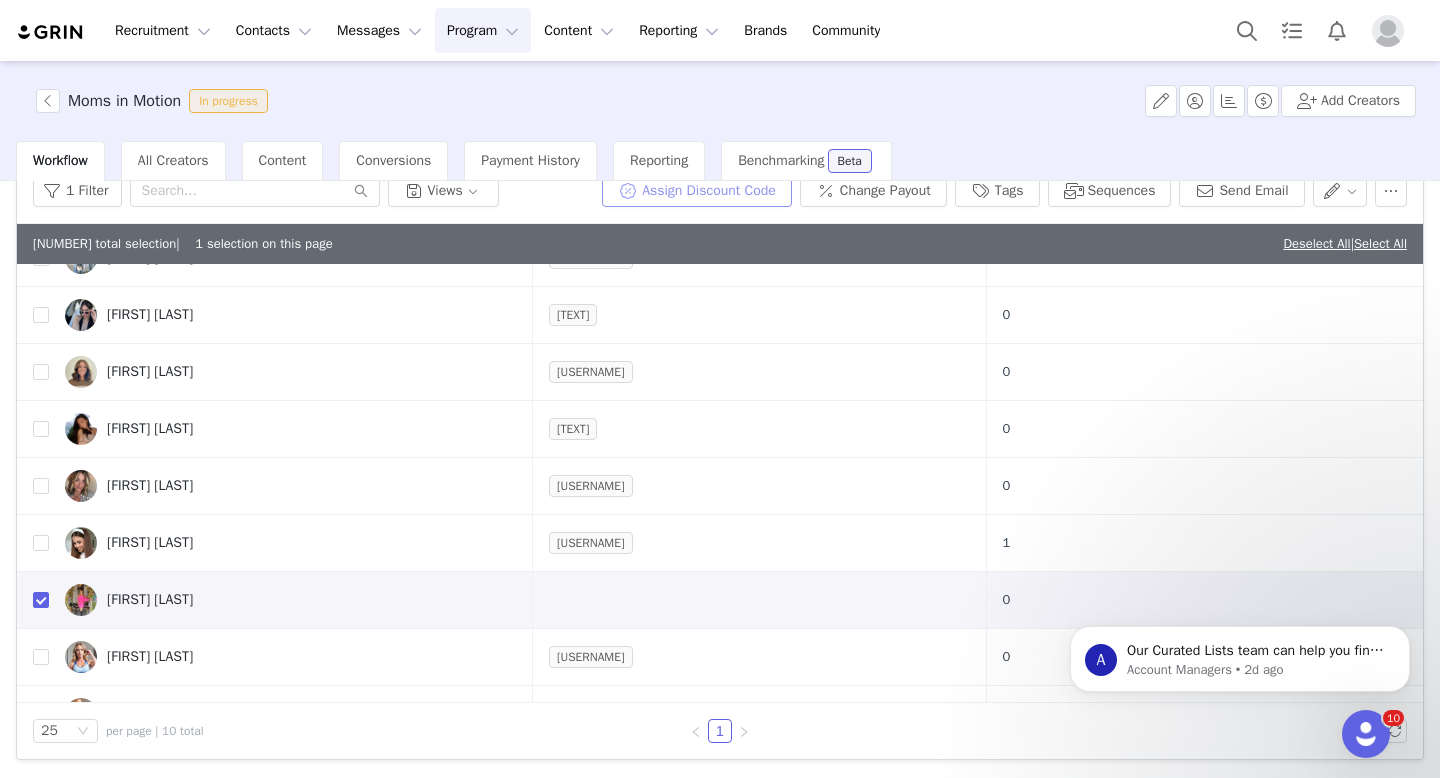 click on "Assign Discount Code" at bounding box center (697, 191) 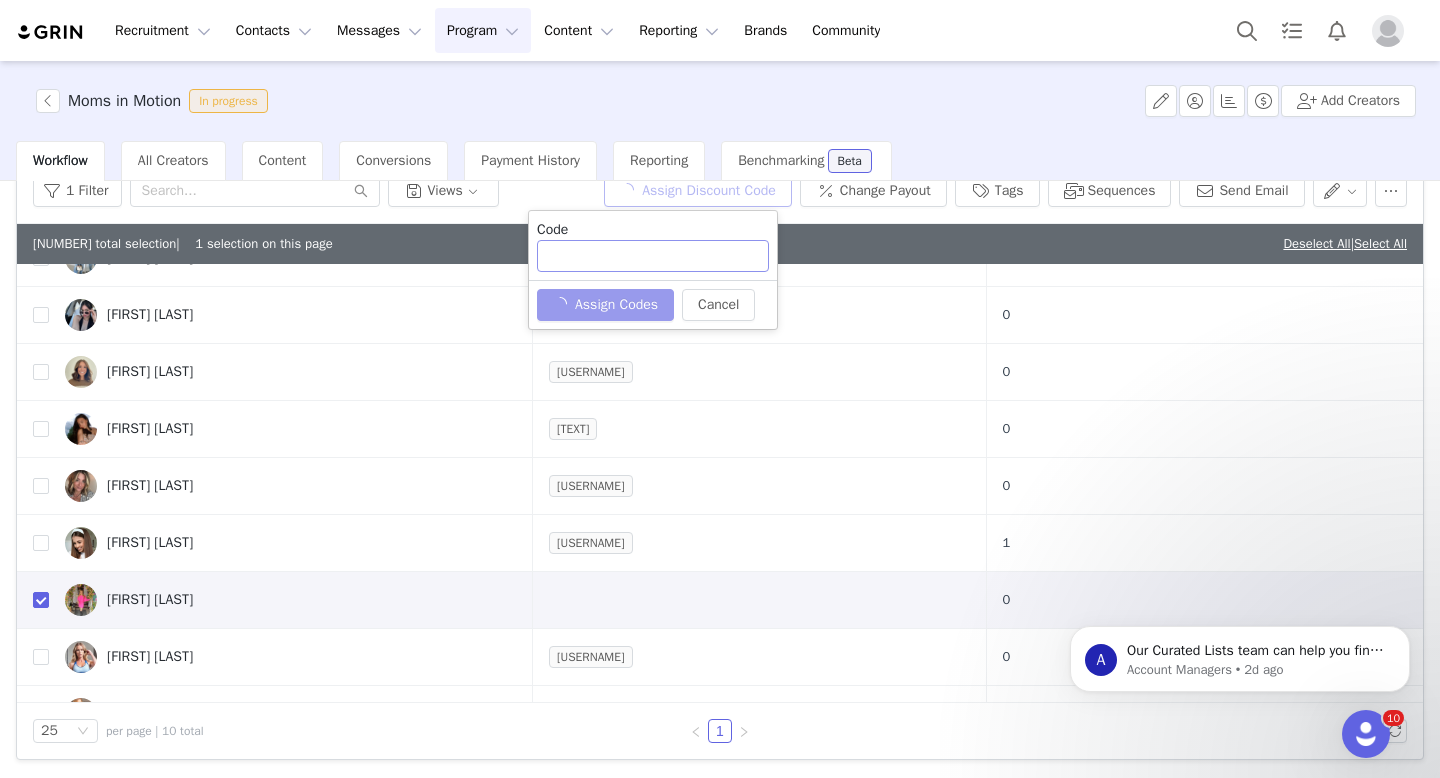 type on "TIFFANYHOXIE15" 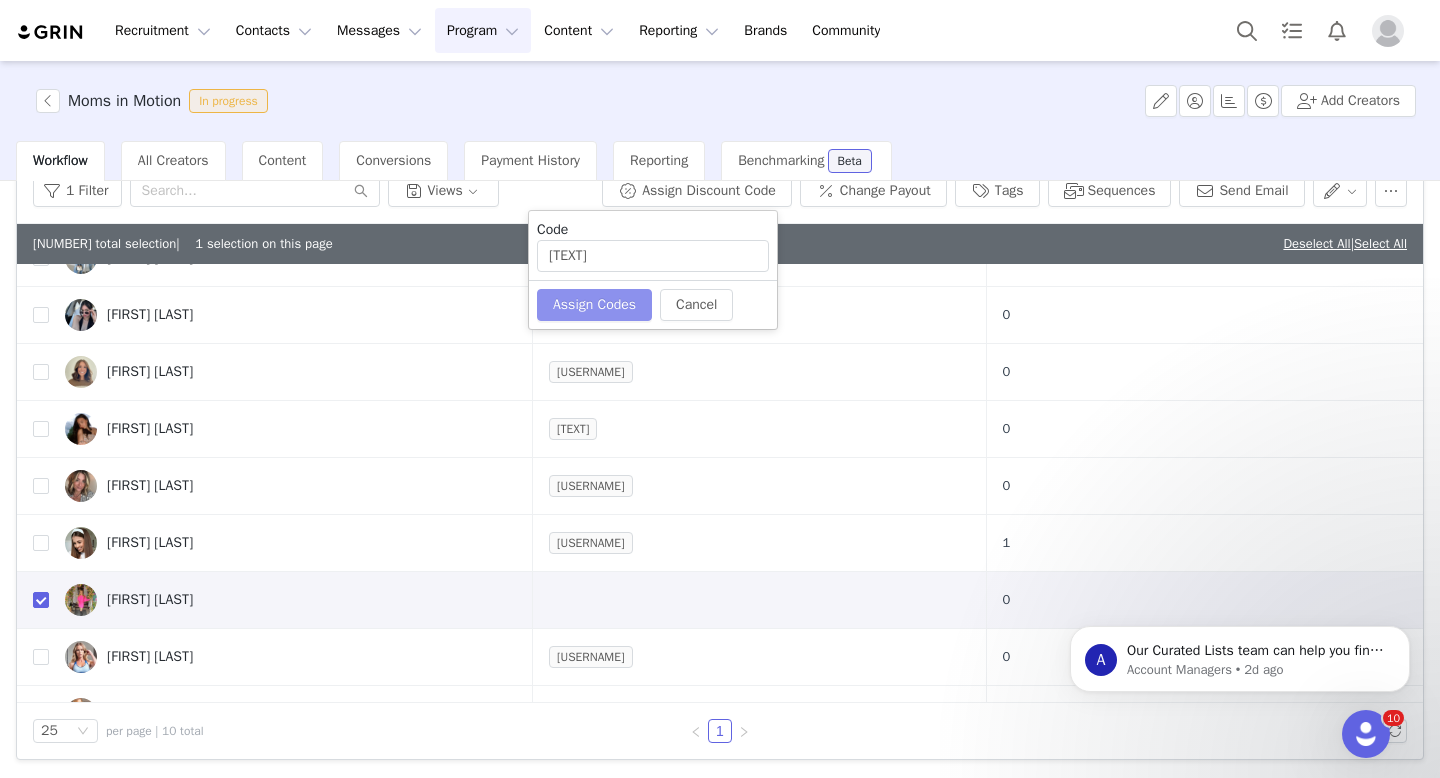 click on "Assign Codes" at bounding box center [594, 305] 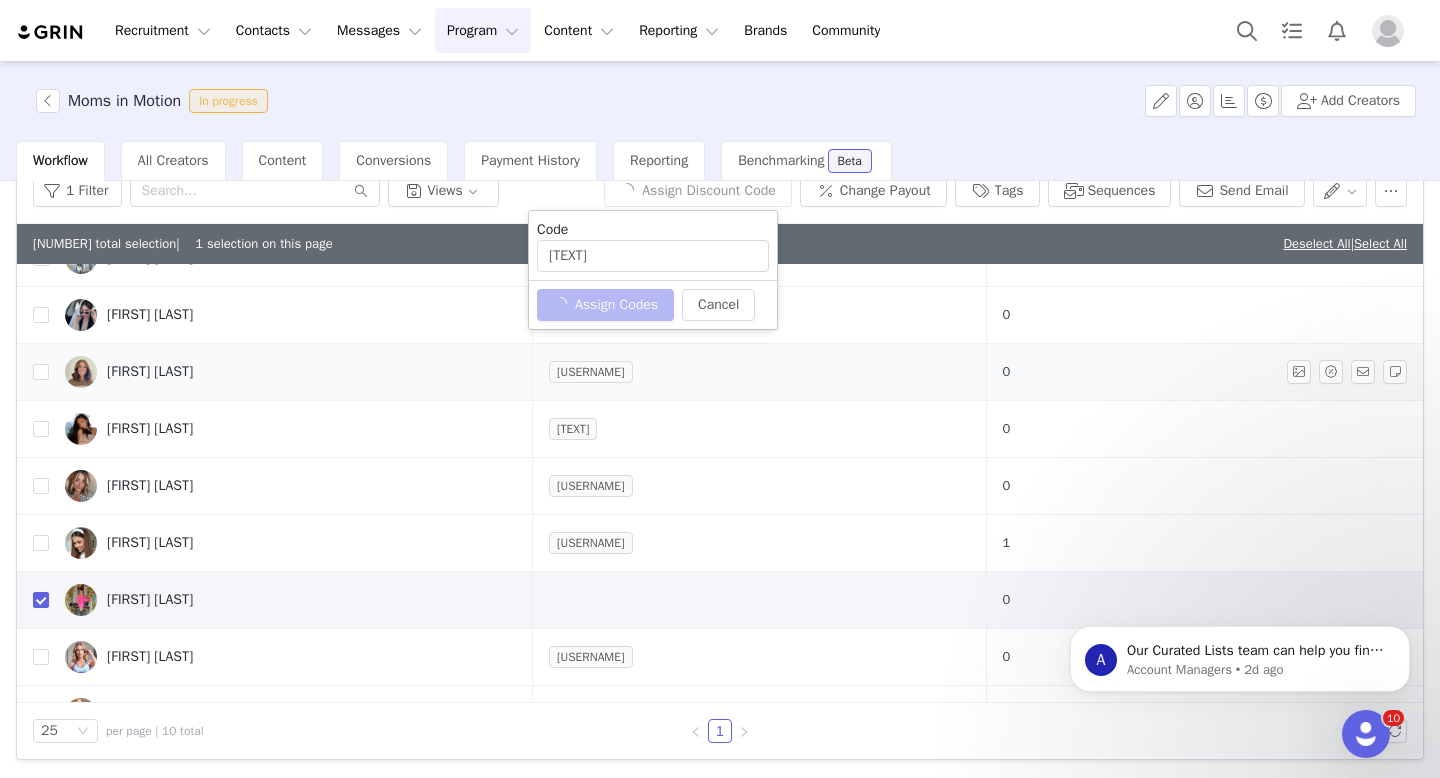 type 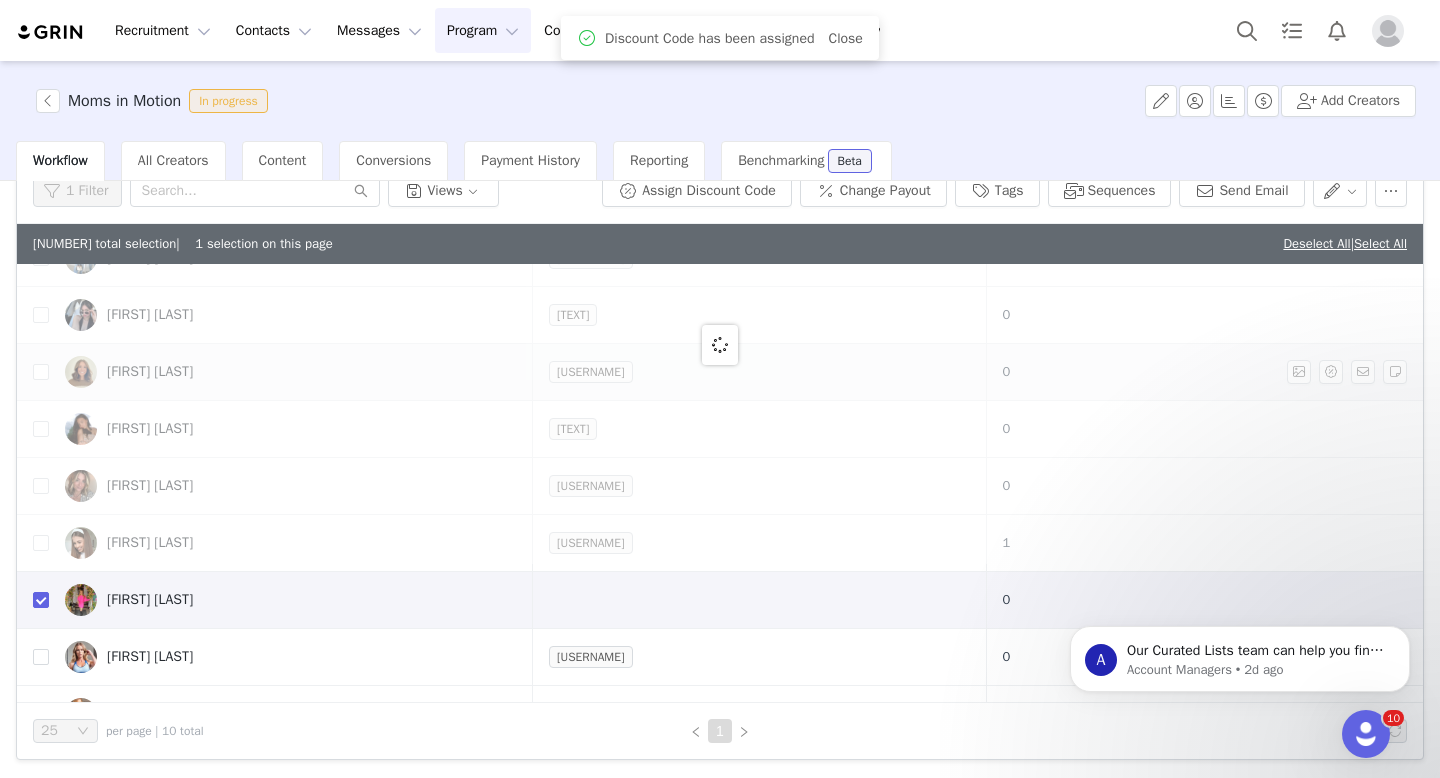 scroll, scrollTop: 0, scrollLeft: 0, axis: both 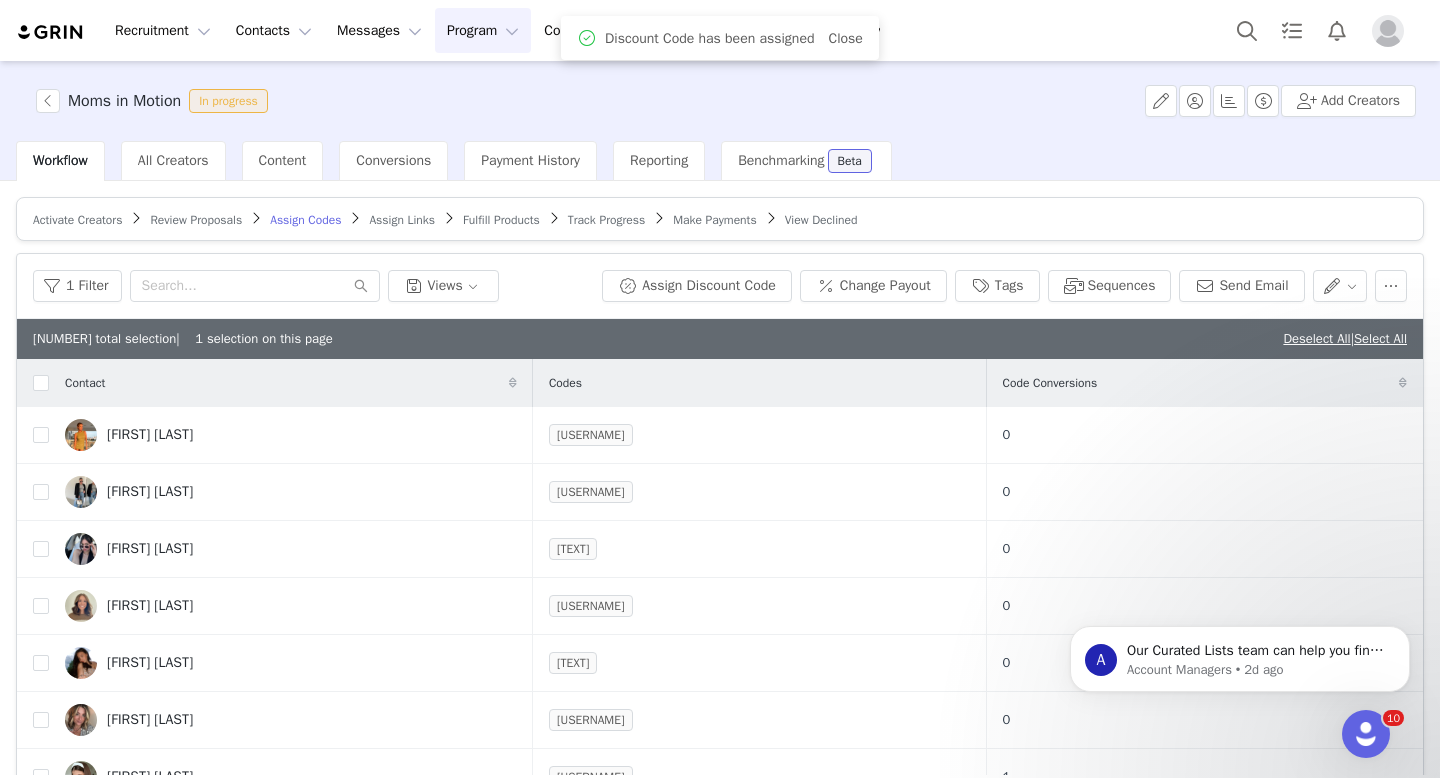 click on "Assign Links" at bounding box center (402, 220) 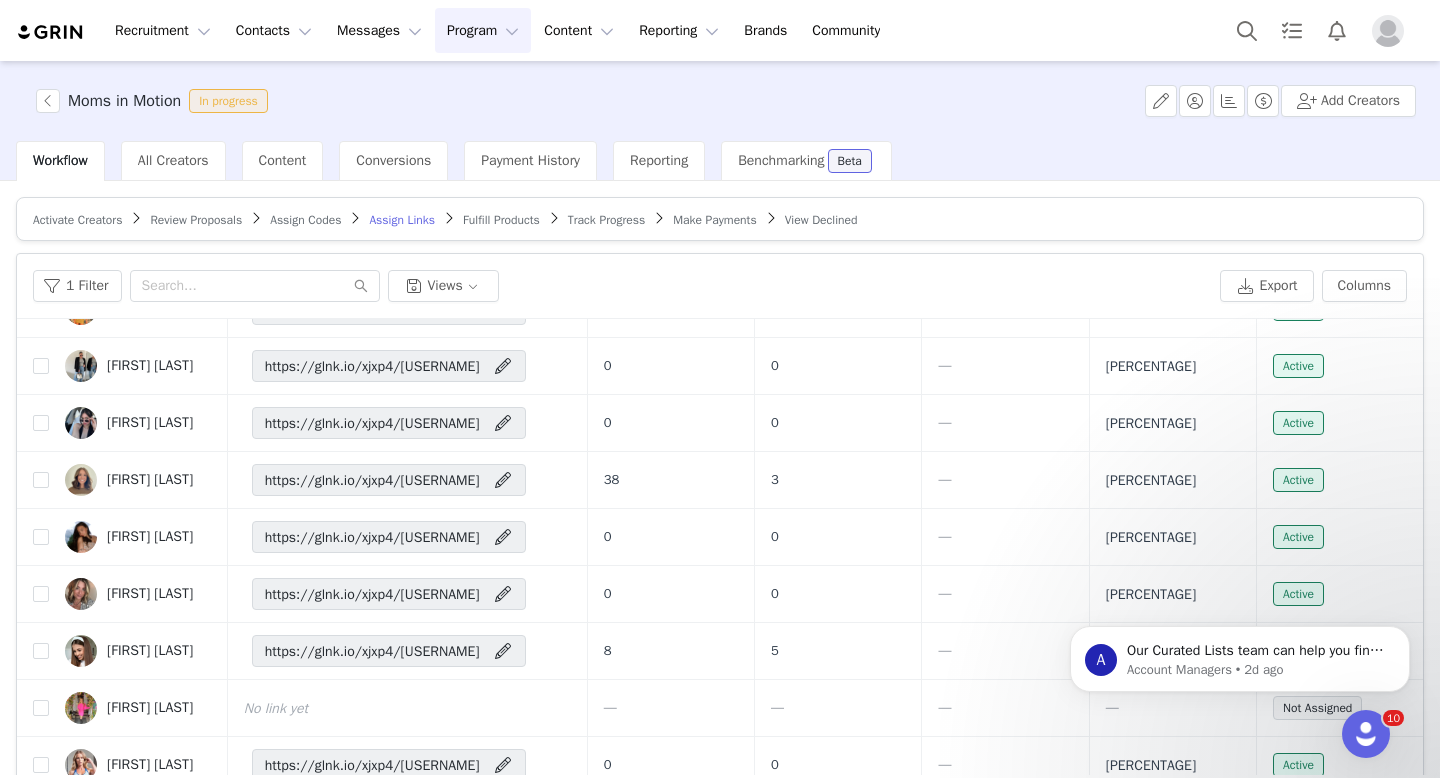 scroll, scrollTop: 139, scrollLeft: 0, axis: vertical 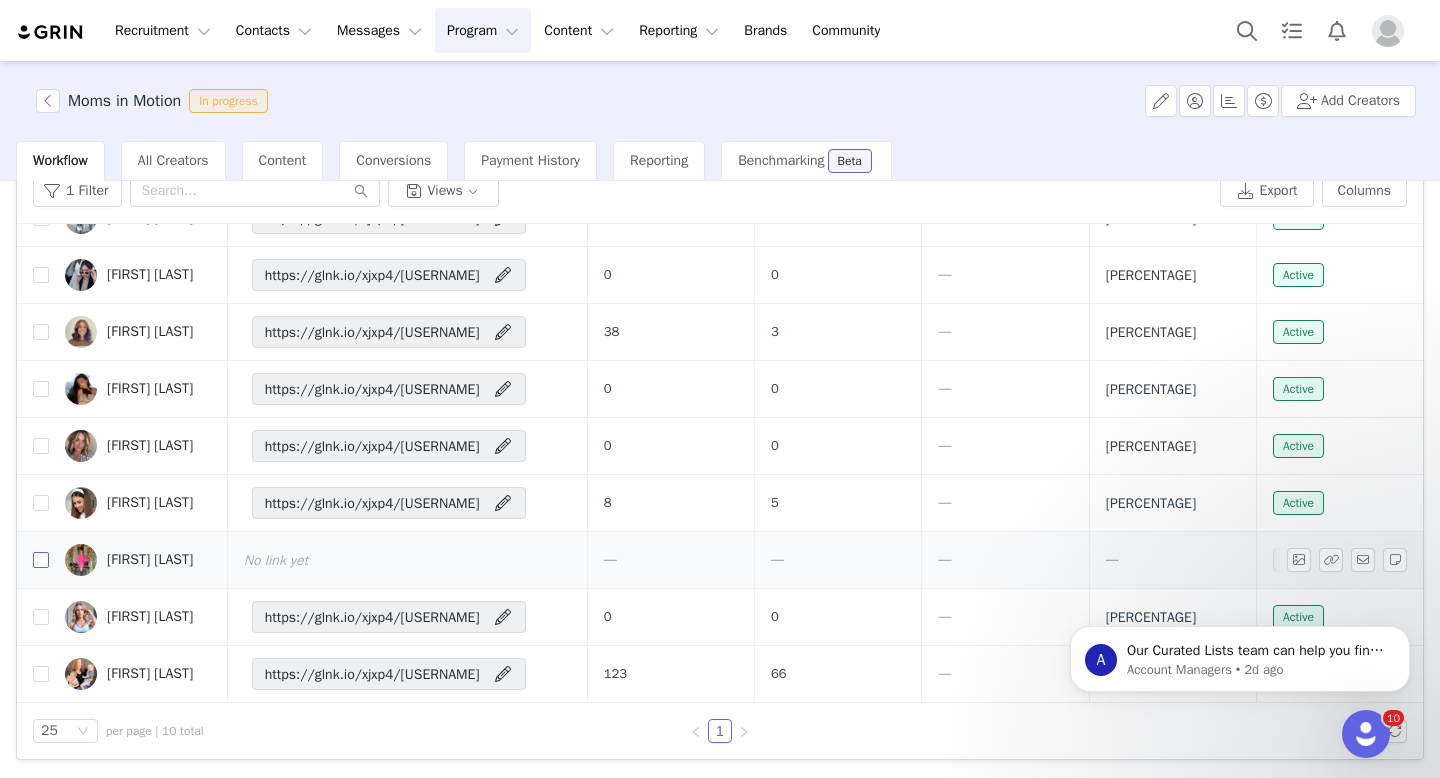 click at bounding box center (41, 560) 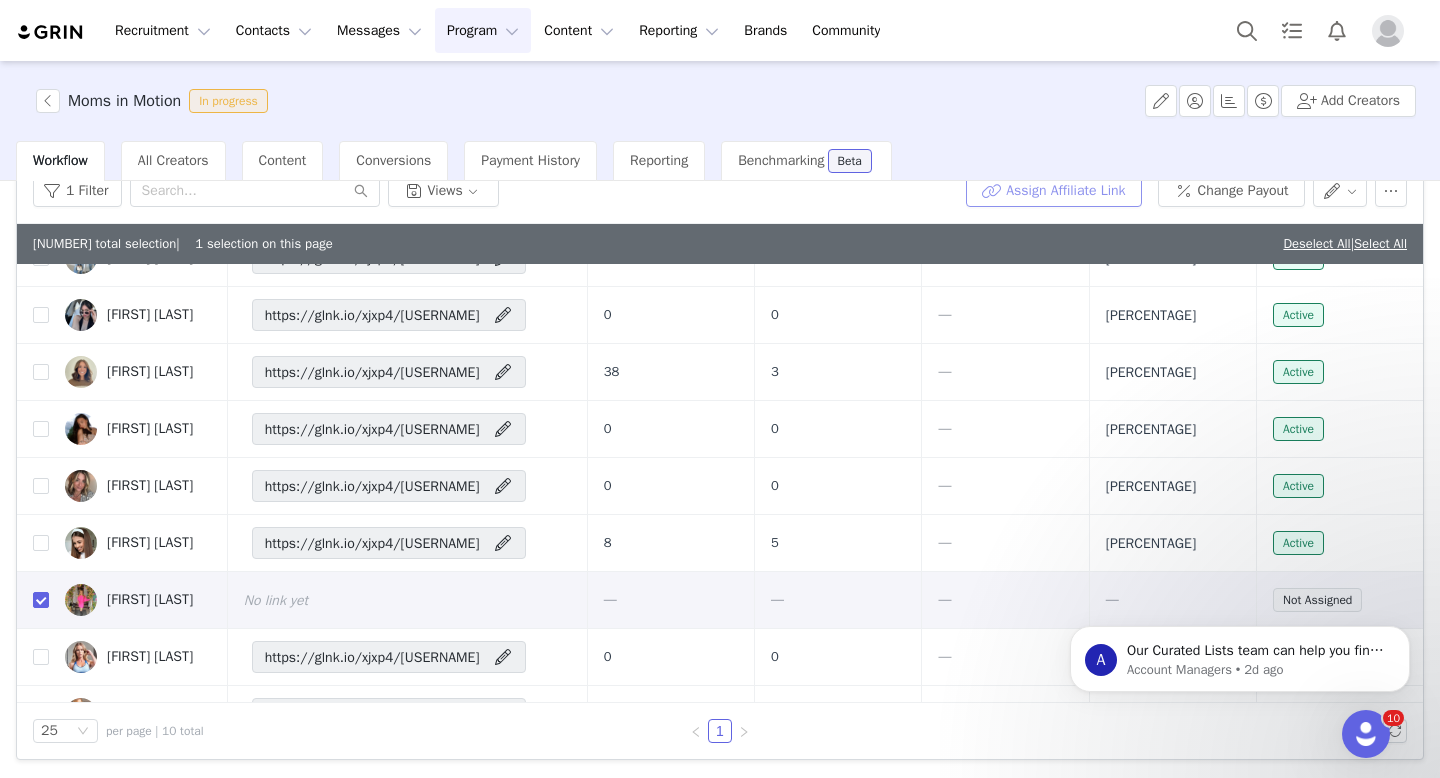 click on "Assign Affiliate Link" at bounding box center (1053, 191) 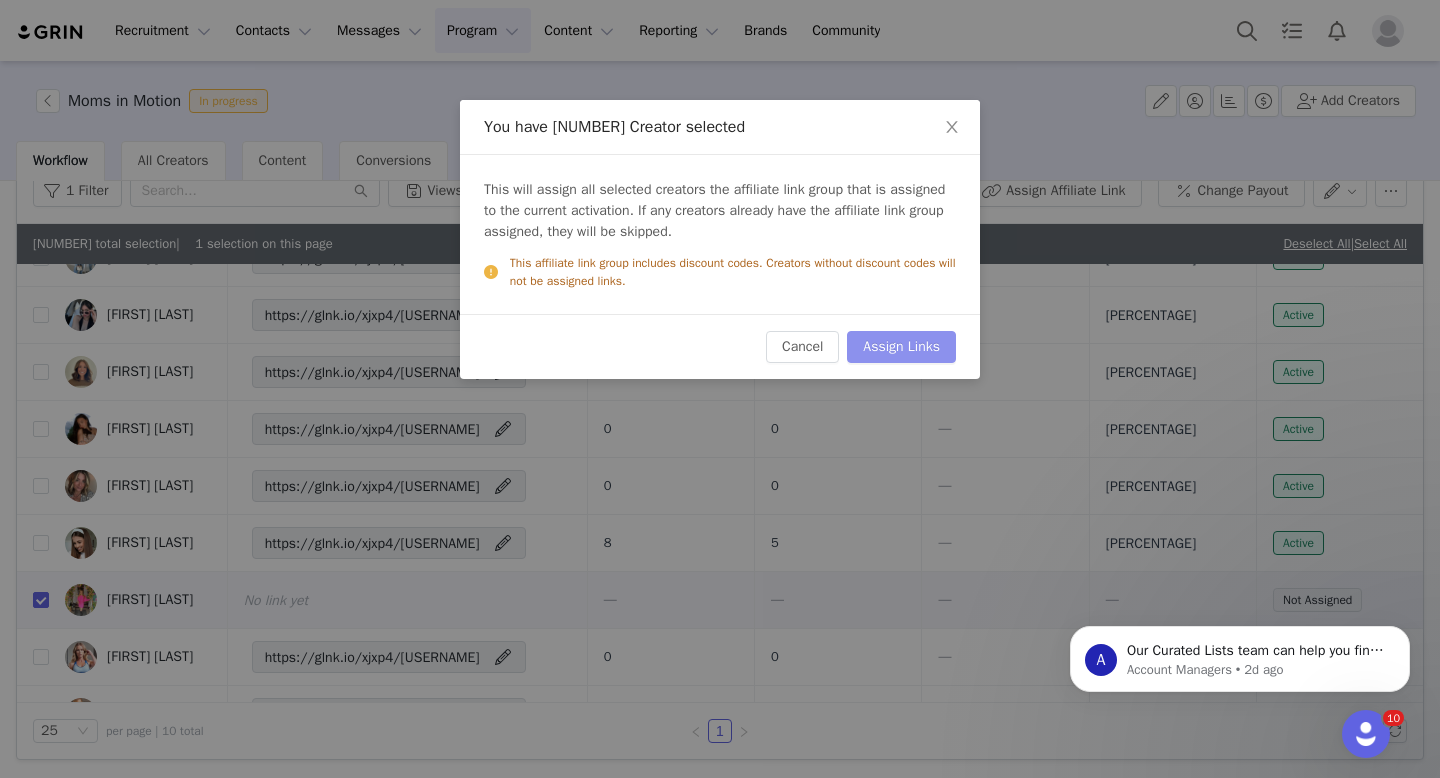 click on "Assign Links" at bounding box center [901, 347] 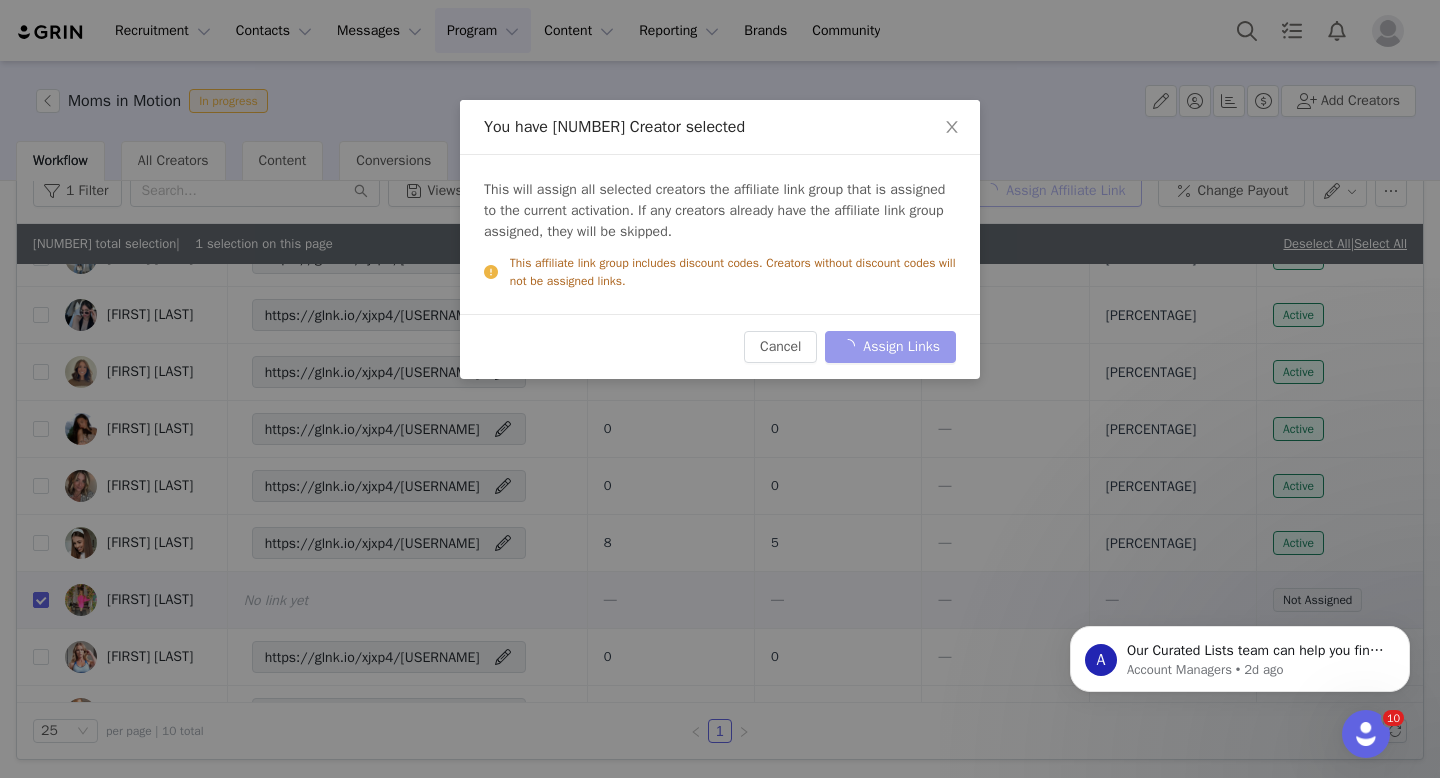 scroll, scrollTop: 88, scrollLeft: 0, axis: vertical 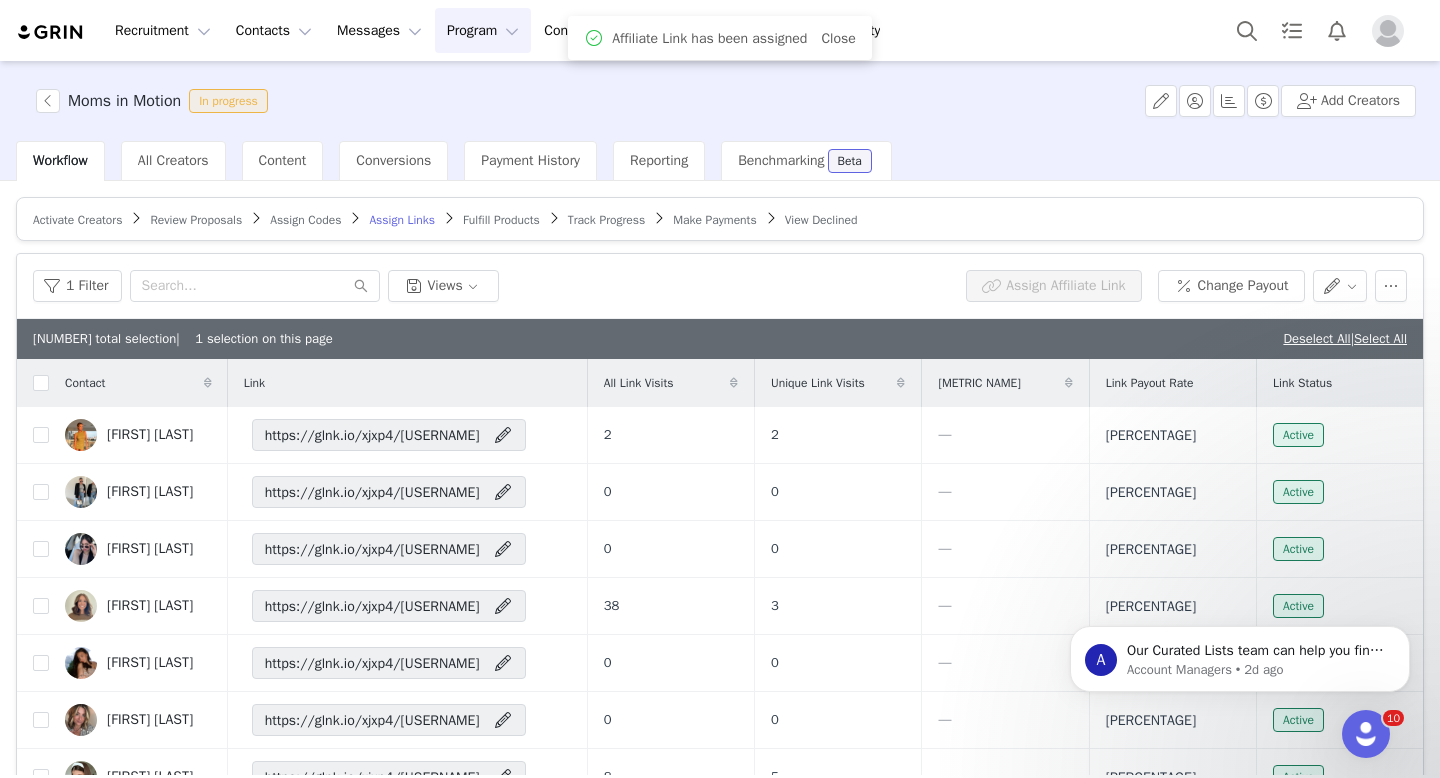click on "Fulfill Products" at bounding box center [501, 220] 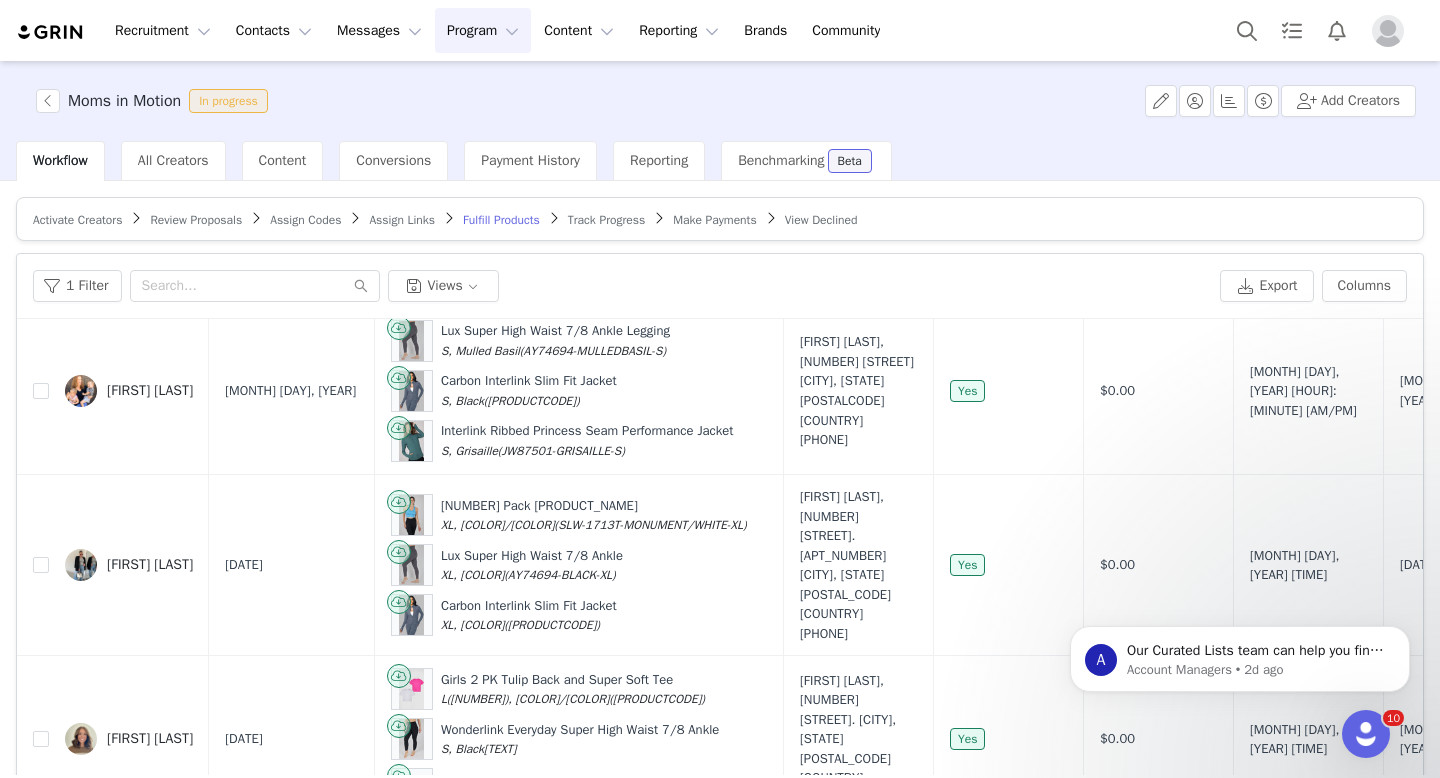 scroll, scrollTop: 1762, scrollLeft: 0, axis: vertical 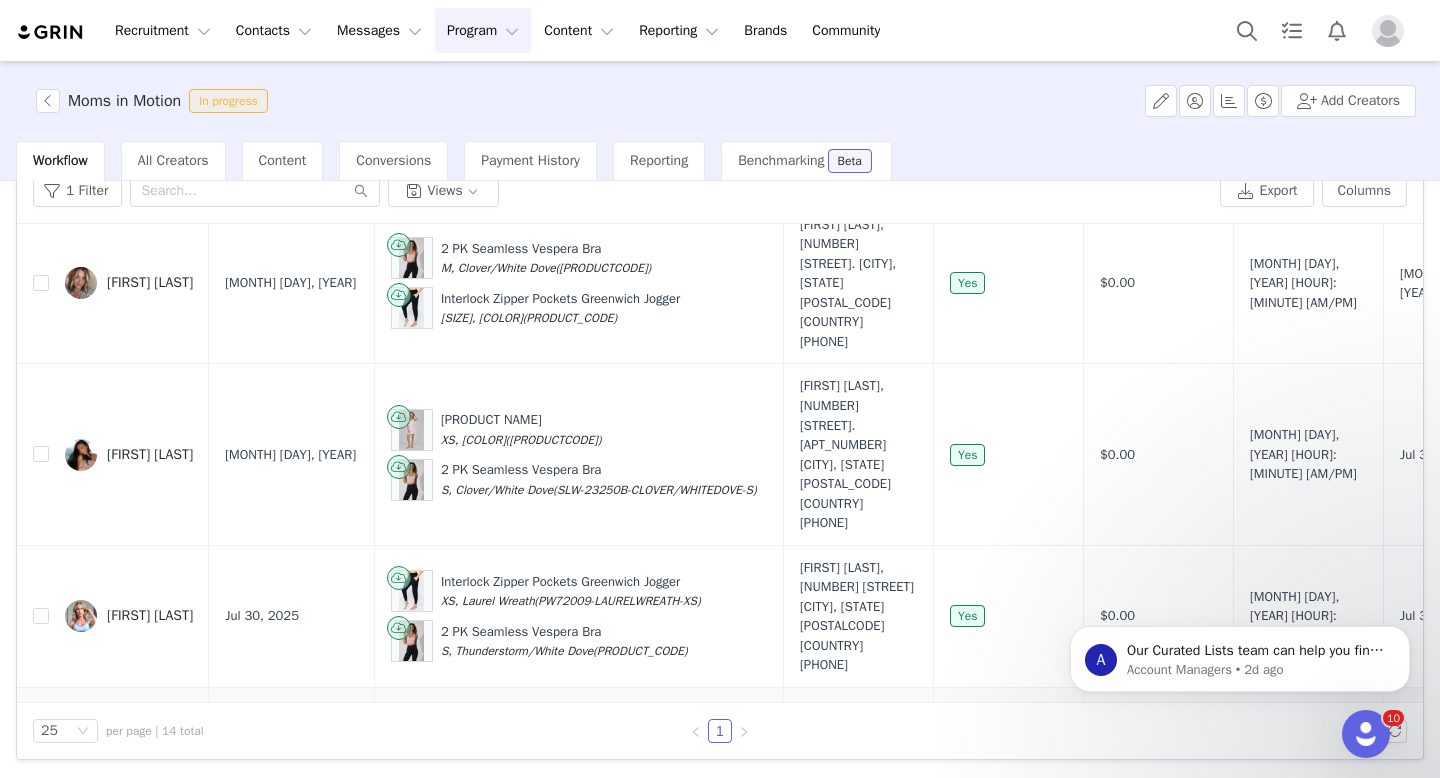 click at bounding box center [41, 777] 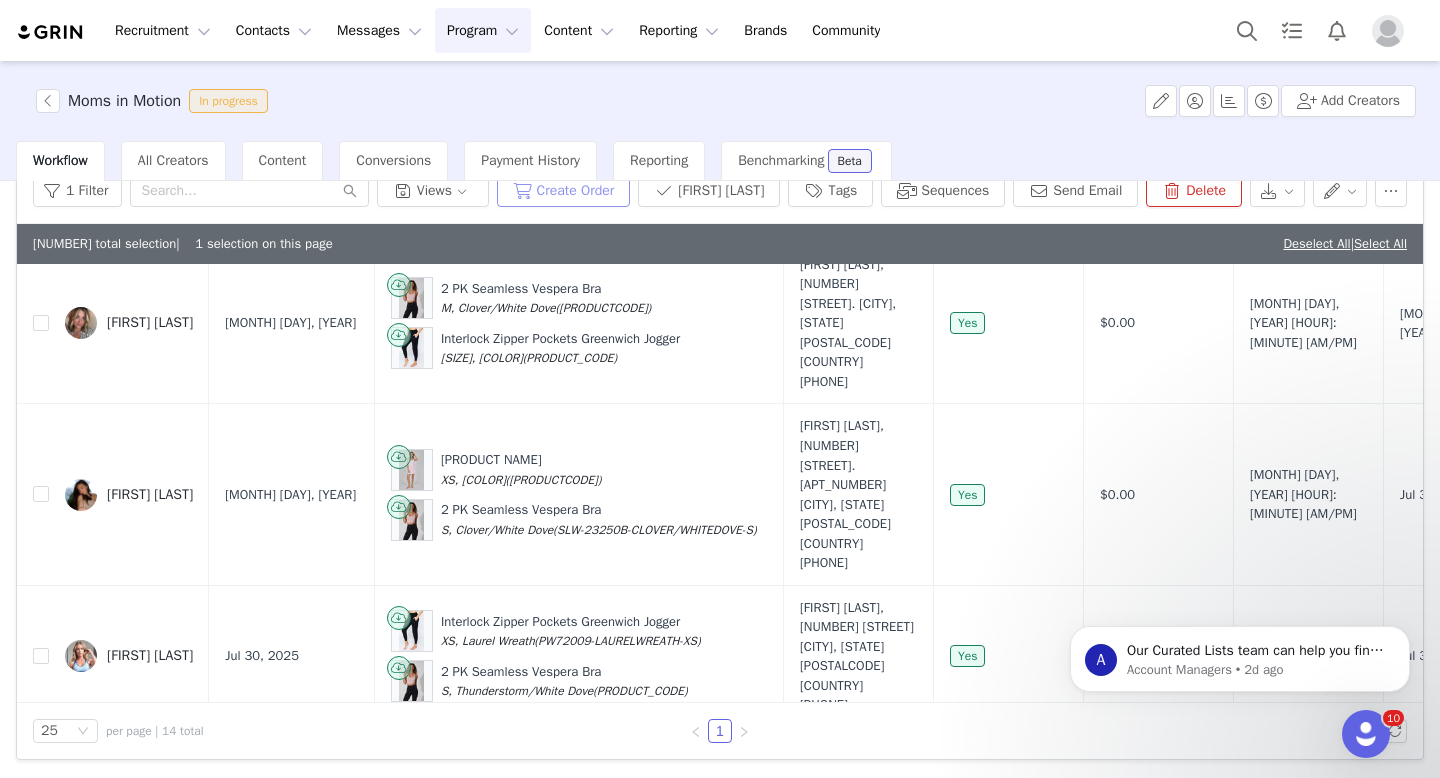 click on "Create Order" at bounding box center [564, 191] 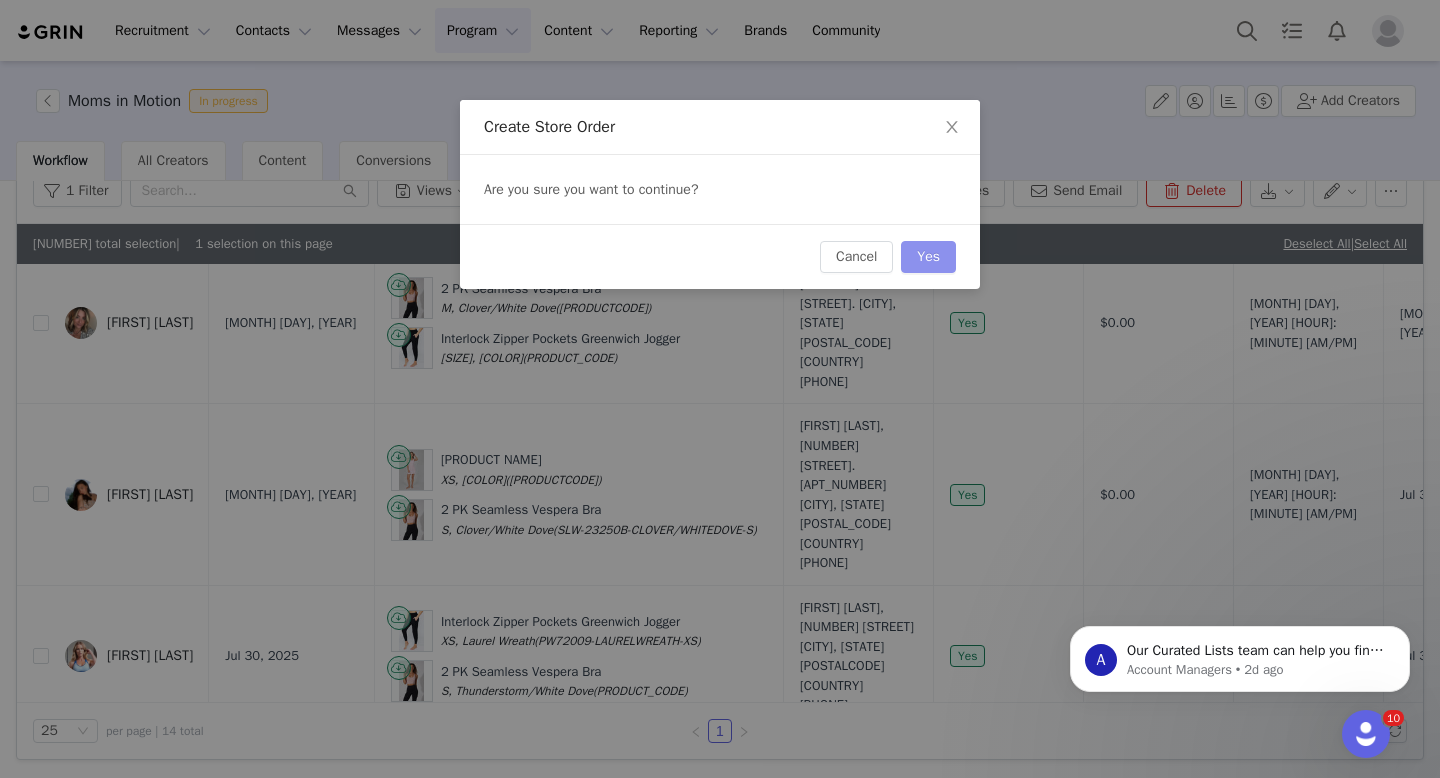 click on "Yes" at bounding box center (928, 257) 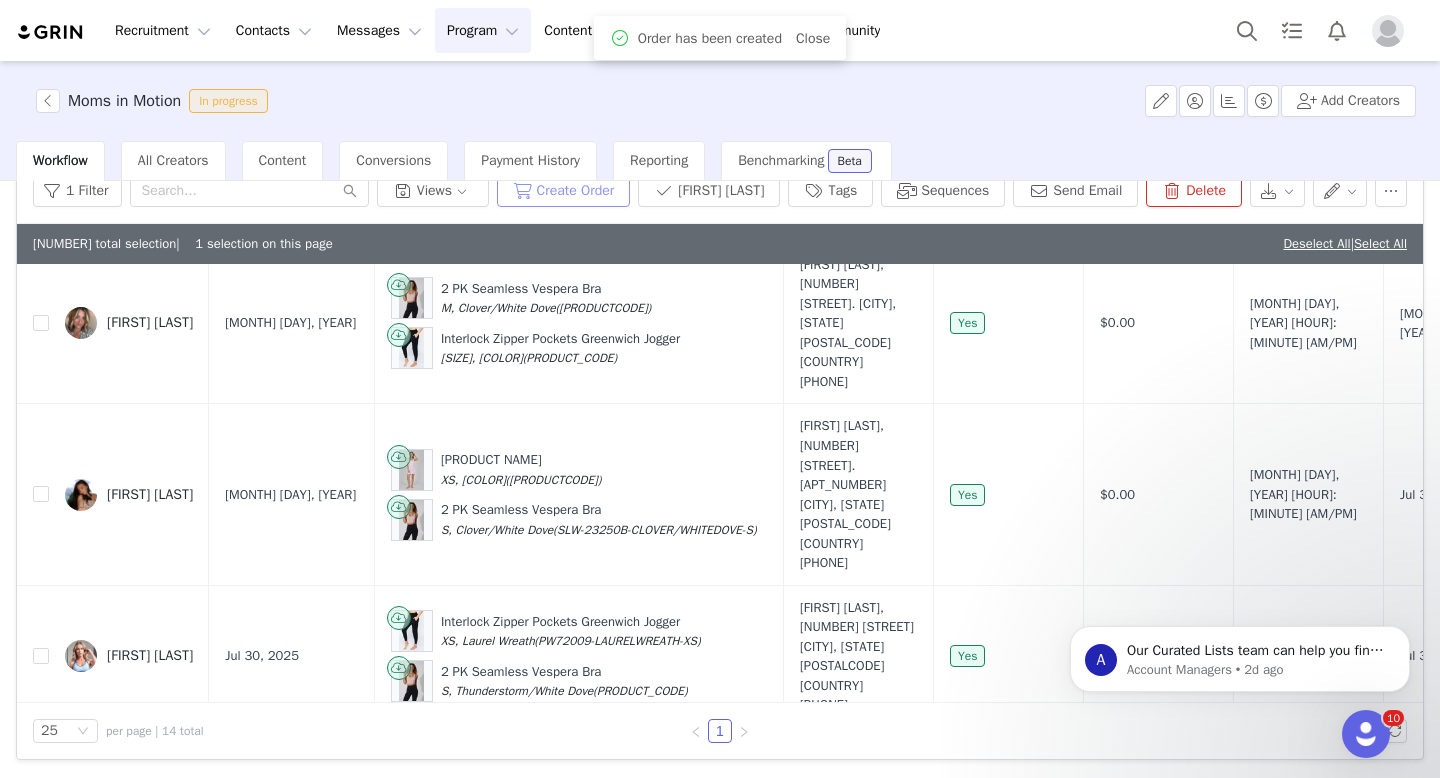 scroll, scrollTop: 88, scrollLeft: 0, axis: vertical 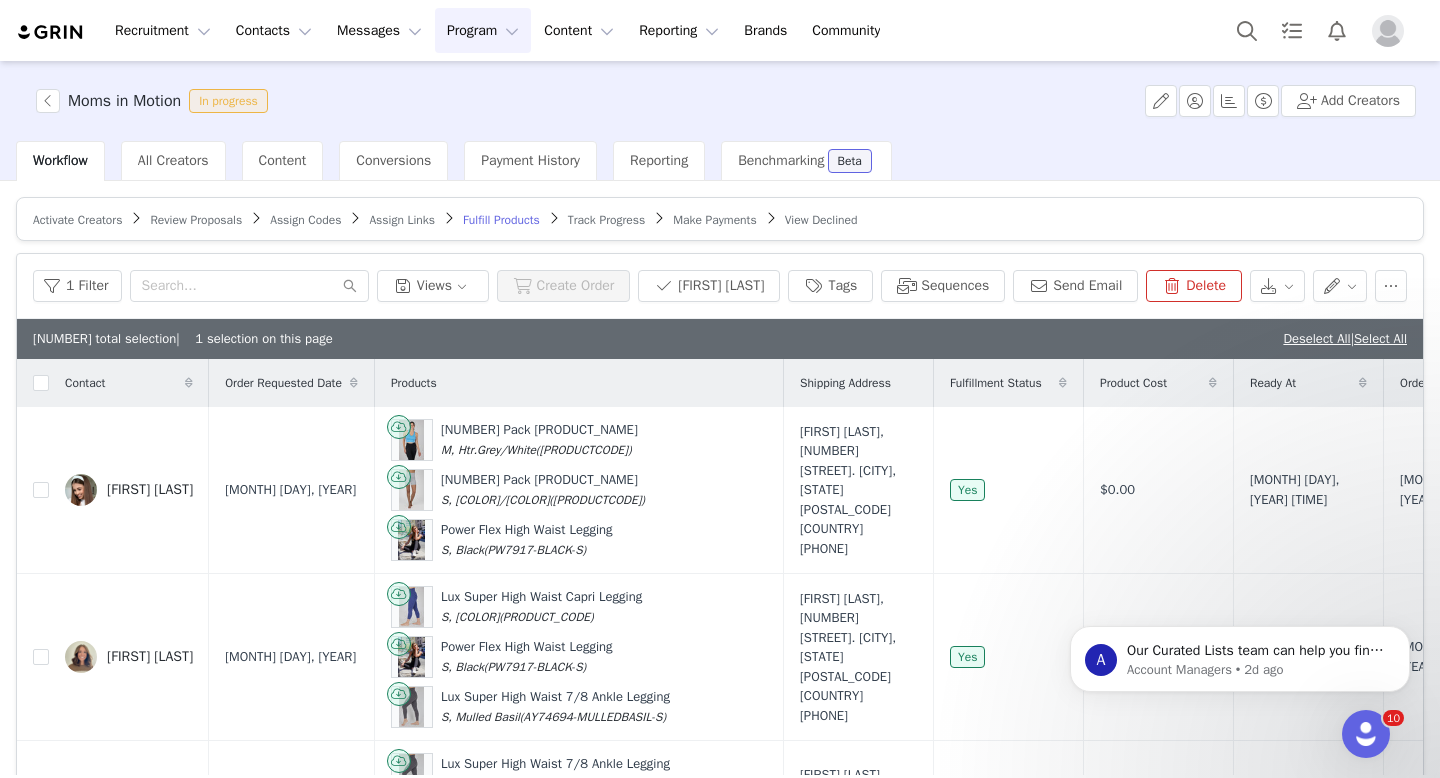 click on "Track Progress" at bounding box center (606, 220) 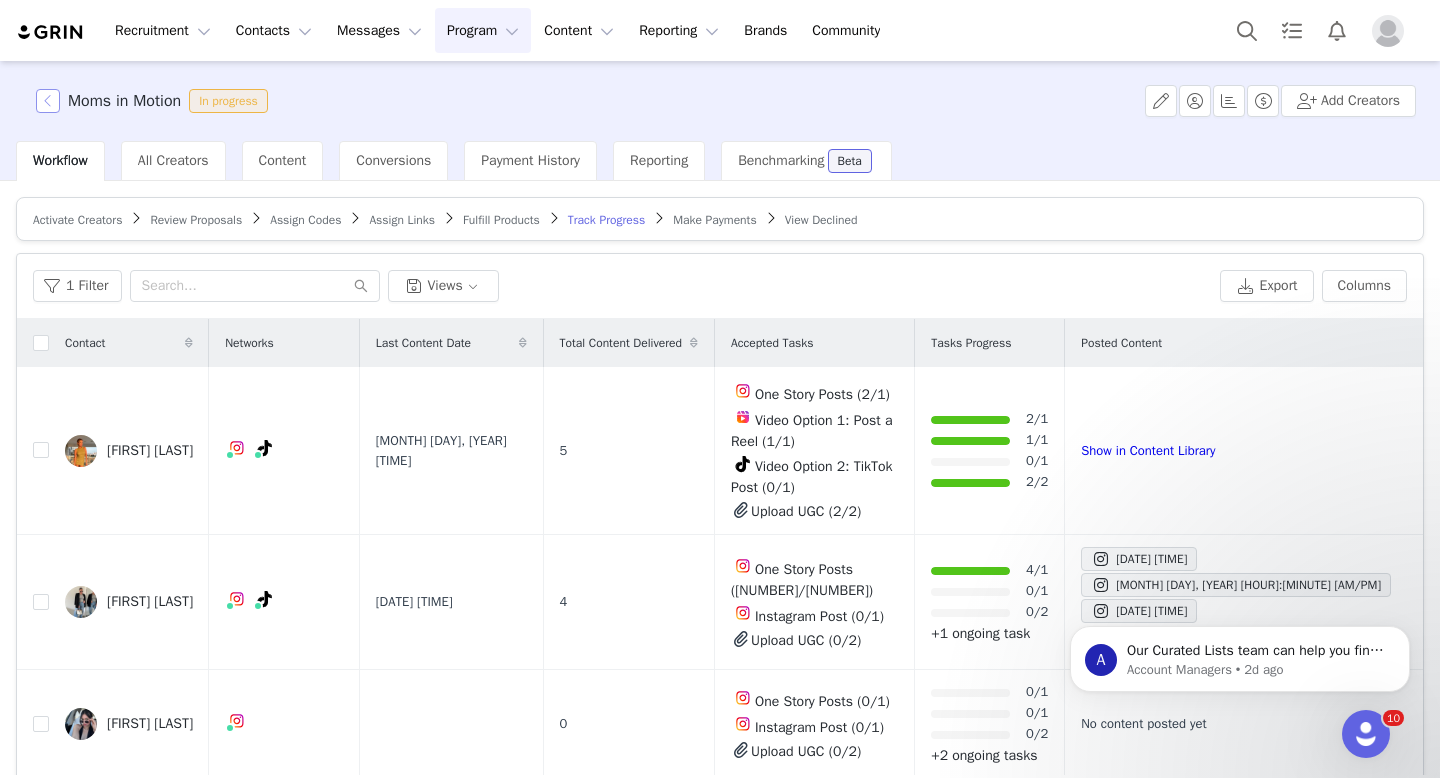 click at bounding box center [48, 101] 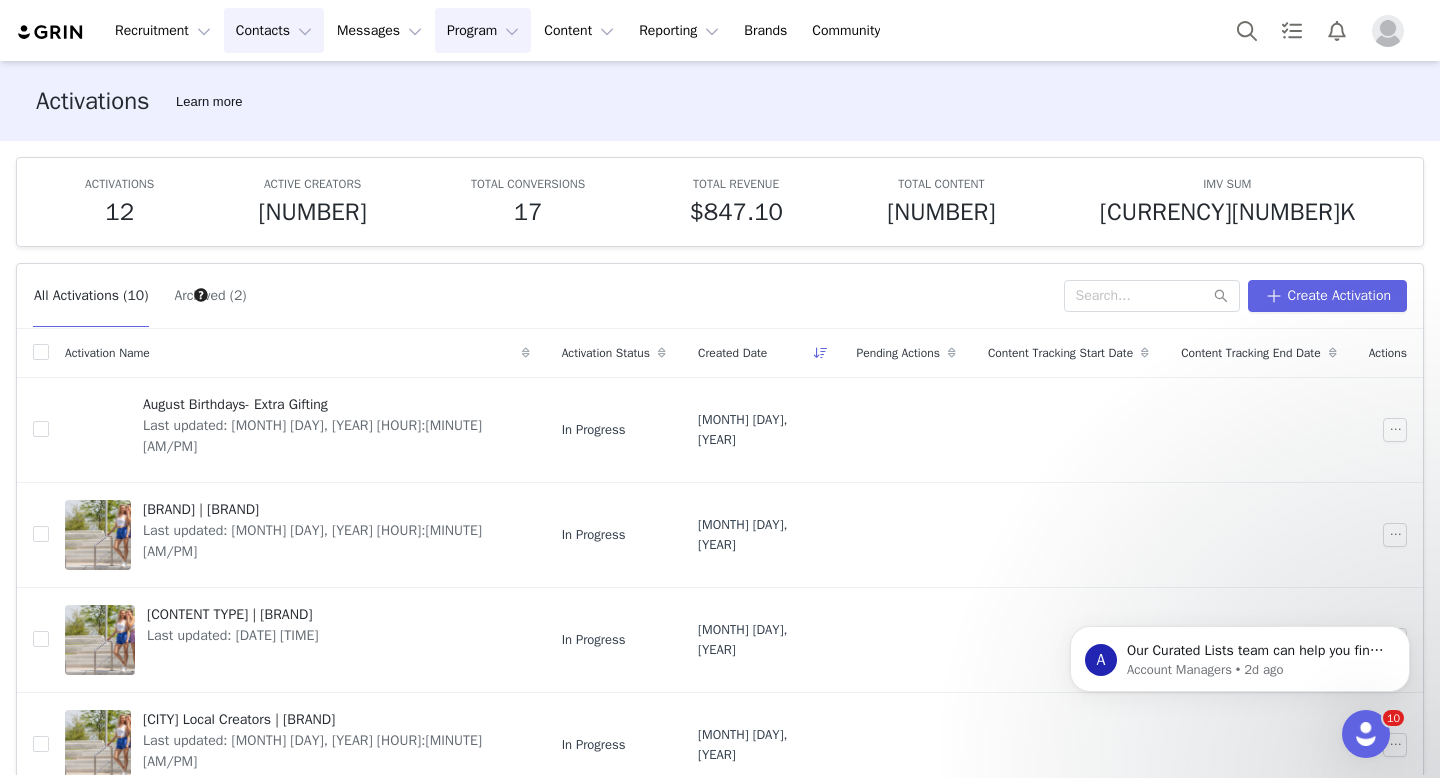 click on "Contacts Contacts" at bounding box center [274, 30] 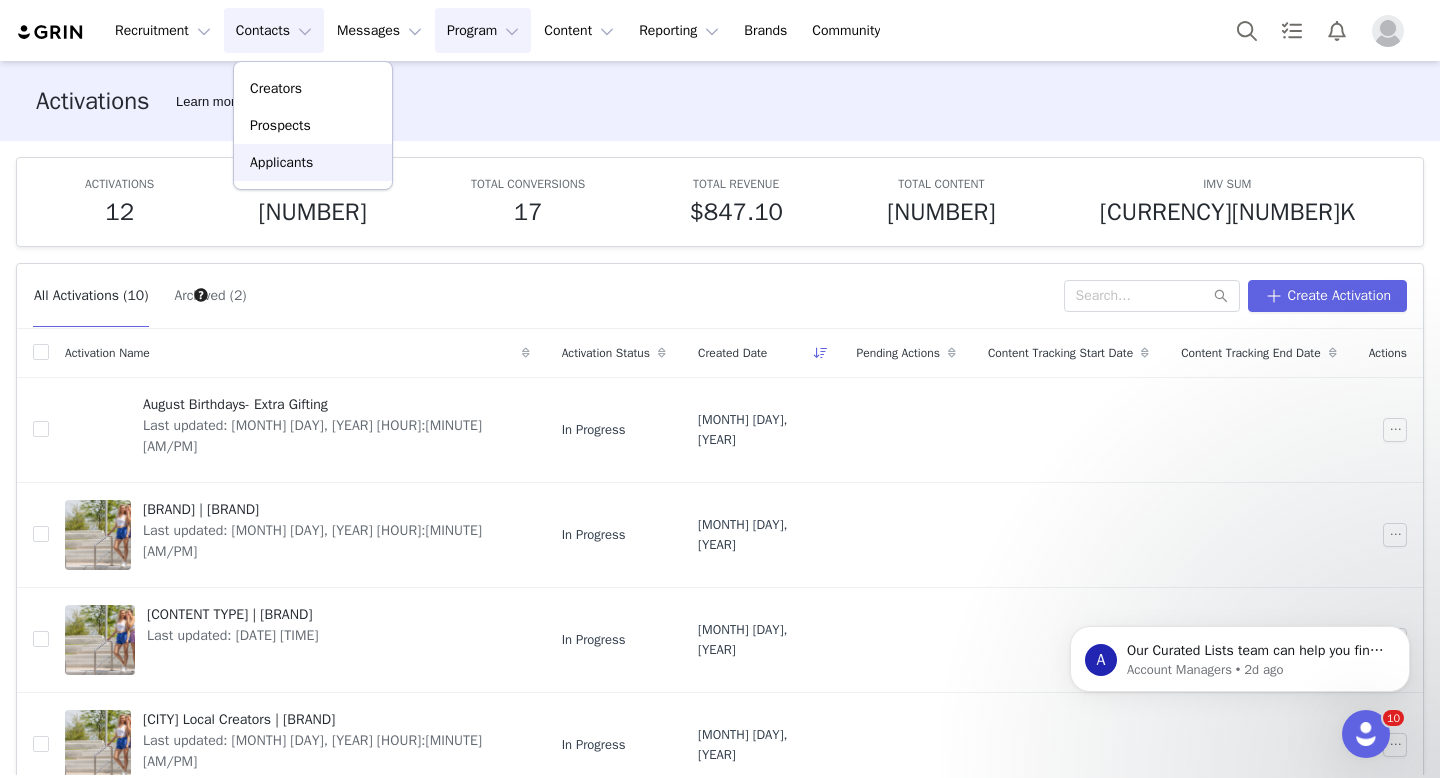 click on "Applicants" at bounding box center [281, 162] 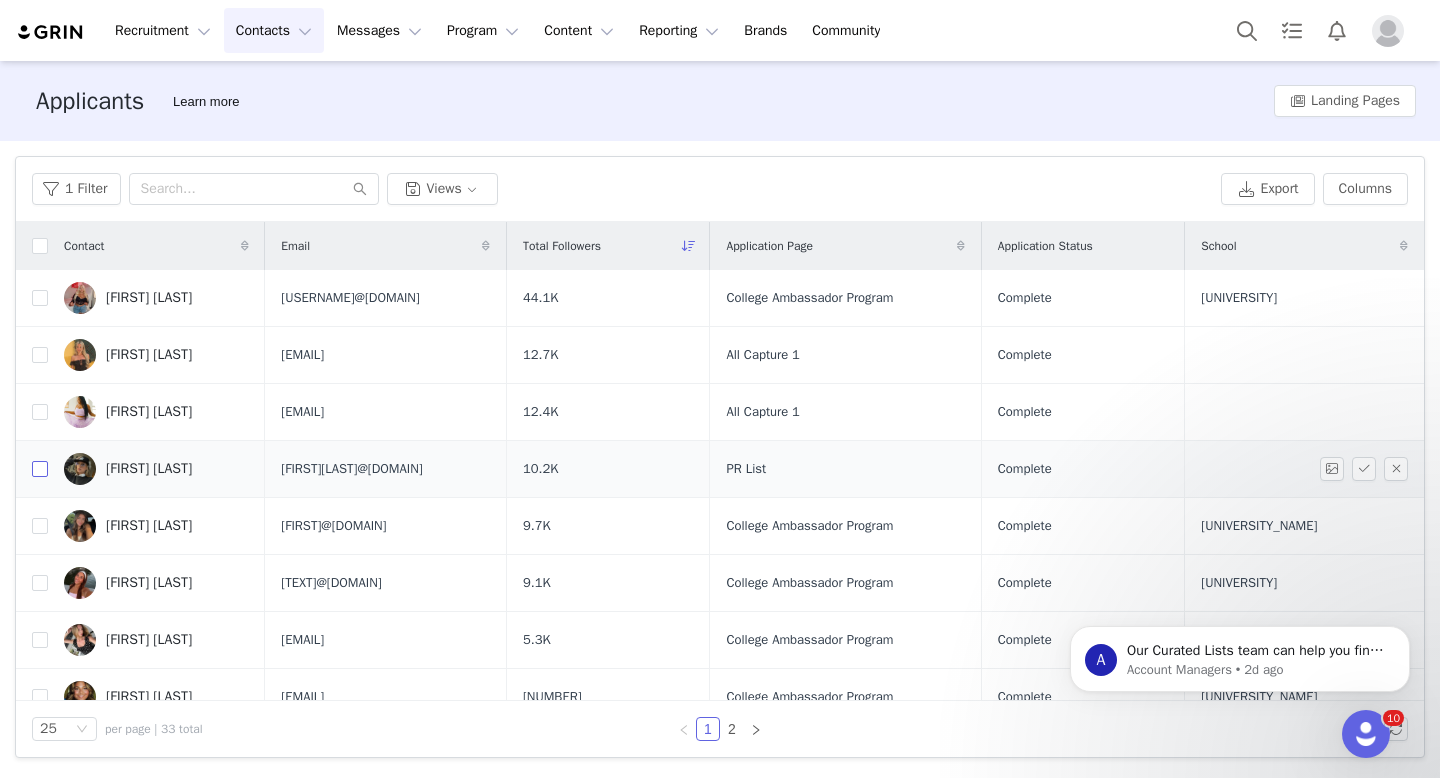click at bounding box center (40, 469) 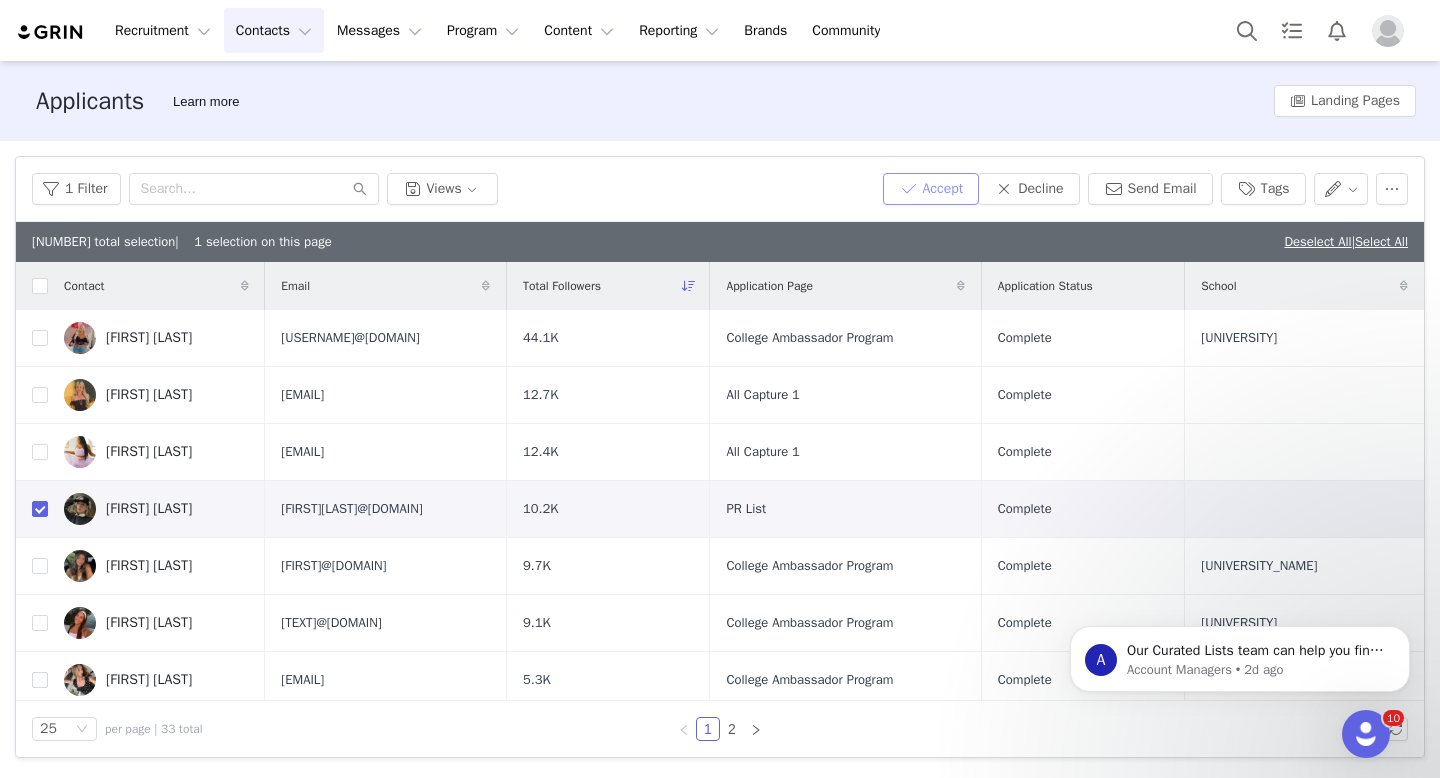 click on "Accept" at bounding box center (931, 189) 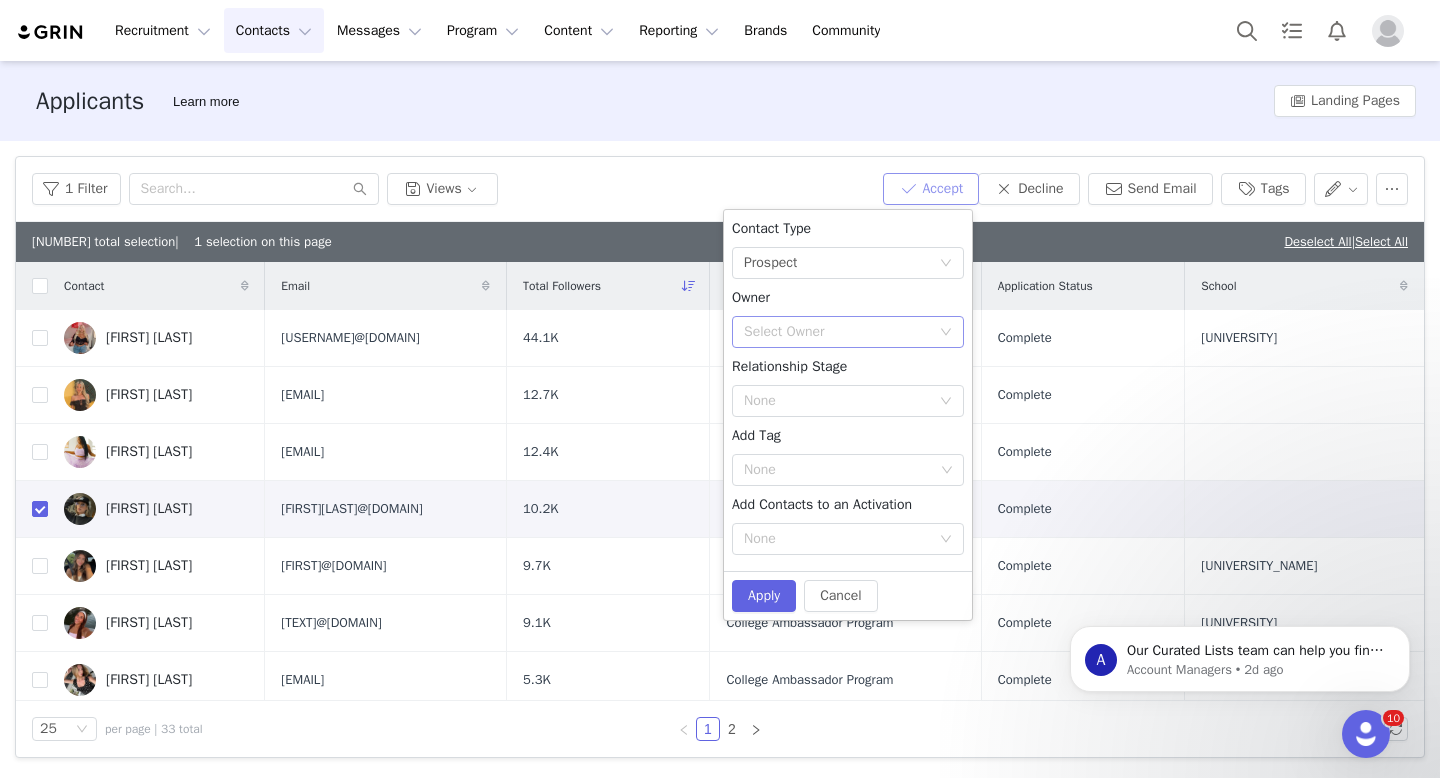 click on "Select Owner" at bounding box center [837, 332] 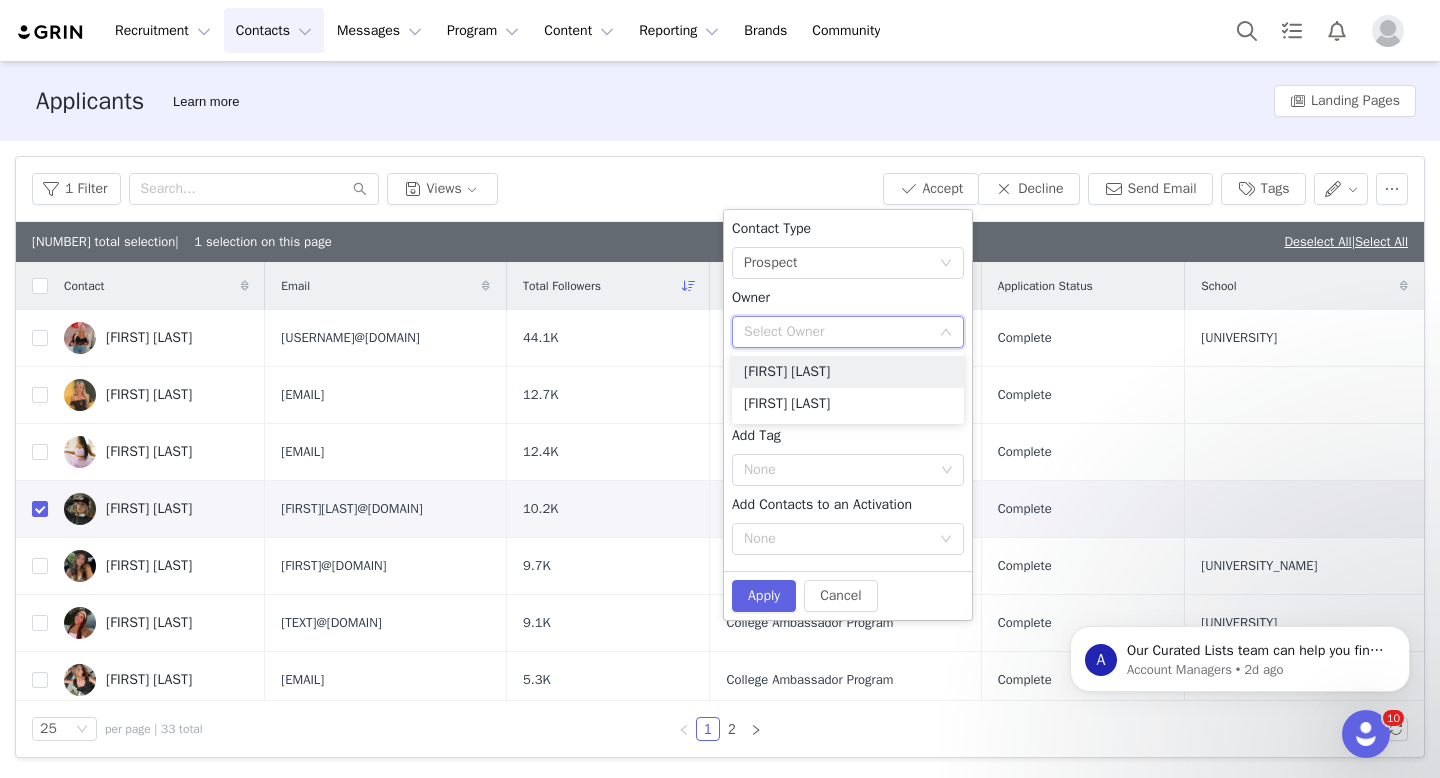 click on "Select Owner" at bounding box center [837, 332] 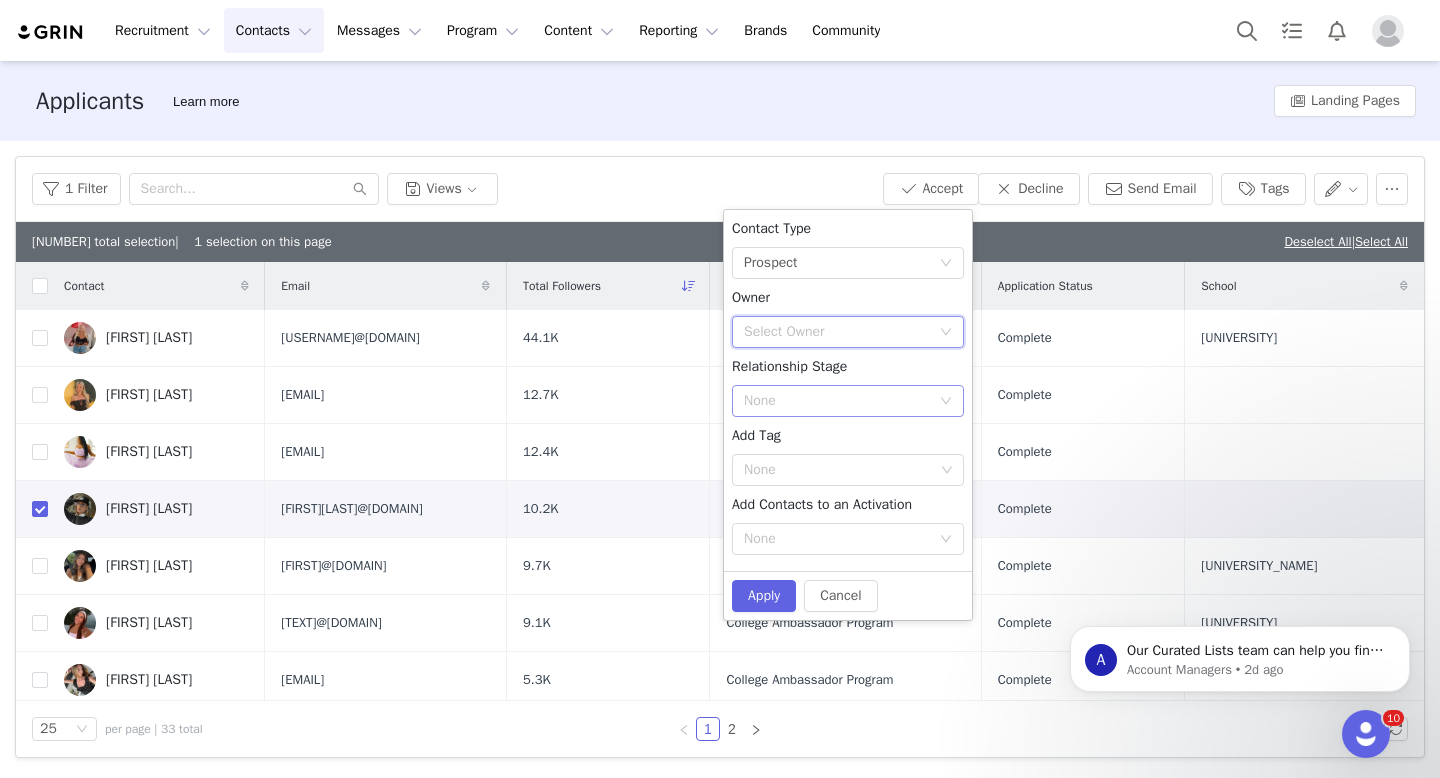 click on "None" at bounding box center (841, 401) 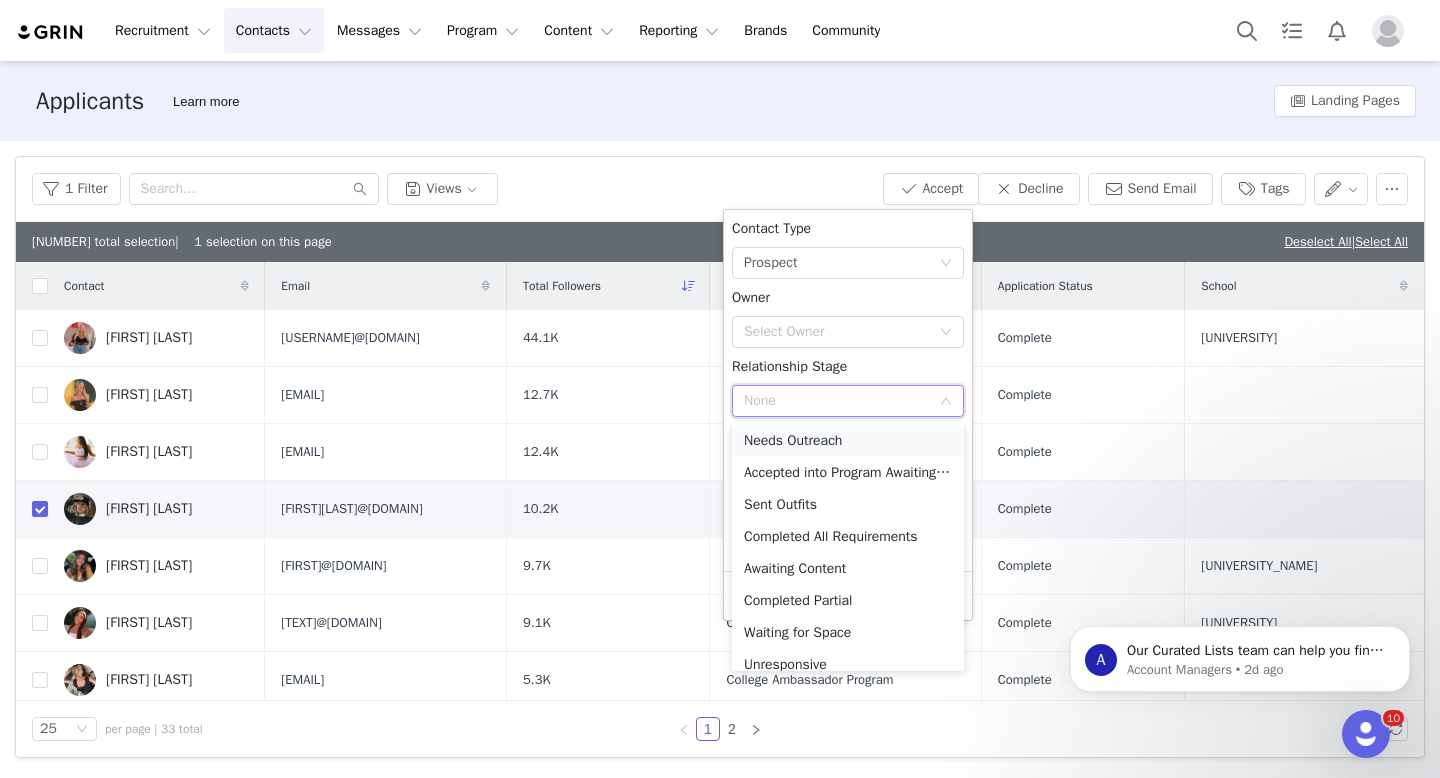 click on "Needs Outreach" at bounding box center (848, 441) 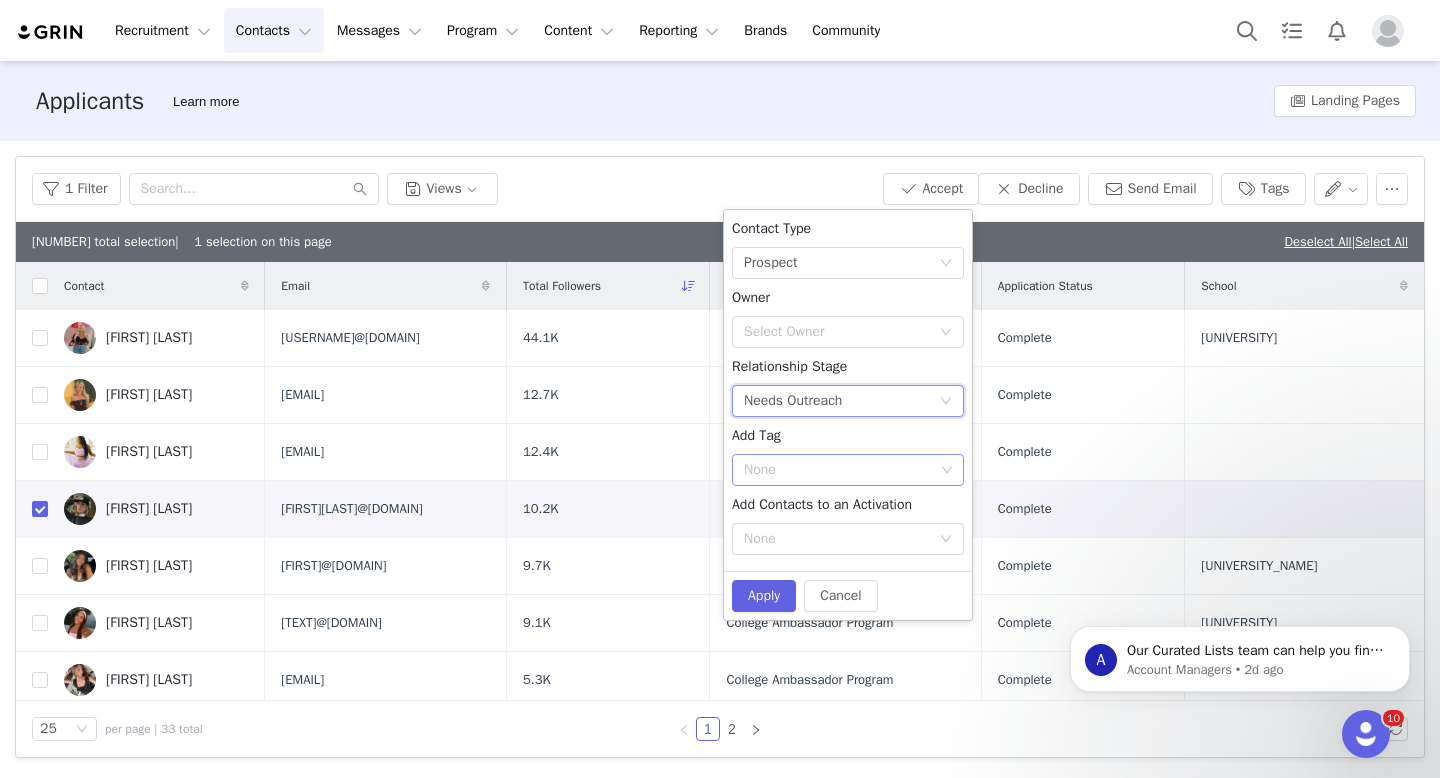 click on "None" at bounding box center [839, 470] 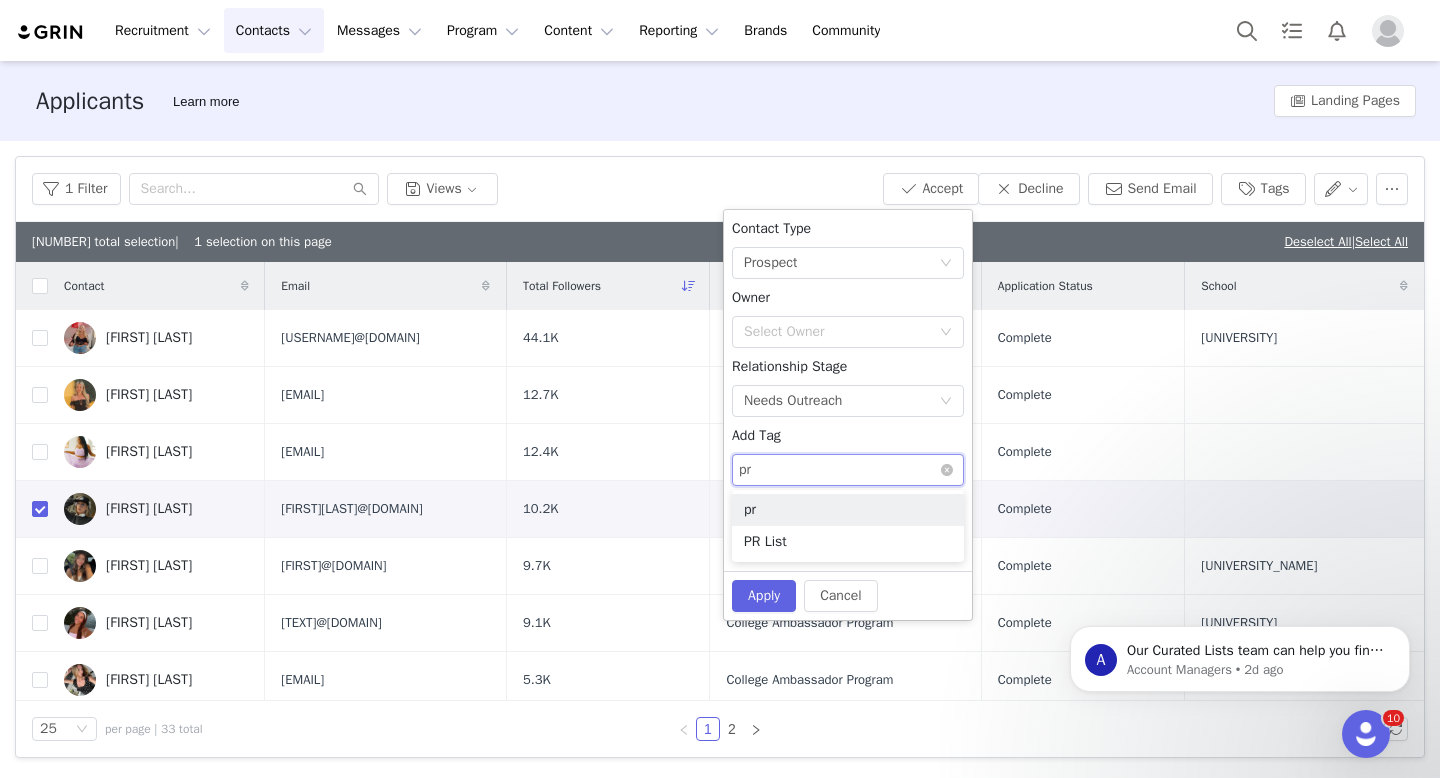 type on "pr l" 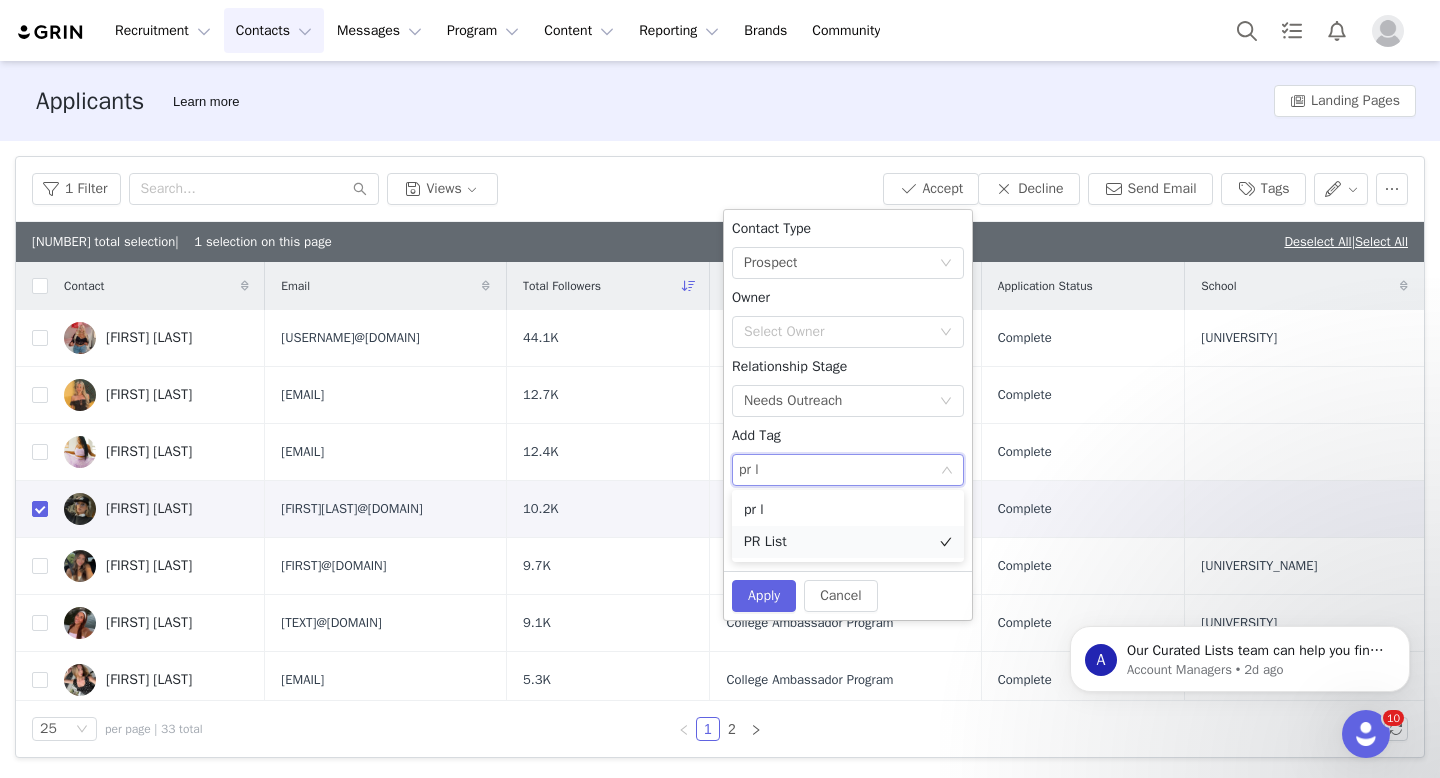 click on "PR List" at bounding box center (848, 542) 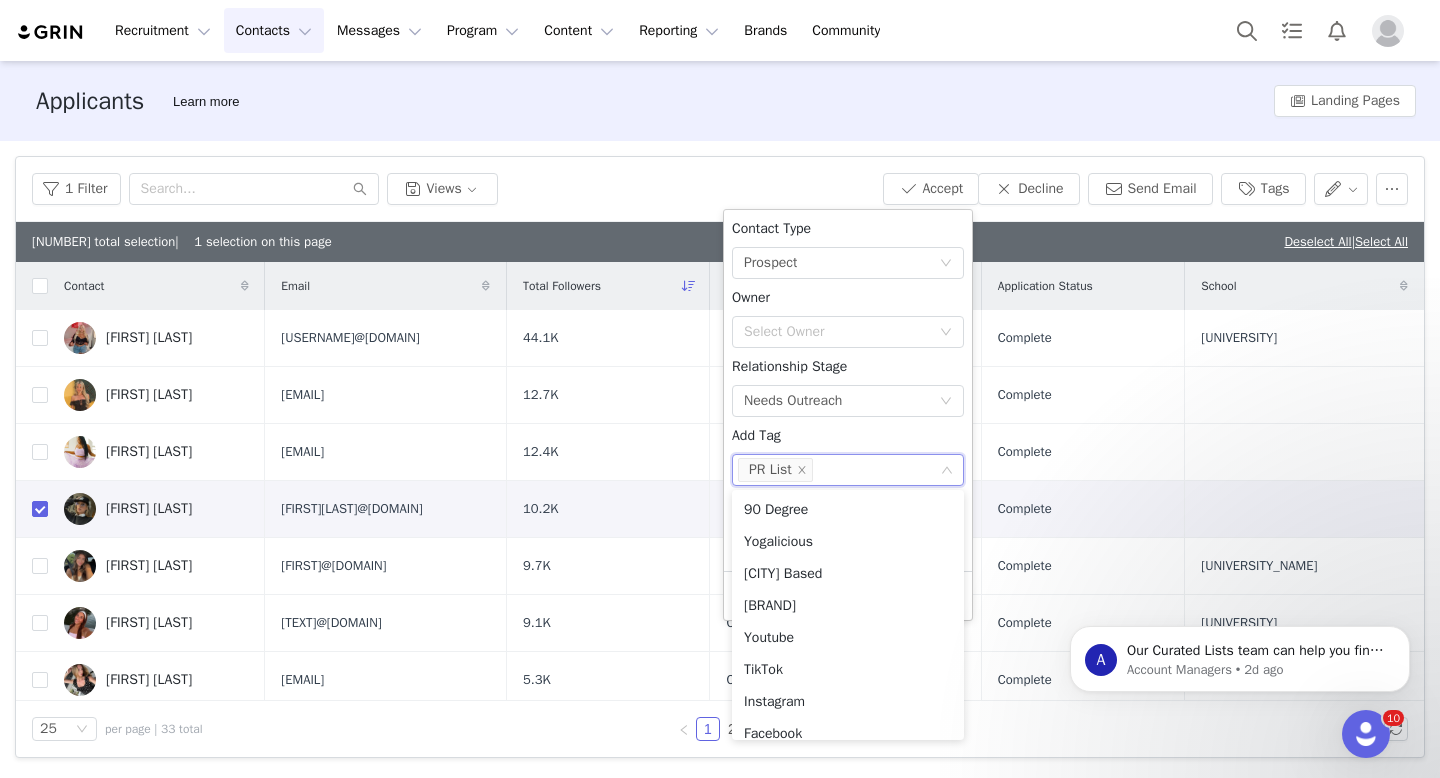click on "Contact Type  None  Prospect   Owner  Select Owner  Relationship Stage  None  Needs Outreach   Add Tag  None PR List    Add Contacts to an Activation  None" at bounding box center [848, 390] 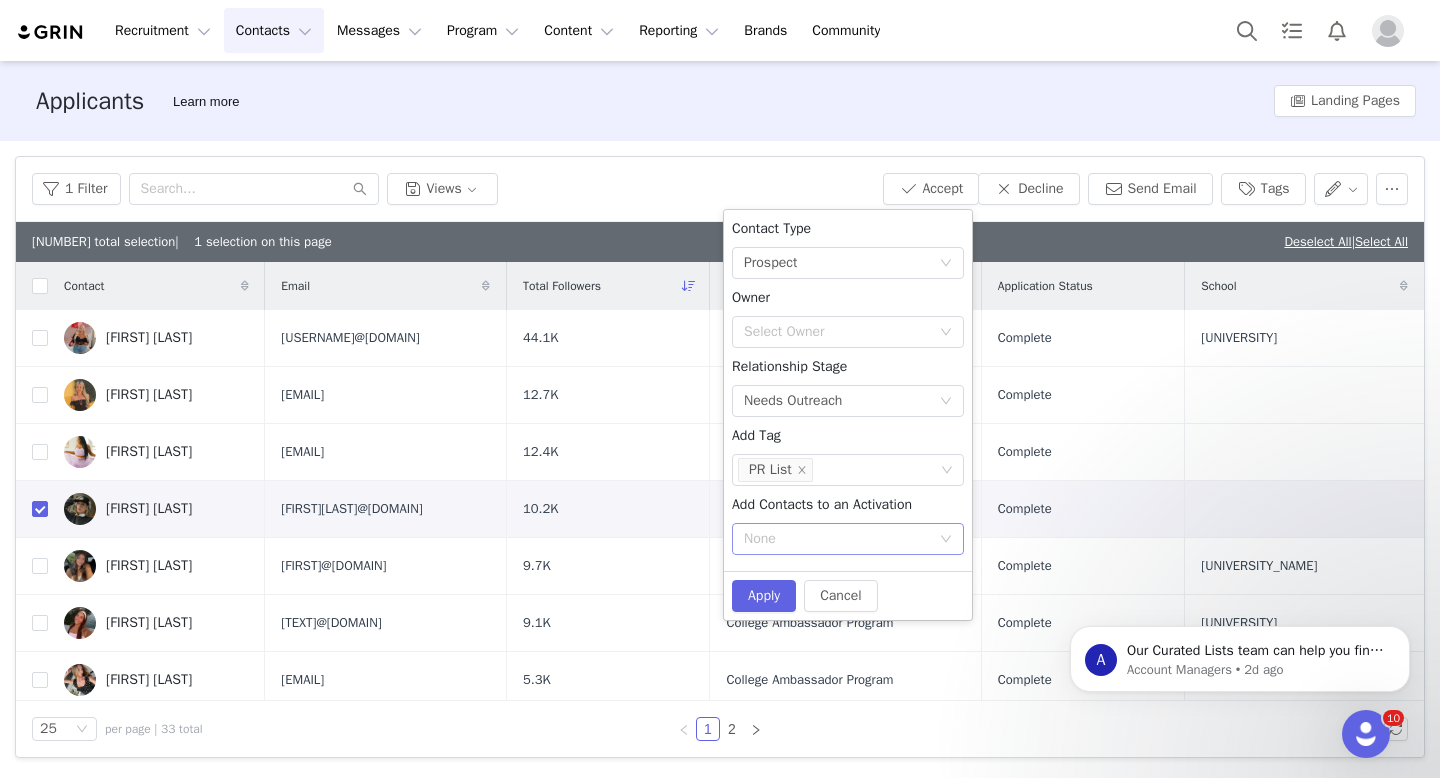 click on "None" at bounding box center [837, 539] 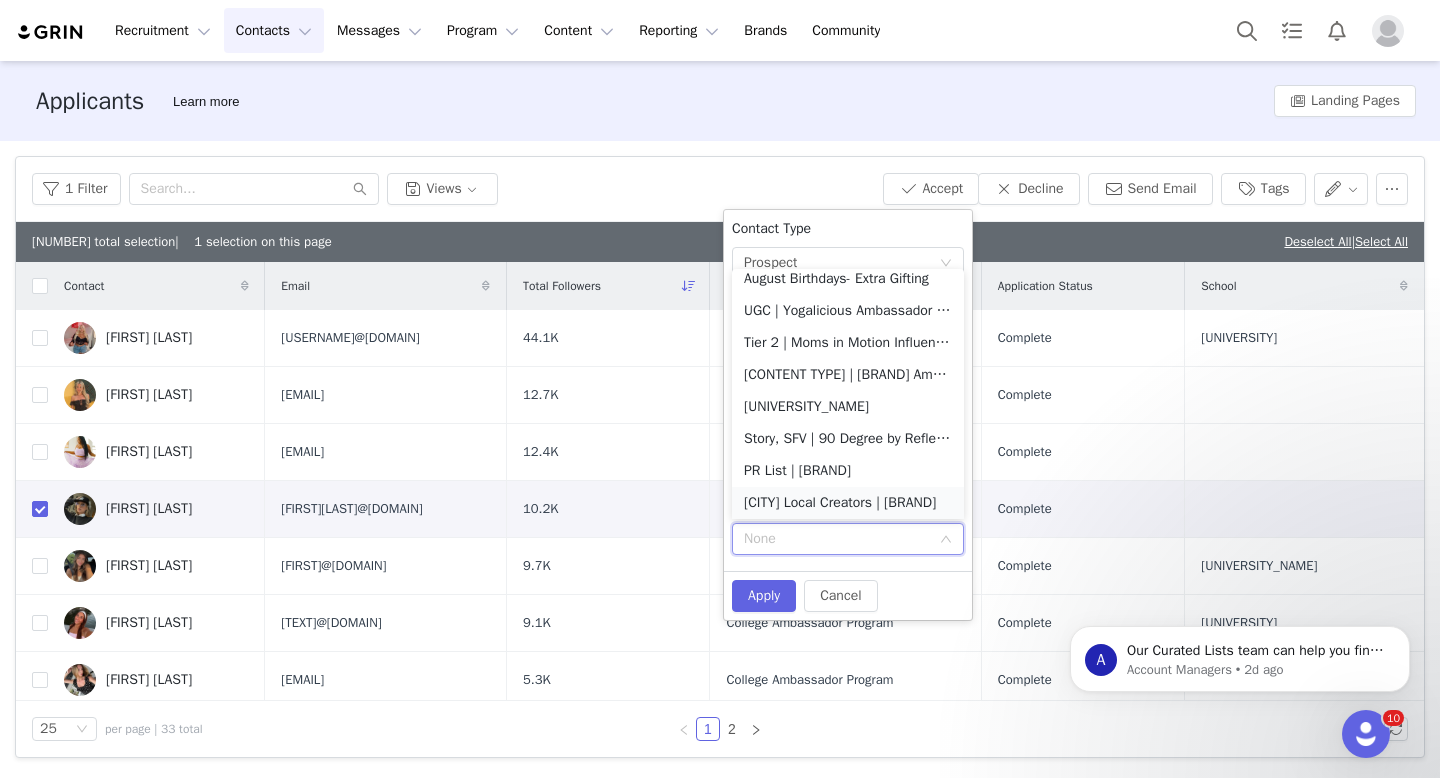 scroll, scrollTop: 25, scrollLeft: 0, axis: vertical 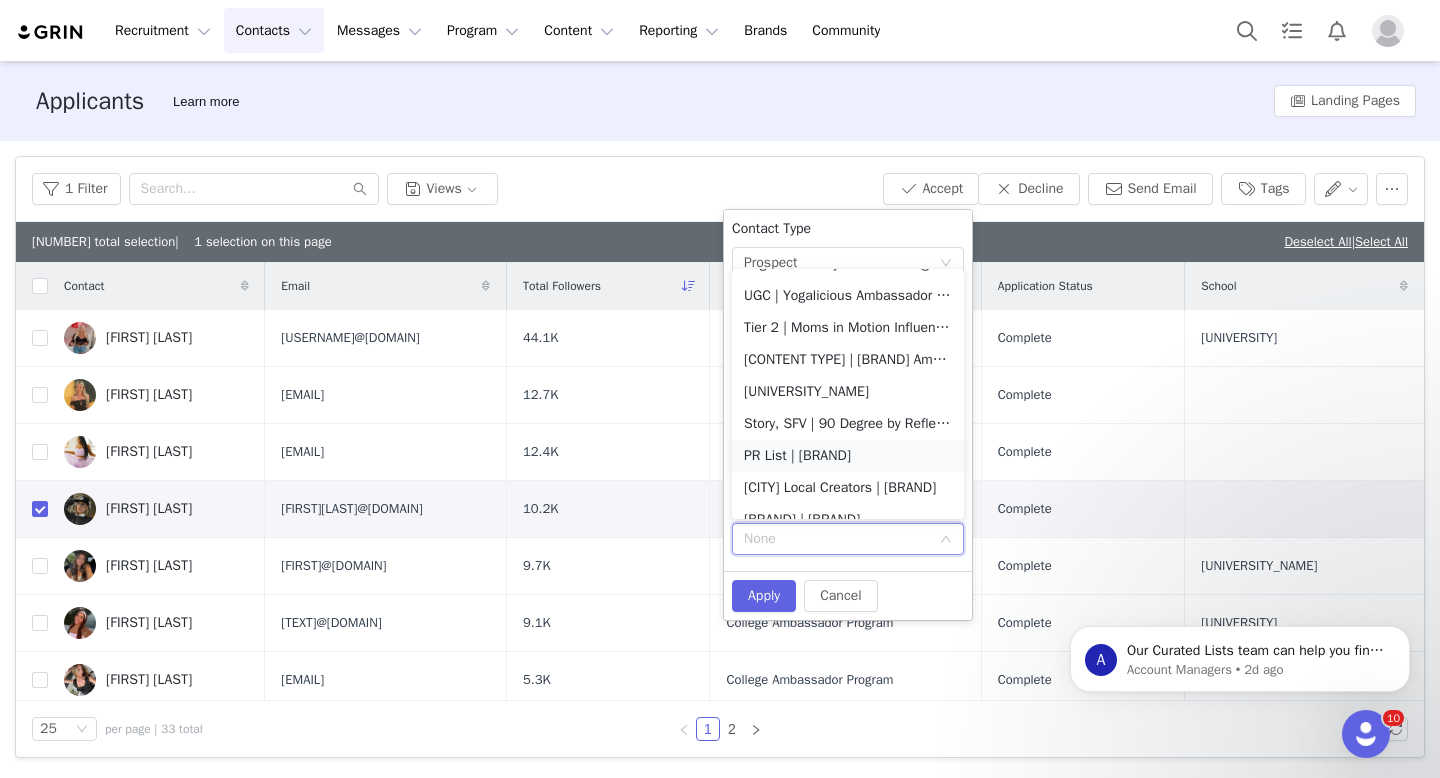 click on "PR List | 90 Degree" at bounding box center [848, 456] 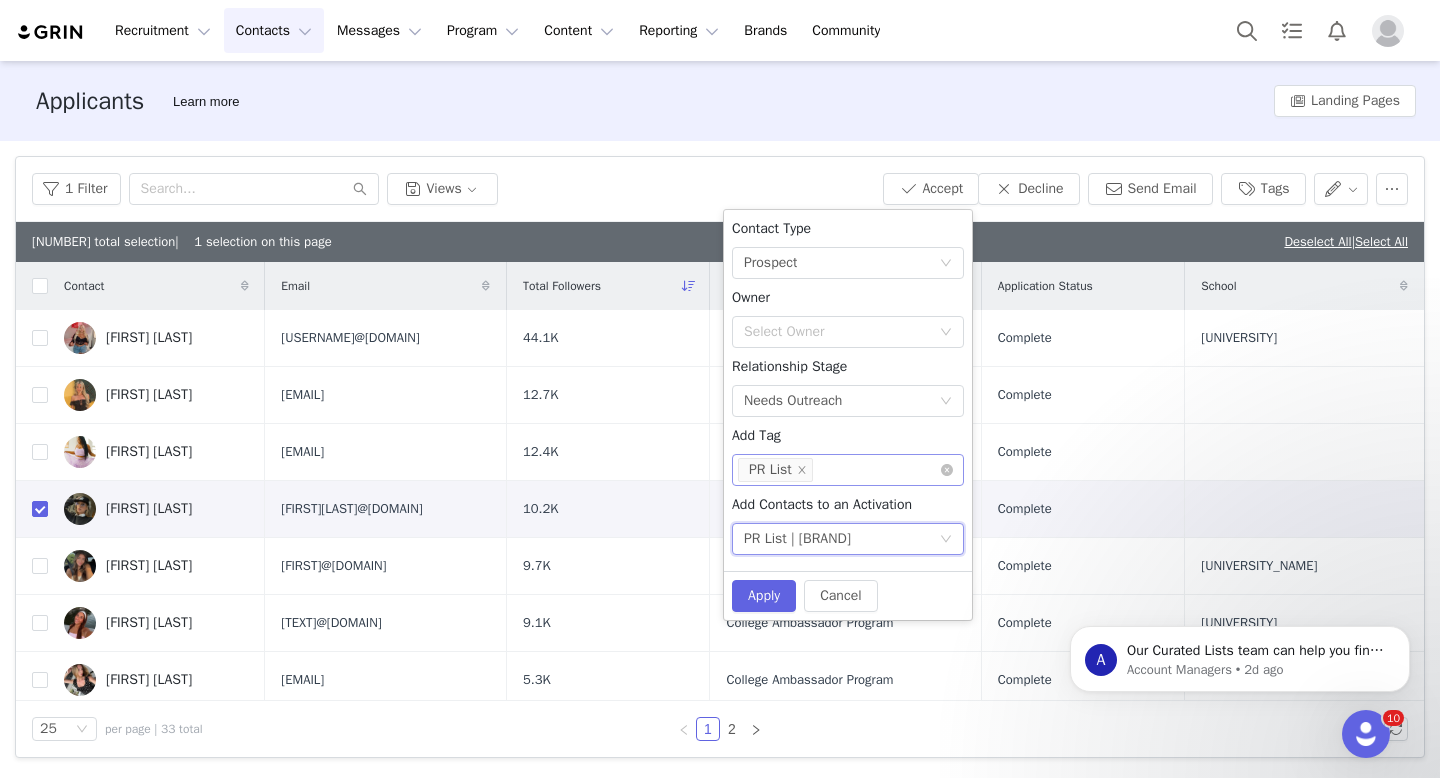 click on "None PR List" at bounding box center (840, 470) 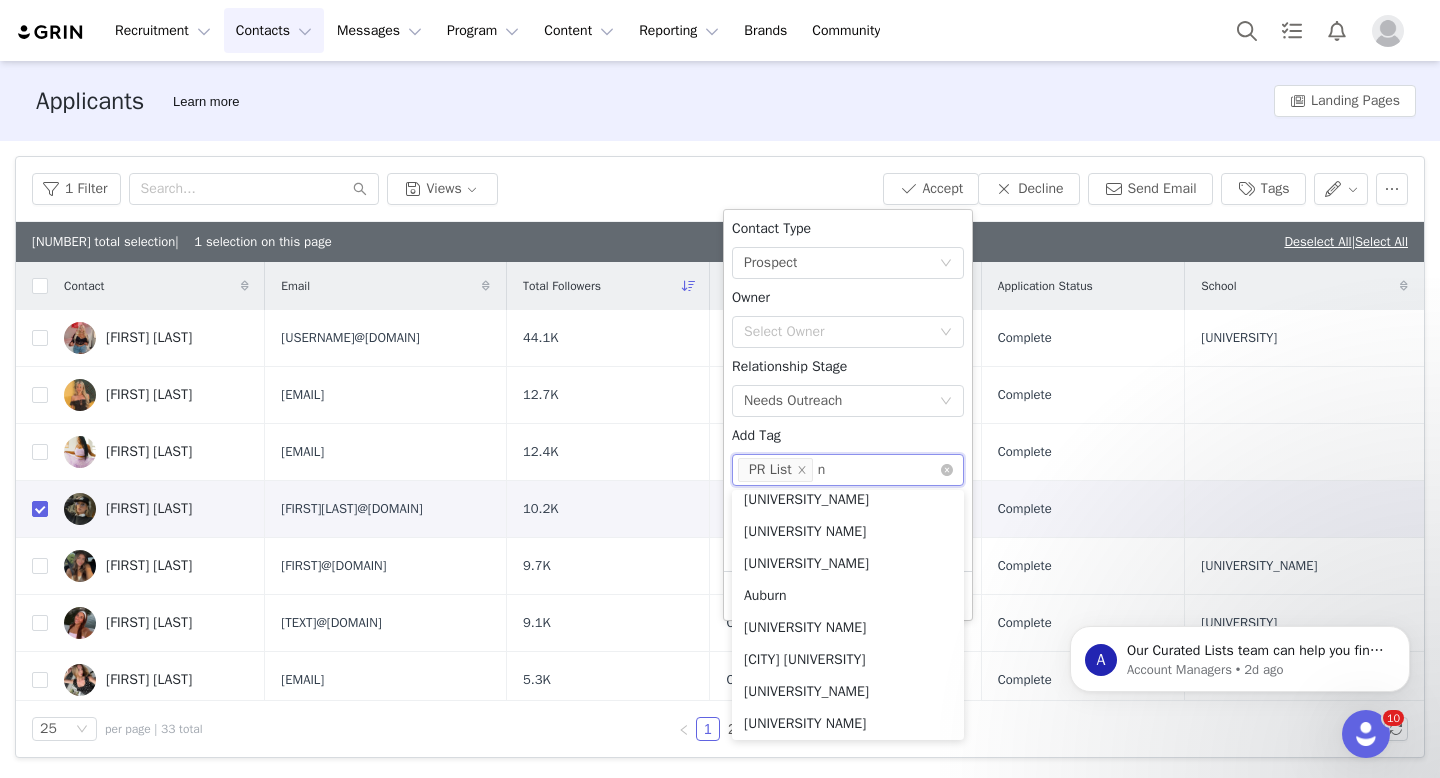 scroll, scrollTop: 4, scrollLeft: 0, axis: vertical 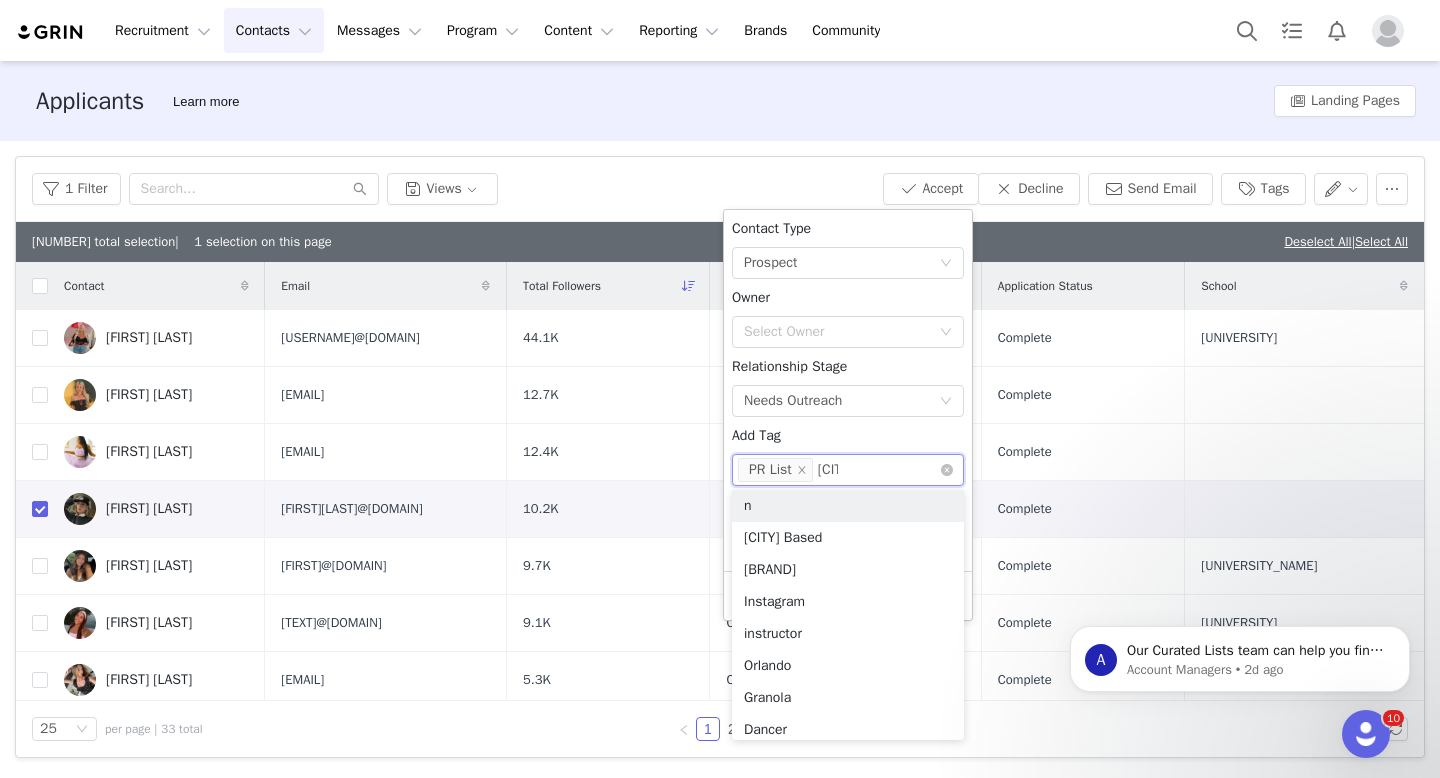 type on "nyc" 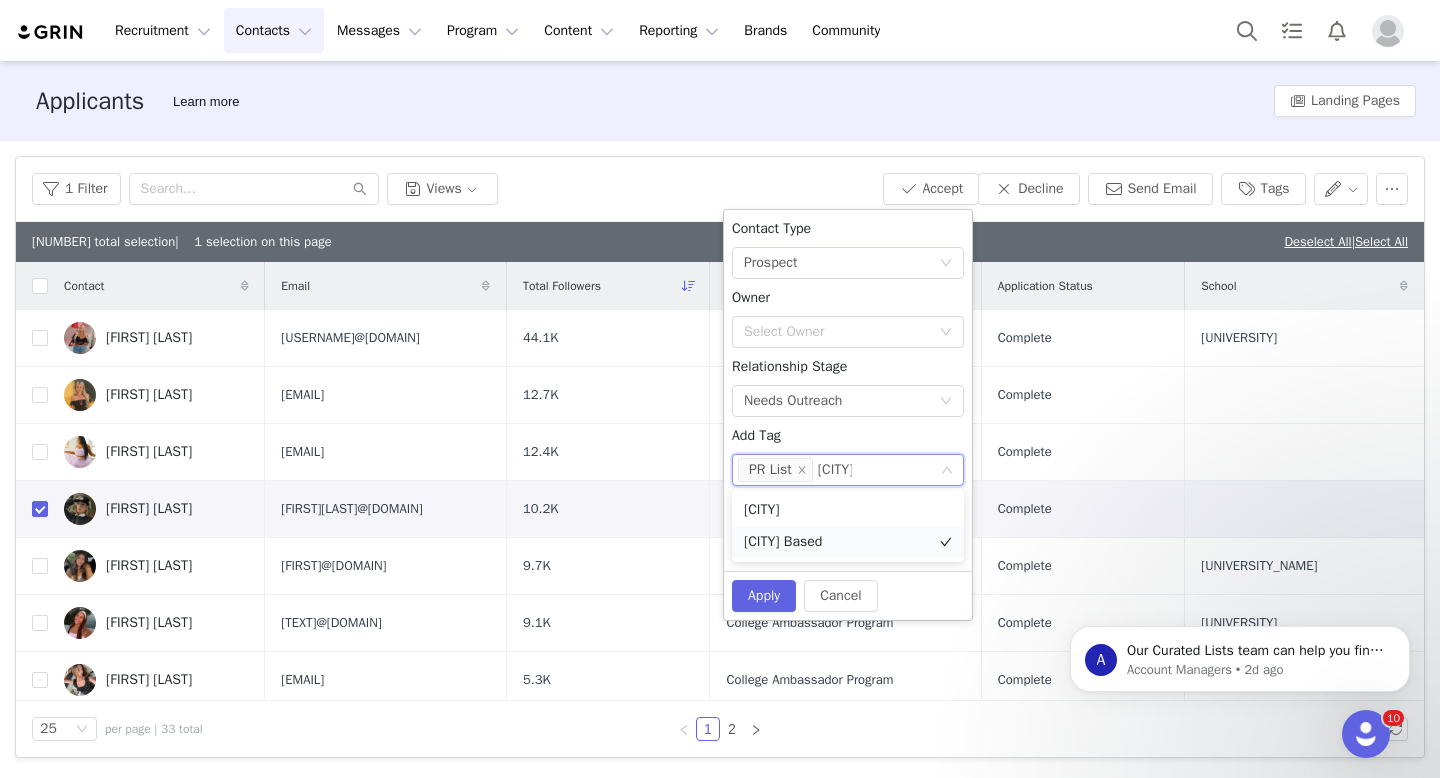 click on "NYC Based" at bounding box center (848, 542) 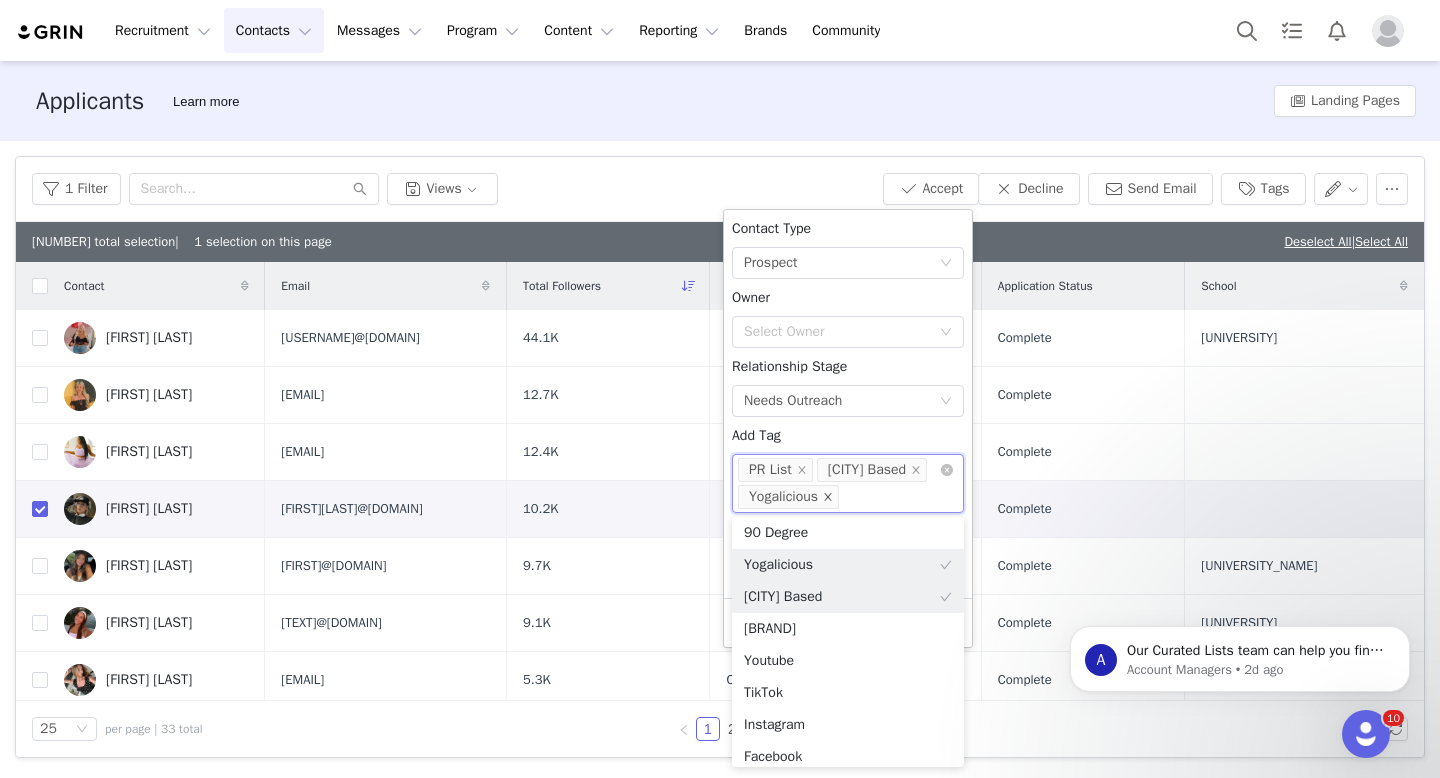click 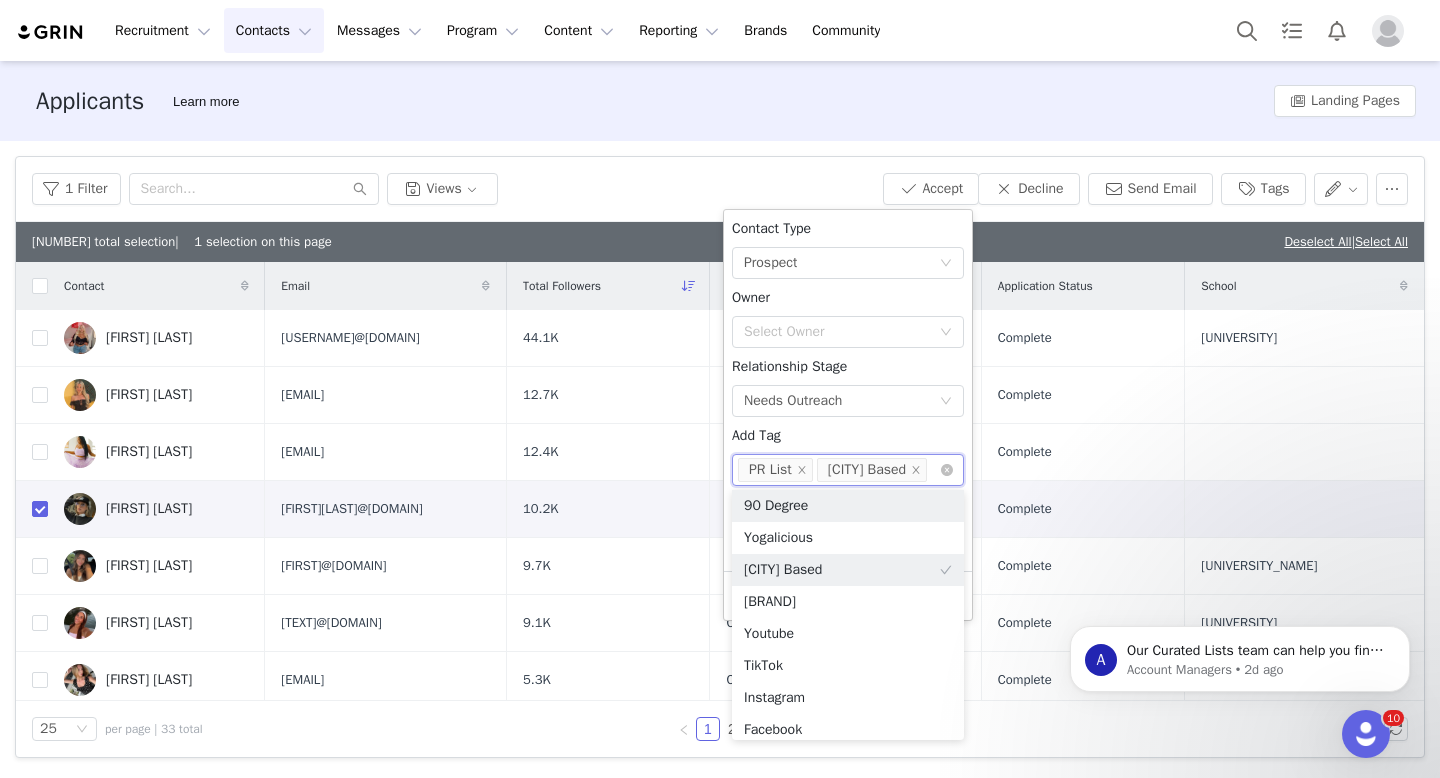 click on "Contact Type  None  Prospect   Owner  Select Owner  Relationship Stage  None  Needs Outreach   Add Tag  None PR List NYC Based    Add Contacts to an Activation  None  PR List | 90 Degree" at bounding box center [848, 390] 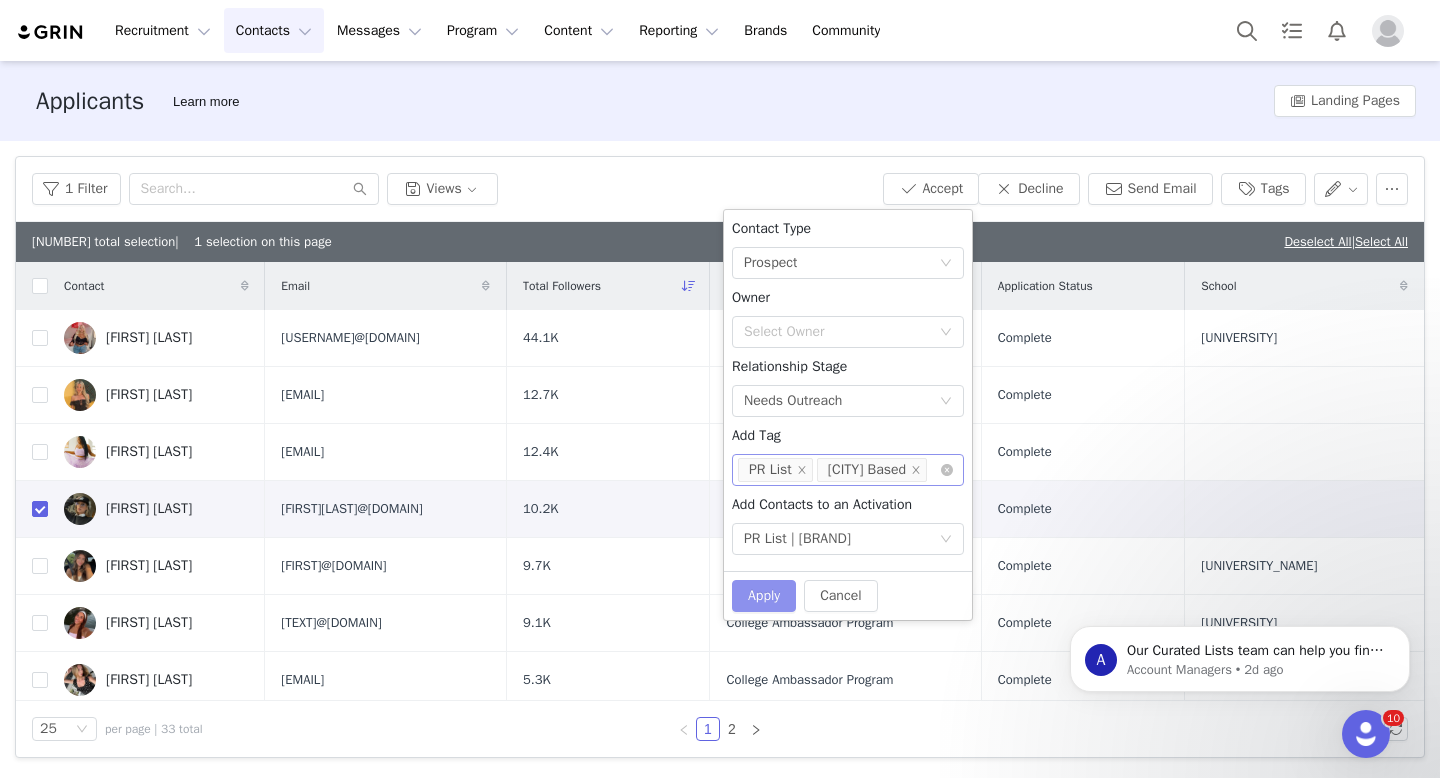 click on "Apply" at bounding box center (764, 596) 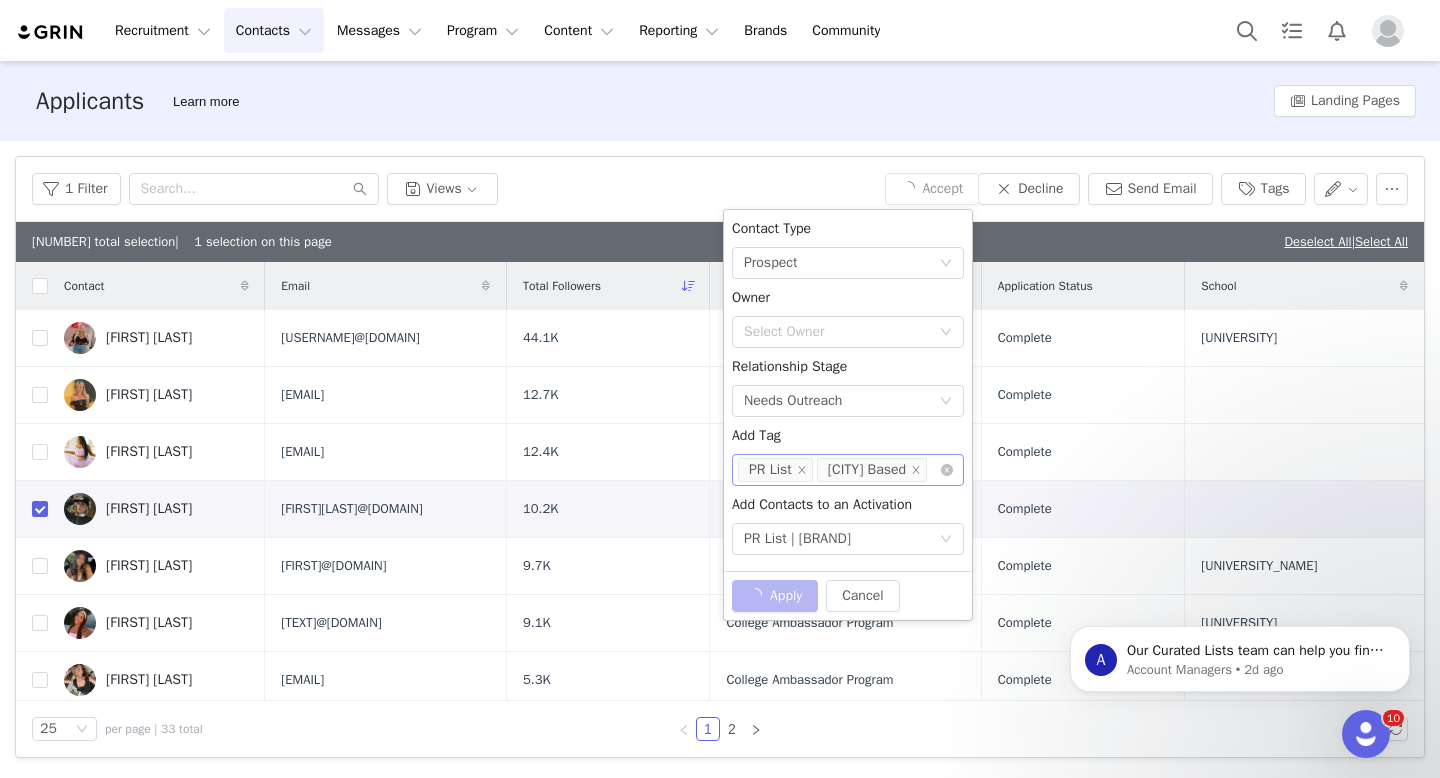 checkbox on "false" 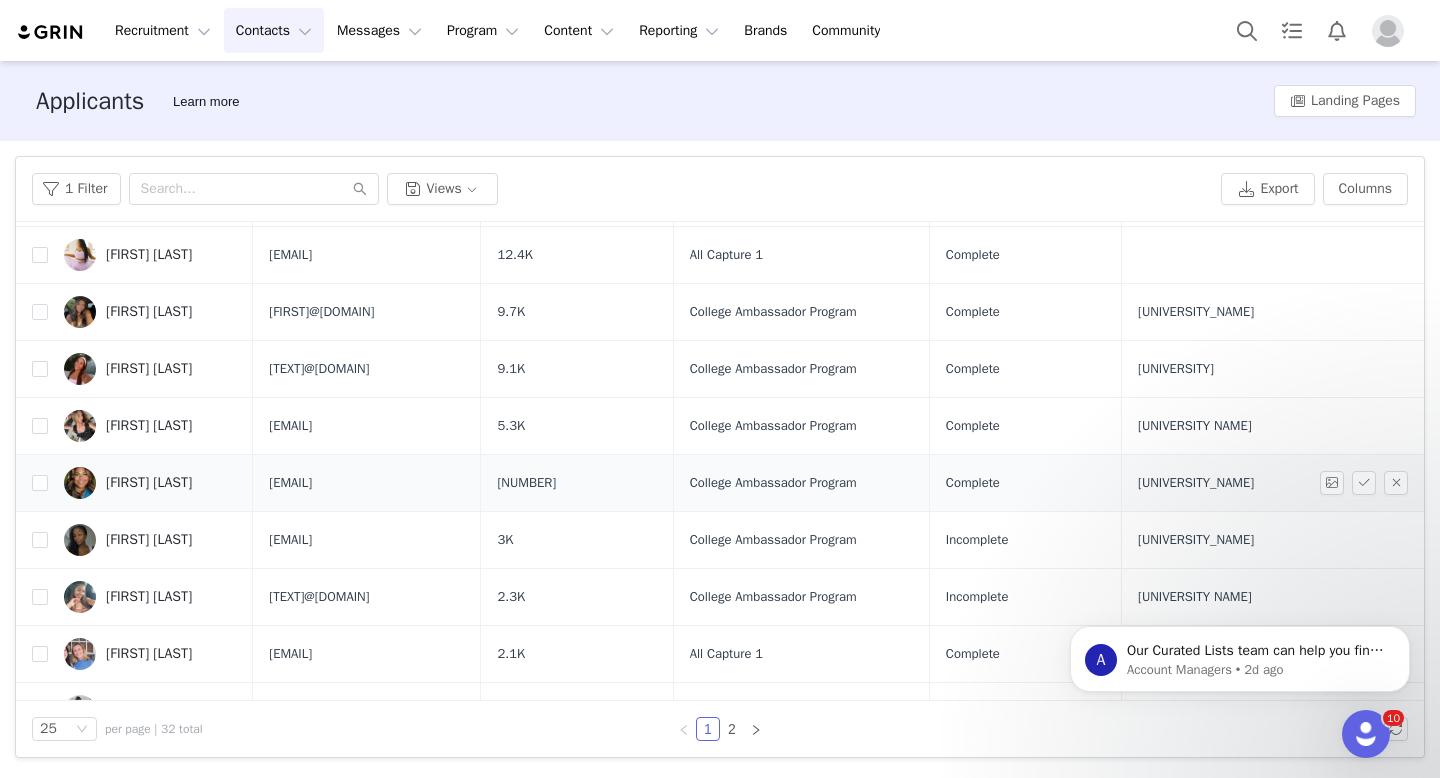 scroll, scrollTop: 0, scrollLeft: 0, axis: both 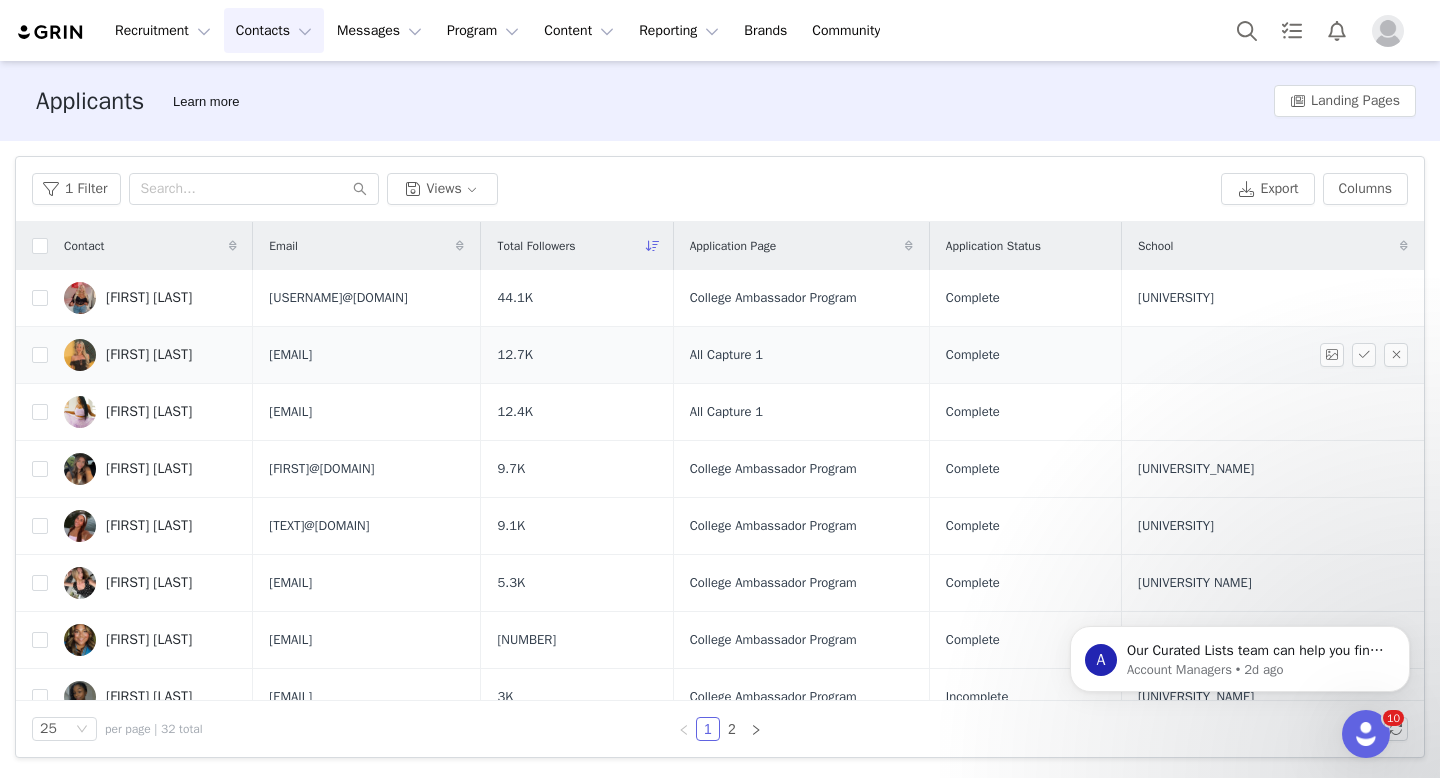click on "[FIRST] [LAST]" at bounding box center (149, 355) 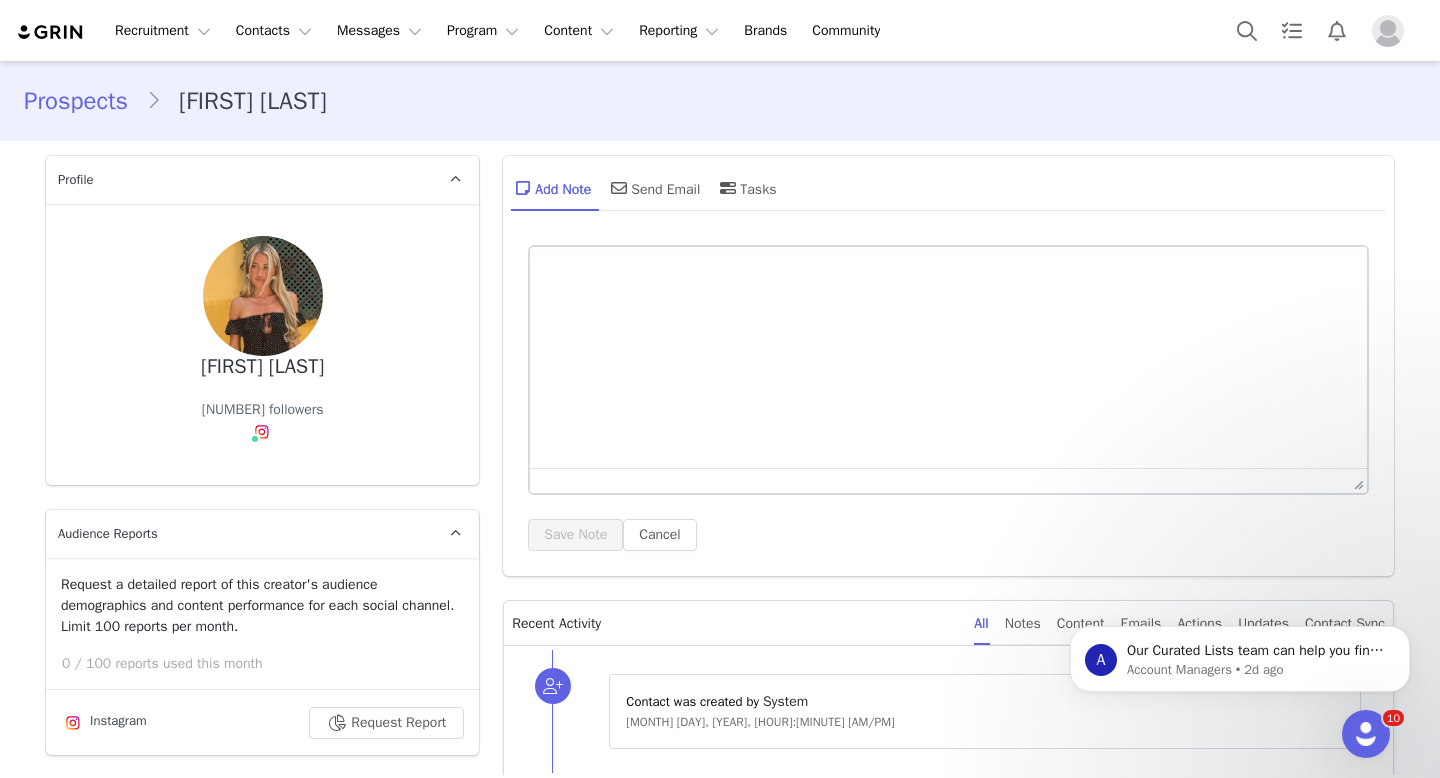 click at bounding box center [262, 432] 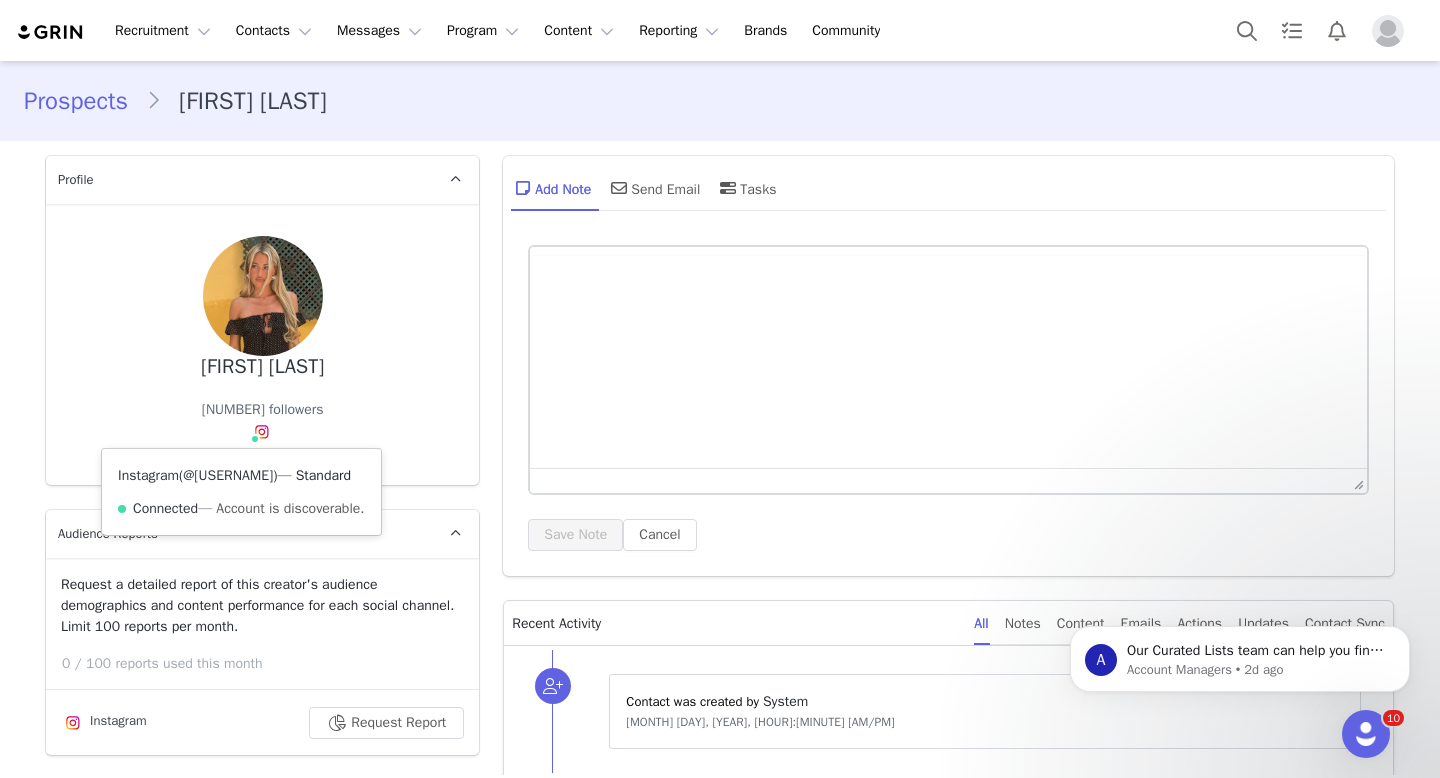 click on "@danielllenicole_" at bounding box center (228, 475) 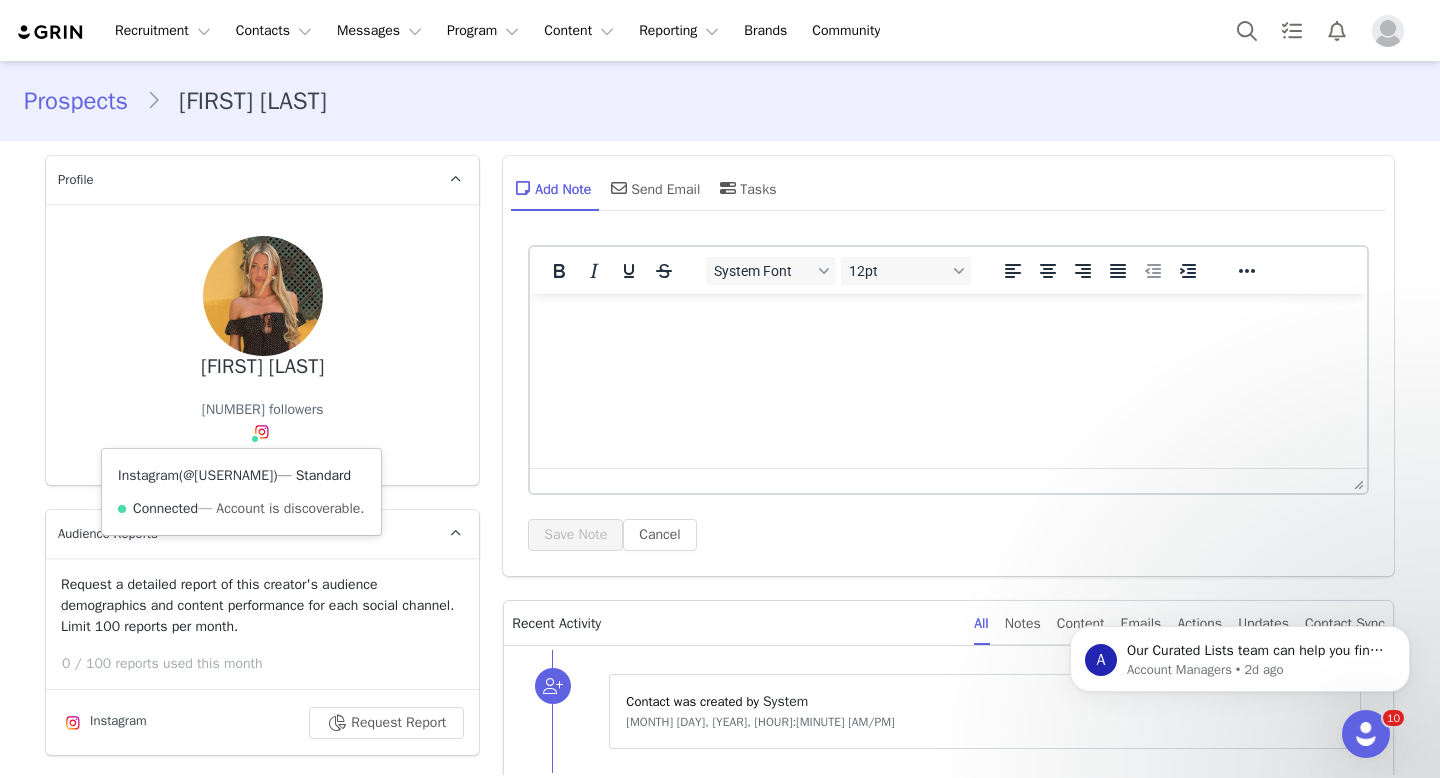 scroll, scrollTop: 0, scrollLeft: 0, axis: both 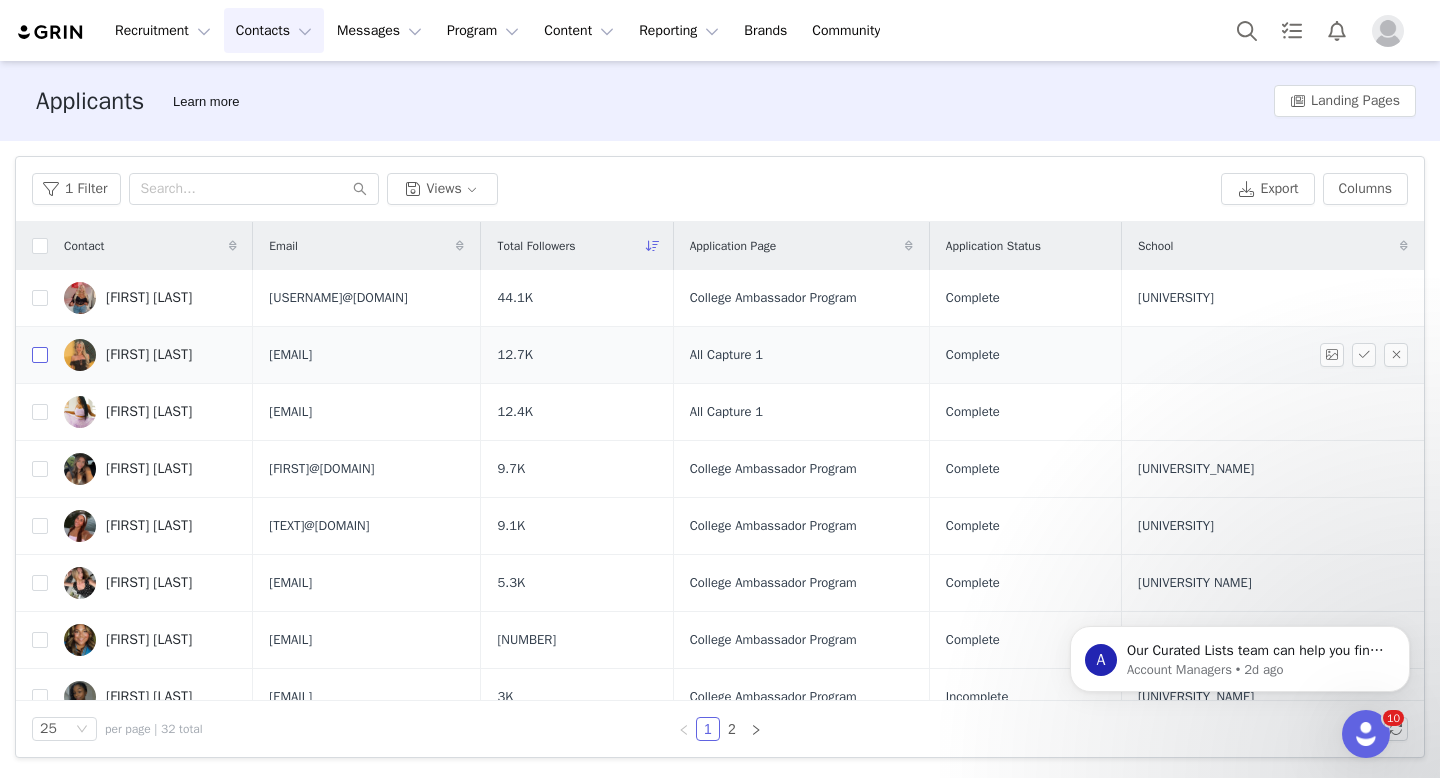 click at bounding box center [40, 355] 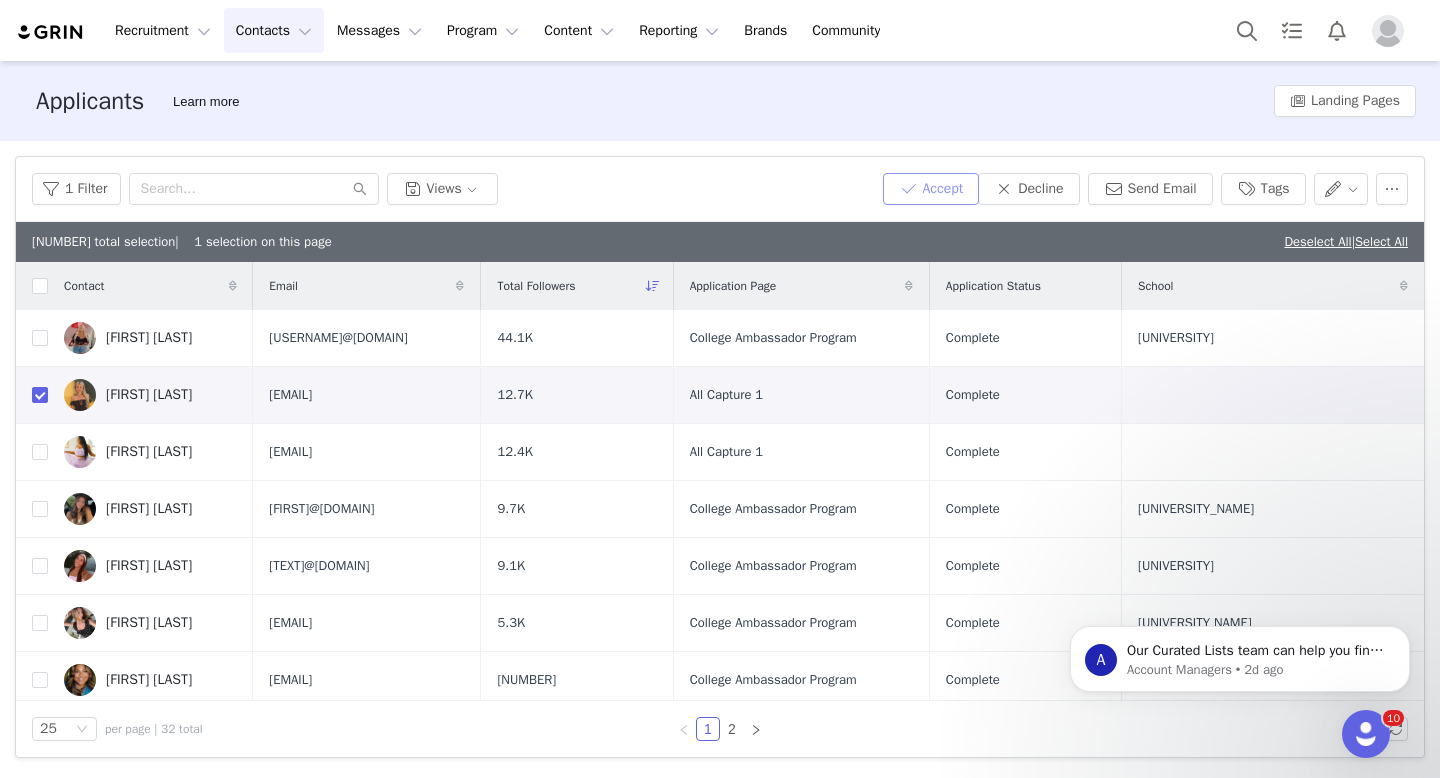 click on "Accept" at bounding box center (931, 189) 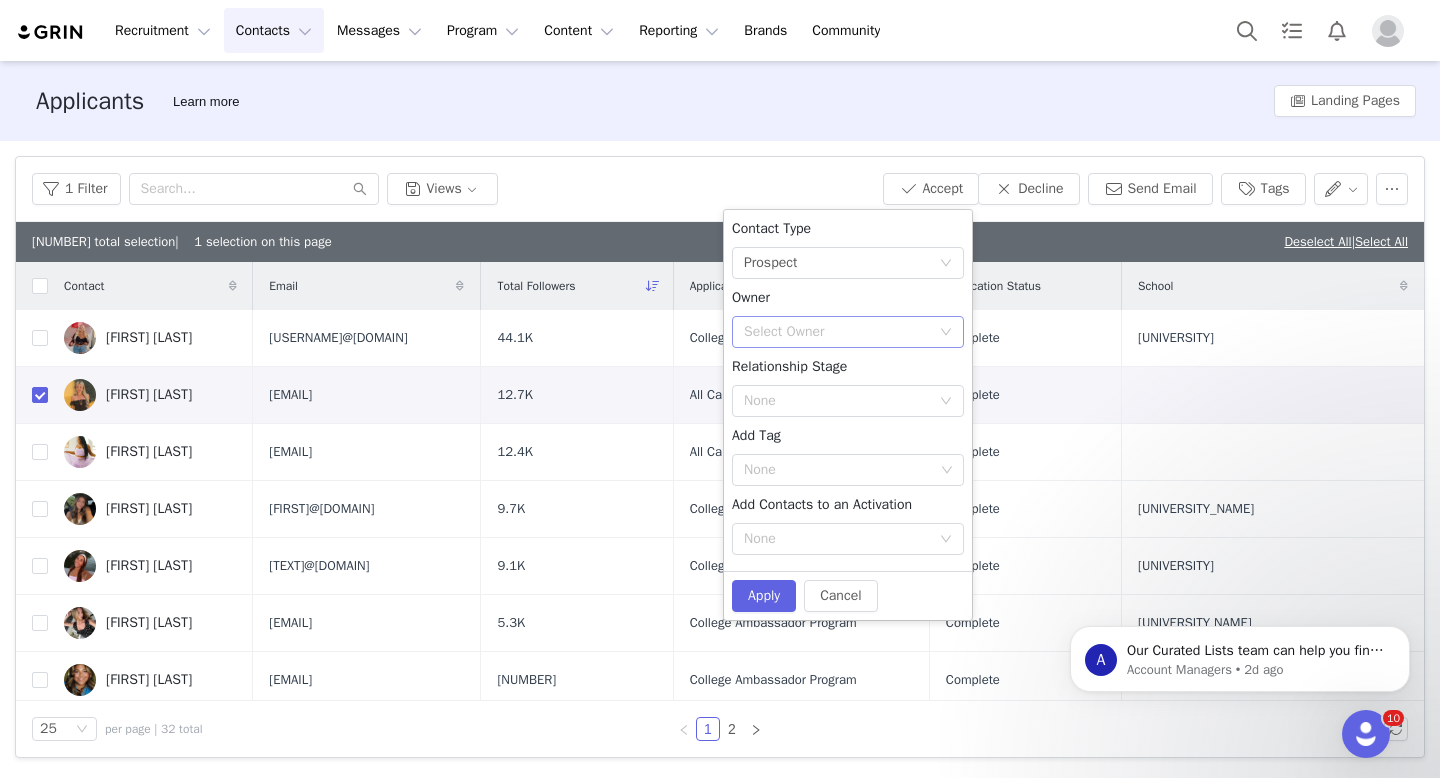 click on "Select Owner" at bounding box center (841, 332) 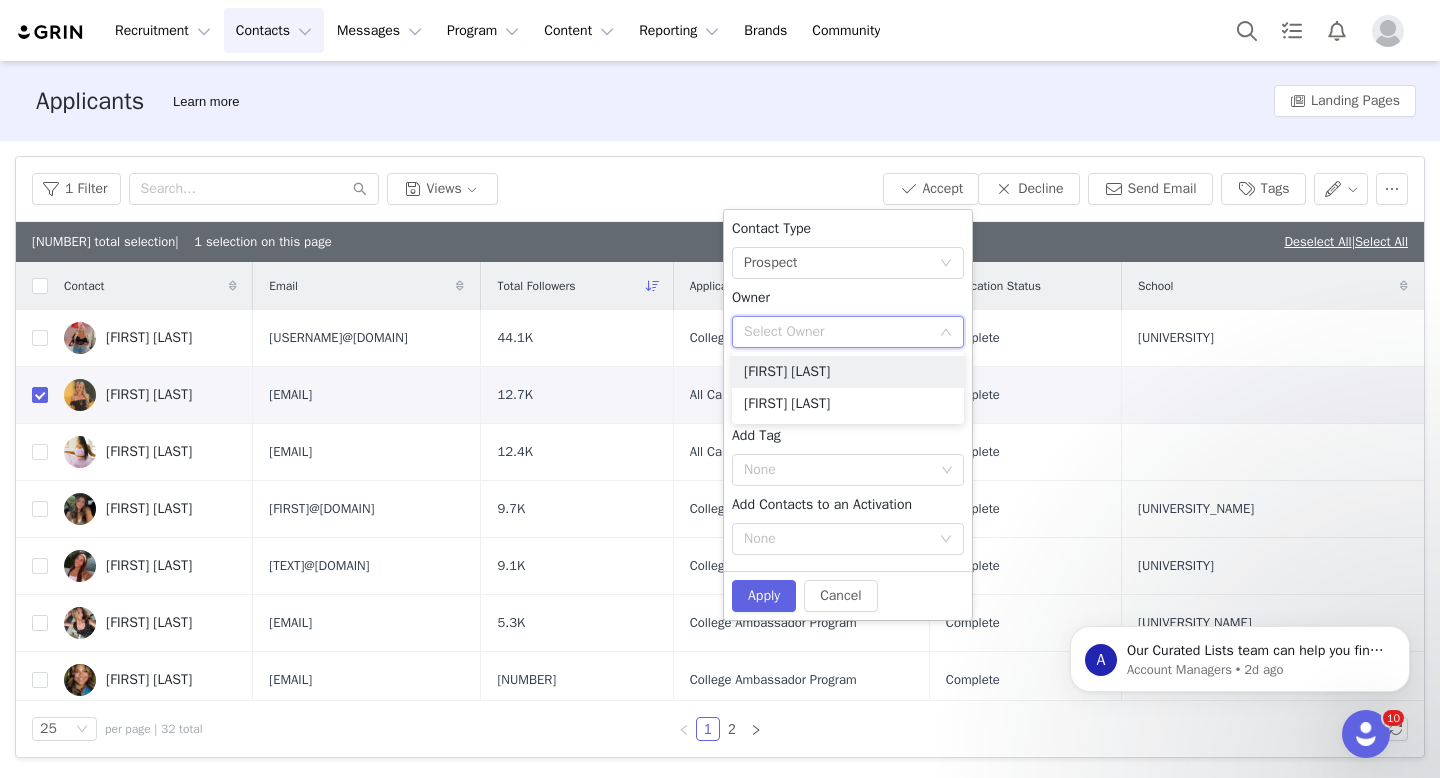 click on "Select Owner" at bounding box center [841, 332] 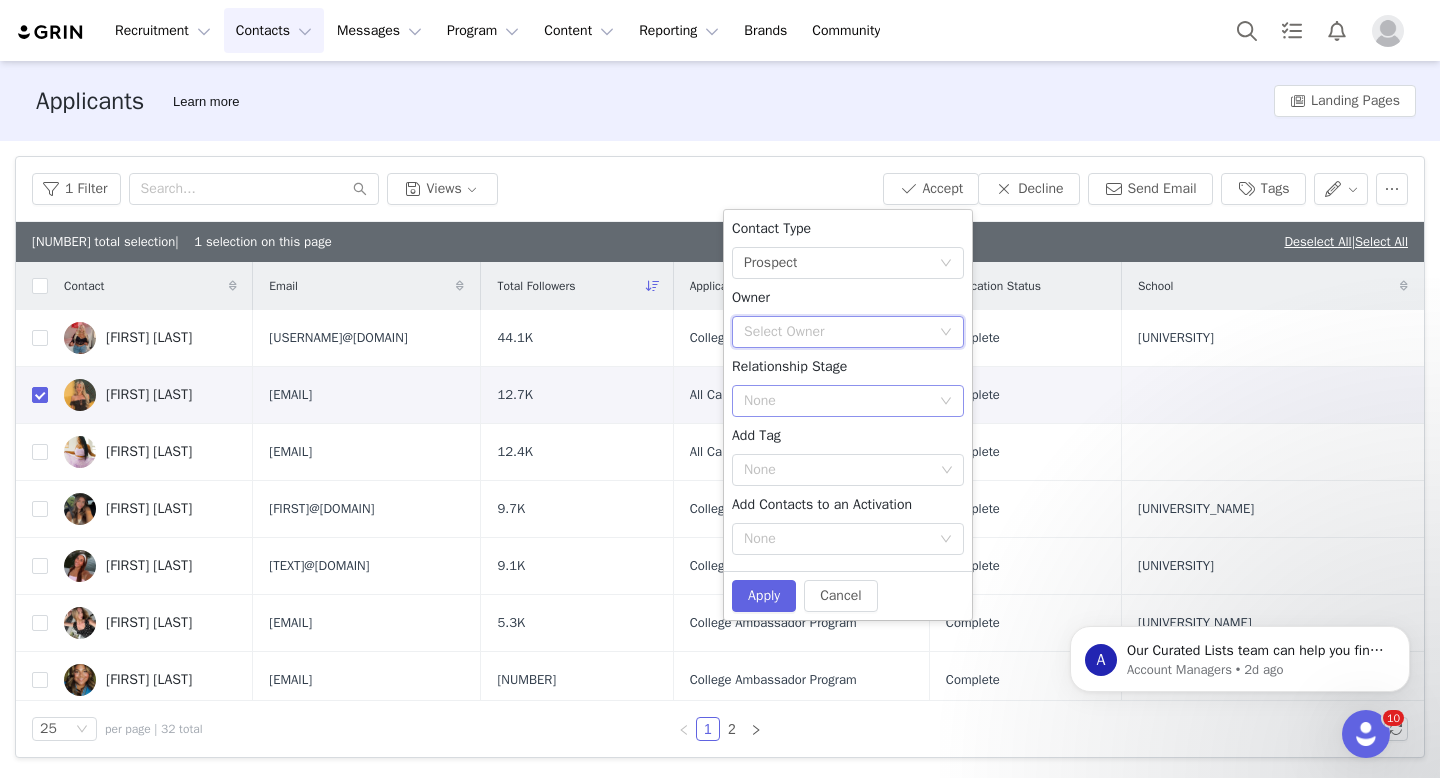 click on "None" at bounding box center (837, 401) 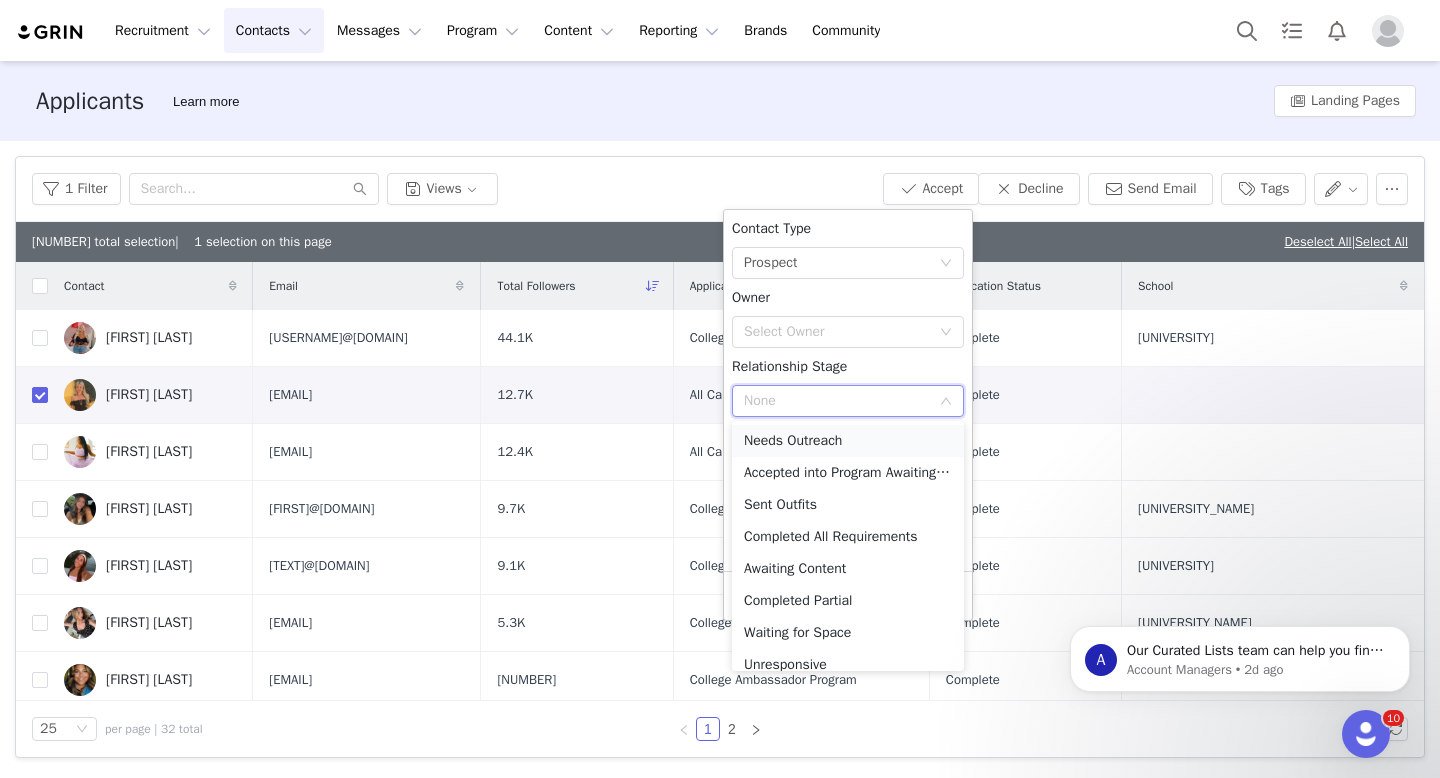 click on "Needs Outreach" at bounding box center [848, 441] 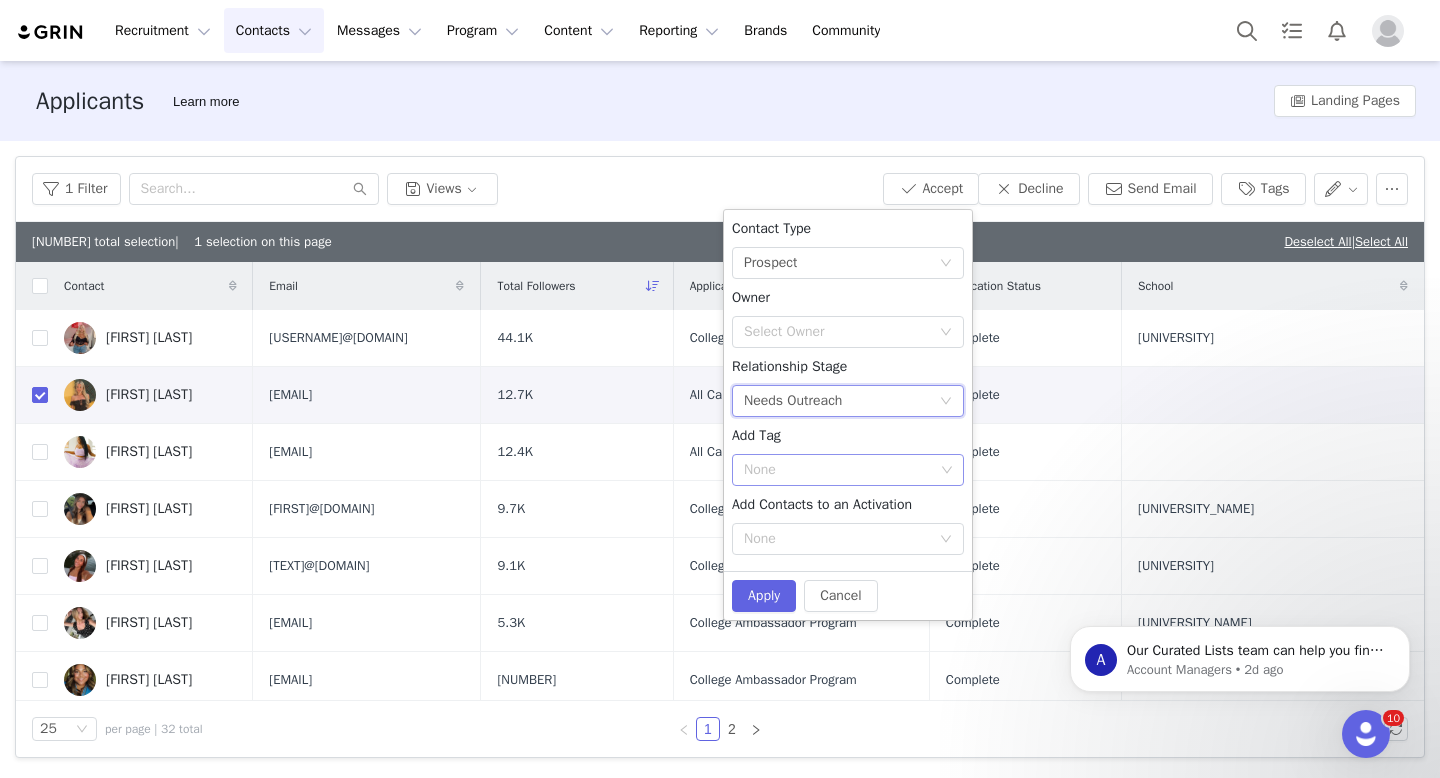 click on "None" at bounding box center (840, 470) 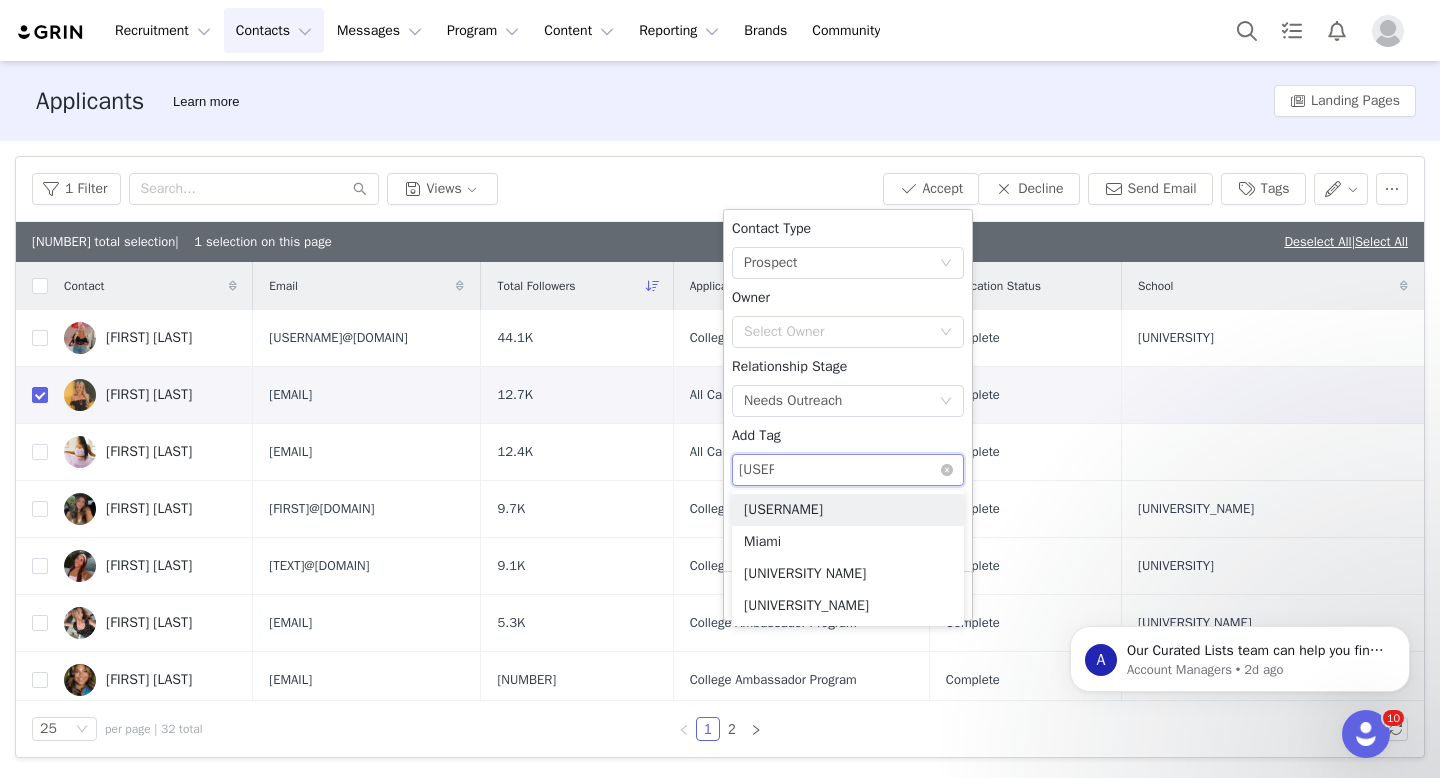 type on "miami" 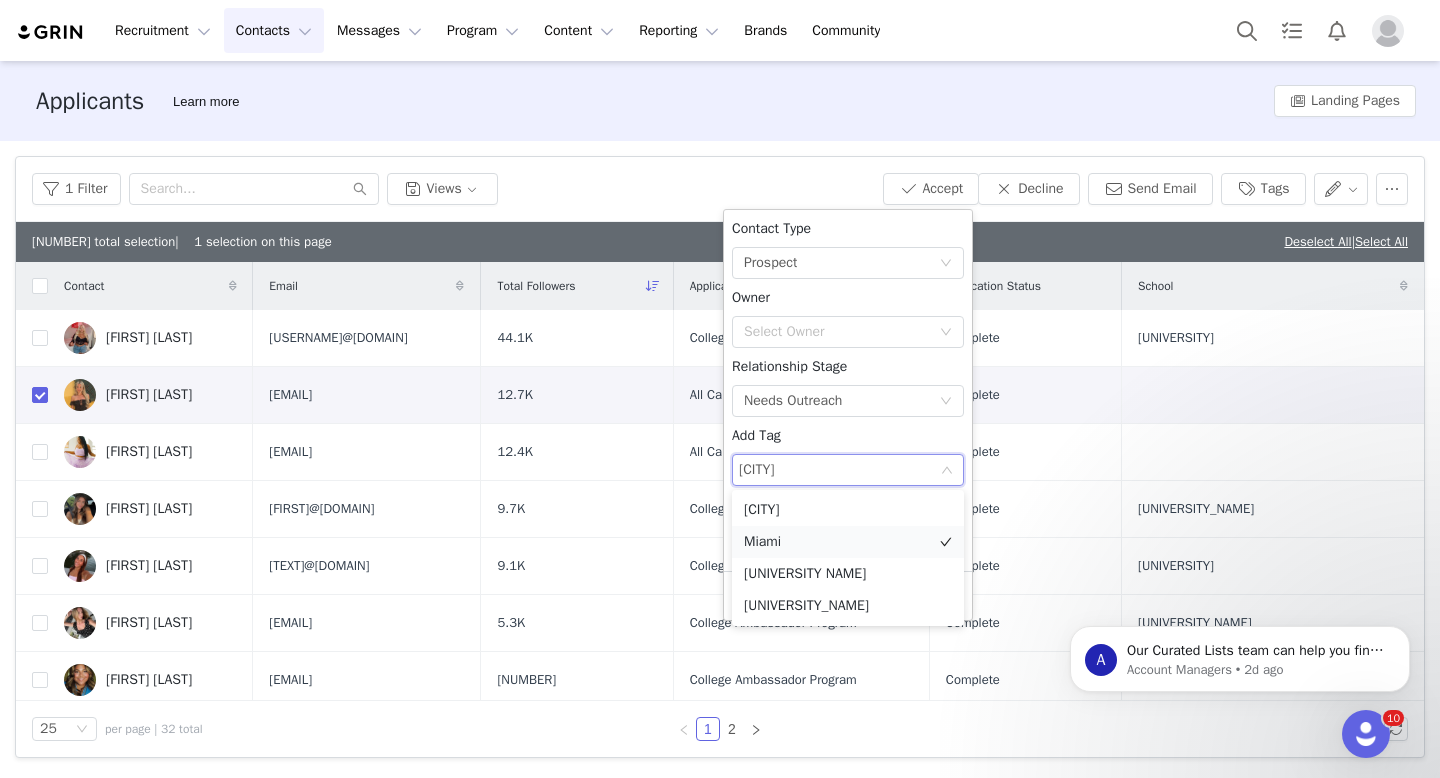 click on "Miami" at bounding box center [848, 542] 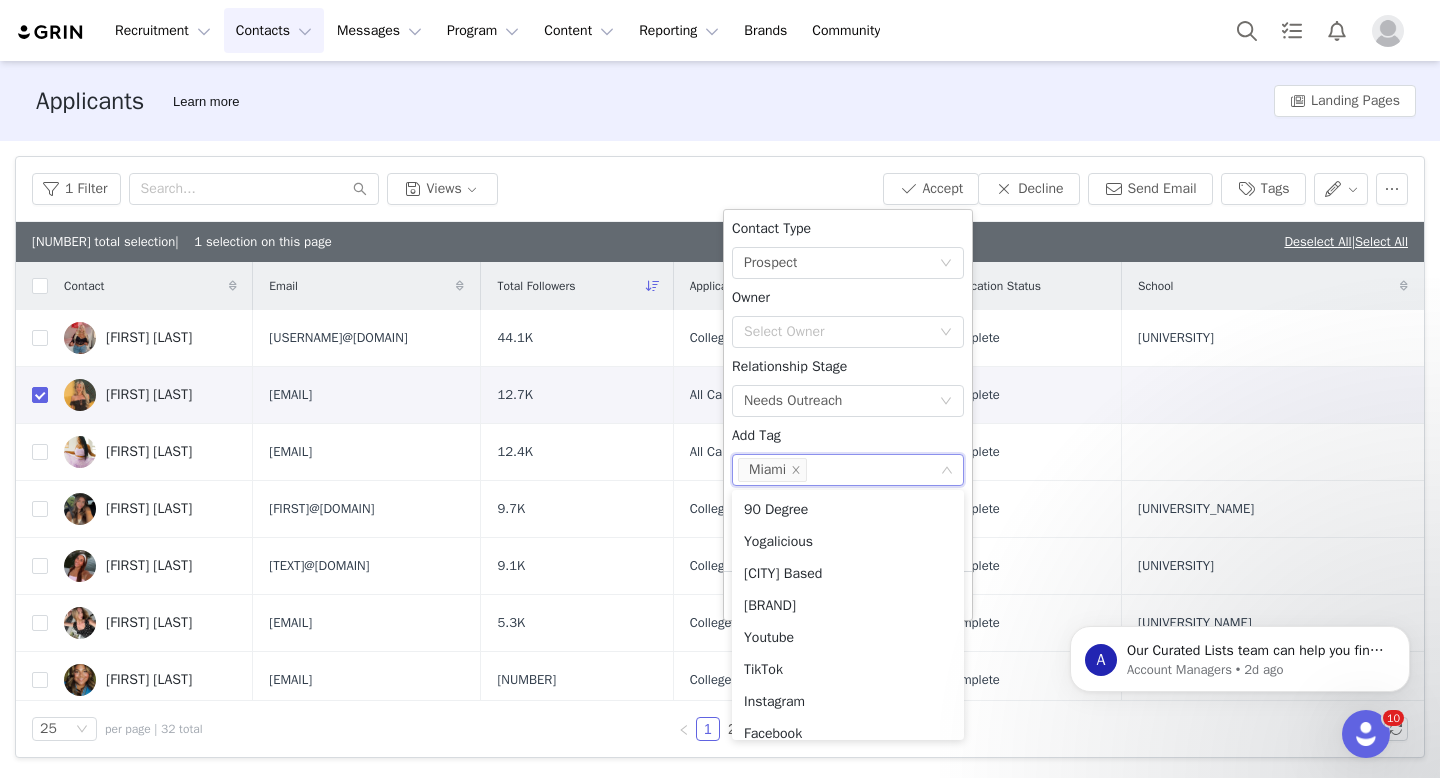 click on "Contact Type  None  Prospect   Owner  Select Owner  Relationship Stage  None  Needs Outreach   Add Tag  None Miami    Add Contacts to an Activation  None" at bounding box center [848, 390] 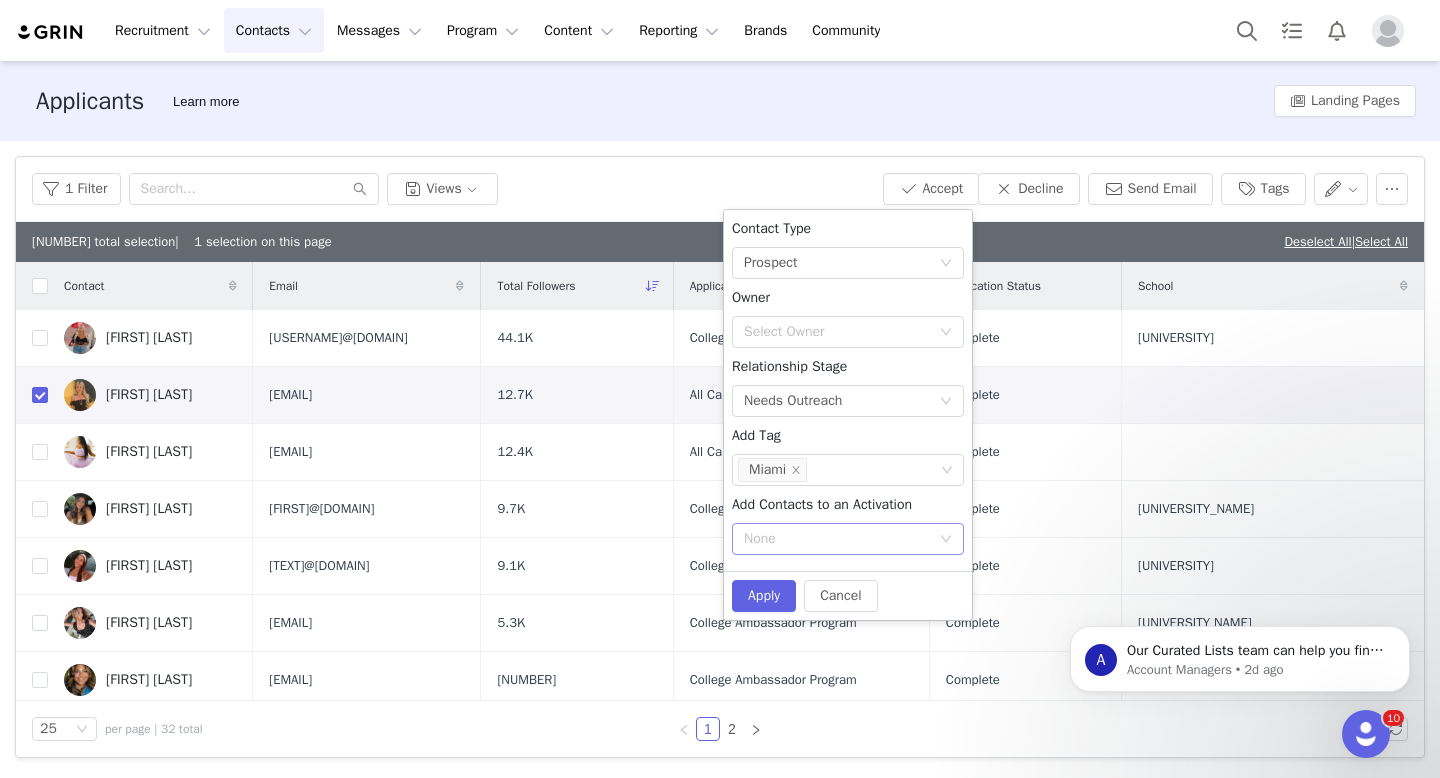 click on "None" at bounding box center [841, 539] 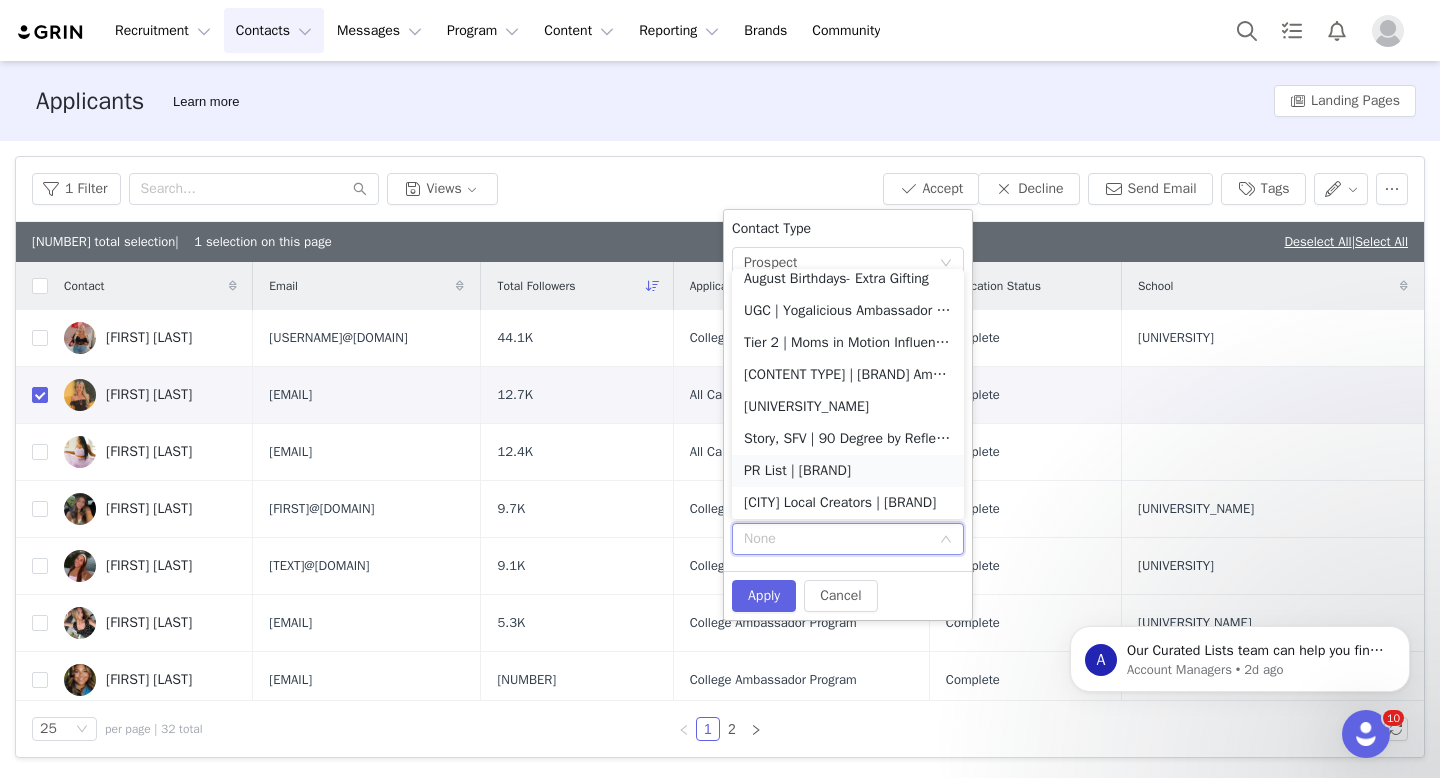 scroll, scrollTop: 142, scrollLeft: 0, axis: vertical 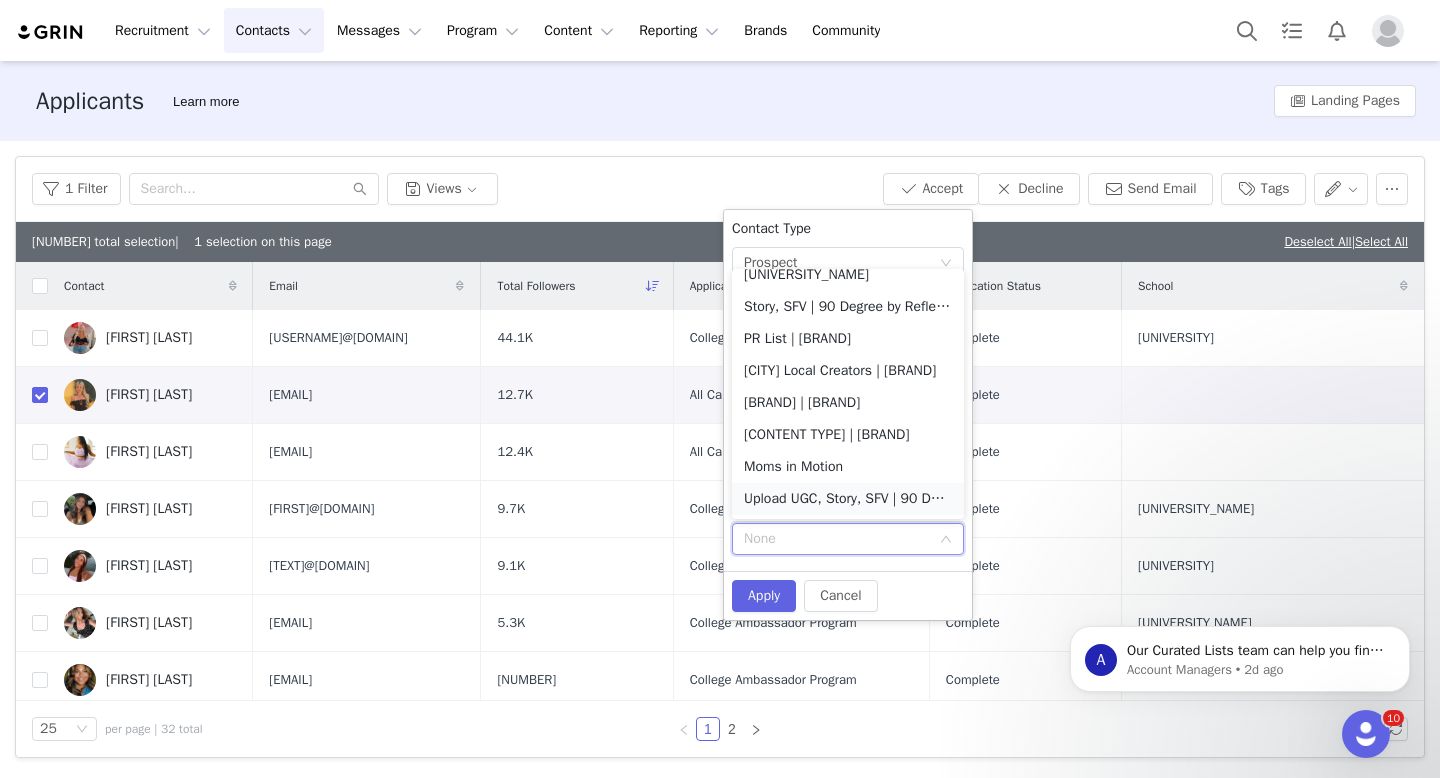 click on "Upload UGC, Story, SFV | 90 Degree by Reflex Creator Program" at bounding box center [848, 499] 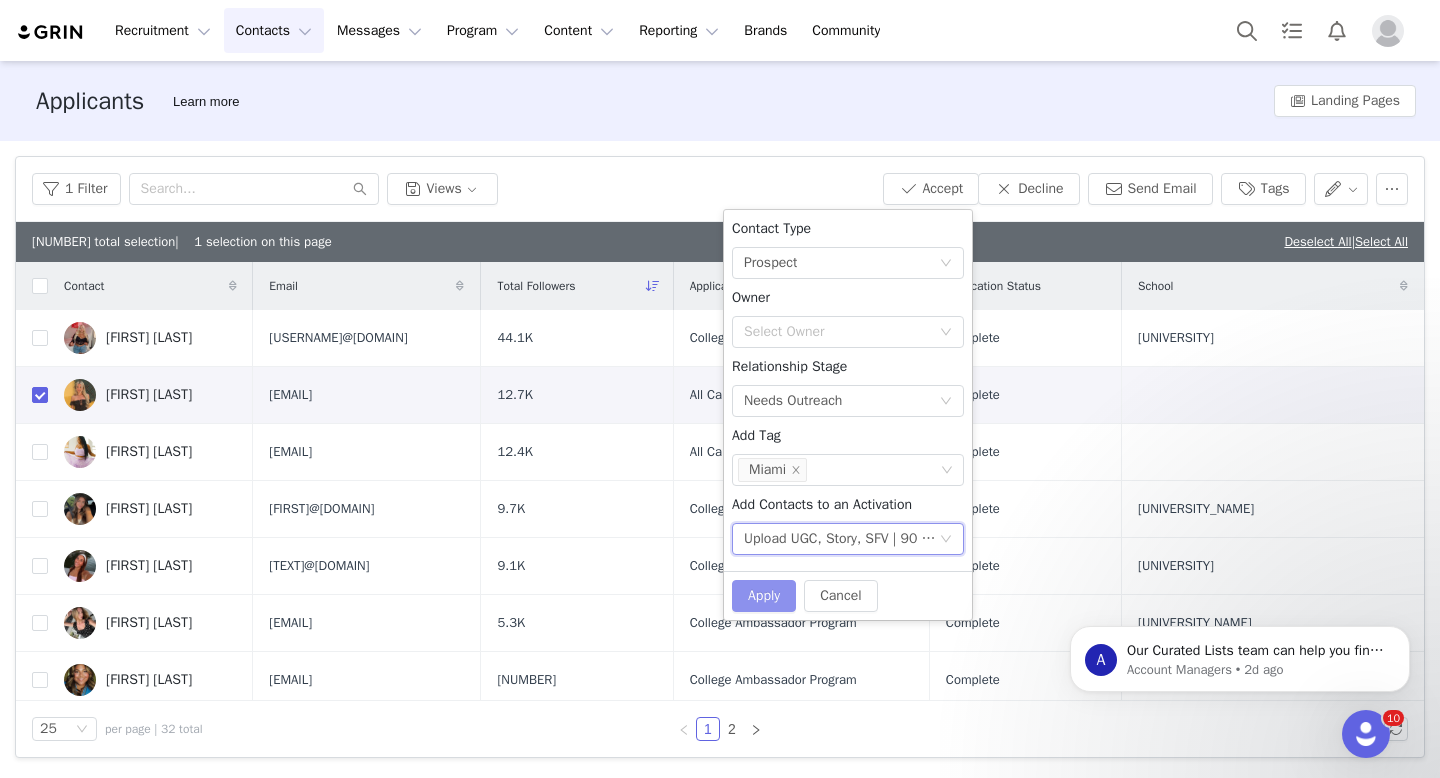 click on "Apply" at bounding box center [764, 596] 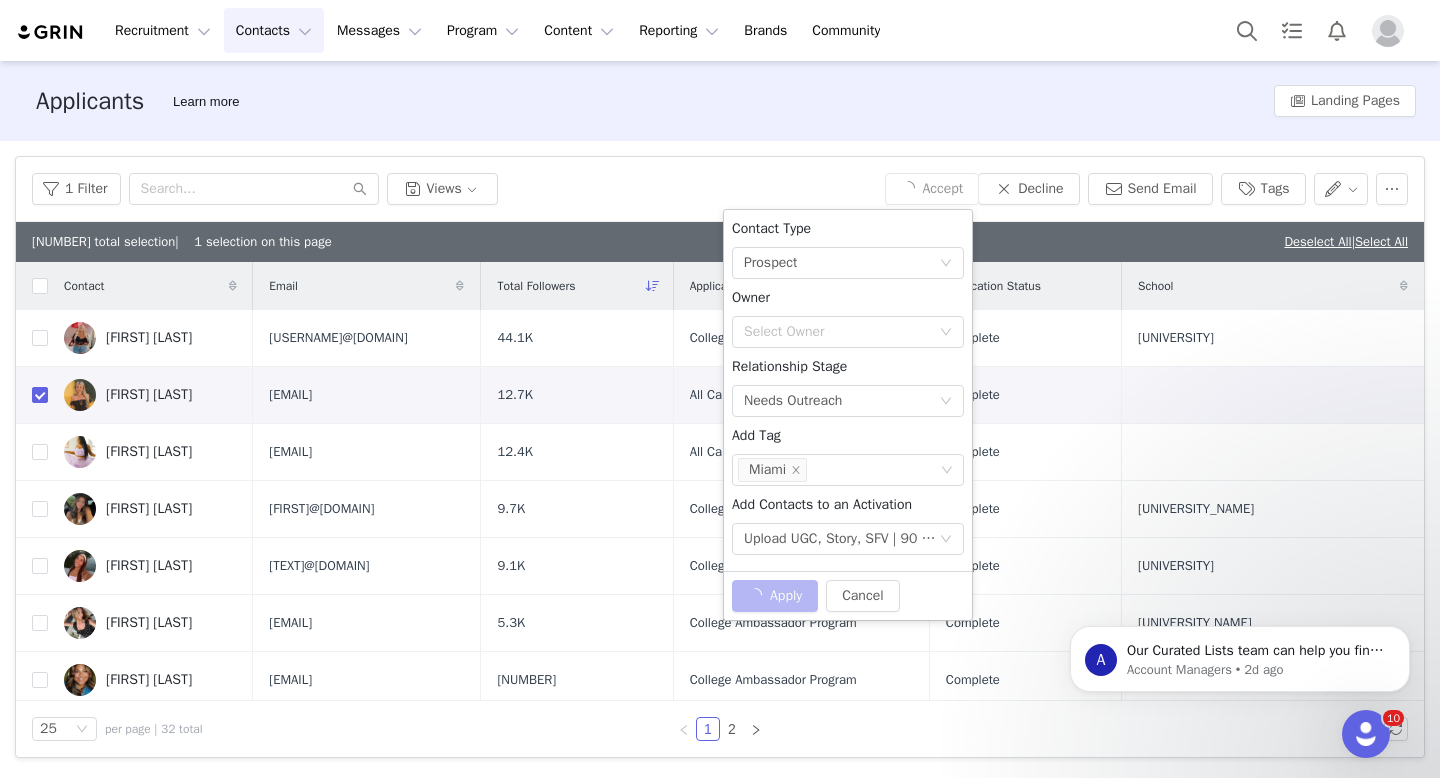 checkbox on "false" 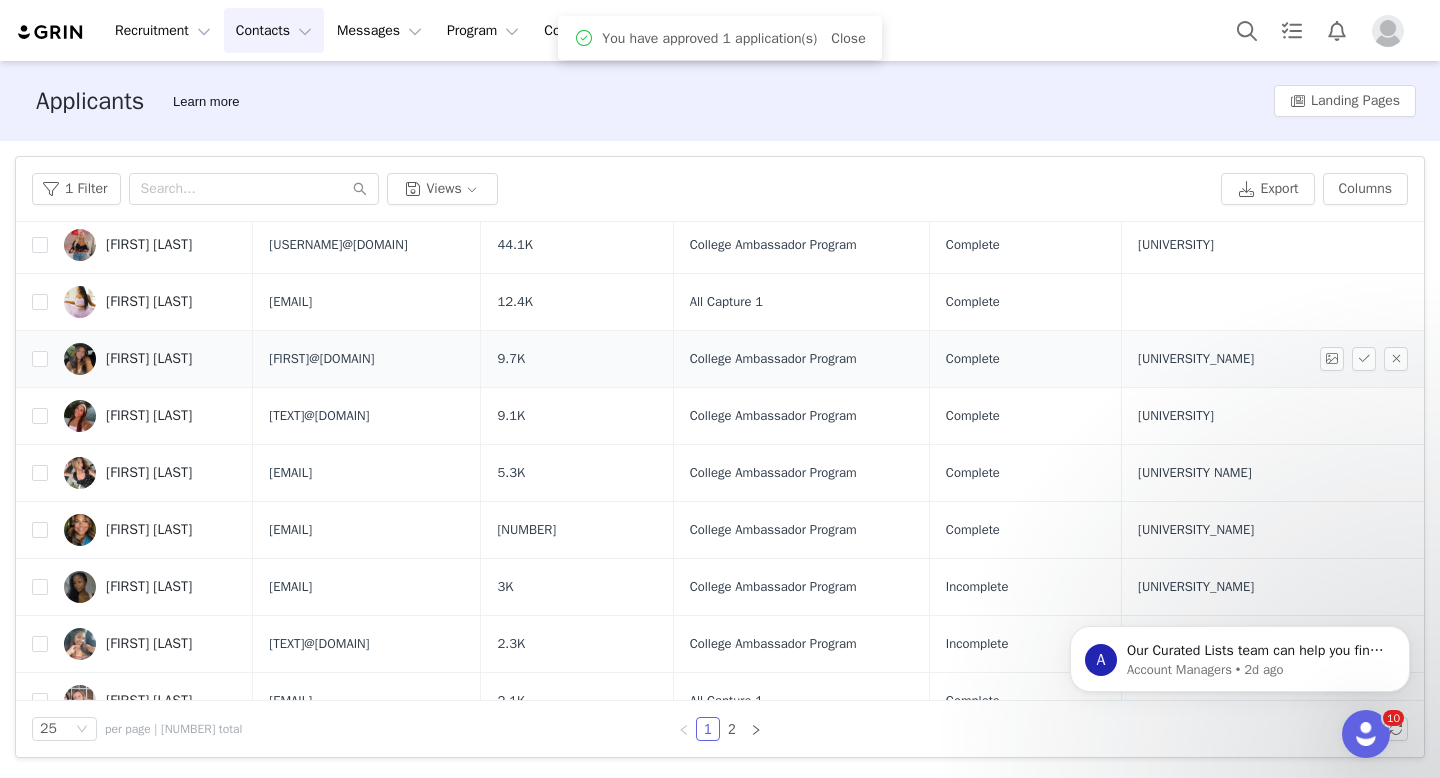 scroll, scrollTop: 54, scrollLeft: 0, axis: vertical 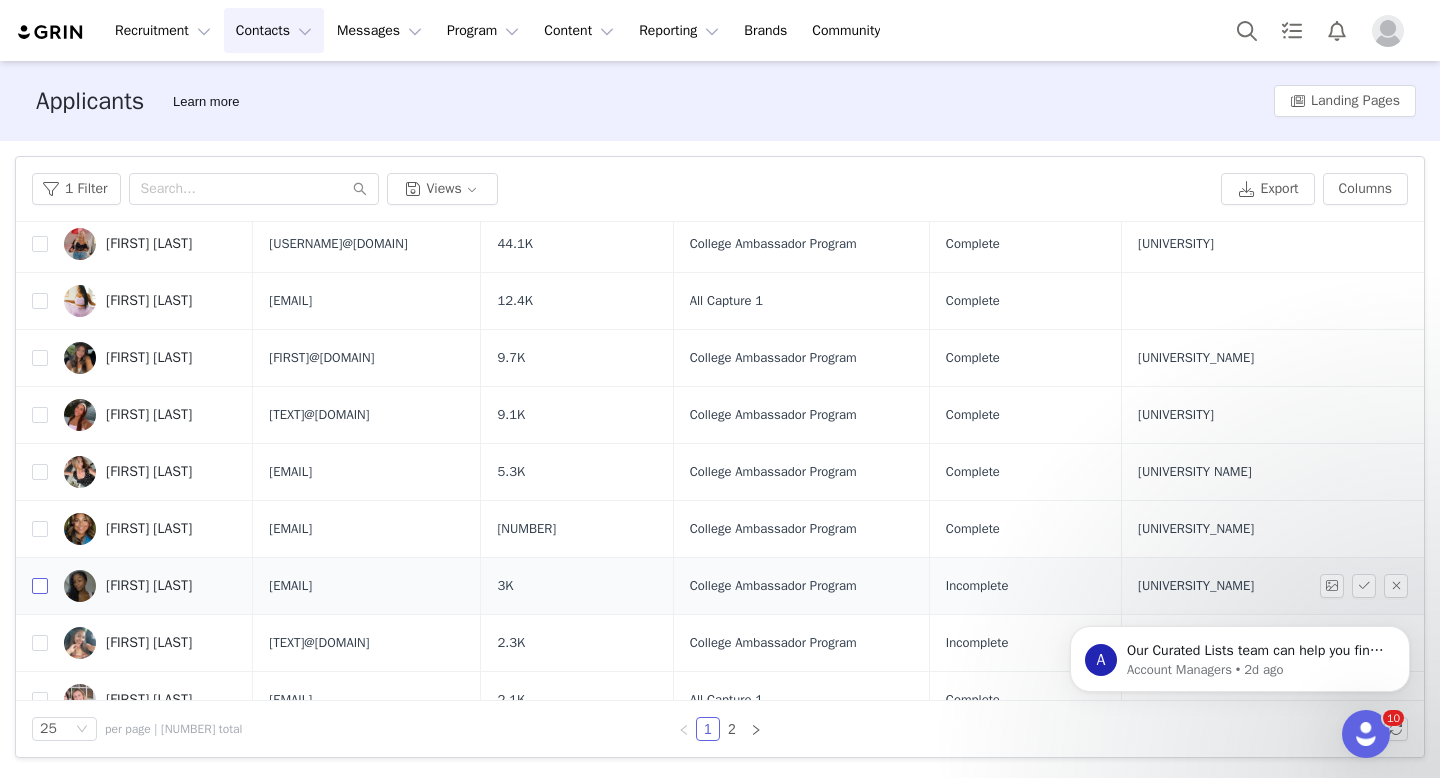 click at bounding box center (40, 586) 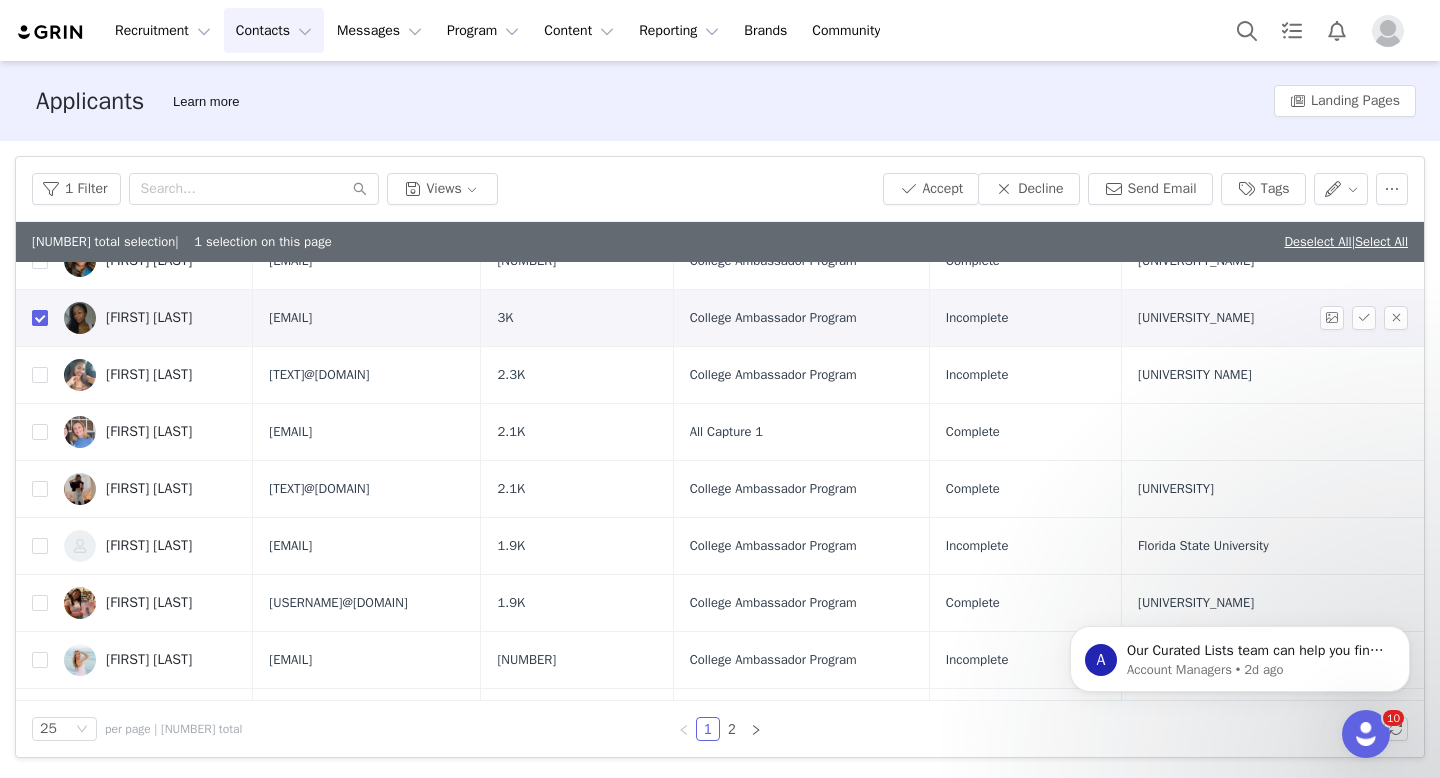 scroll, scrollTop: 385, scrollLeft: 0, axis: vertical 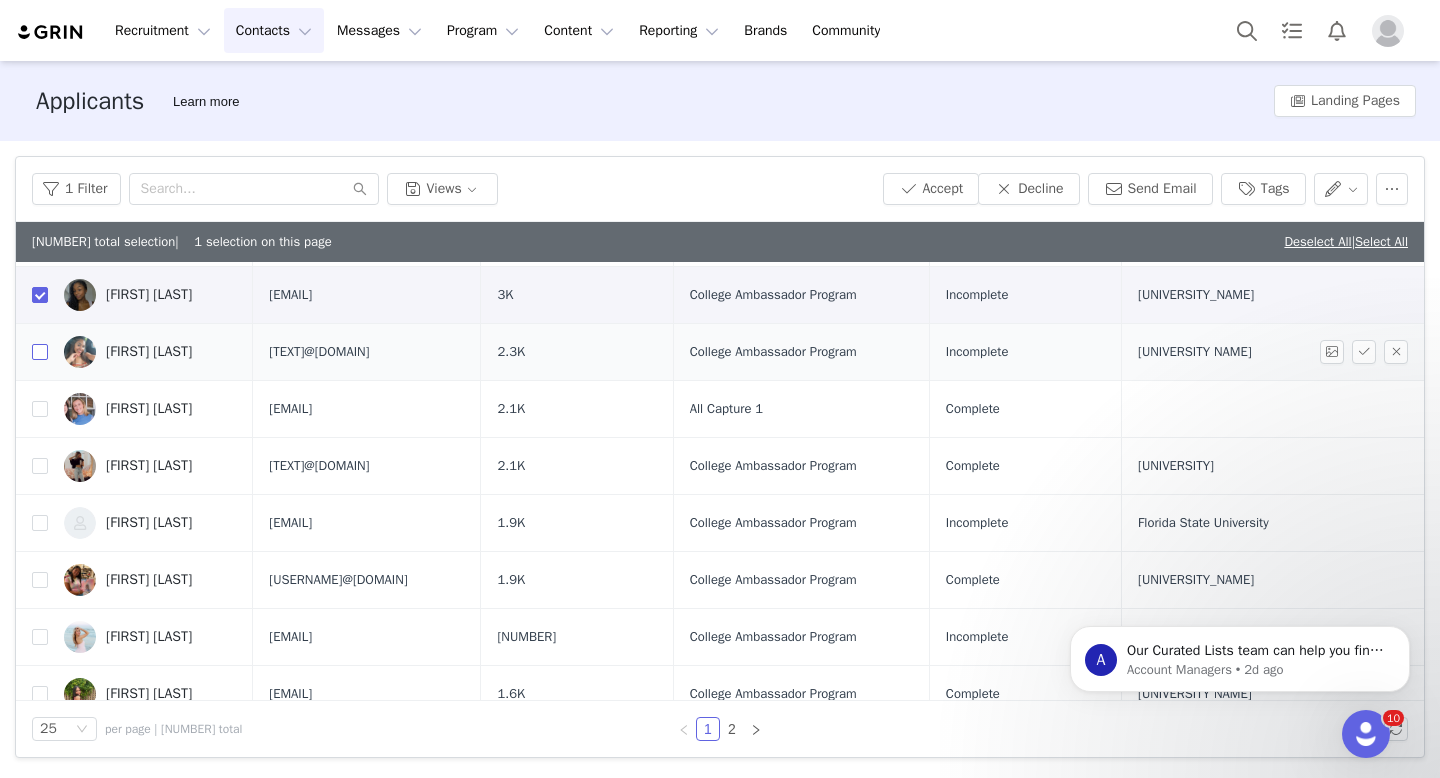 click at bounding box center (40, 352) 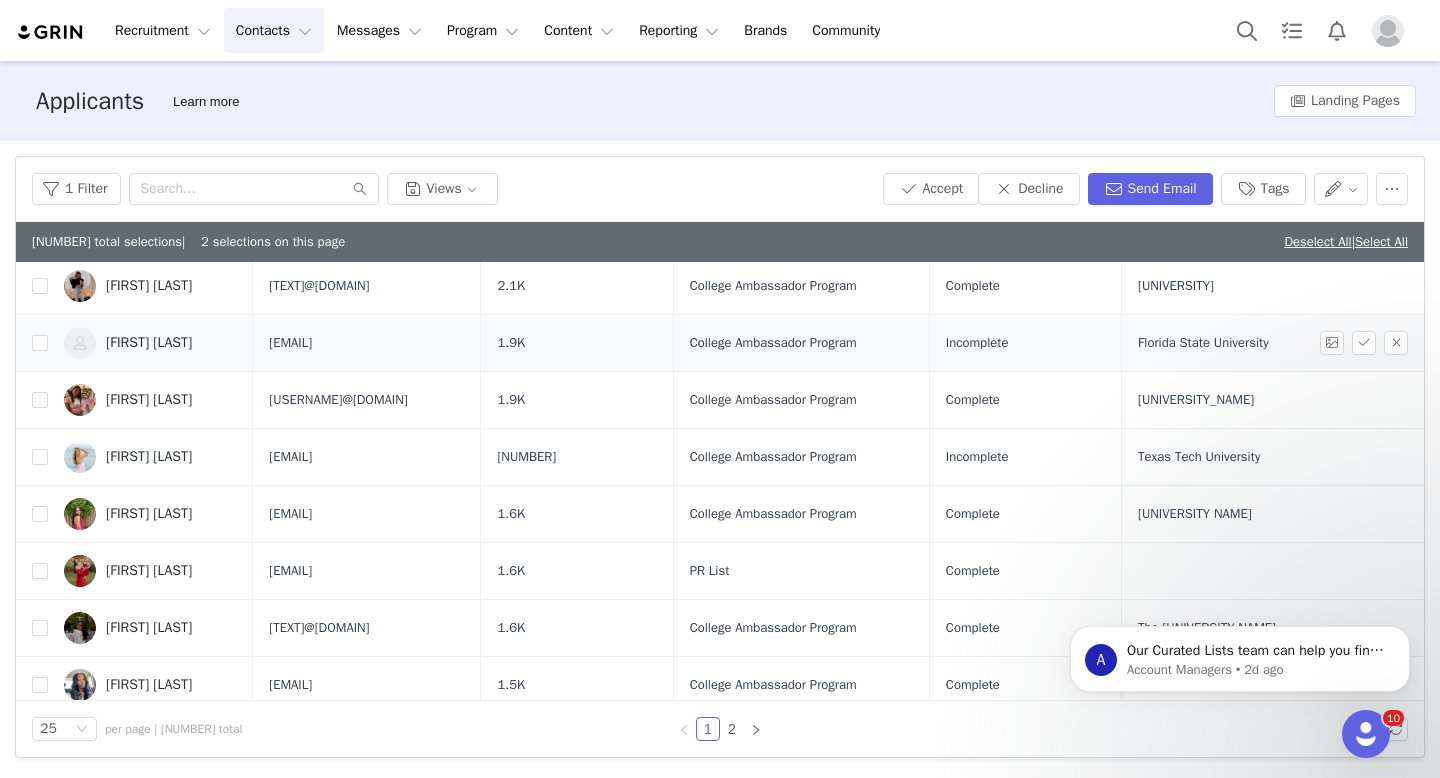 scroll, scrollTop: 575, scrollLeft: 0, axis: vertical 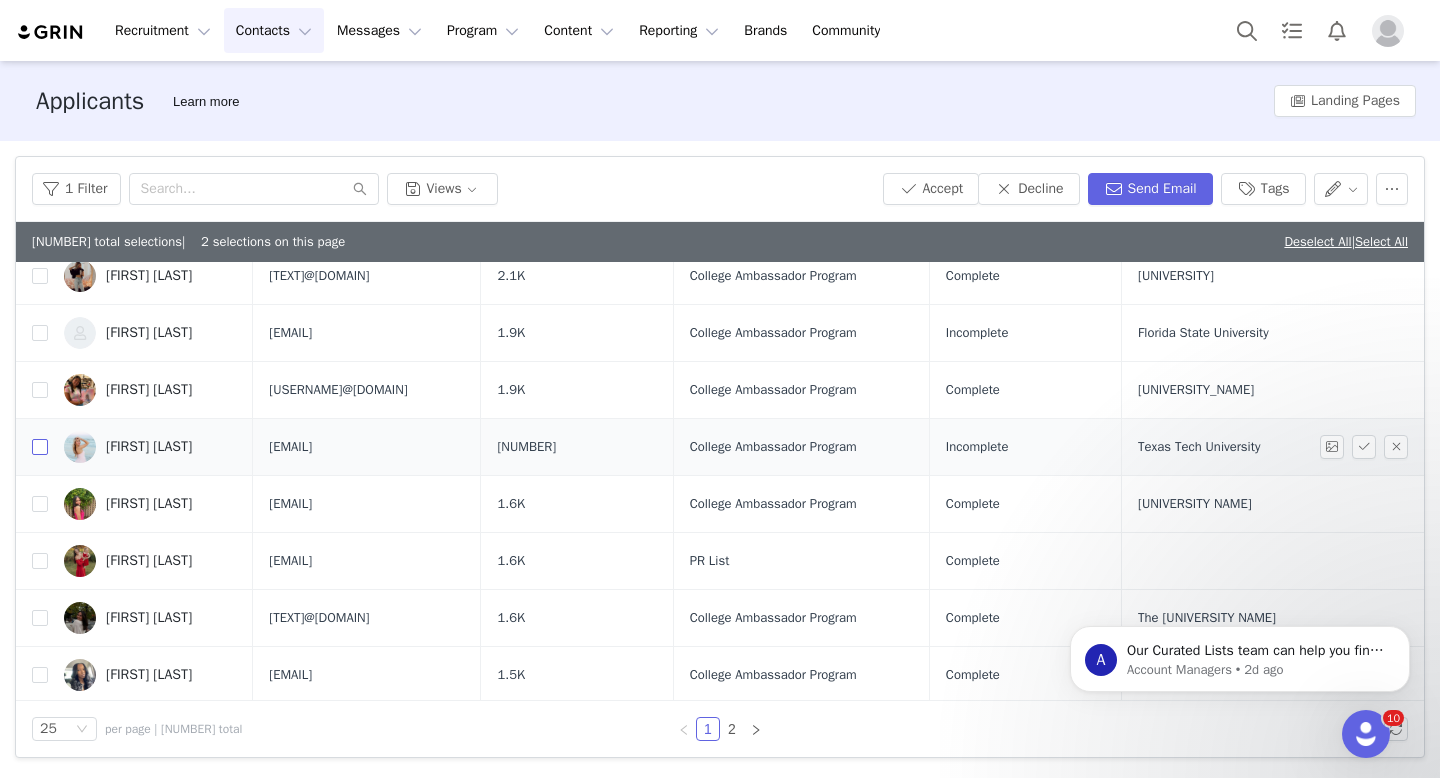 click at bounding box center [40, 447] 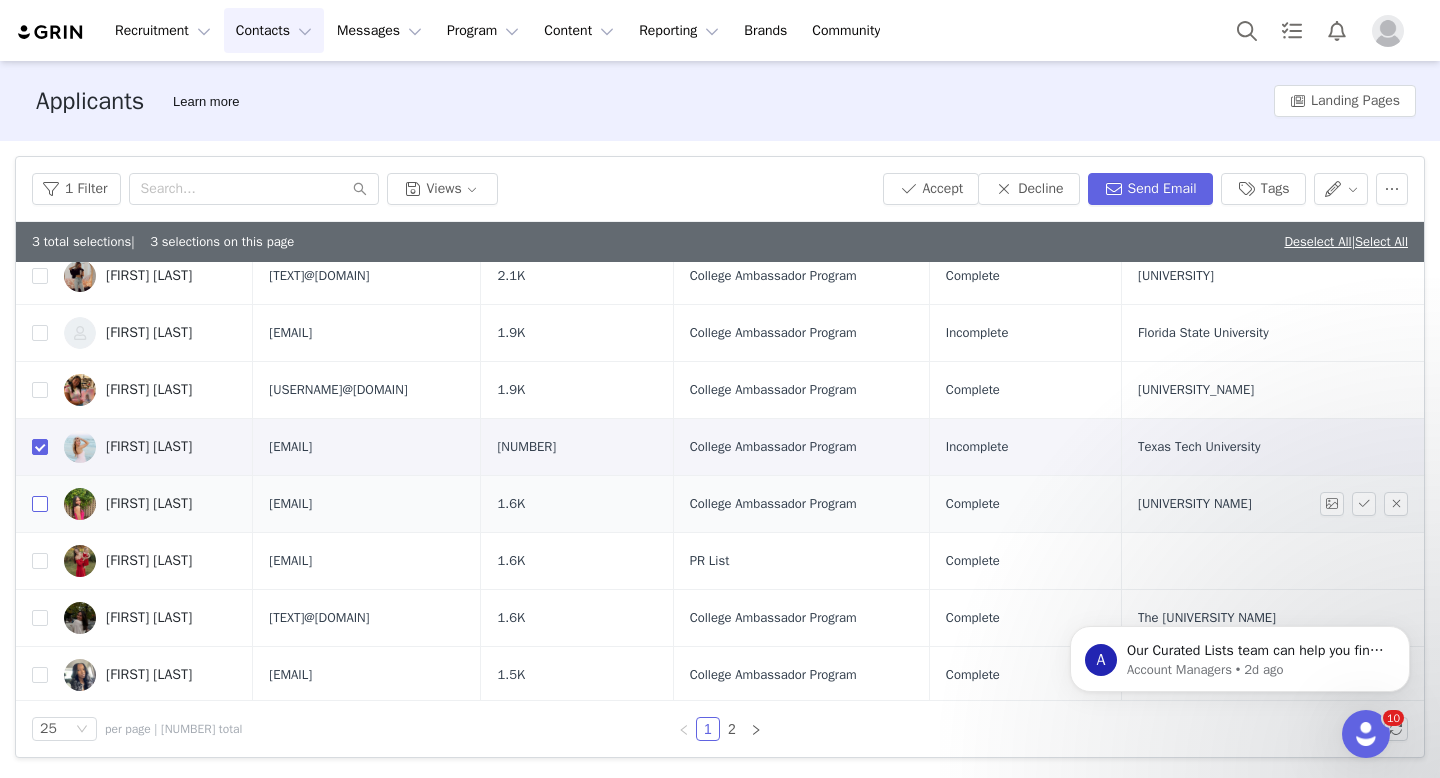 click at bounding box center (40, 504) 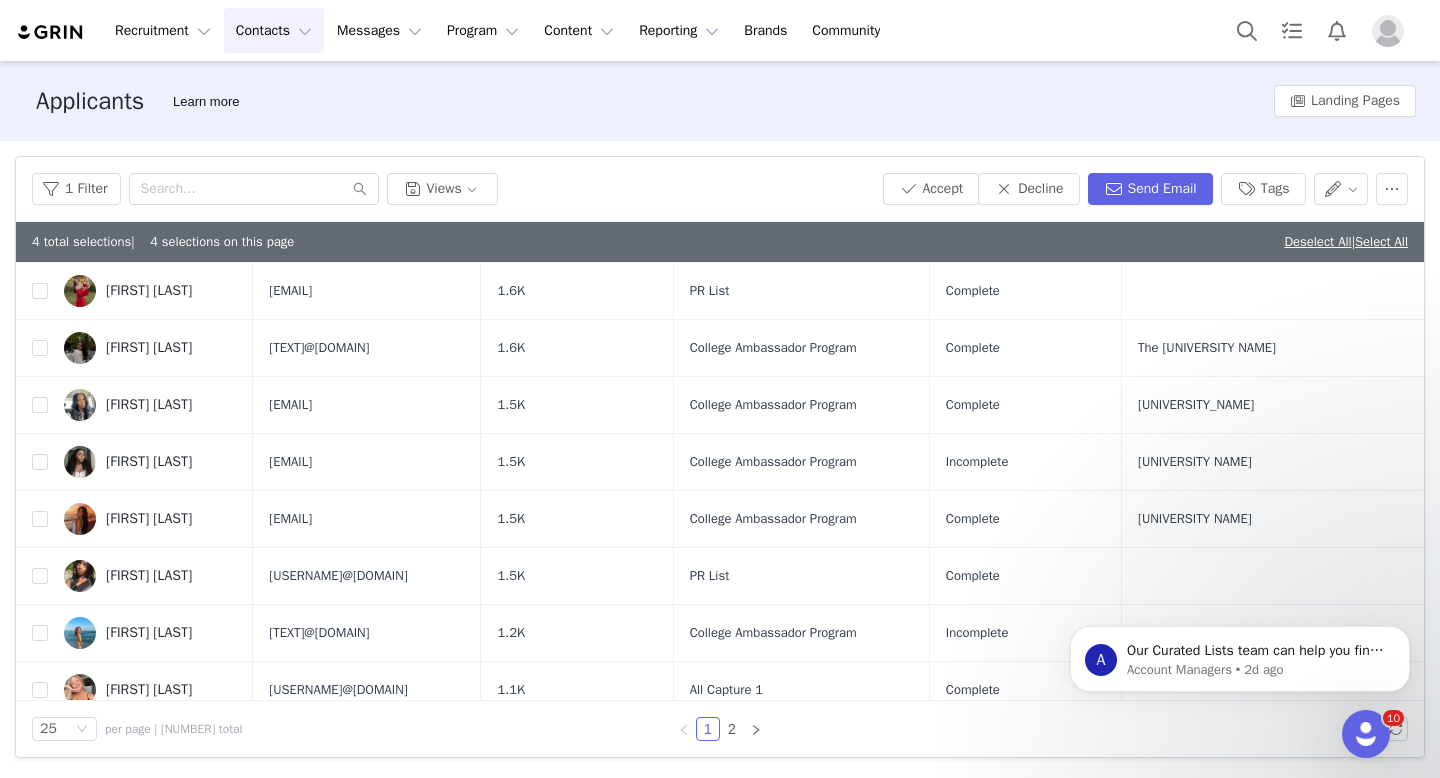 scroll, scrollTop: 855, scrollLeft: 0, axis: vertical 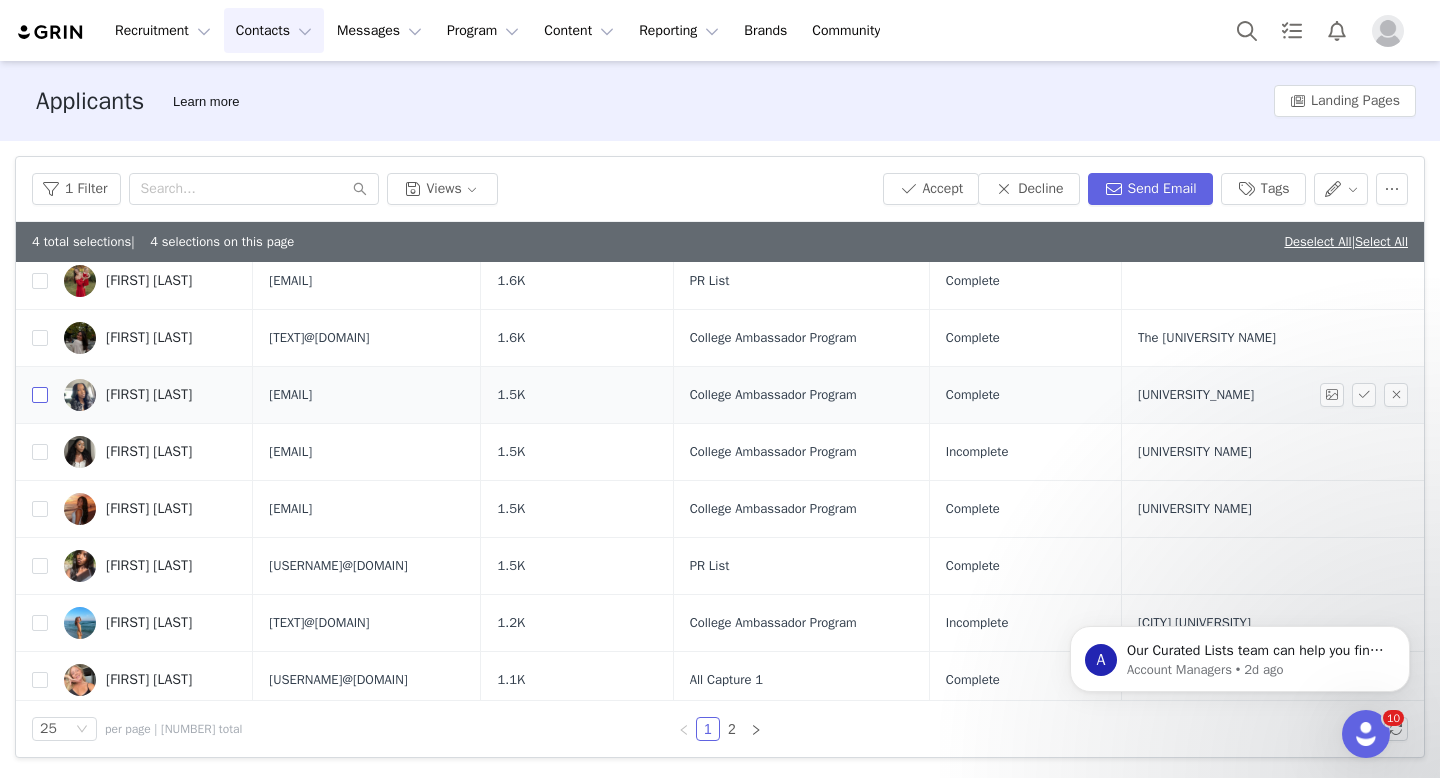 click at bounding box center [40, 395] 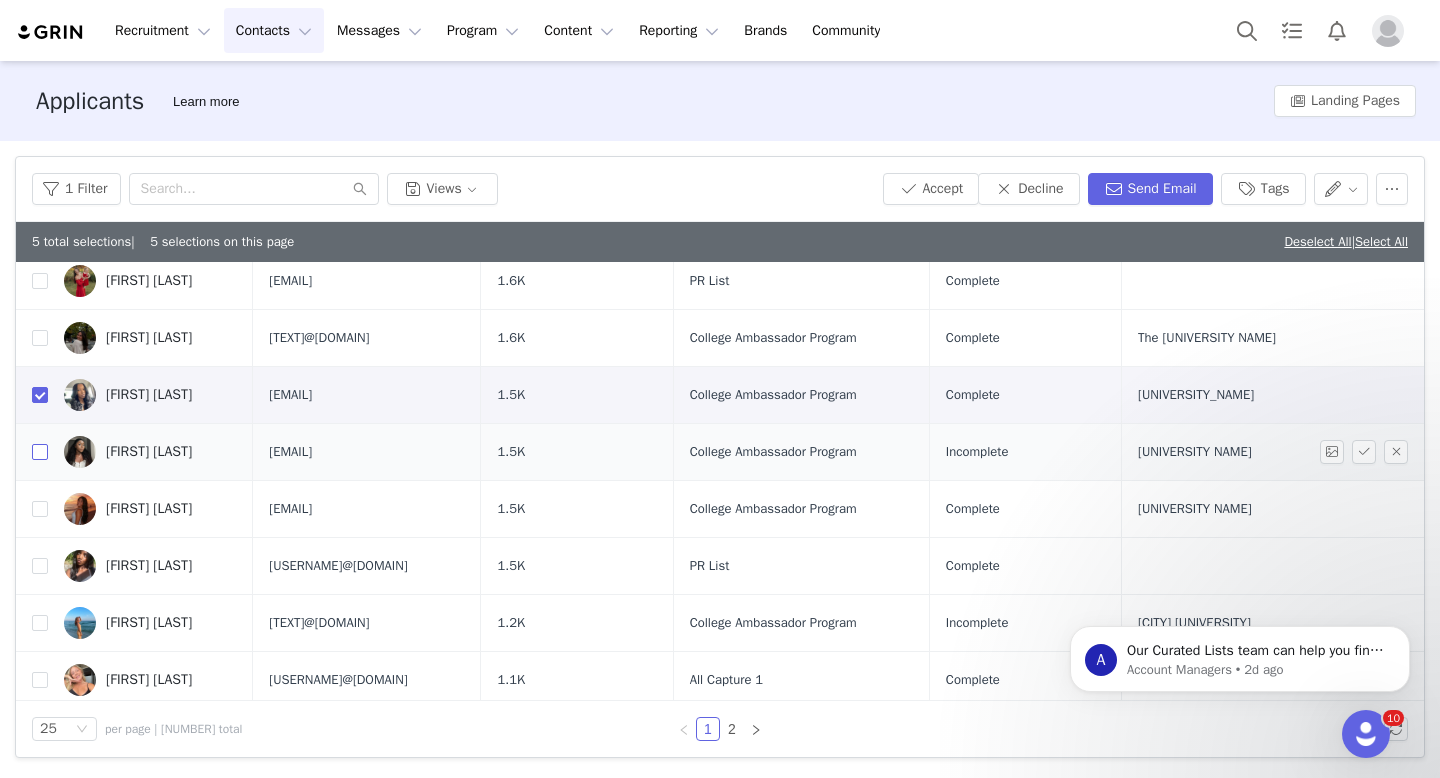 click at bounding box center (40, 452) 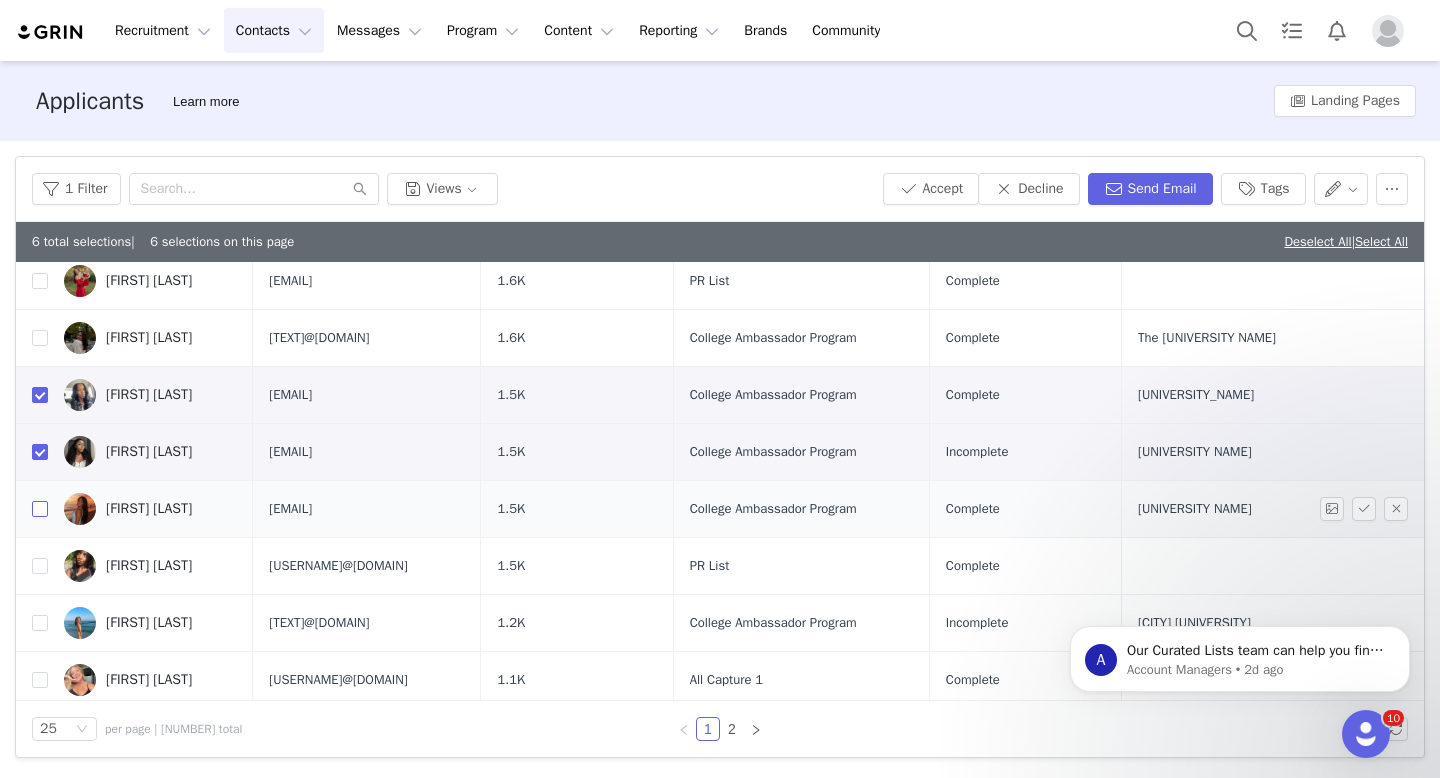 click at bounding box center (40, 509) 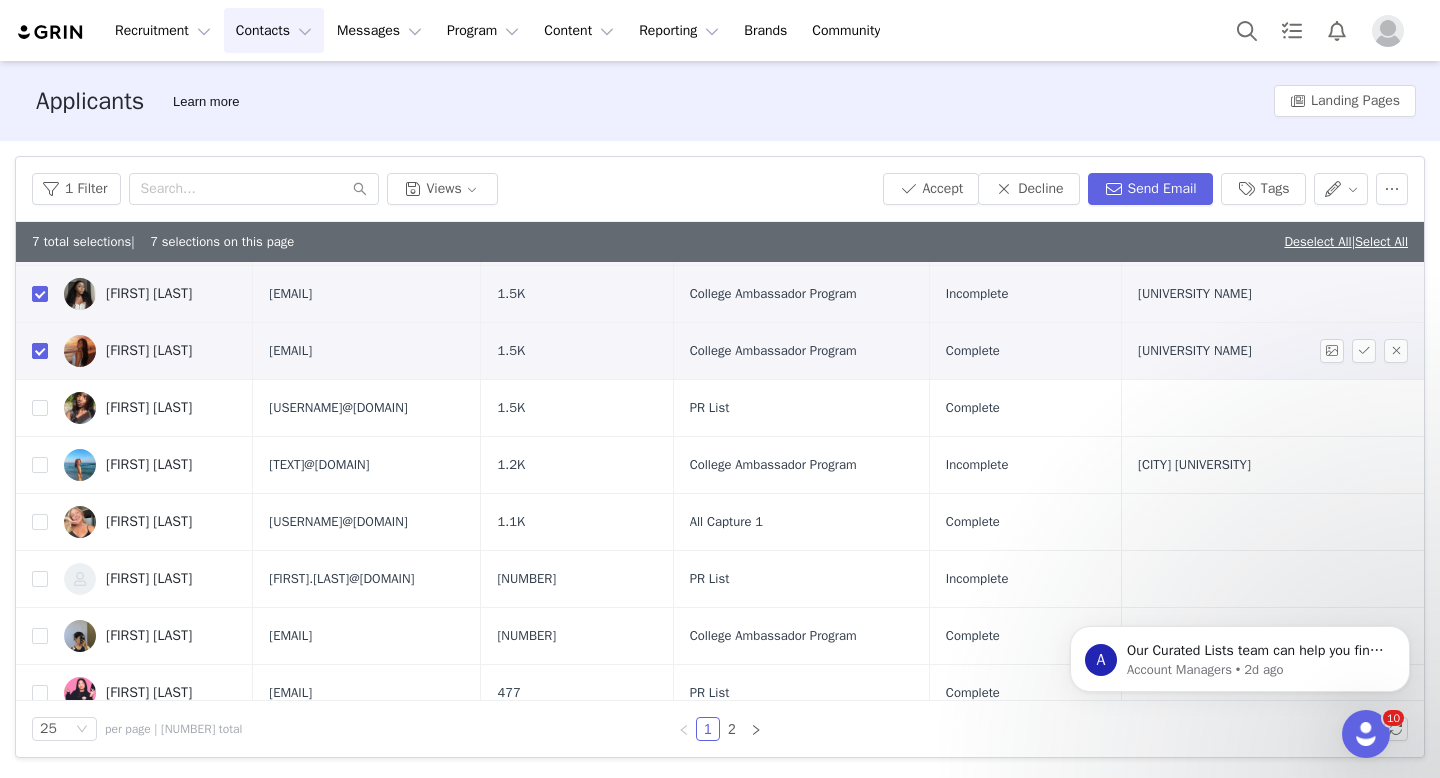 scroll, scrollTop: 1034, scrollLeft: 0, axis: vertical 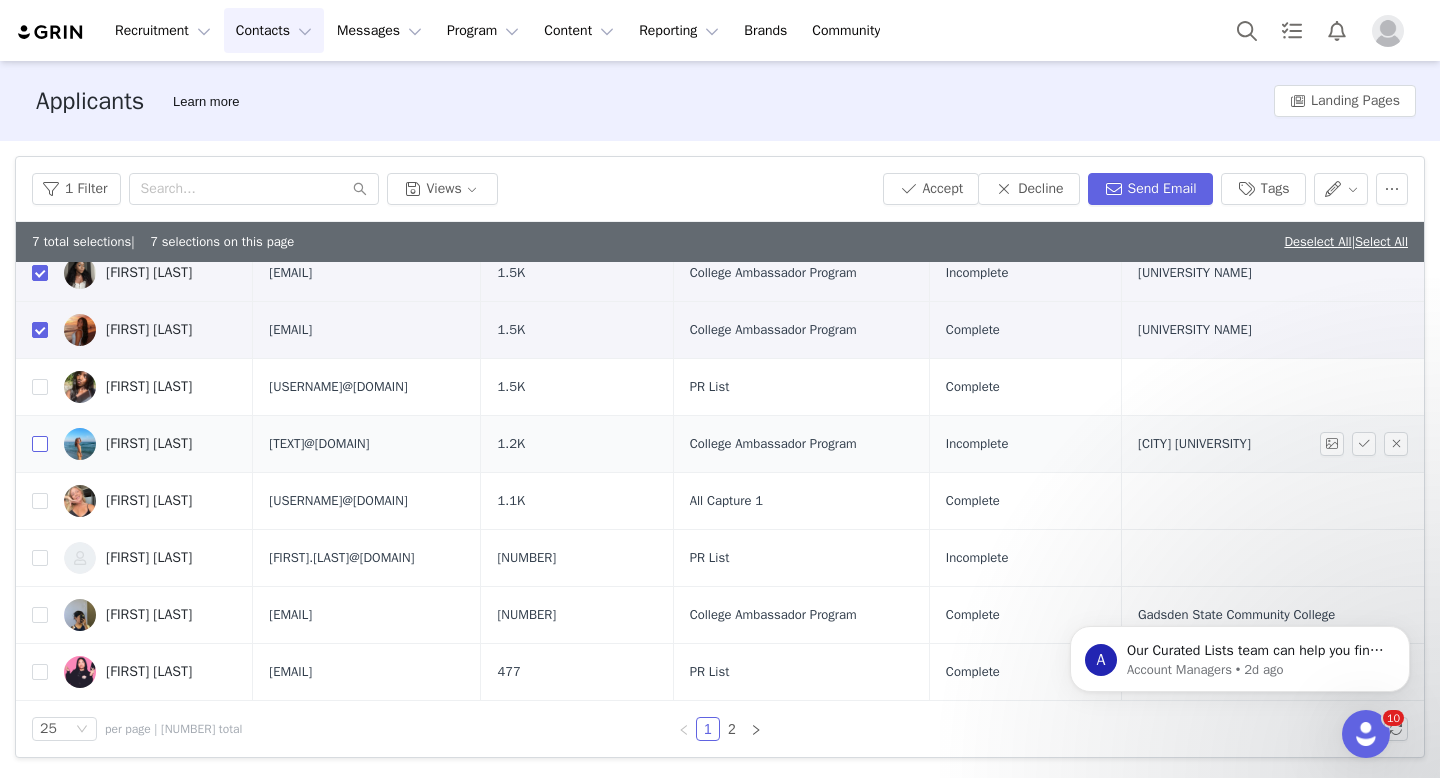 click at bounding box center [40, 444] 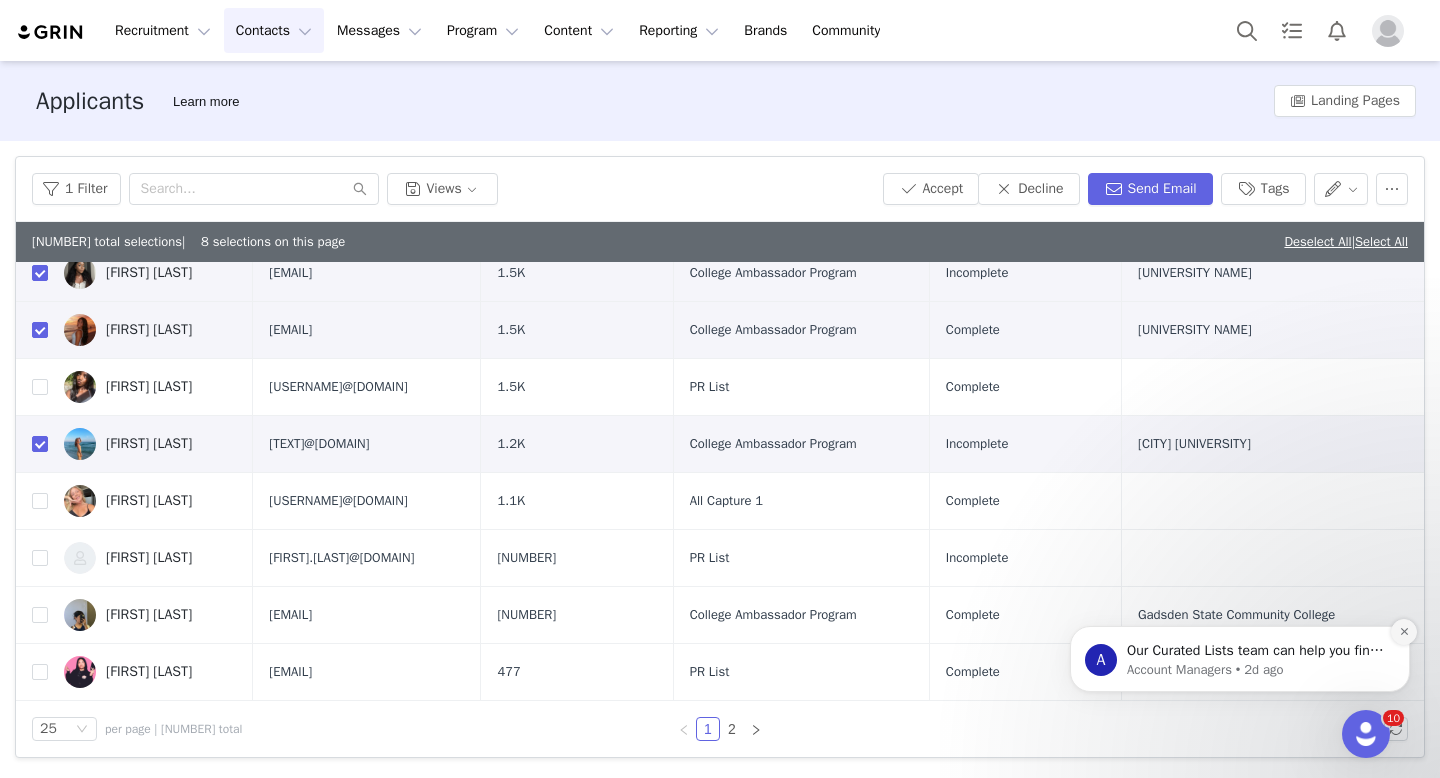 click 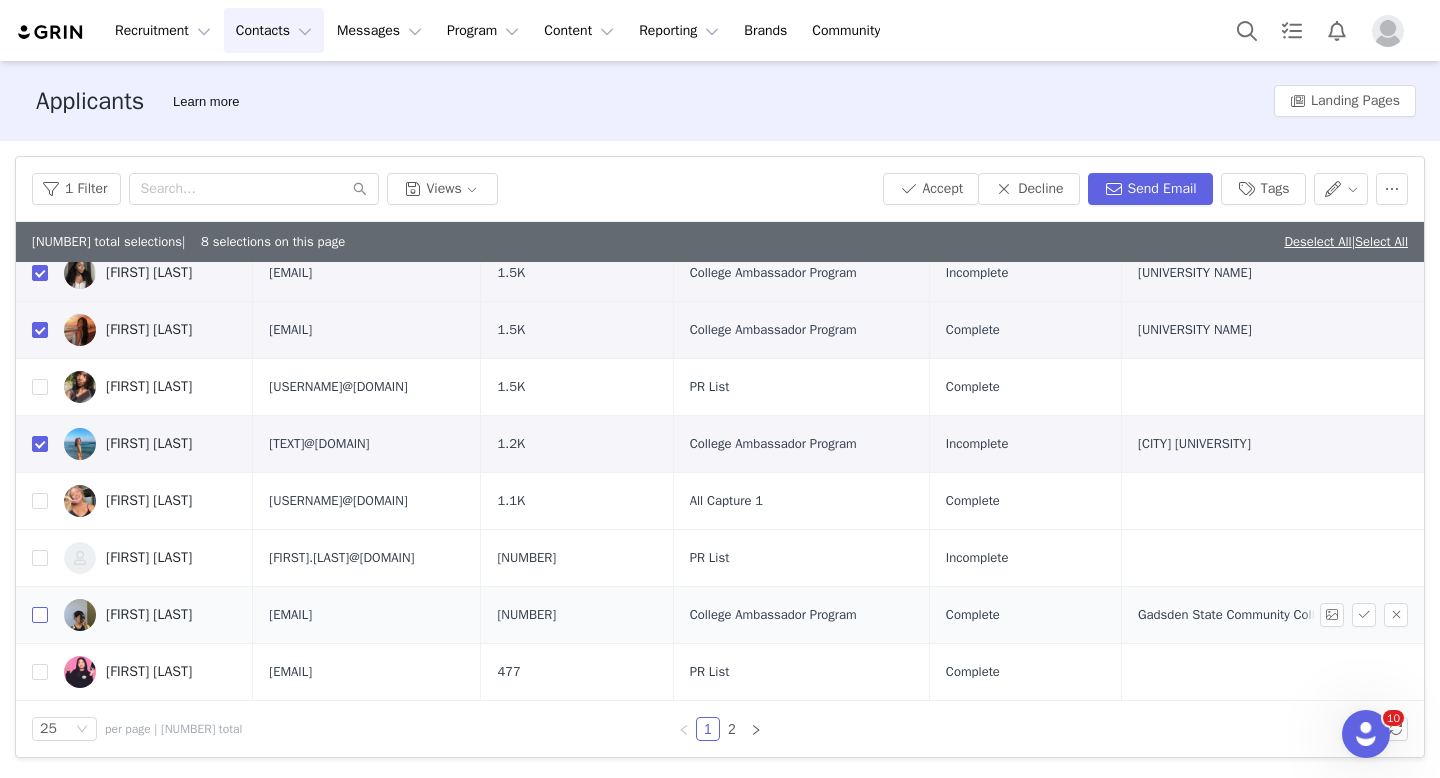 click at bounding box center [40, 615] 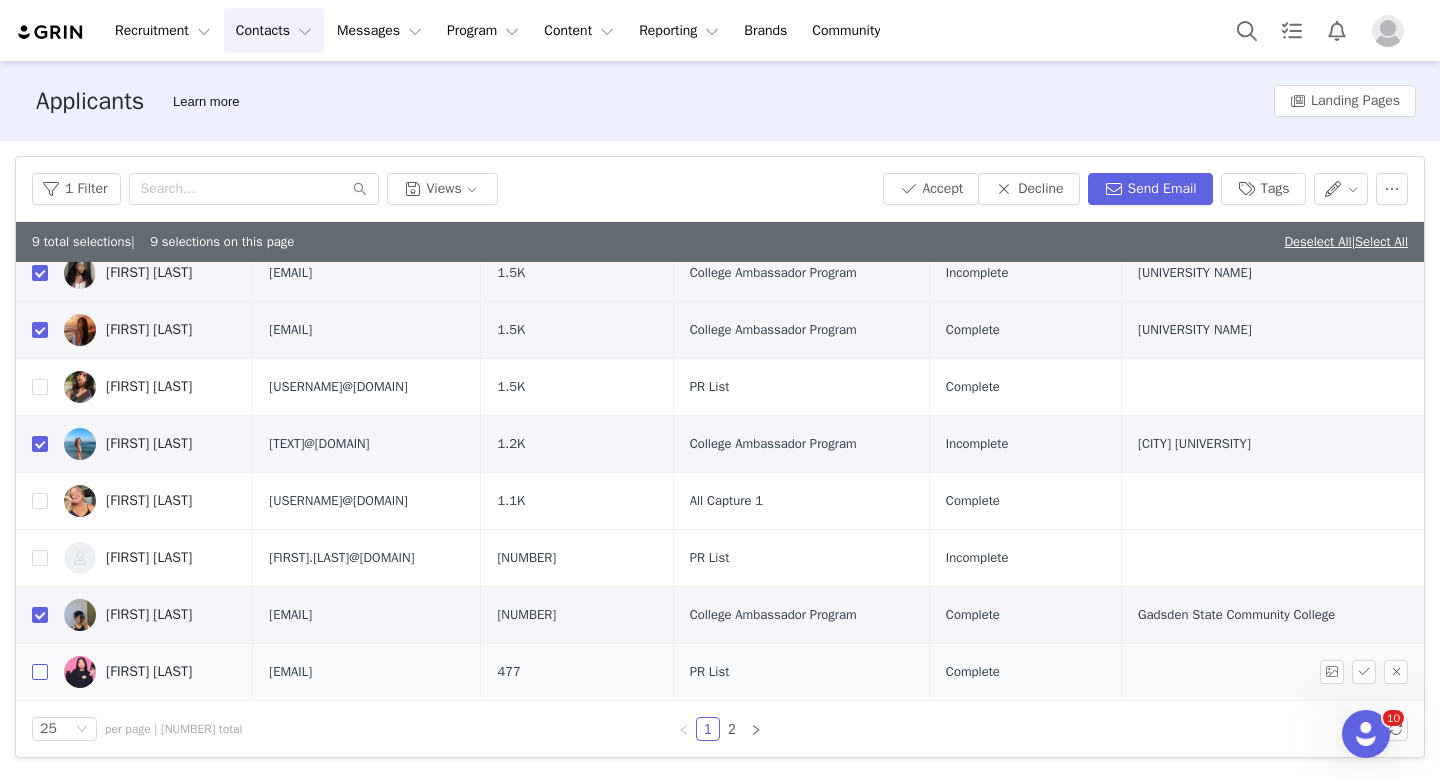 click at bounding box center (40, 672) 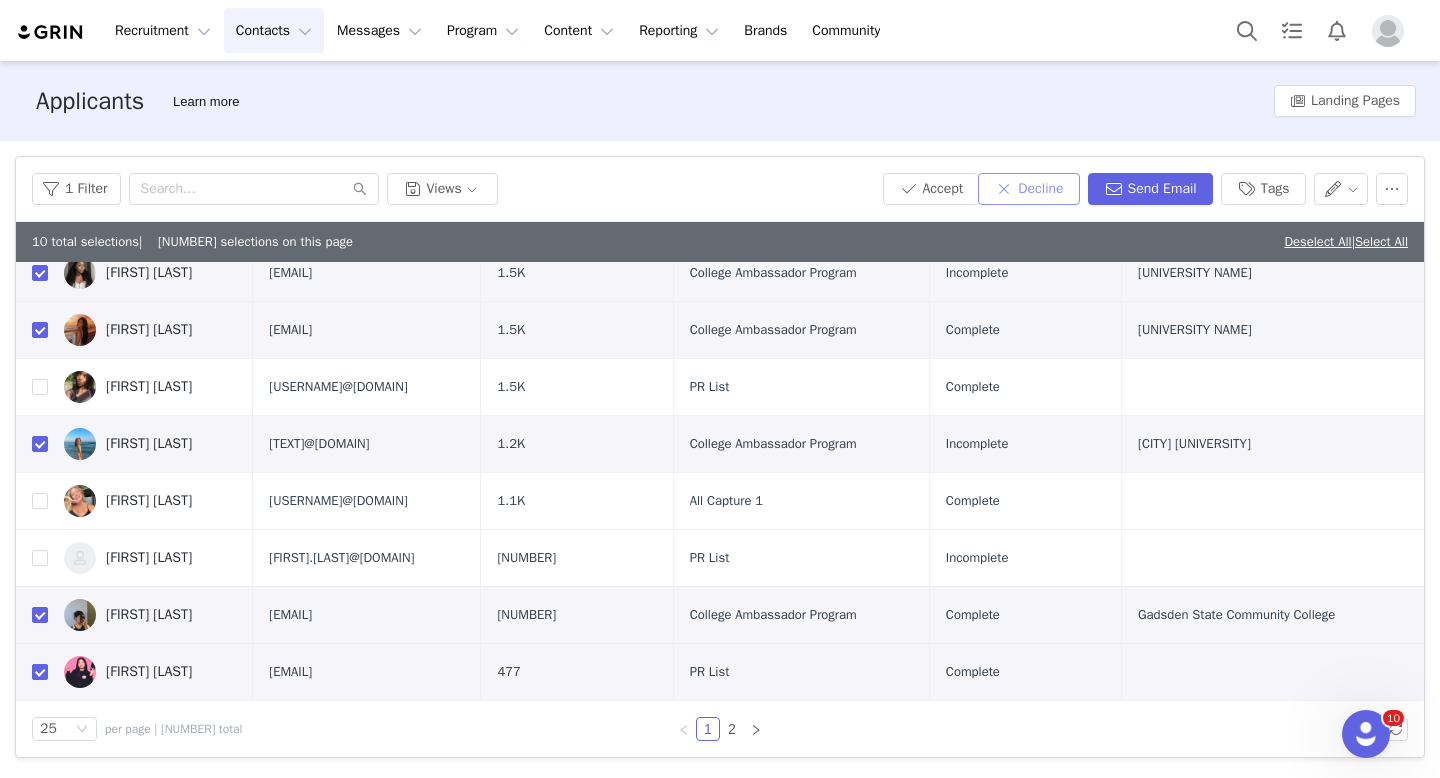 click on "Decline" at bounding box center (1028, 189) 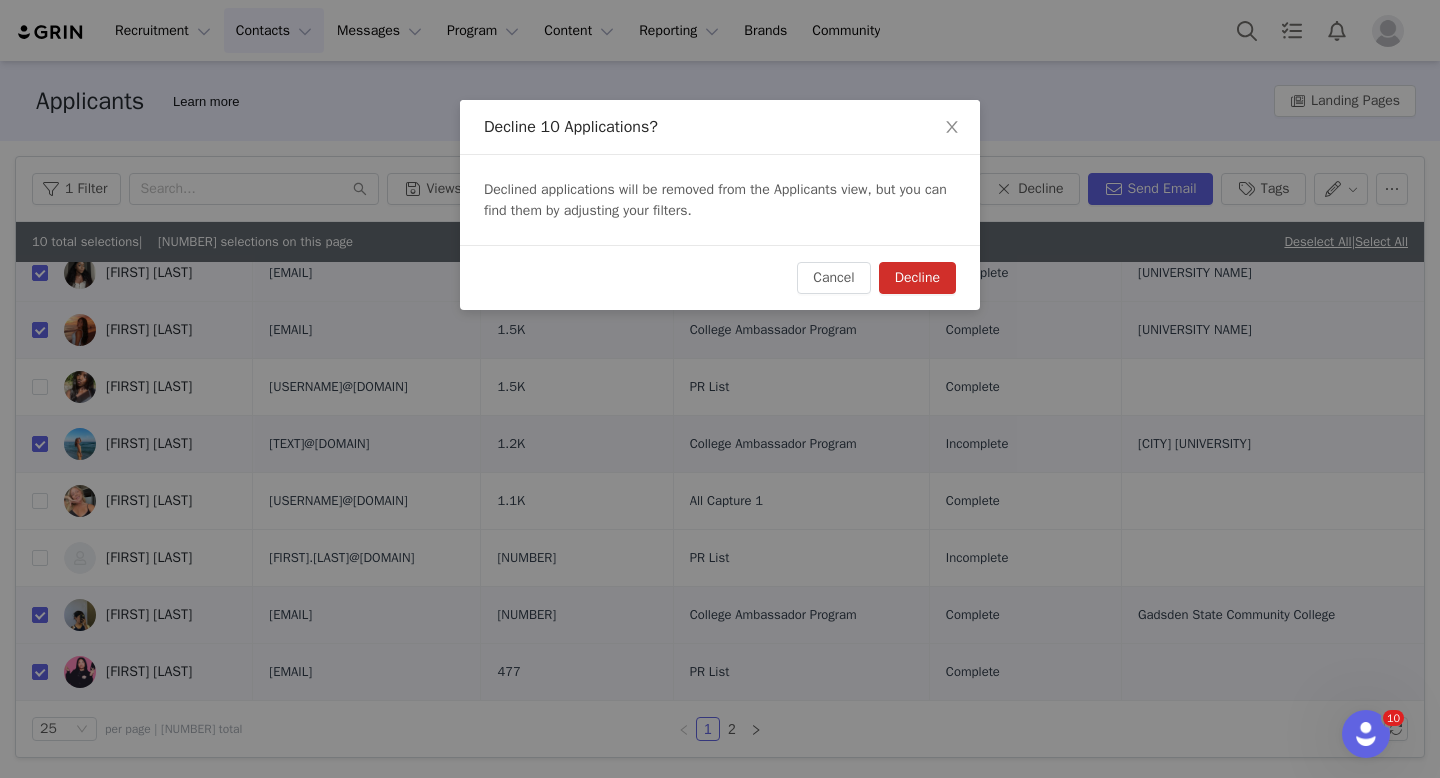 click on "Decline" at bounding box center [917, 278] 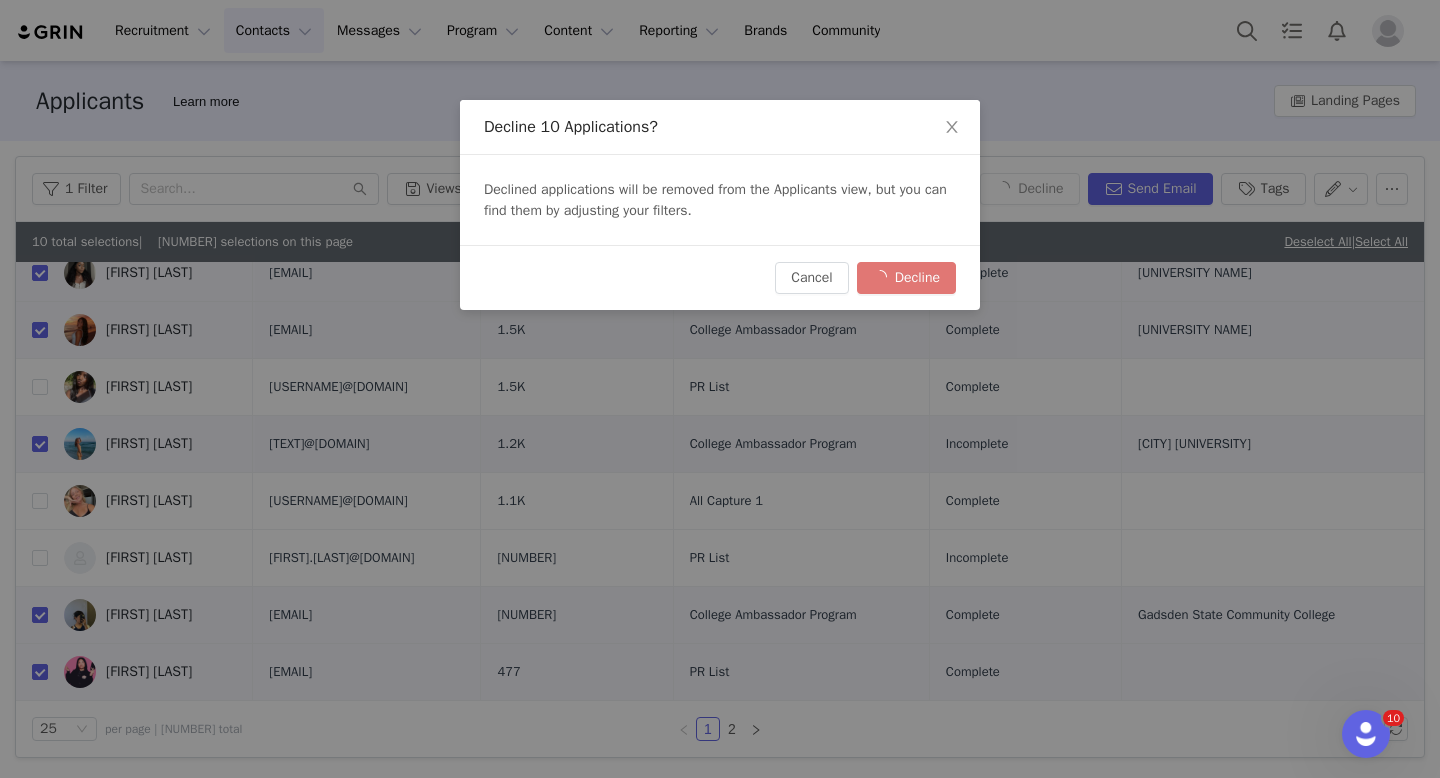 checkbox on "false" 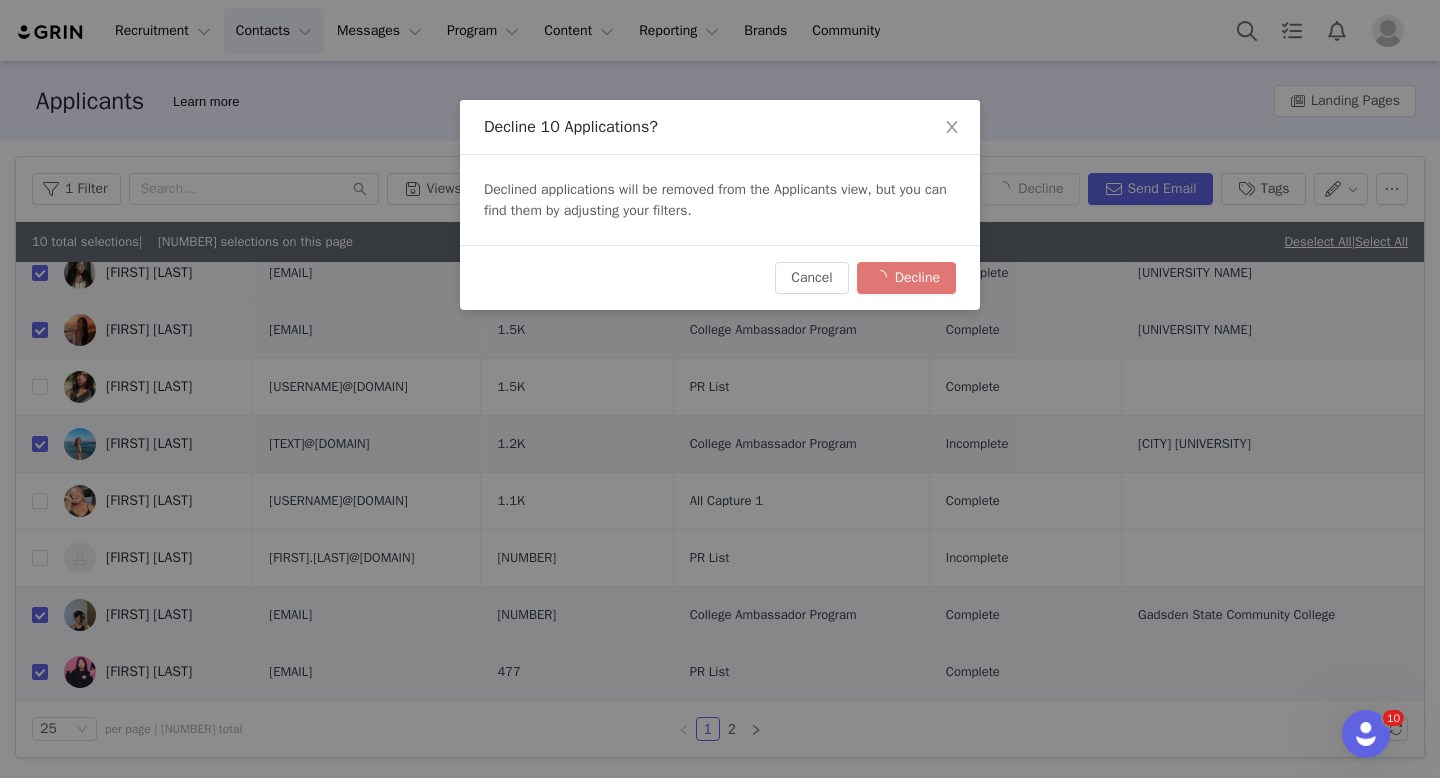 checkbox on "false" 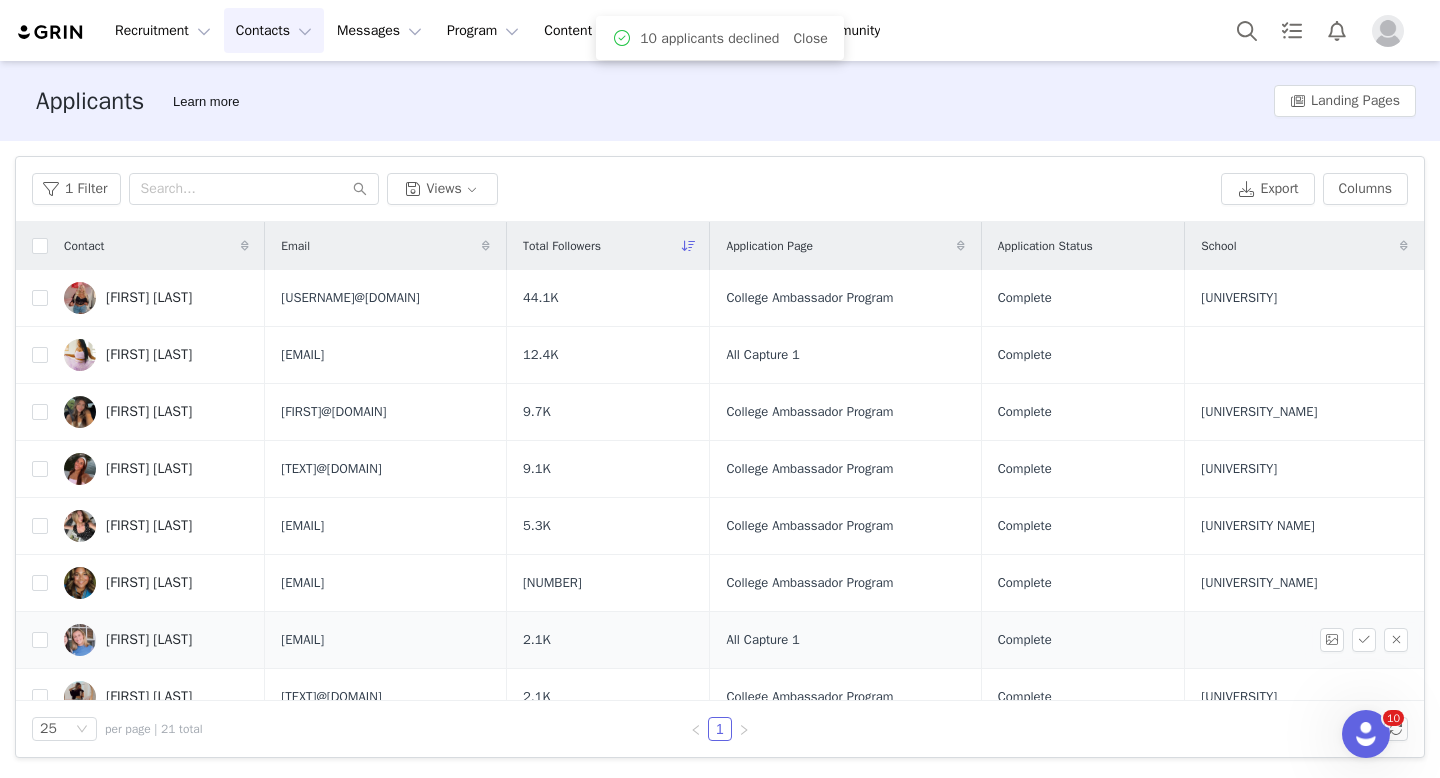 scroll, scrollTop: 766, scrollLeft: 0, axis: vertical 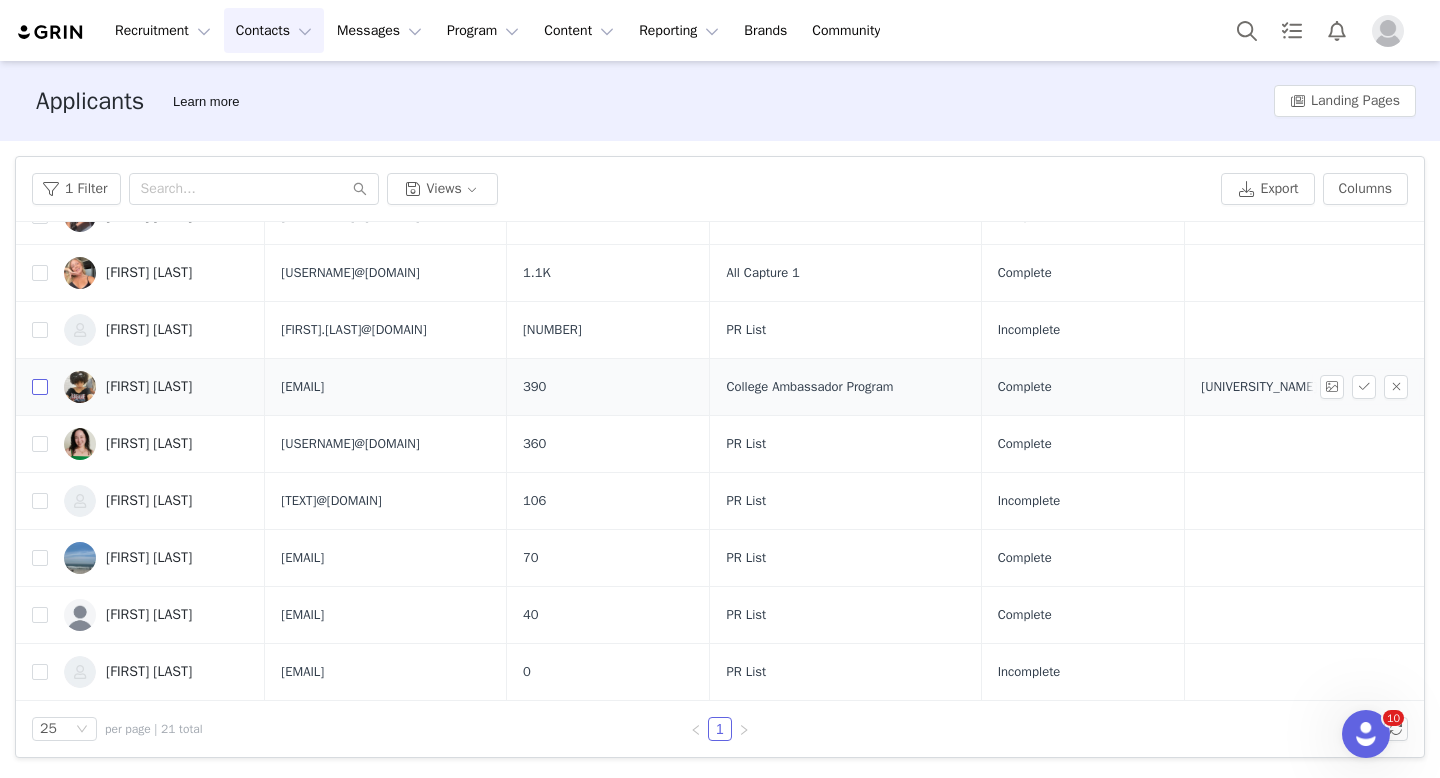 click at bounding box center [40, 387] 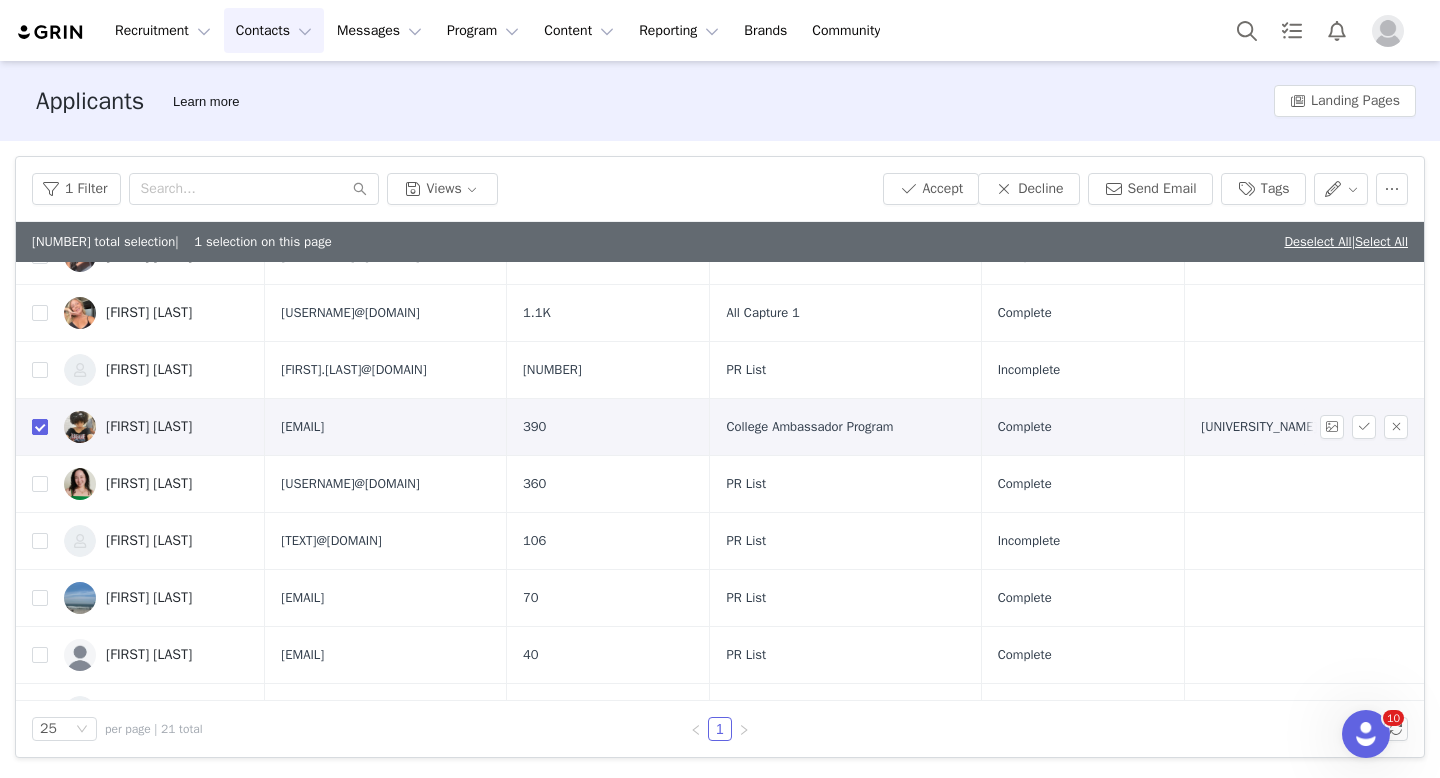 scroll, scrollTop: 806, scrollLeft: 0, axis: vertical 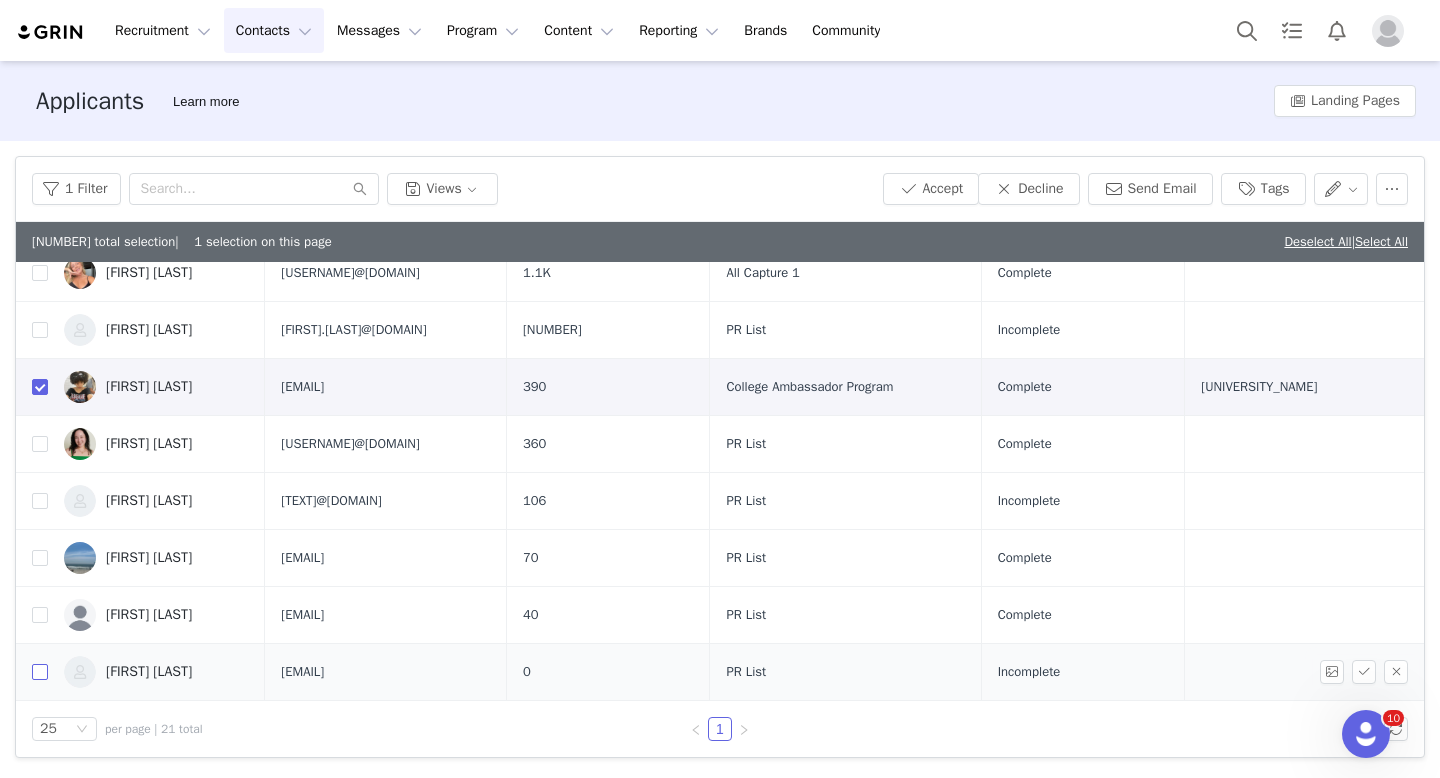 click at bounding box center [40, 672] 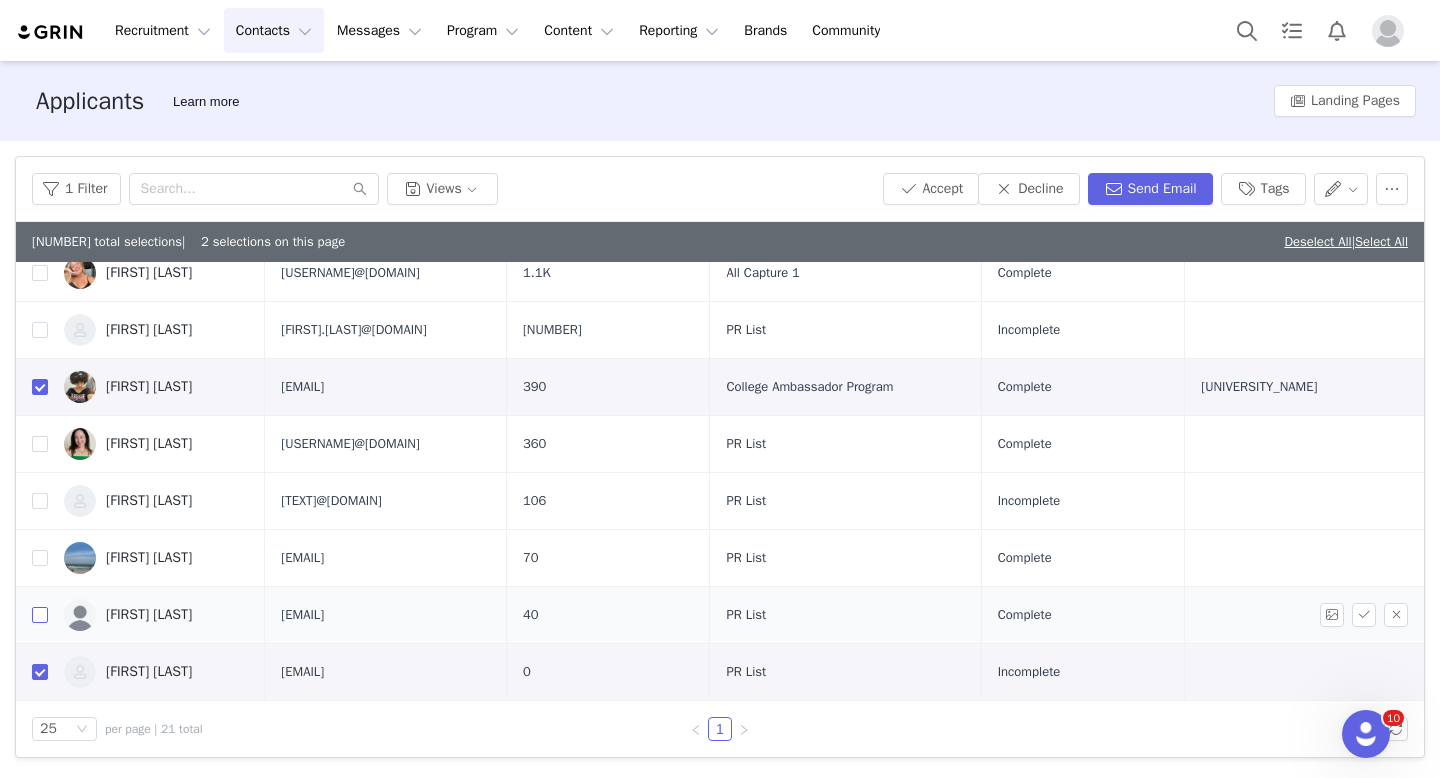 click at bounding box center (40, 615) 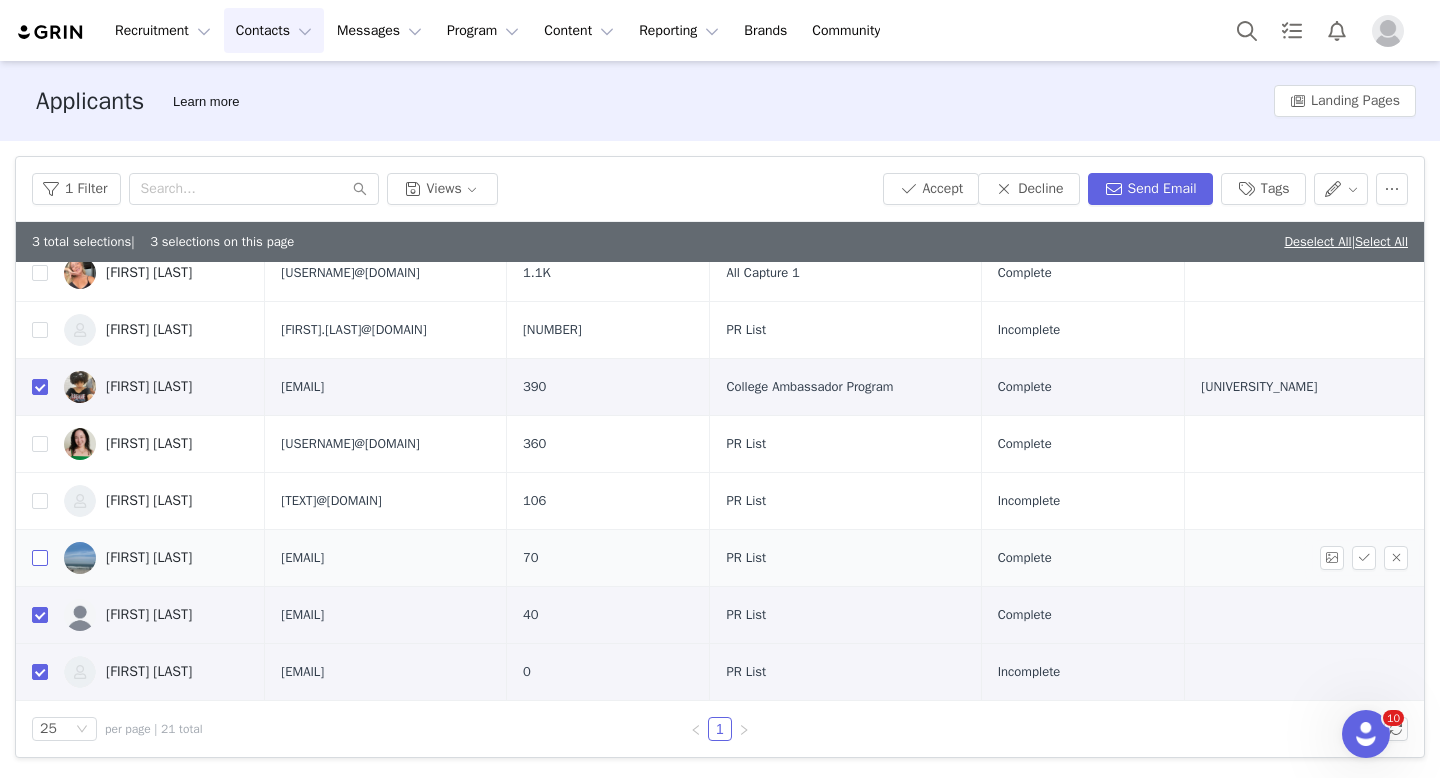 click at bounding box center [40, 558] 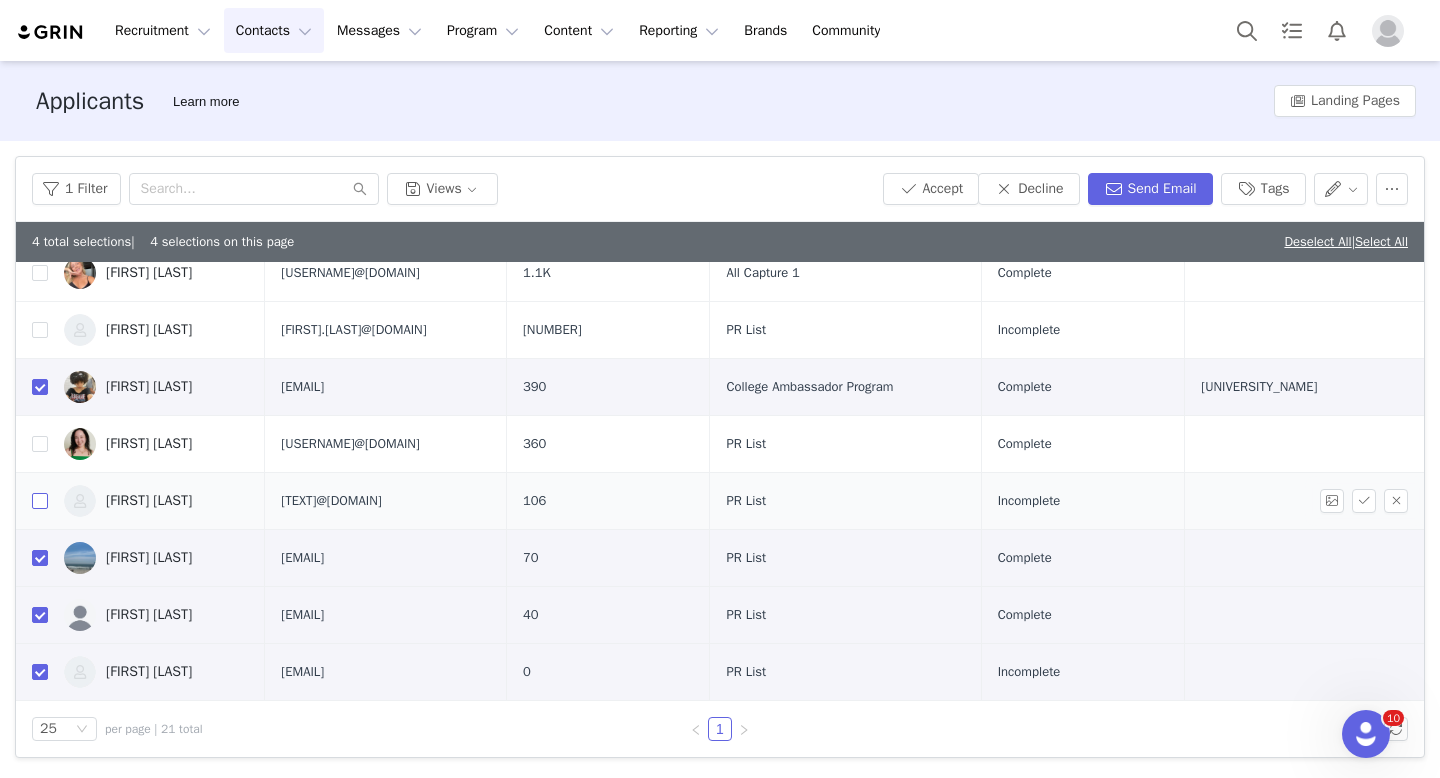 click at bounding box center (40, 501) 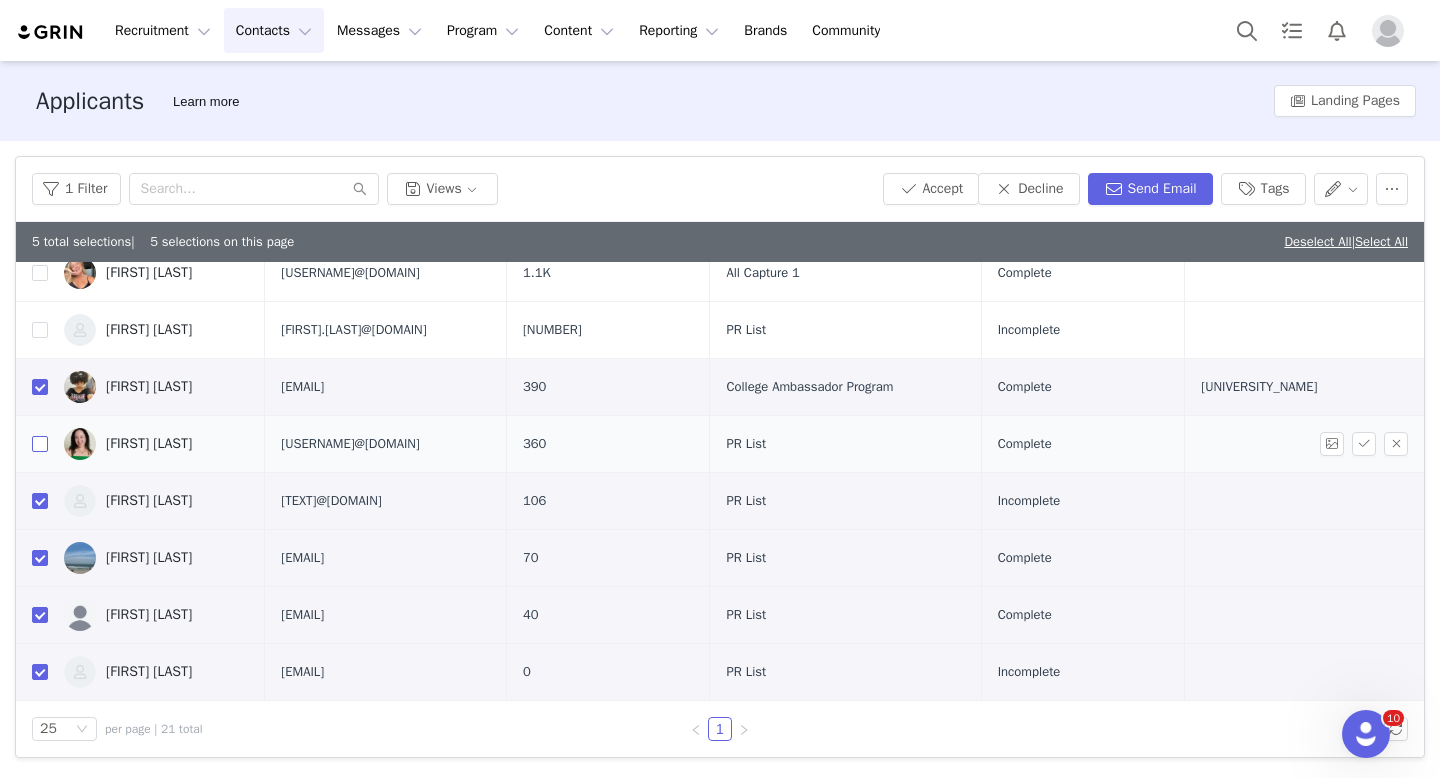 click at bounding box center (40, 444) 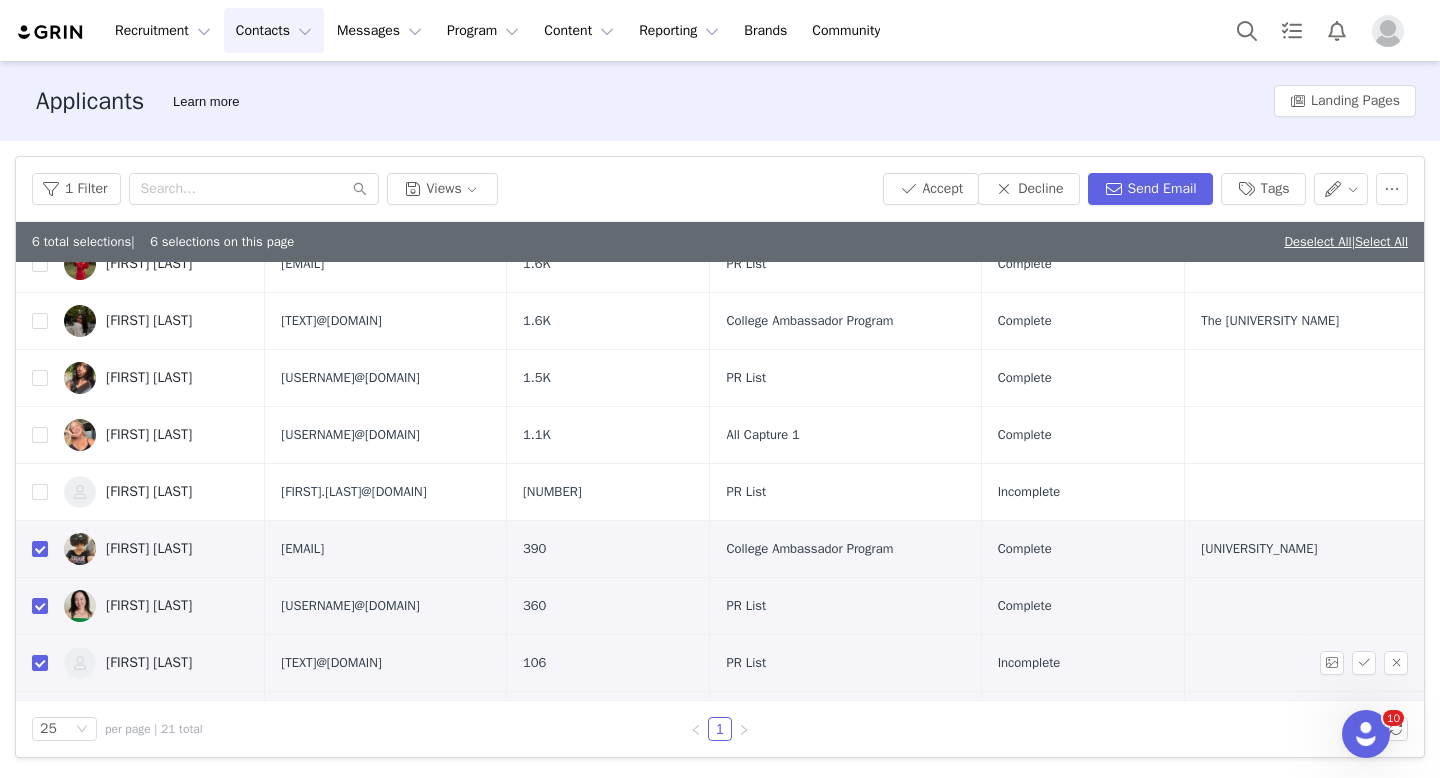 scroll, scrollTop: 641, scrollLeft: 0, axis: vertical 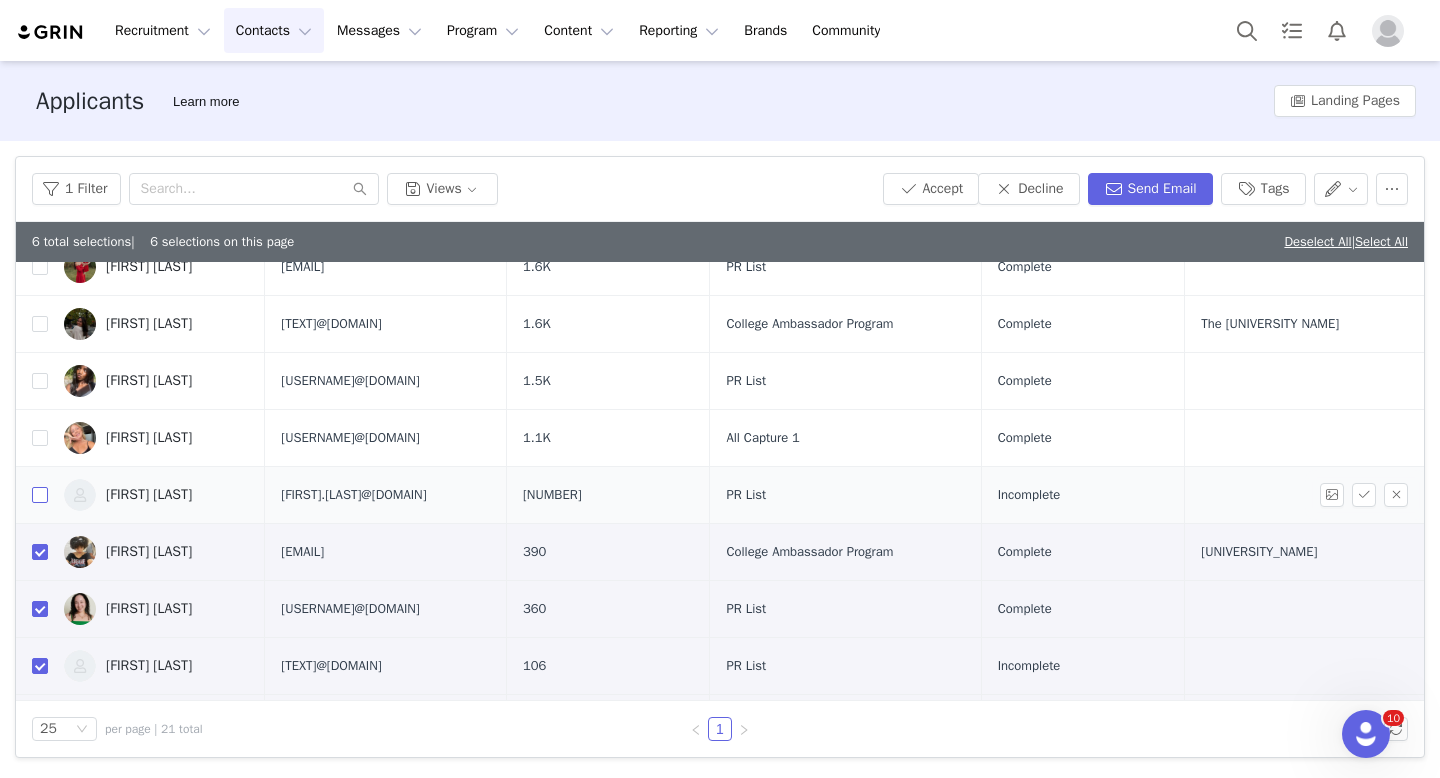 click at bounding box center (40, 495) 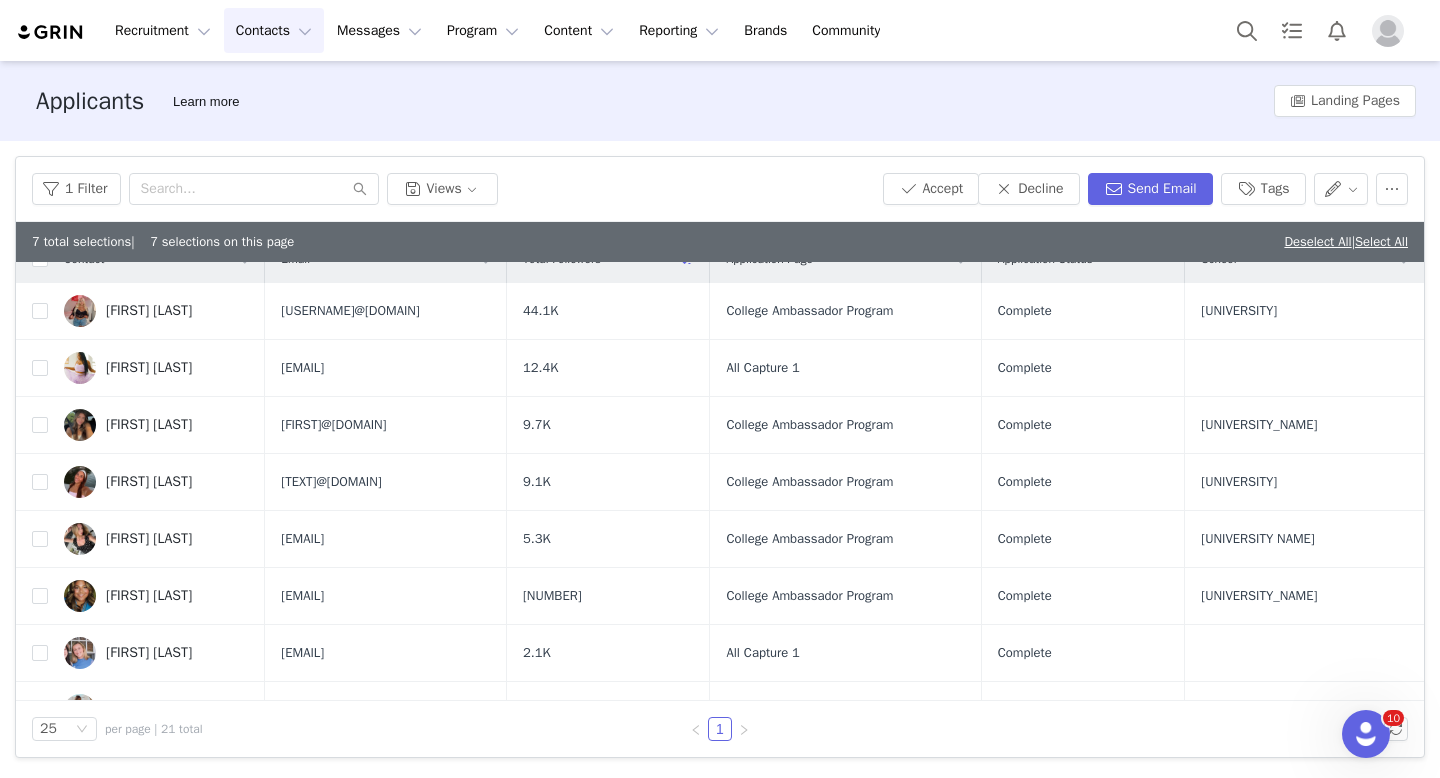 scroll, scrollTop: 0, scrollLeft: 0, axis: both 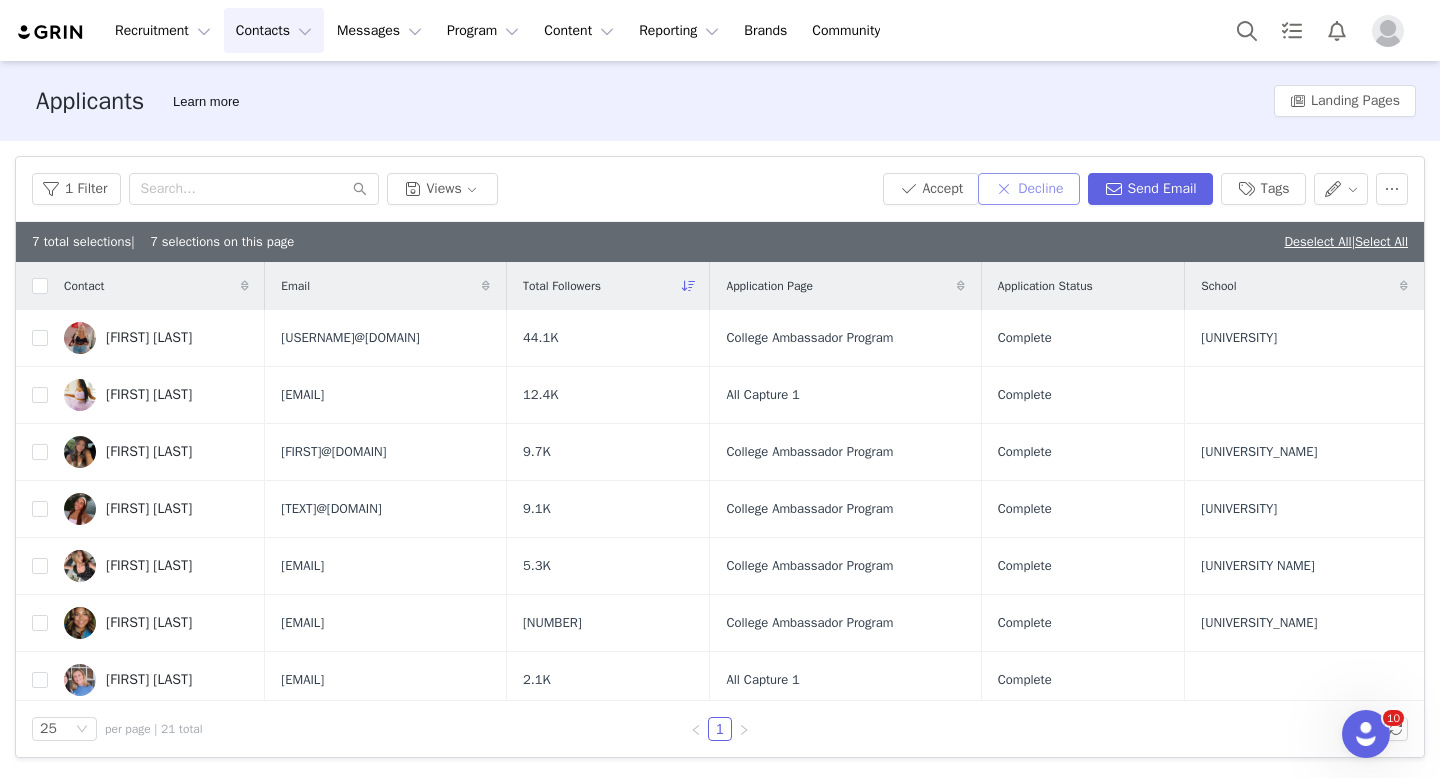 click on "Decline" at bounding box center [1028, 189] 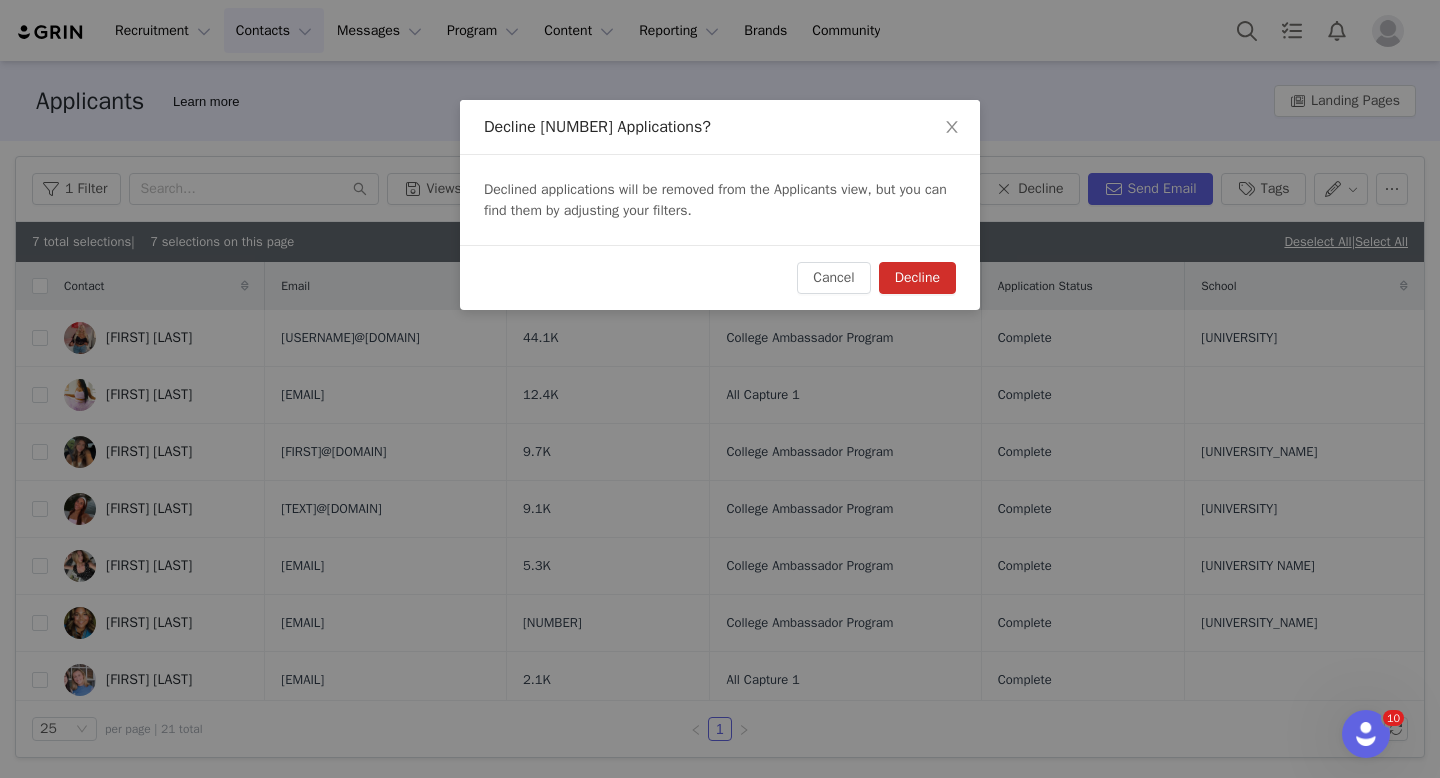 click on "Decline" at bounding box center [917, 278] 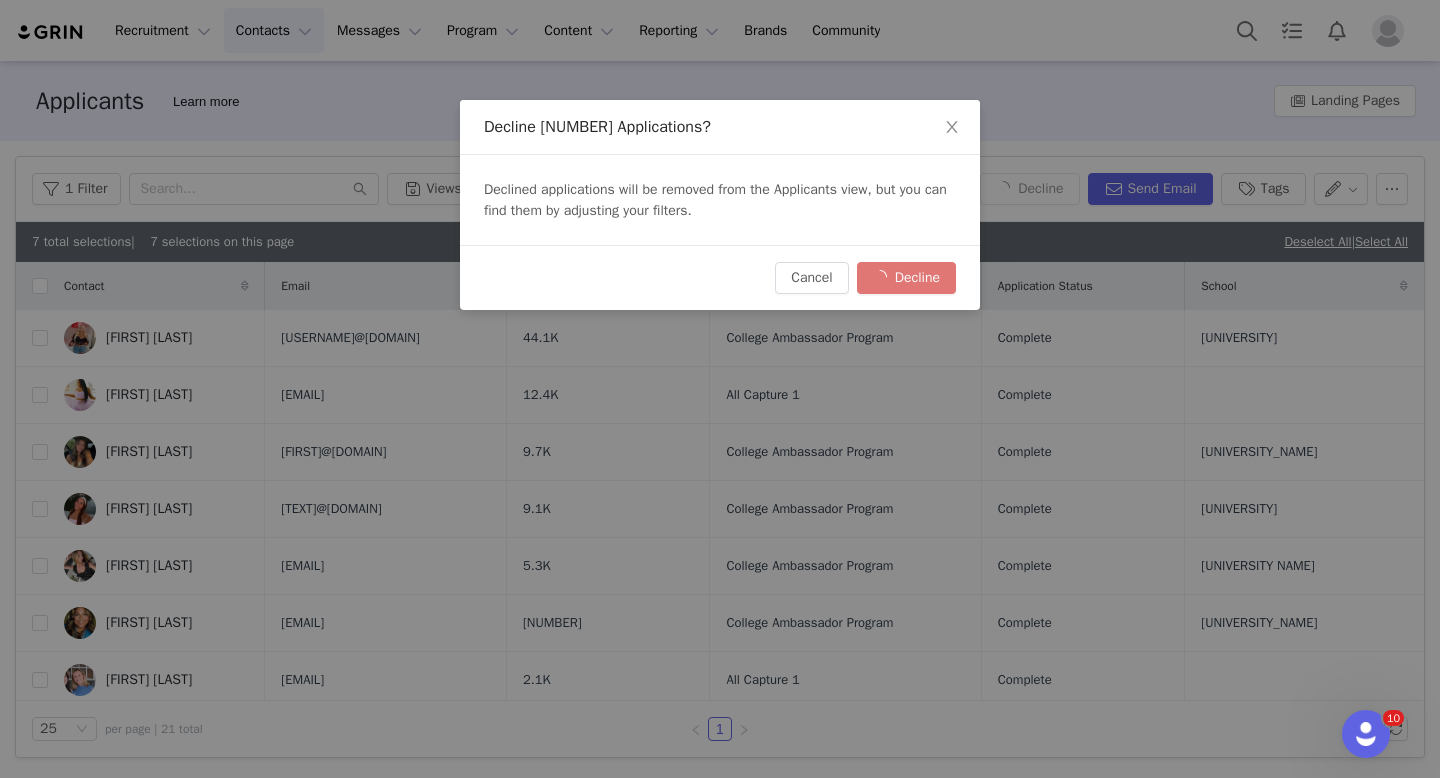checkbox on "false" 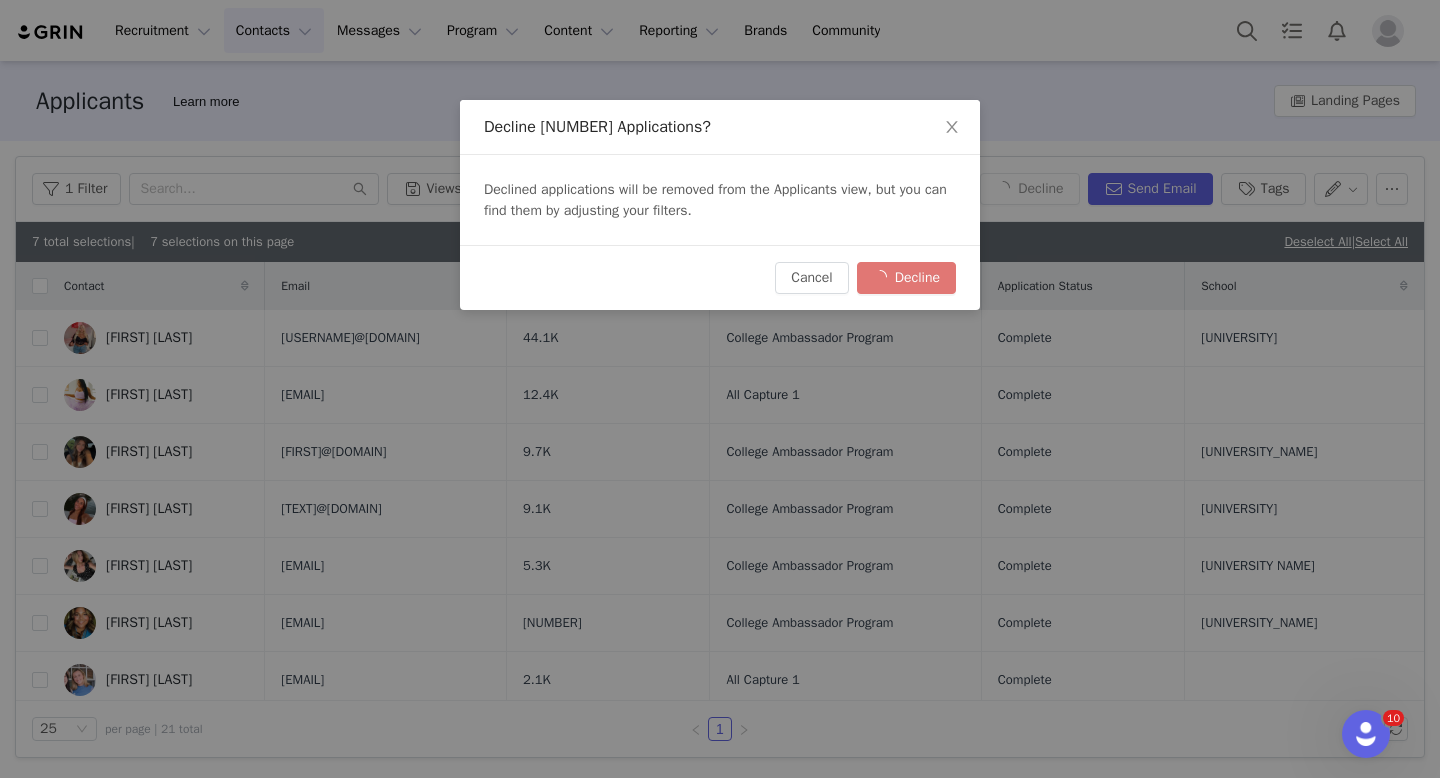 checkbox on "false" 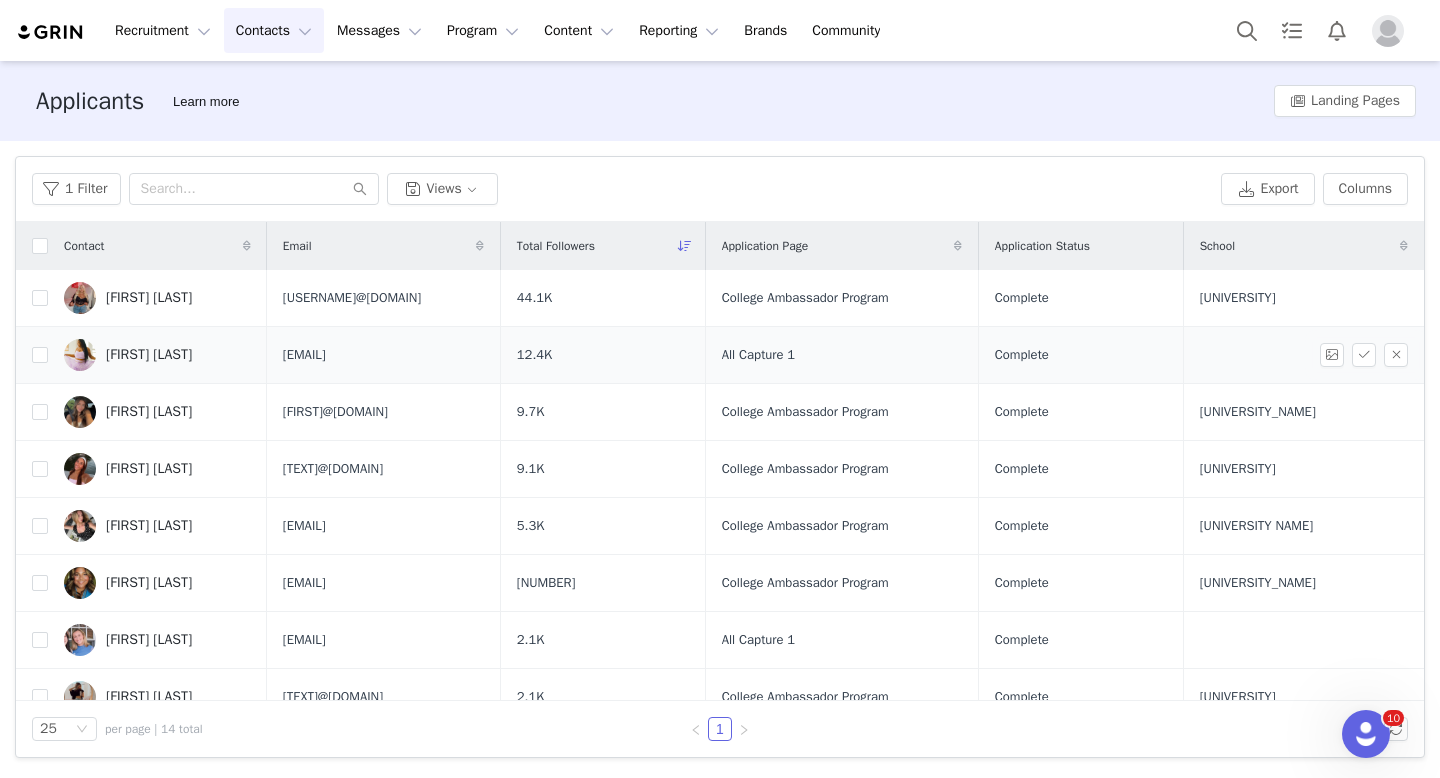 click on "Leighann Blackwood" at bounding box center (157, 355) 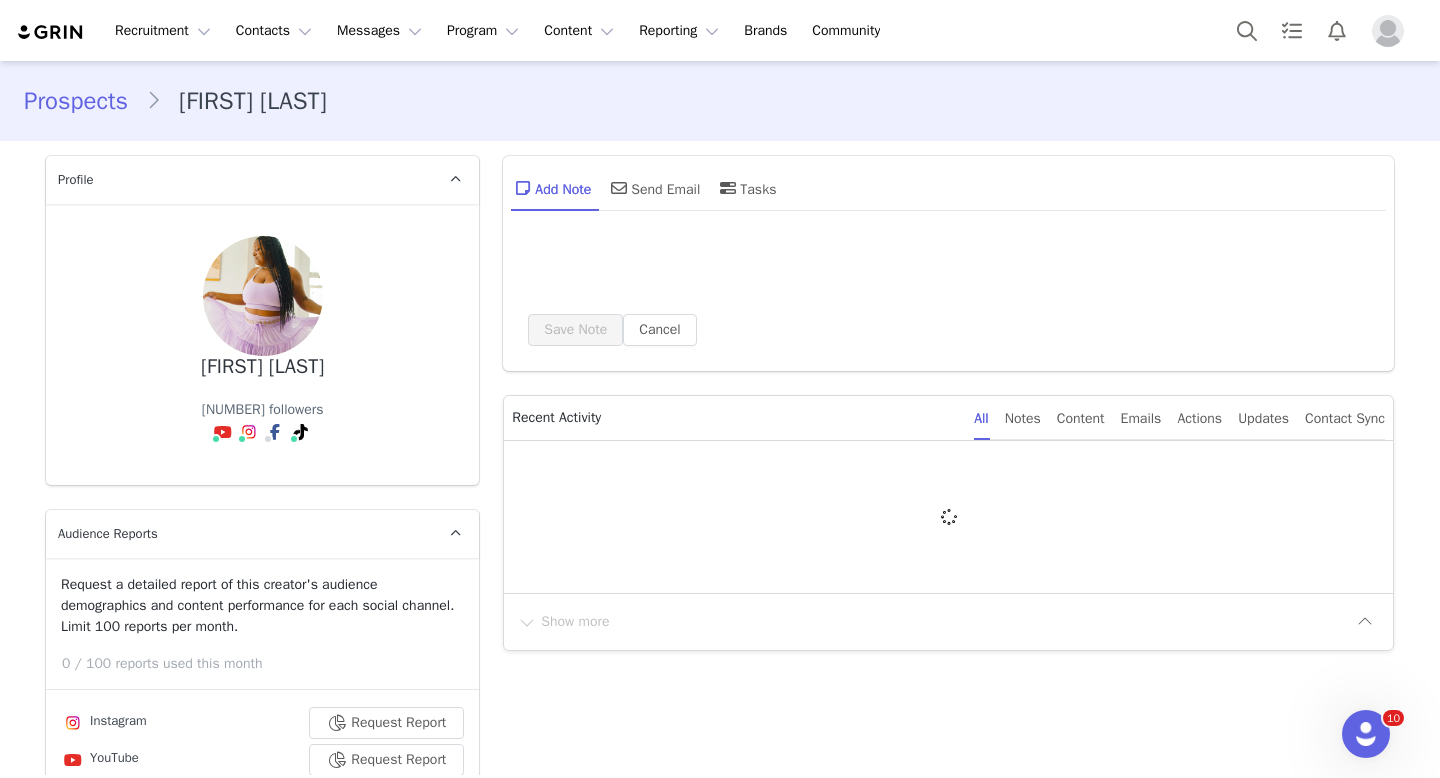 type on "+1 (United States)" 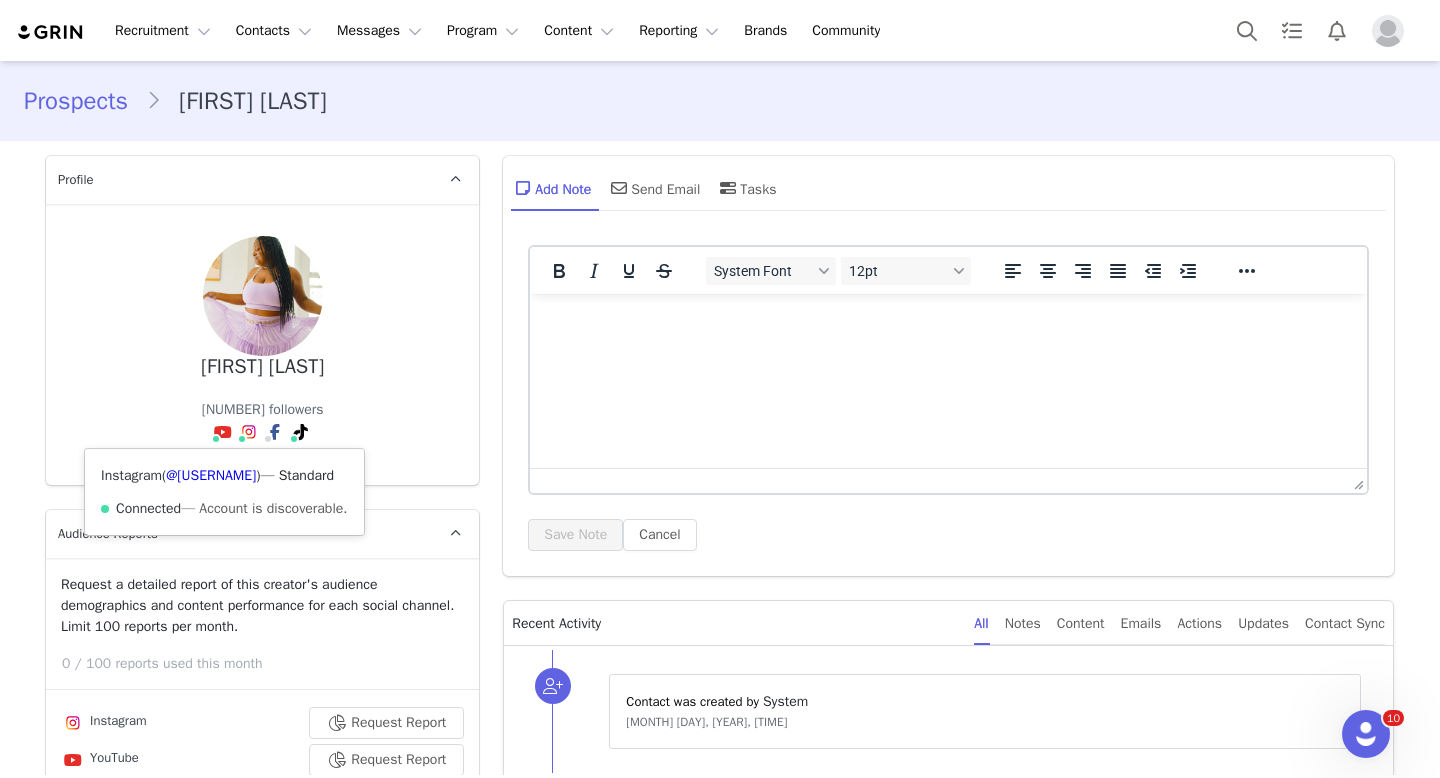 click at bounding box center (249, 432) 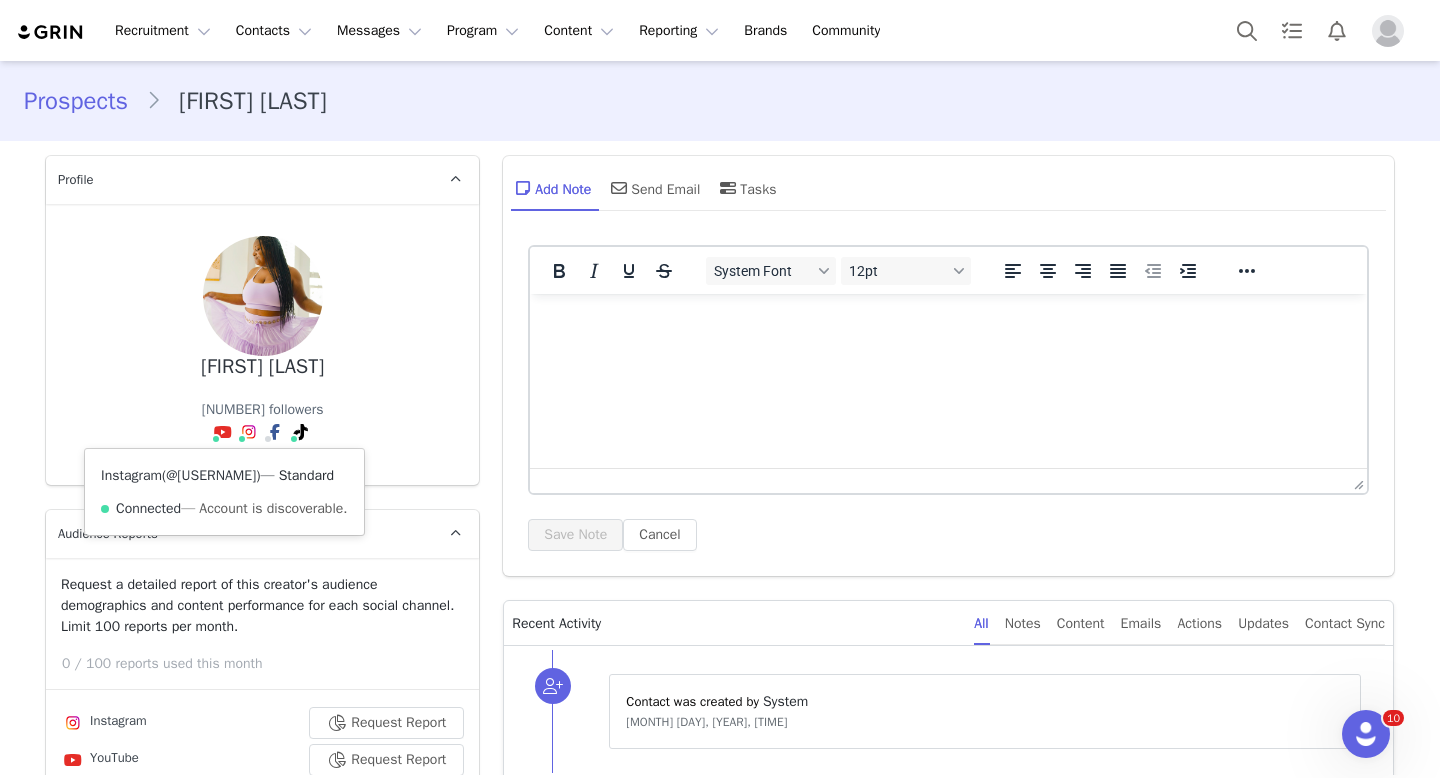 click on "@melaninonmainst" at bounding box center [211, 475] 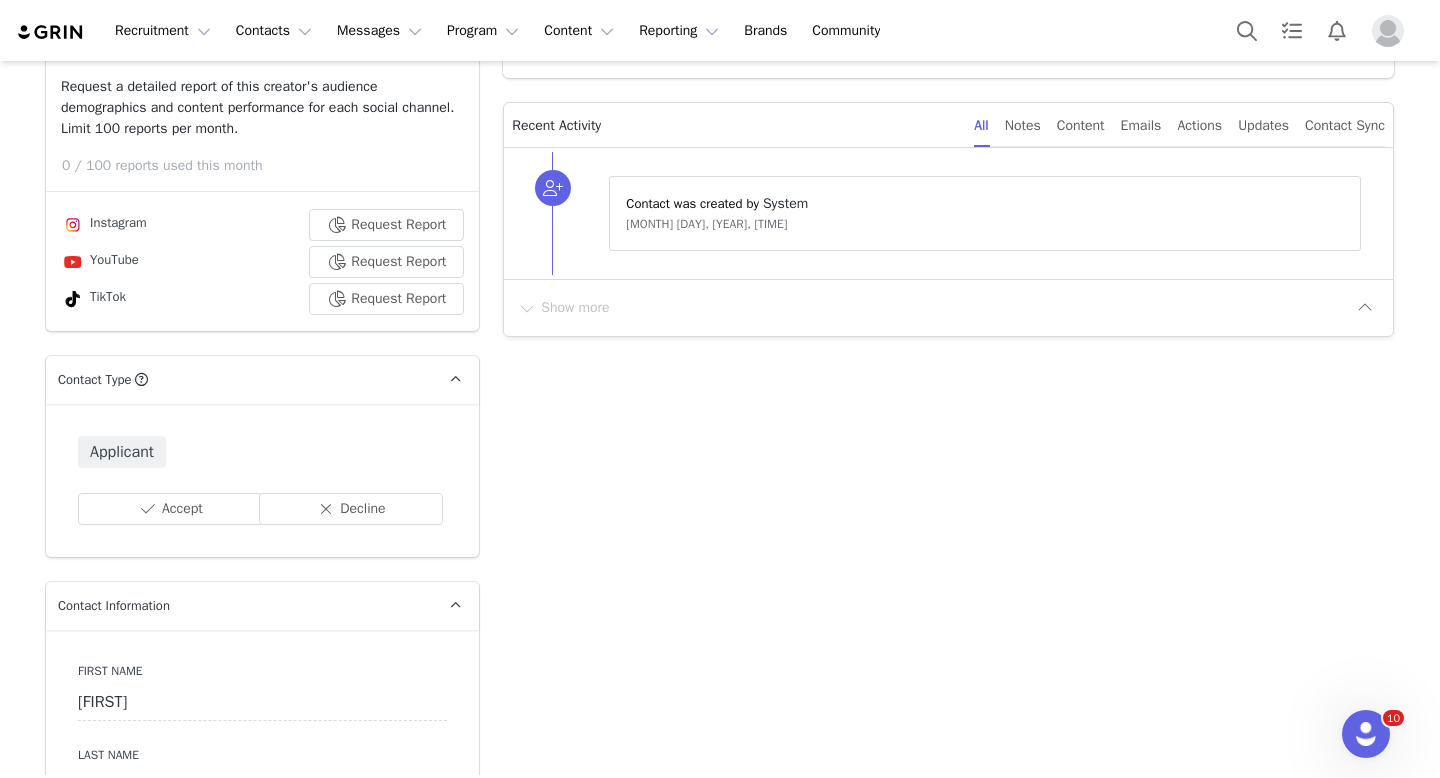 scroll, scrollTop: 518, scrollLeft: 0, axis: vertical 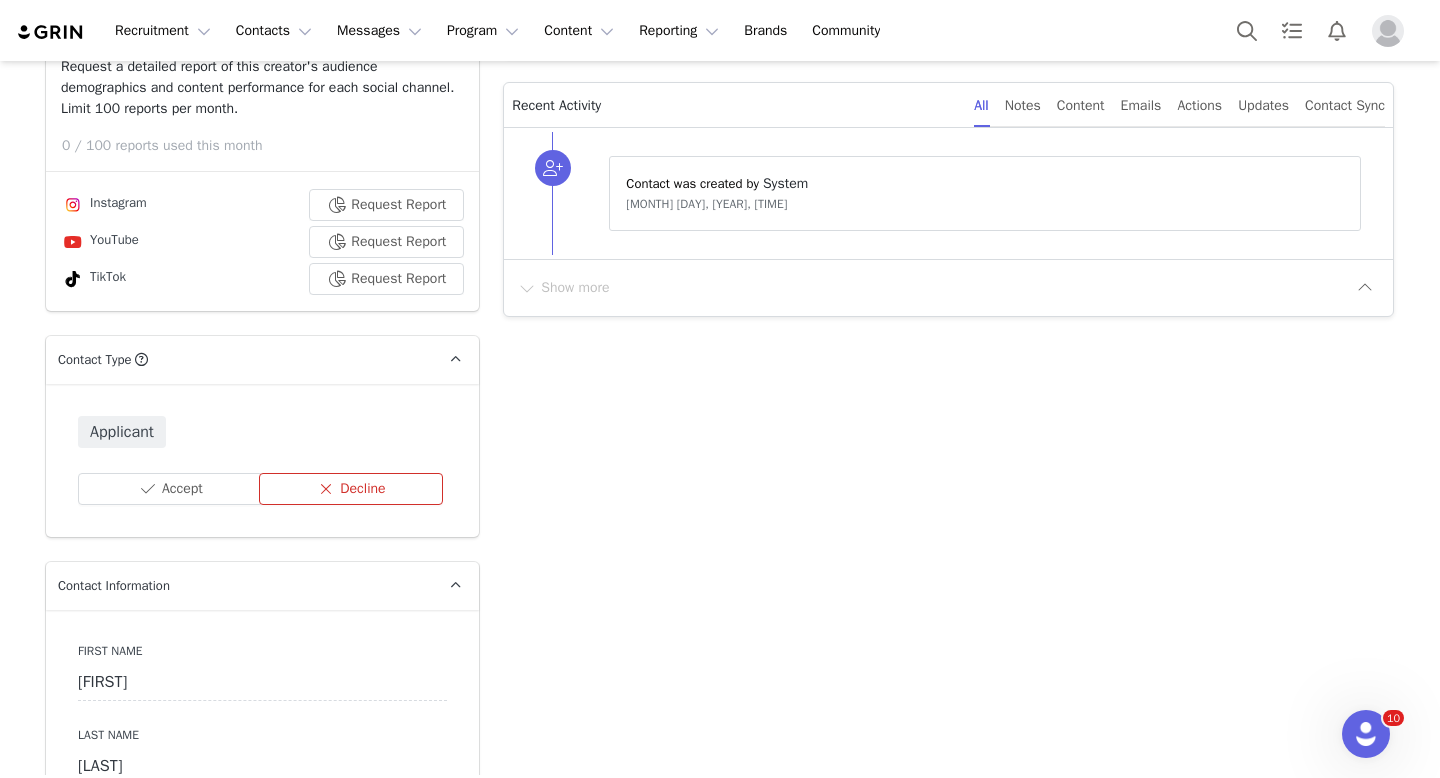 click on "Decline" at bounding box center (351, 489) 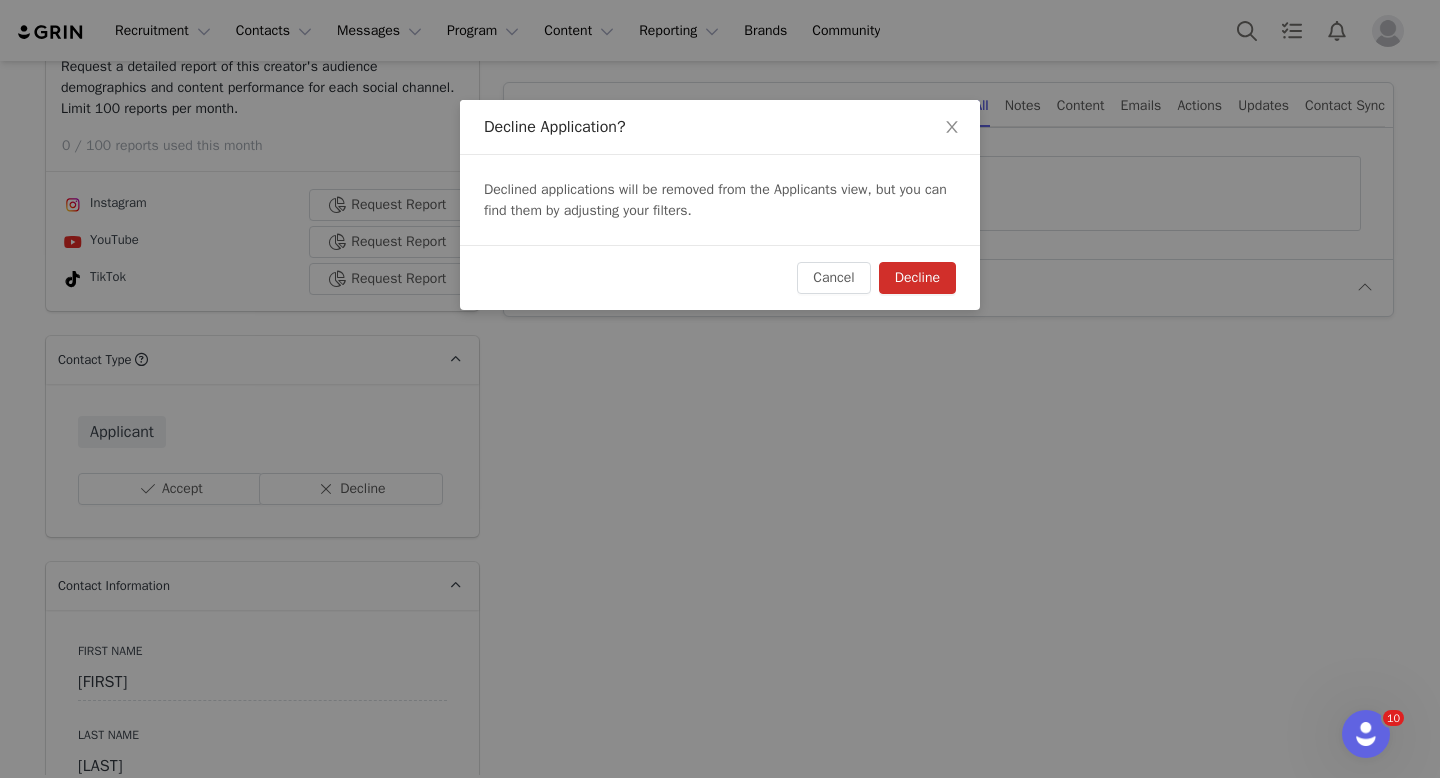 click on "Decline" at bounding box center (917, 278) 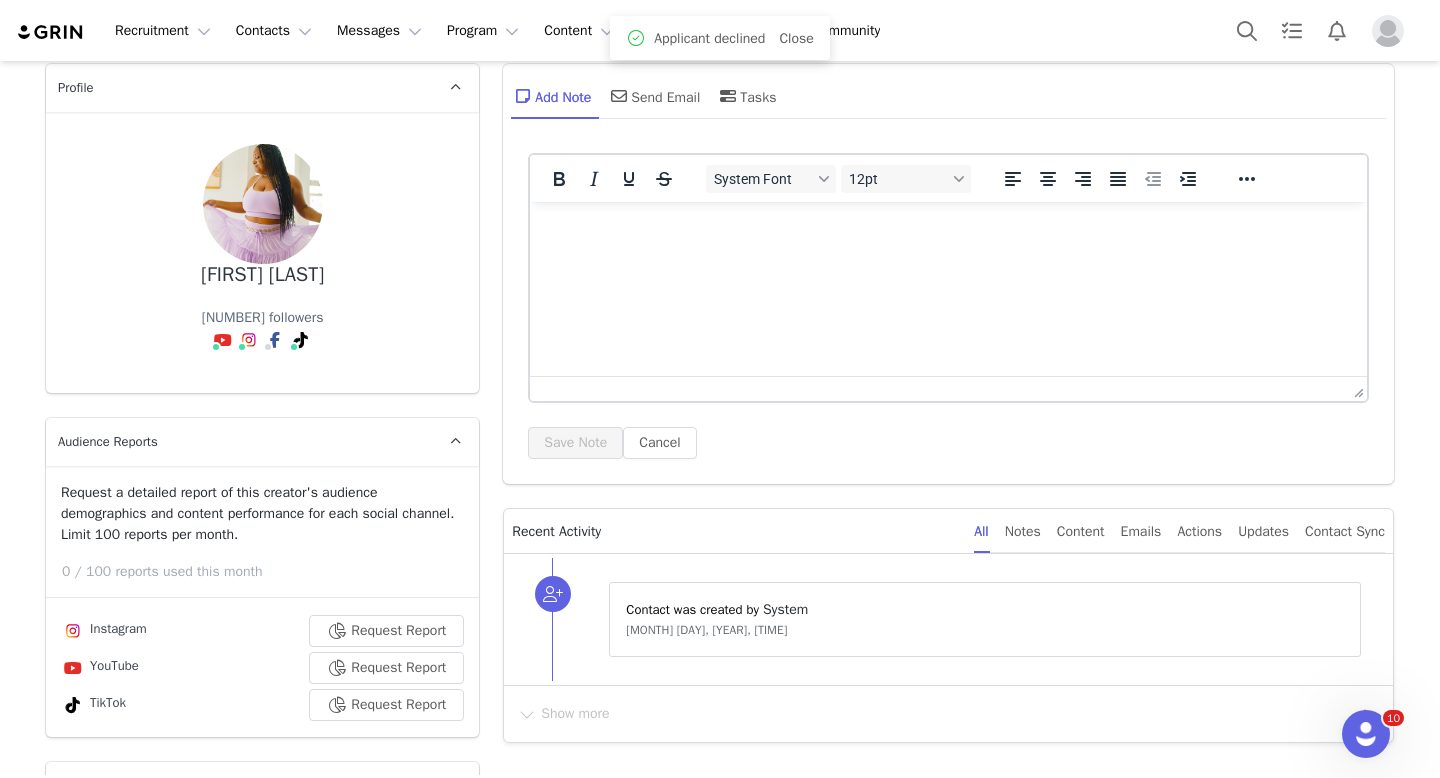 scroll, scrollTop: 0, scrollLeft: 0, axis: both 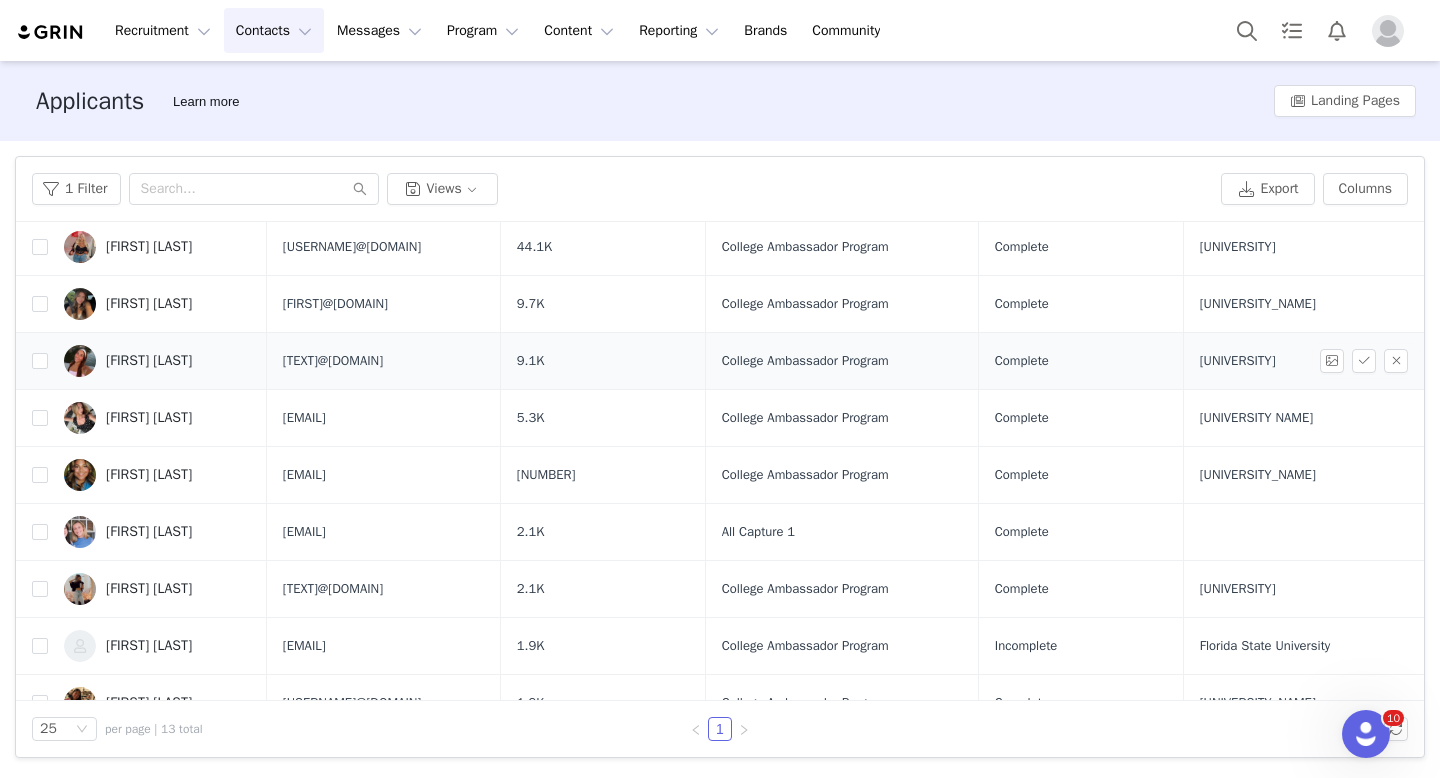click on "Lucia Matenaer" at bounding box center (149, 361) 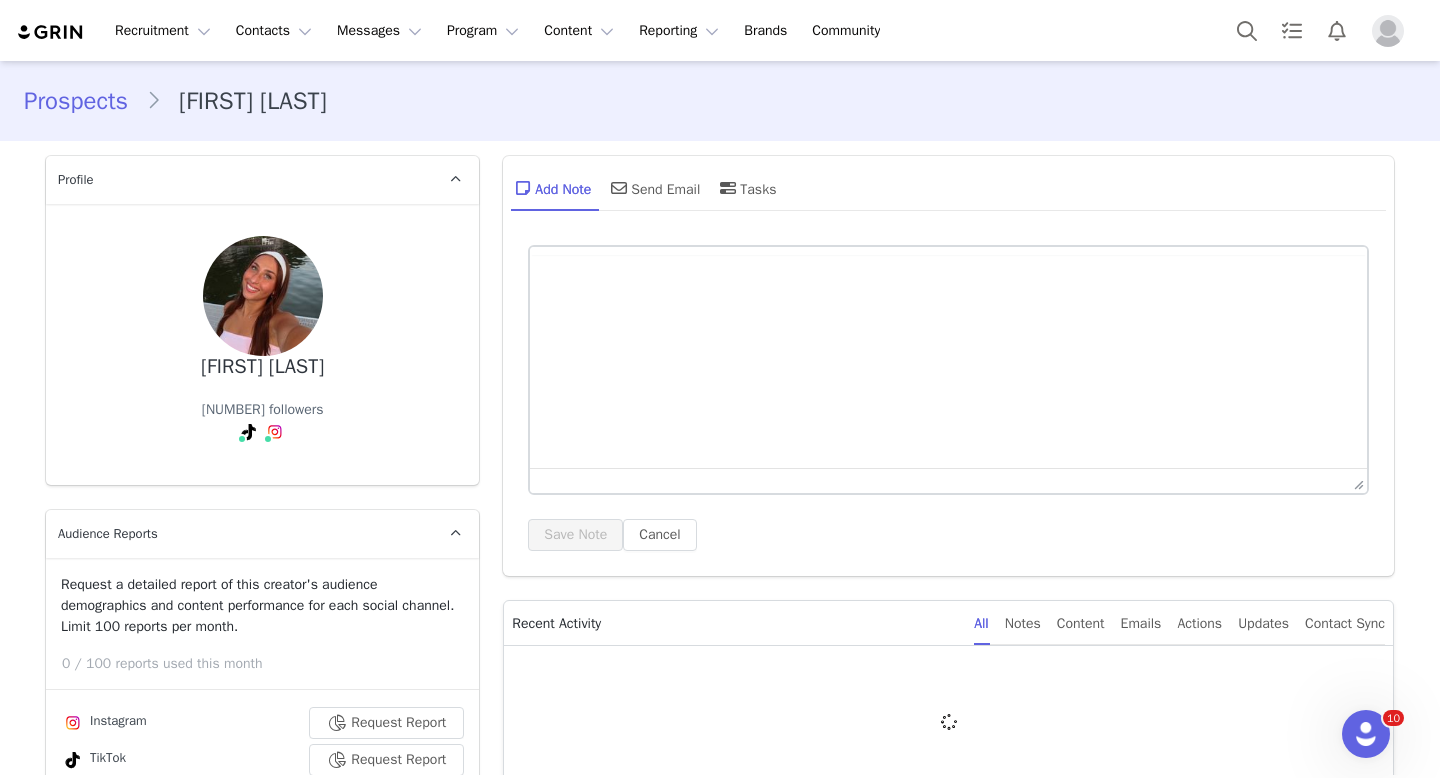 type on "+1 (United States)" 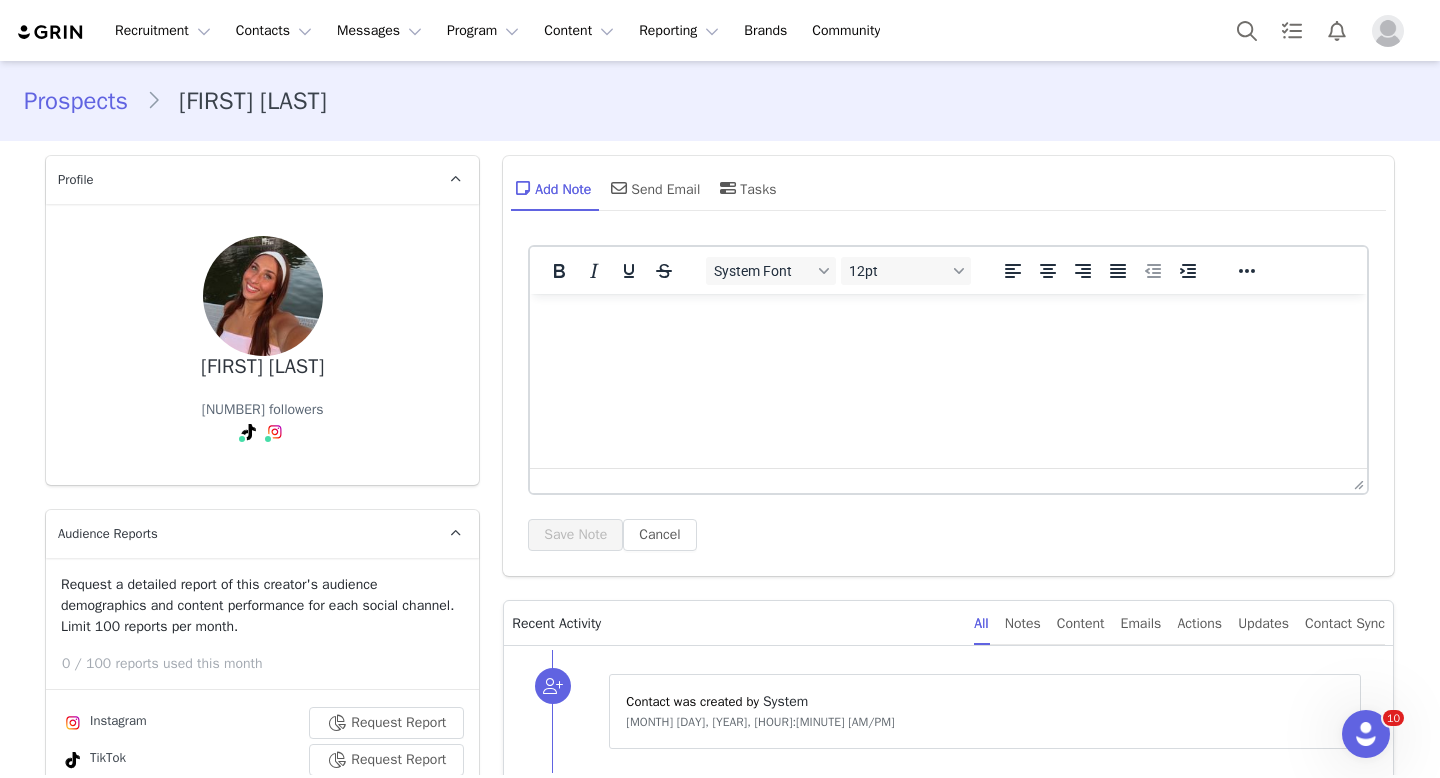 scroll, scrollTop: 0, scrollLeft: 0, axis: both 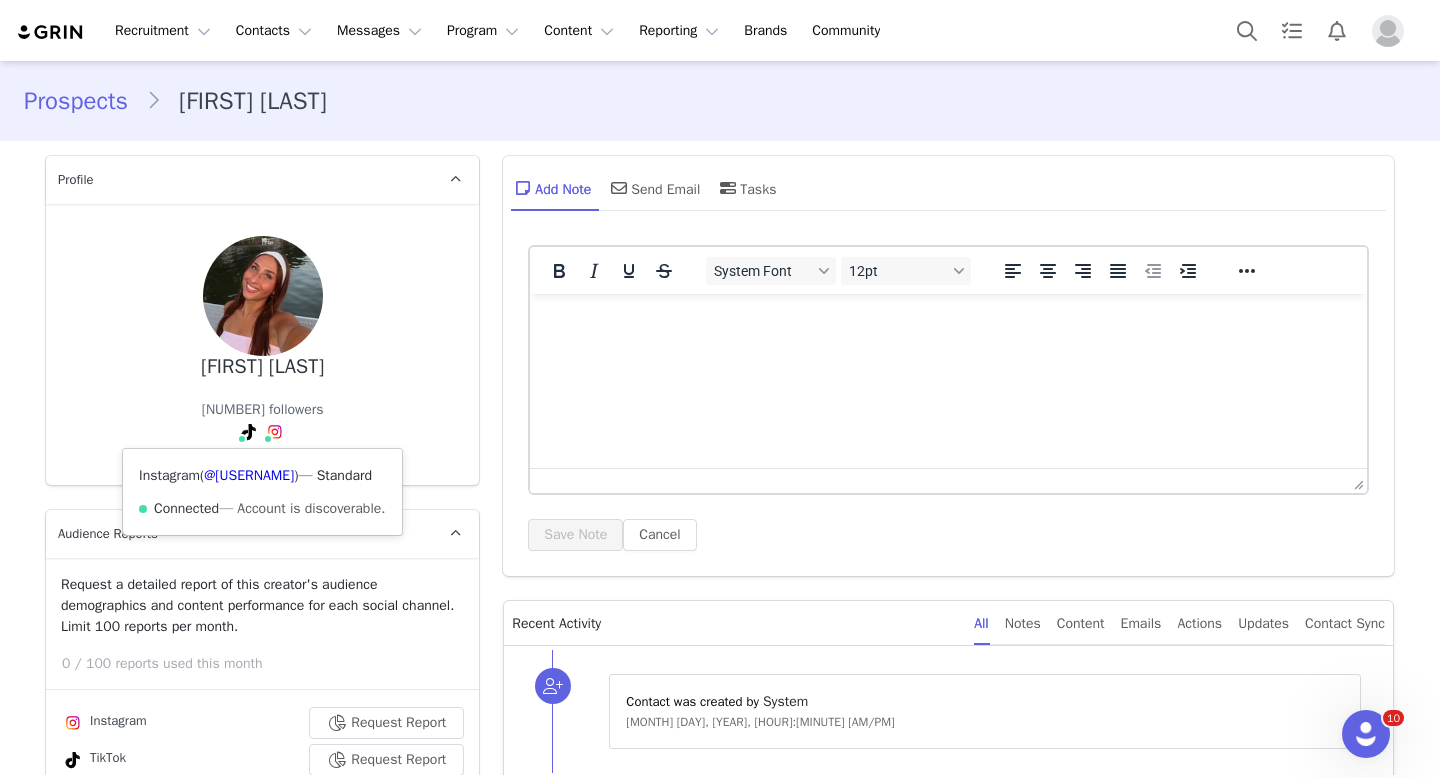click at bounding box center (275, 432) 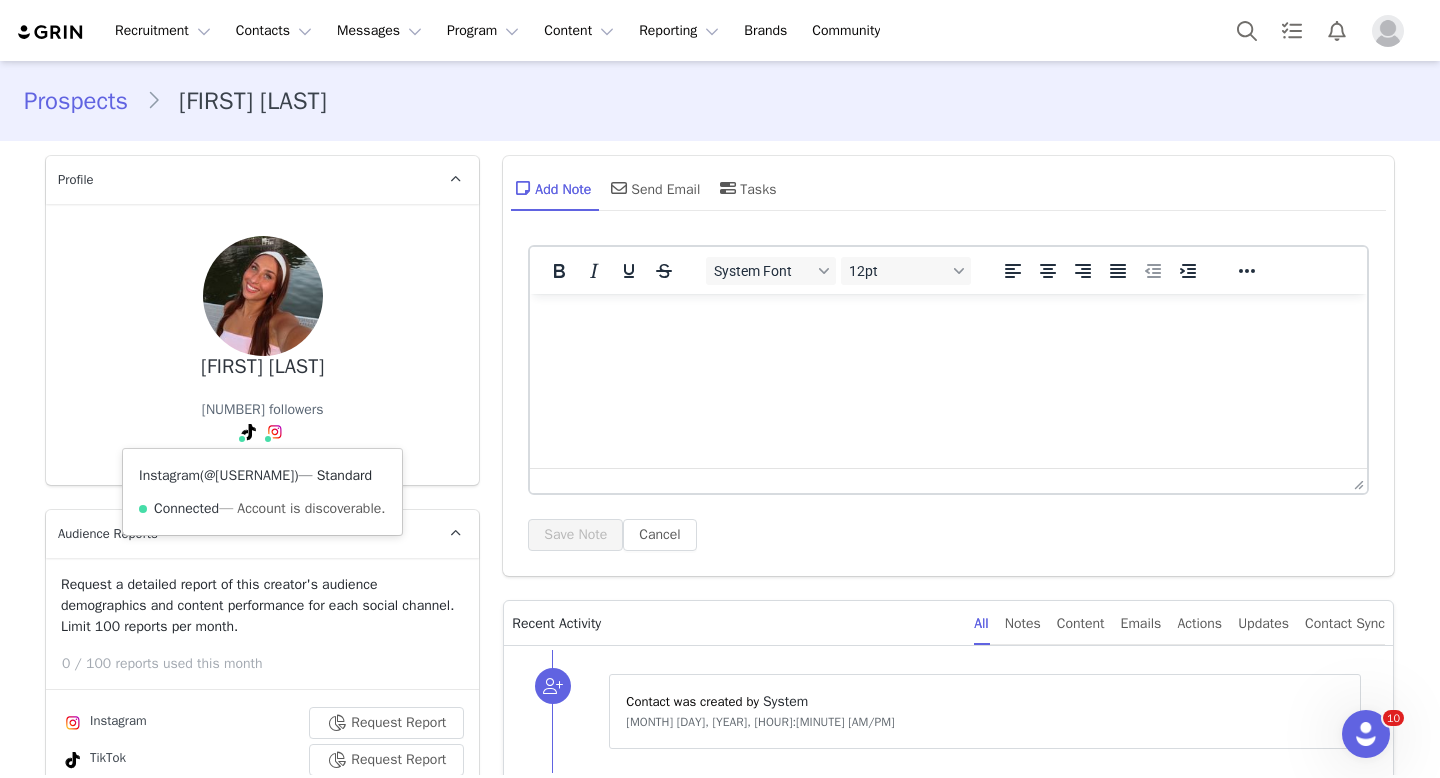 click on "@luciarae33" at bounding box center [249, 475] 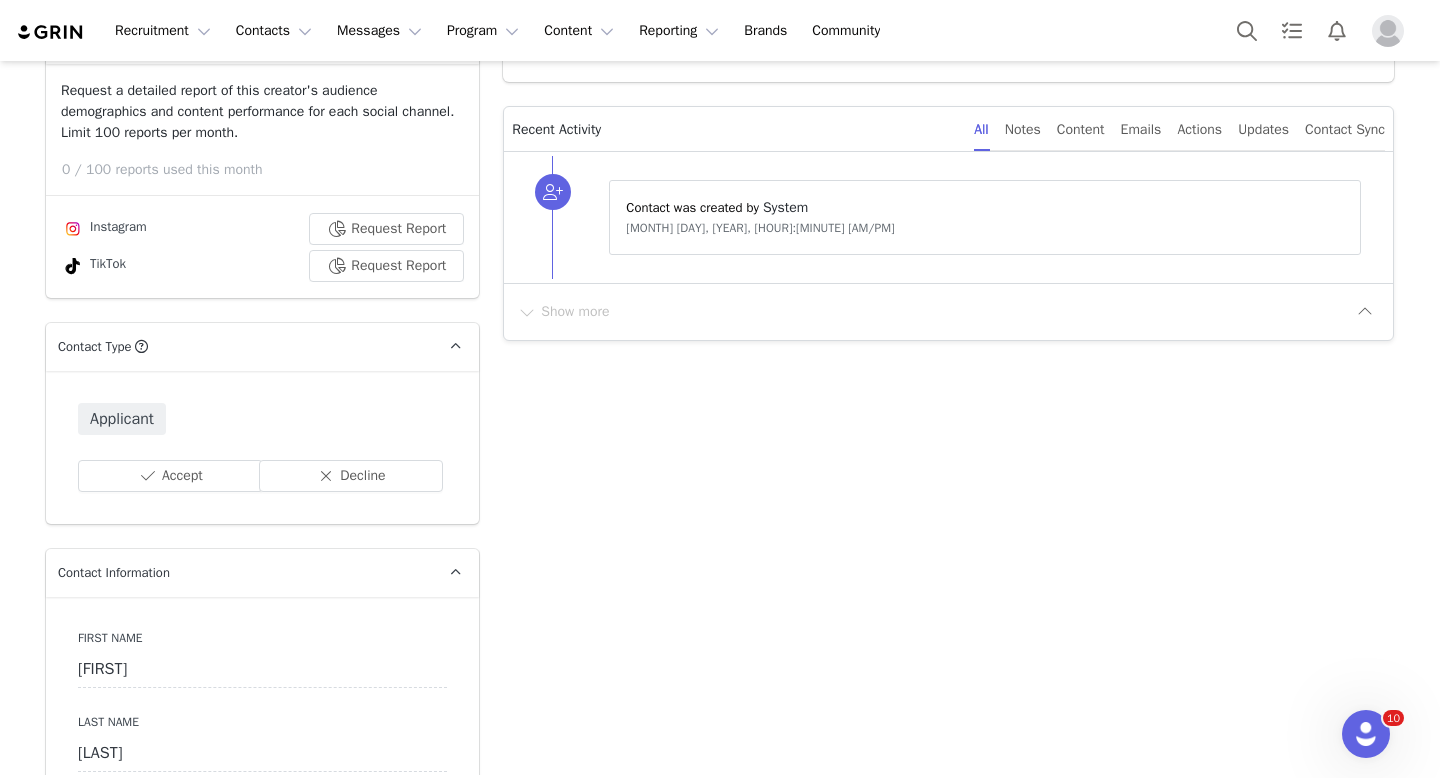 scroll, scrollTop: 528, scrollLeft: 0, axis: vertical 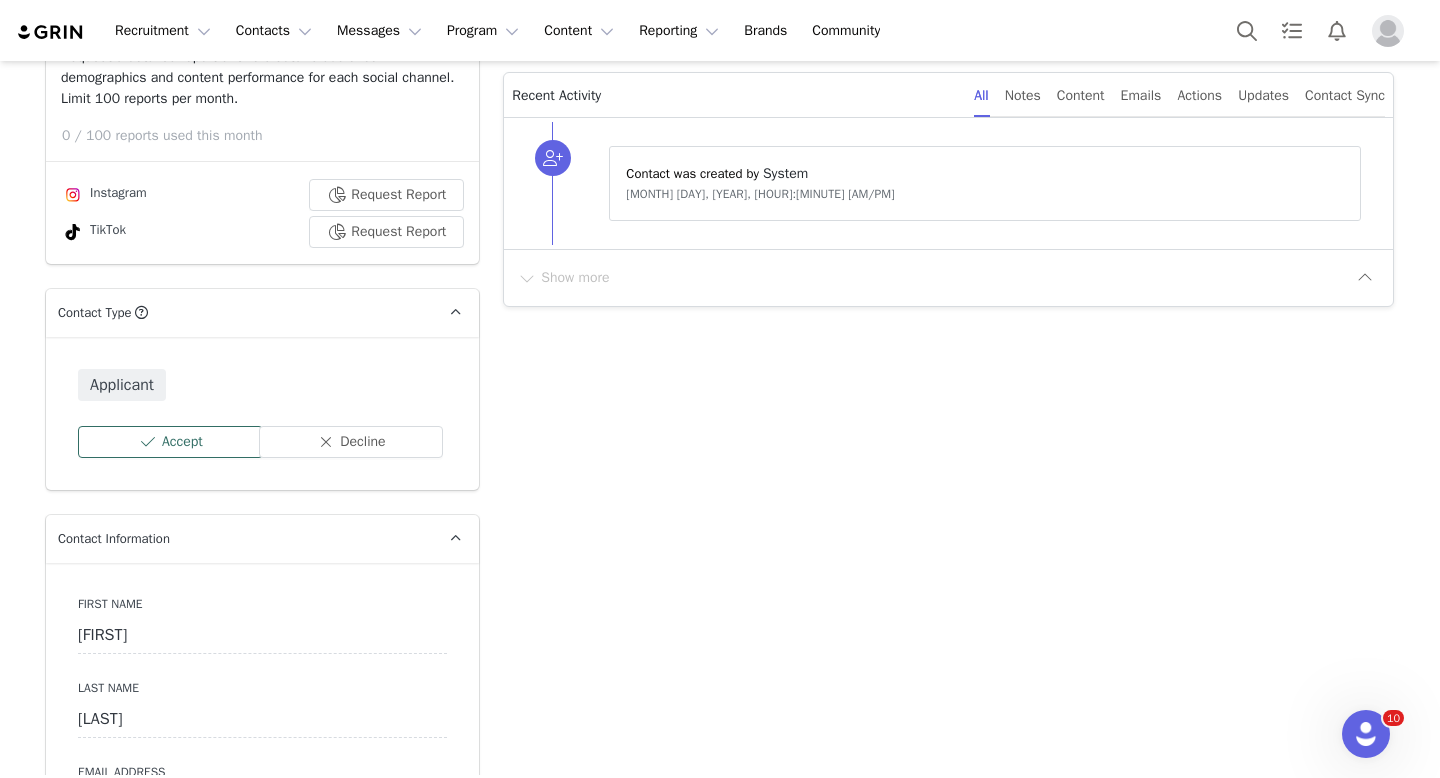 click on "Accept" at bounding box center [170, 442] 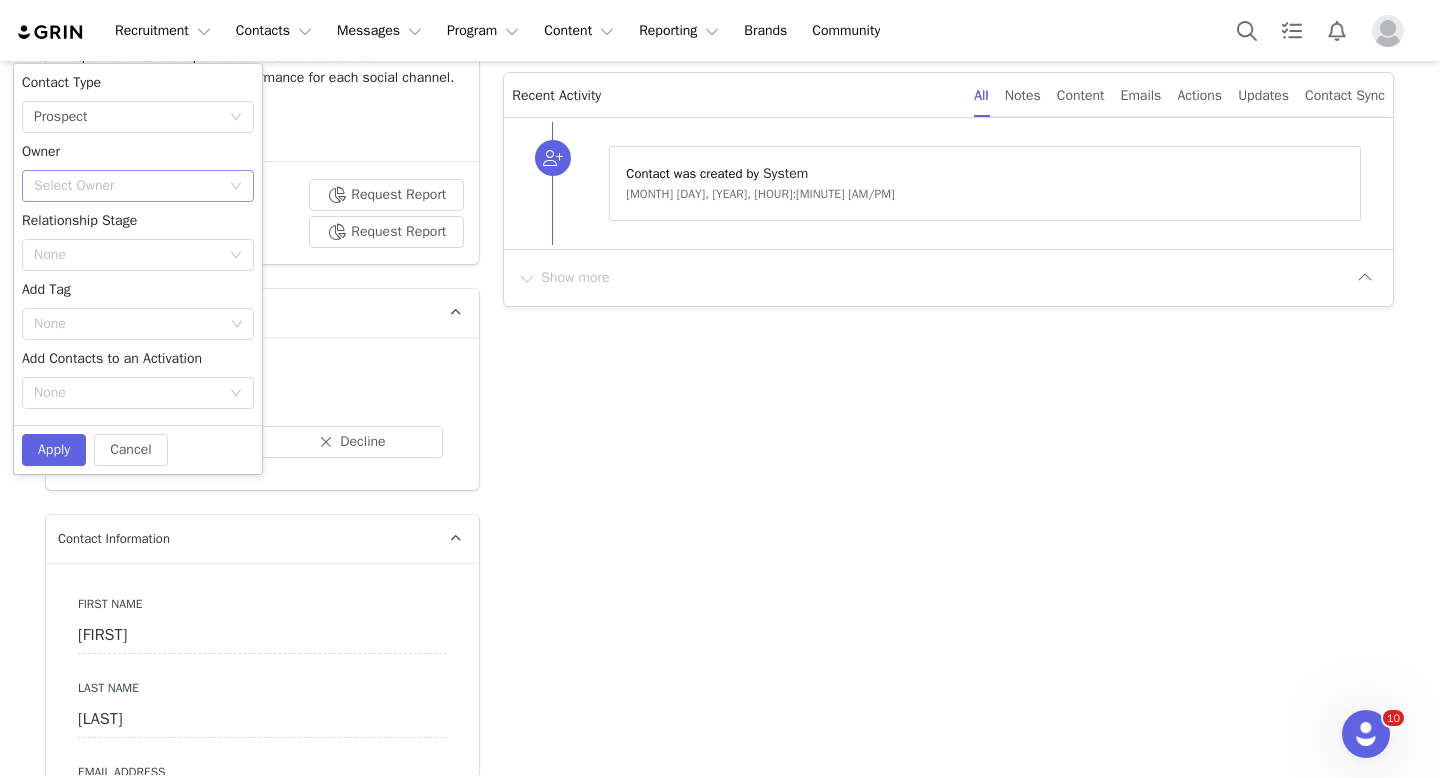 click on "Select Owner" at bounding box center [127, 186] 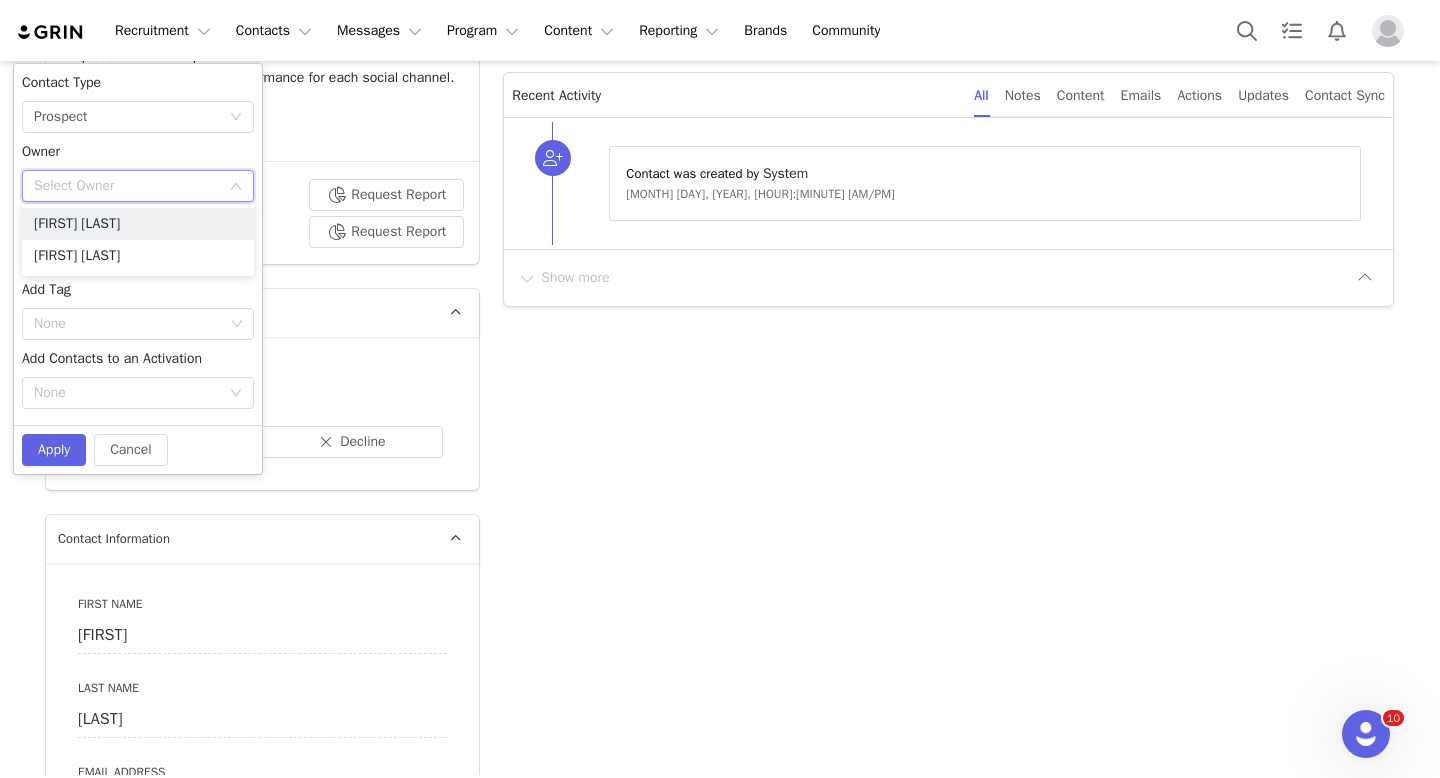 click on "Select Owner" at bounding box center (127, 186) 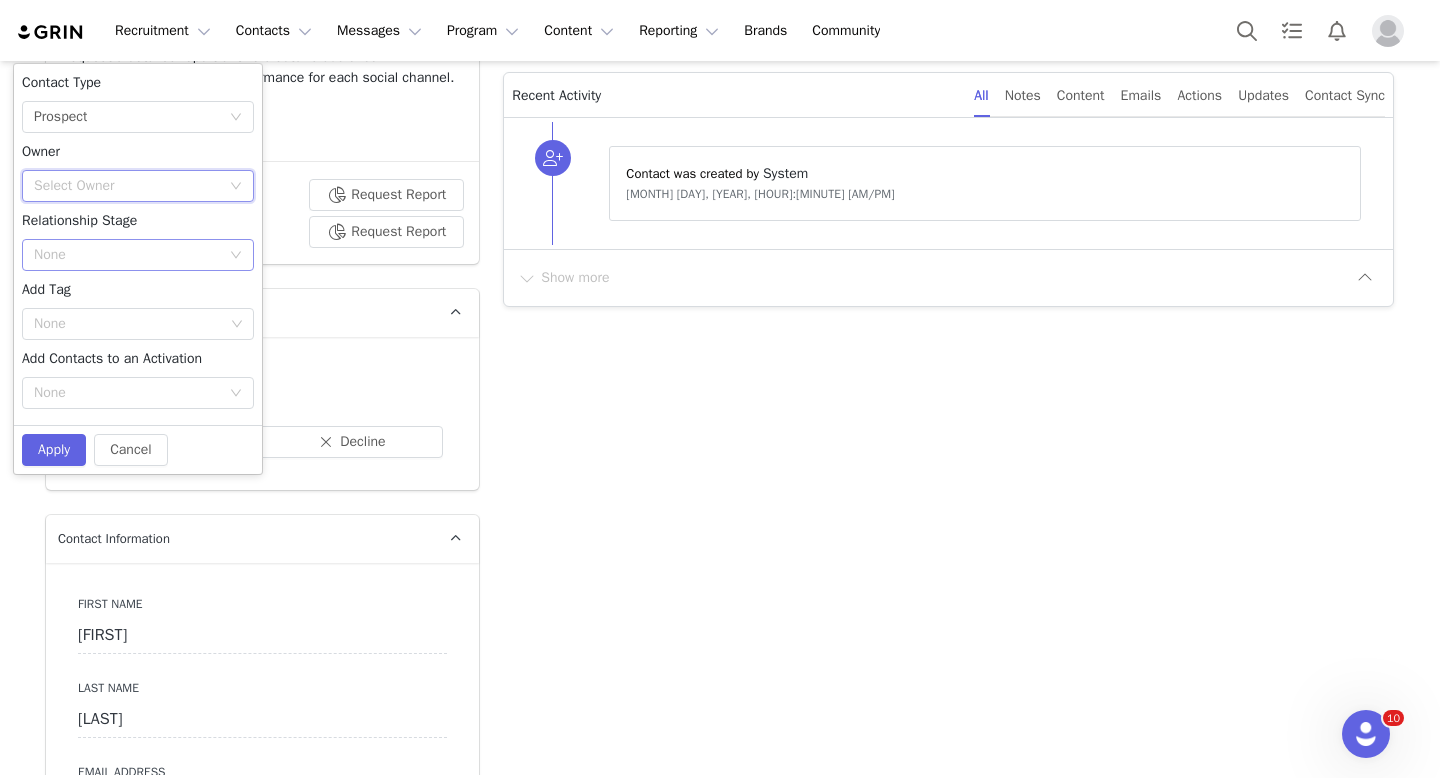 click on "None" at bounding box center (127, 255) 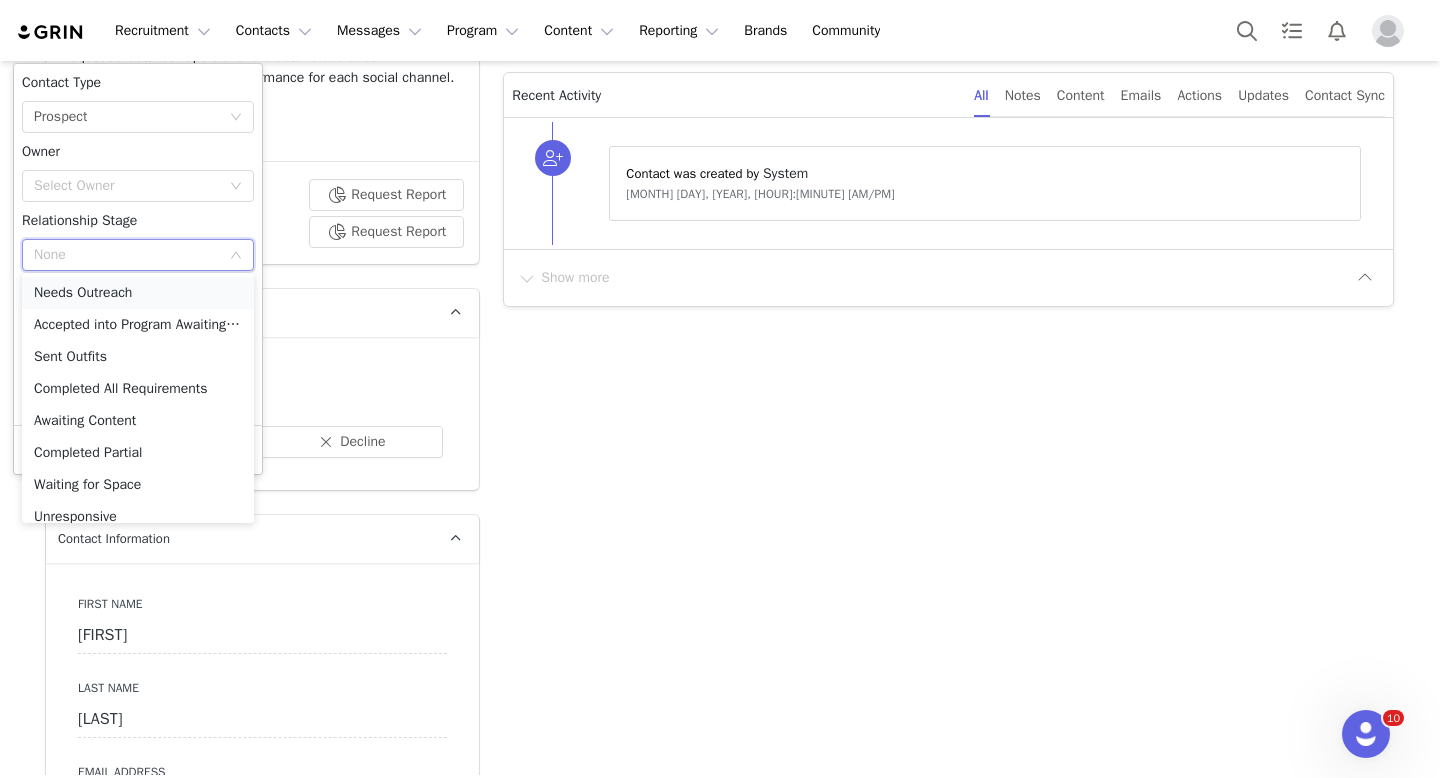 click on "Needs Outreach" at bounding box center [138, 293] 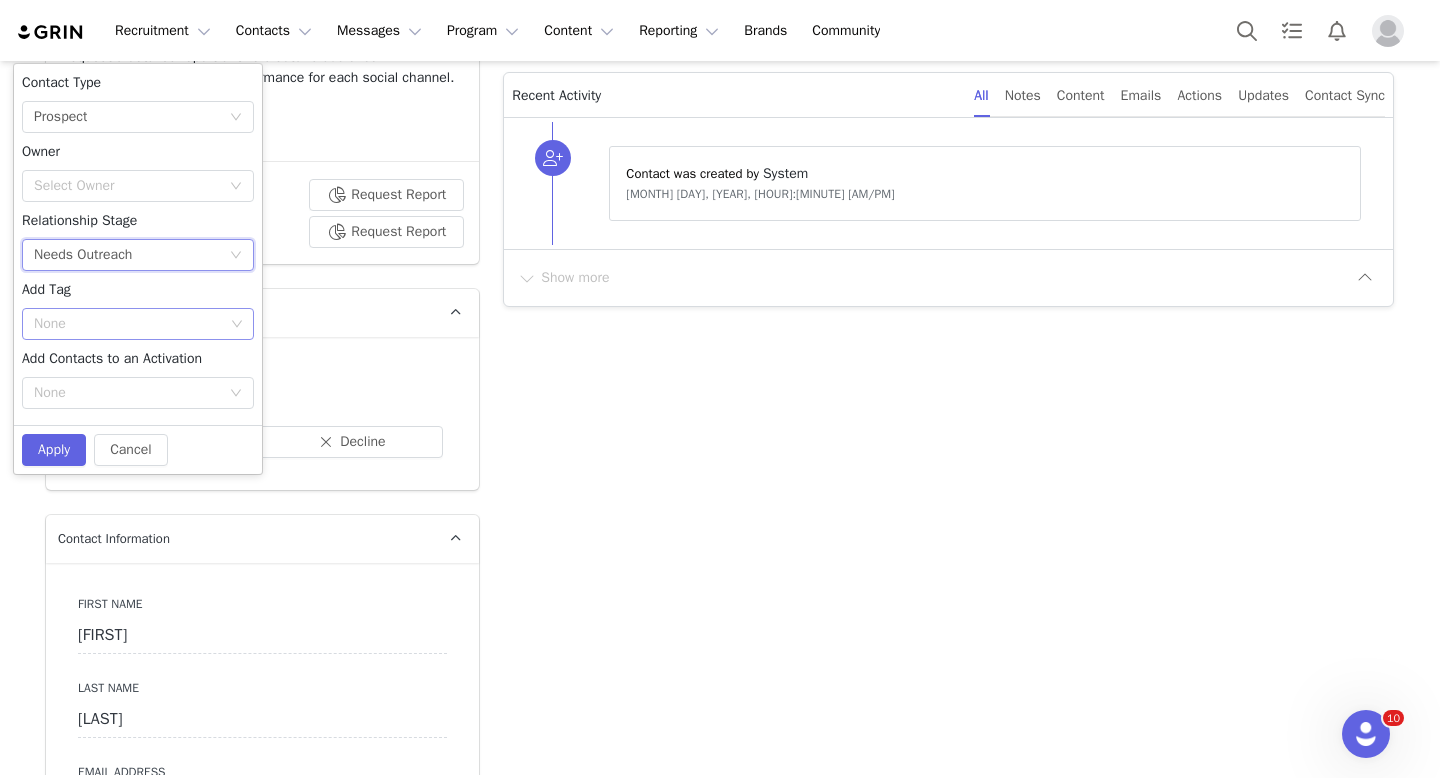 click on "None" at bounding box center [129, 324] 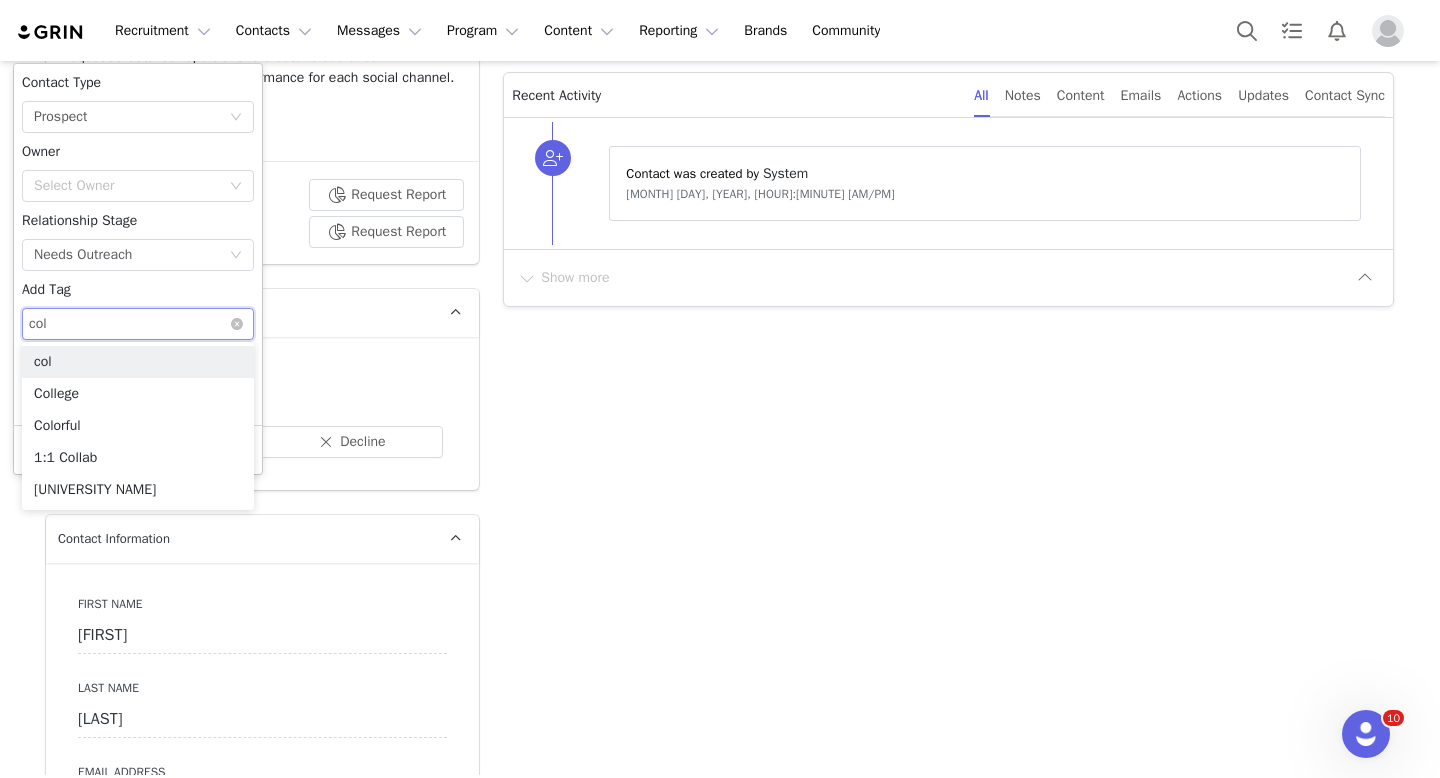type on "coll" 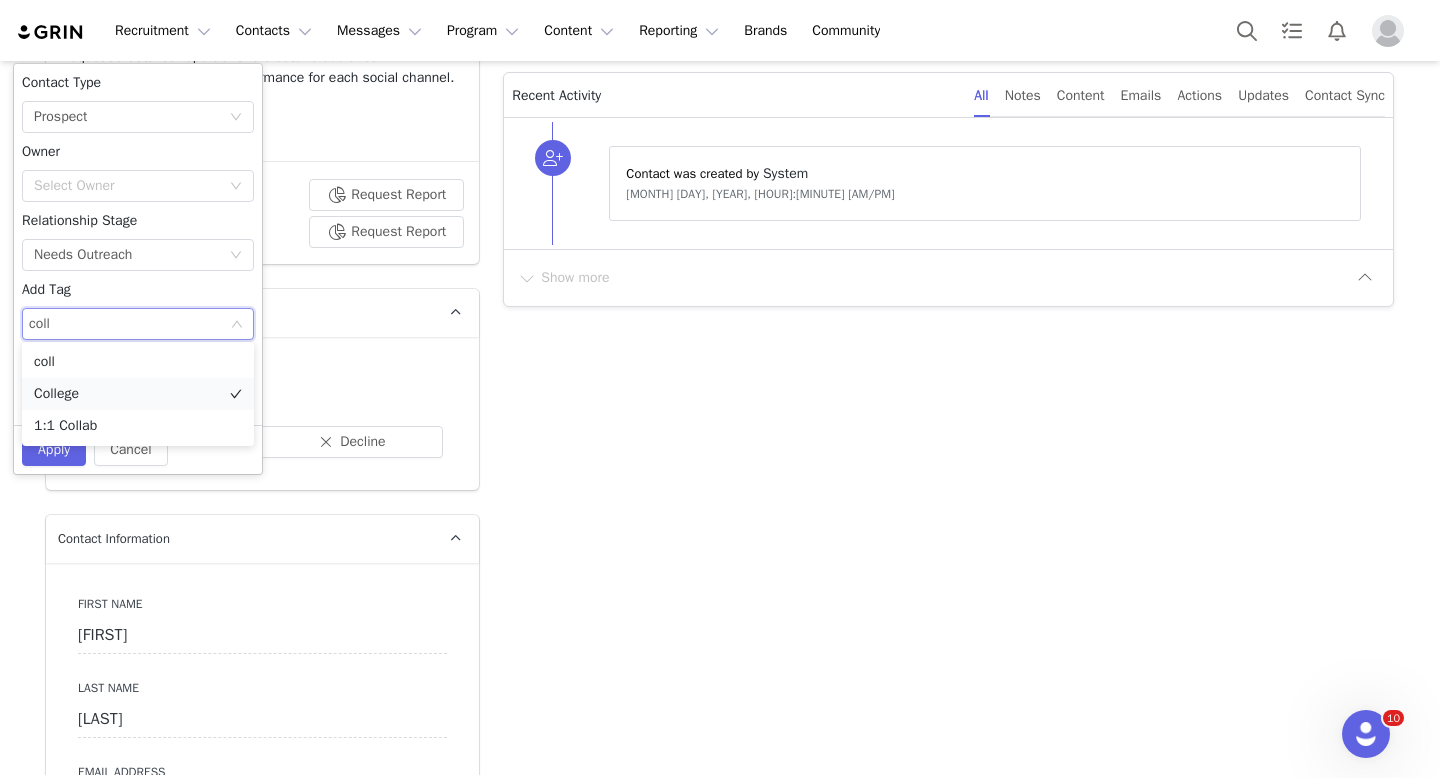 click on "College" at bounding box center (138, 394) 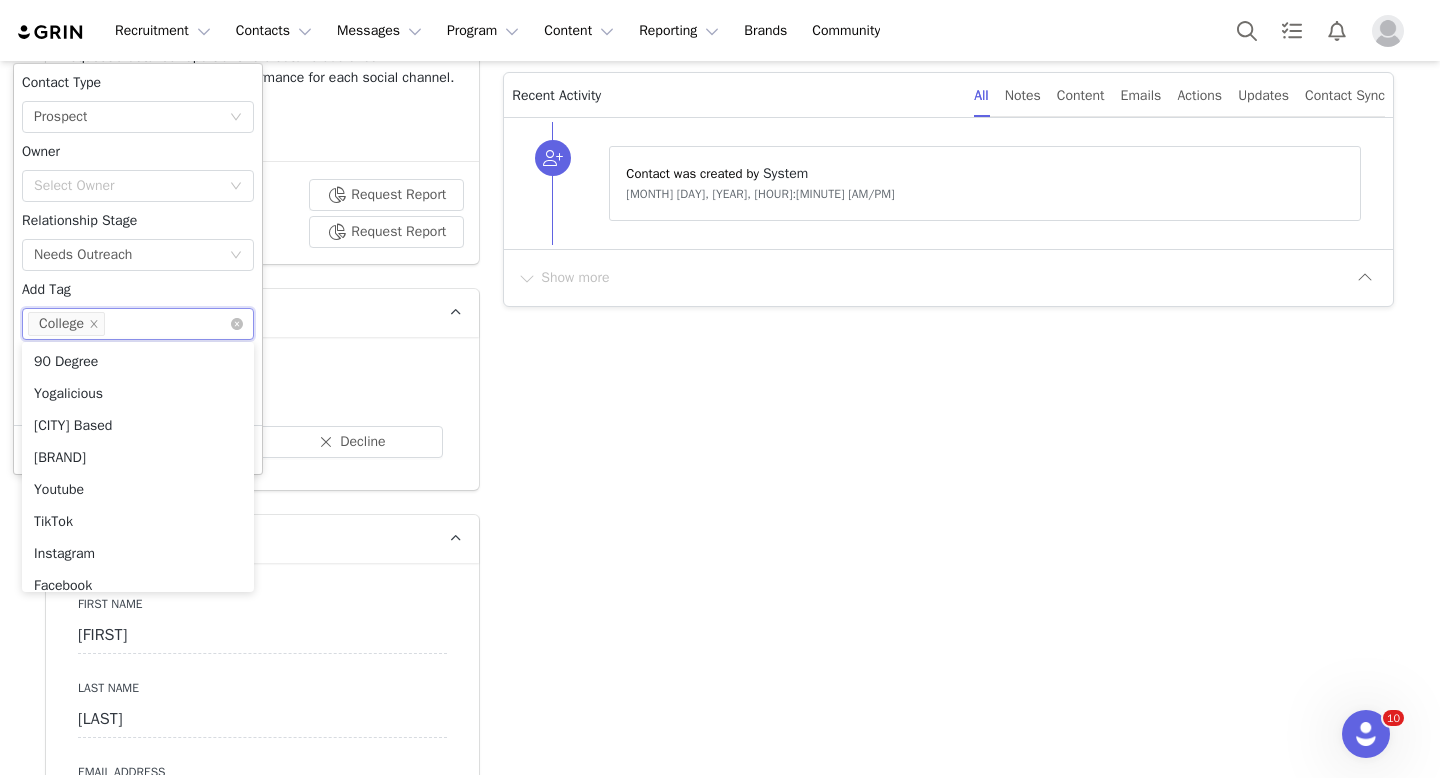 click on "None College" at bounding box center [130, 324] 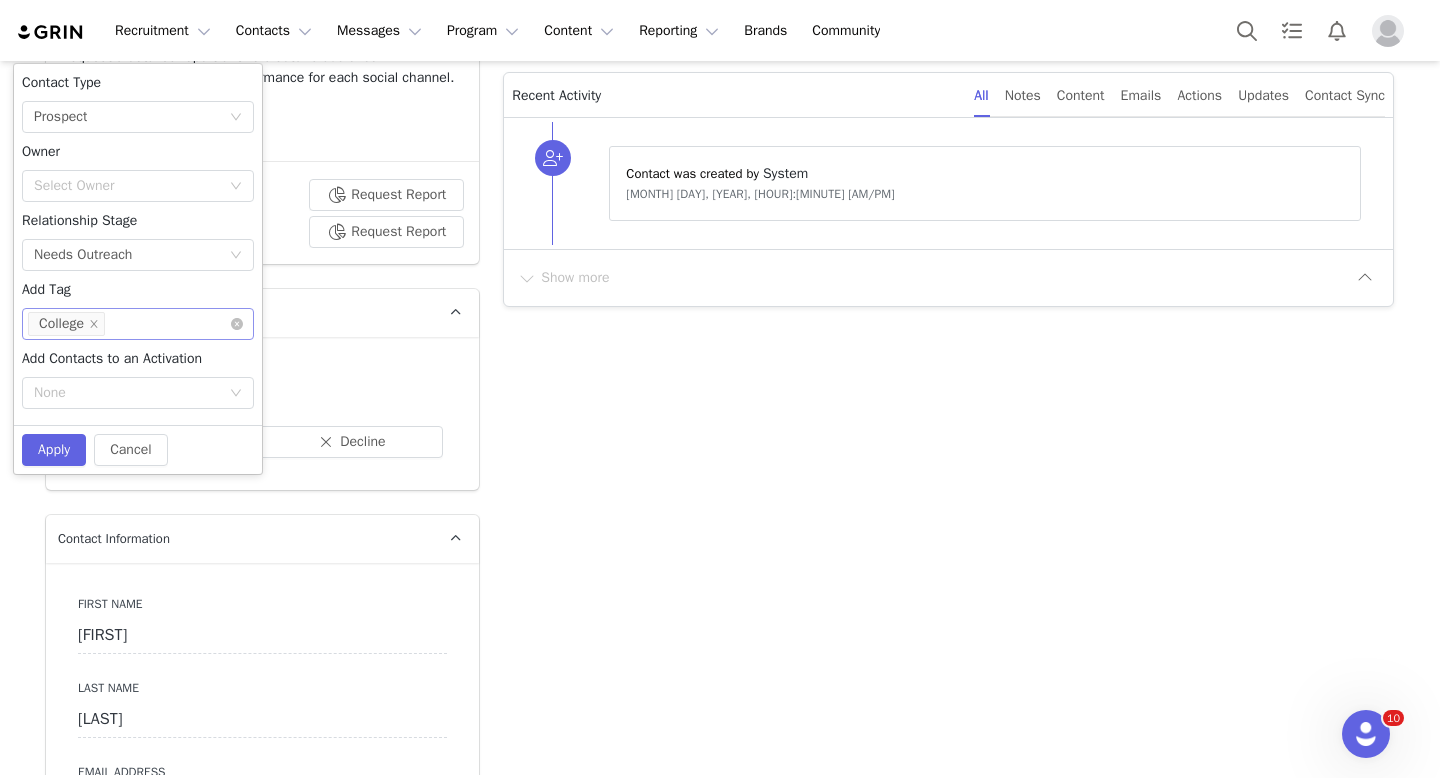 click on "None College" at bounding box center (130, 324) 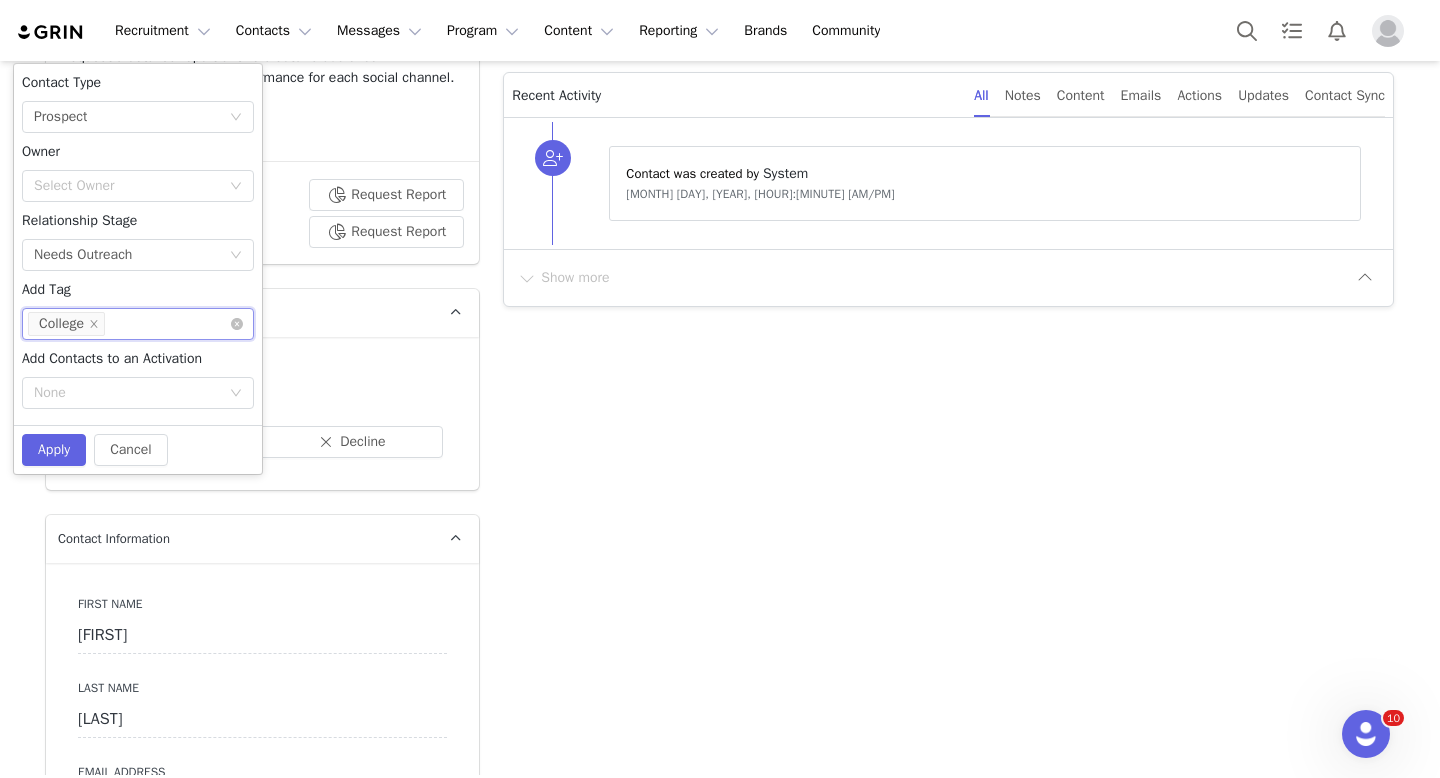 scroll, scrollTop: 362, scrollLeft: 0, axis: vertical 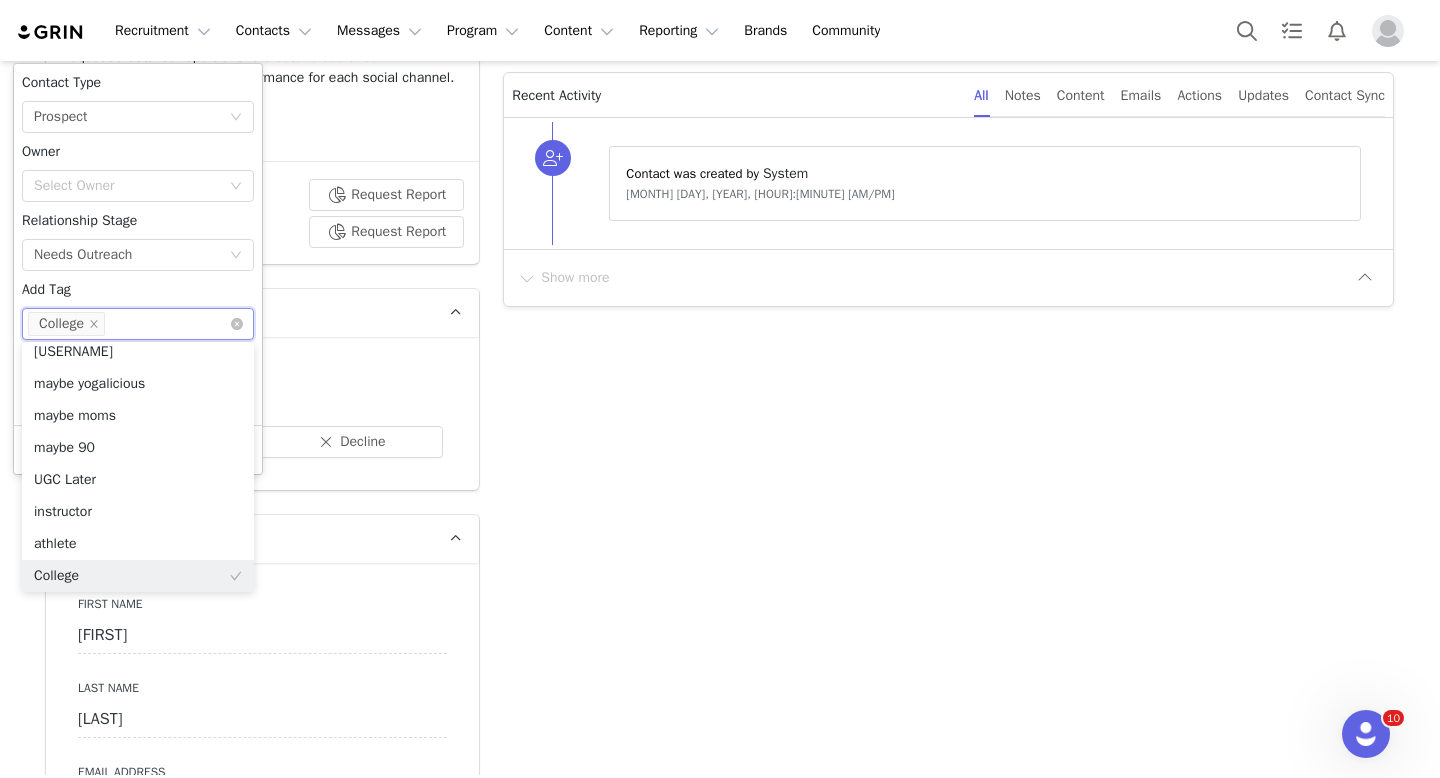 click on "None College" at bounding box center [130, 324] 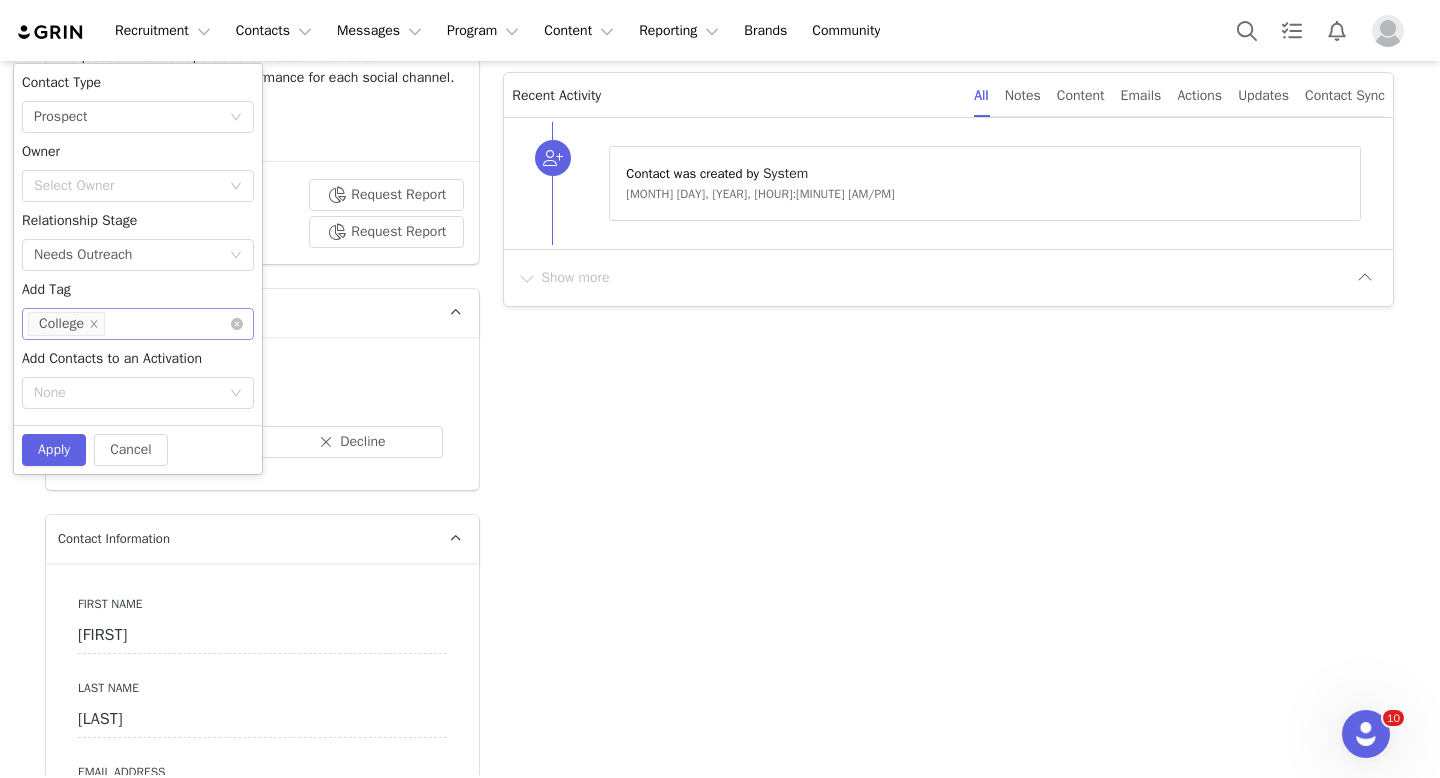 click on "None College" at bounding box center (130, 324) 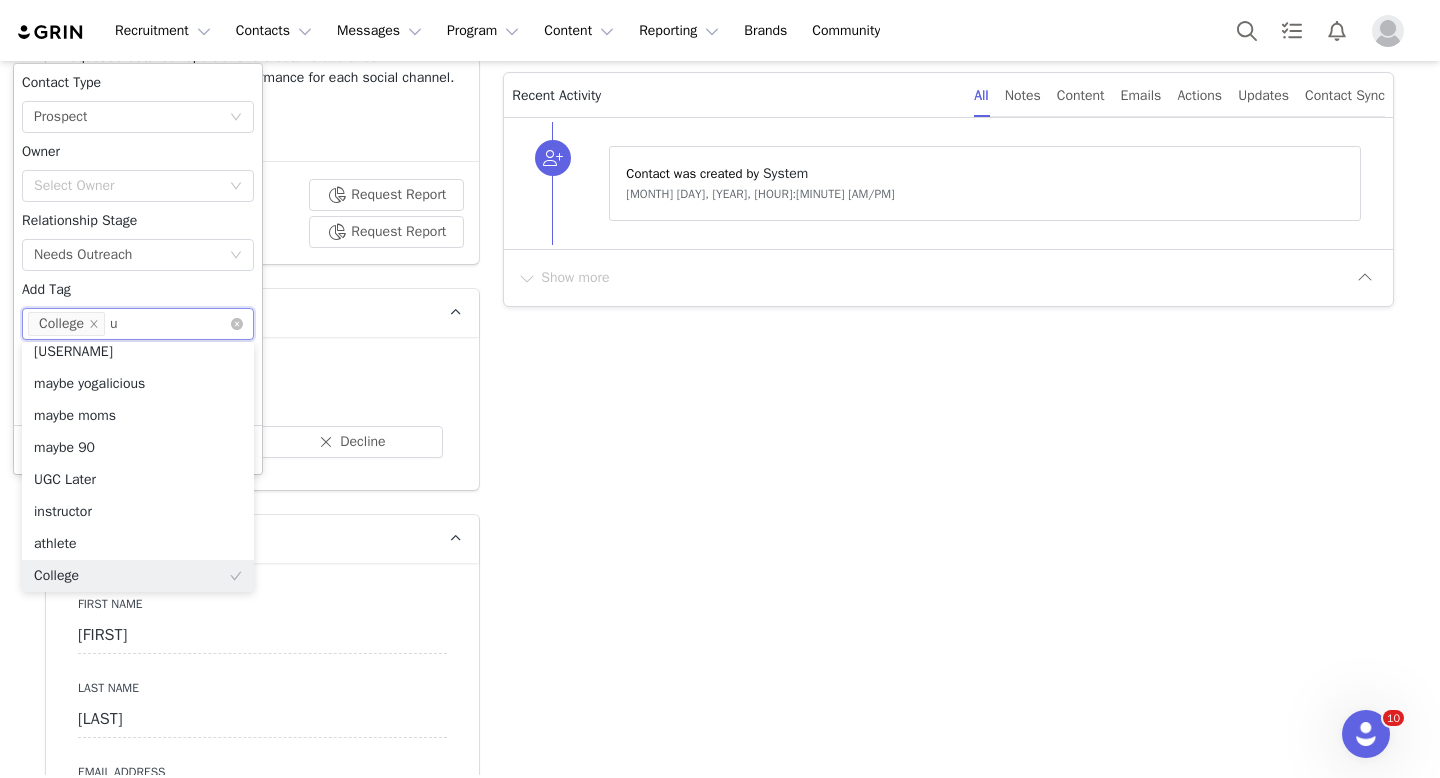 scroll, scrollTop: 4, scrollLeft: 0, axis: vertical 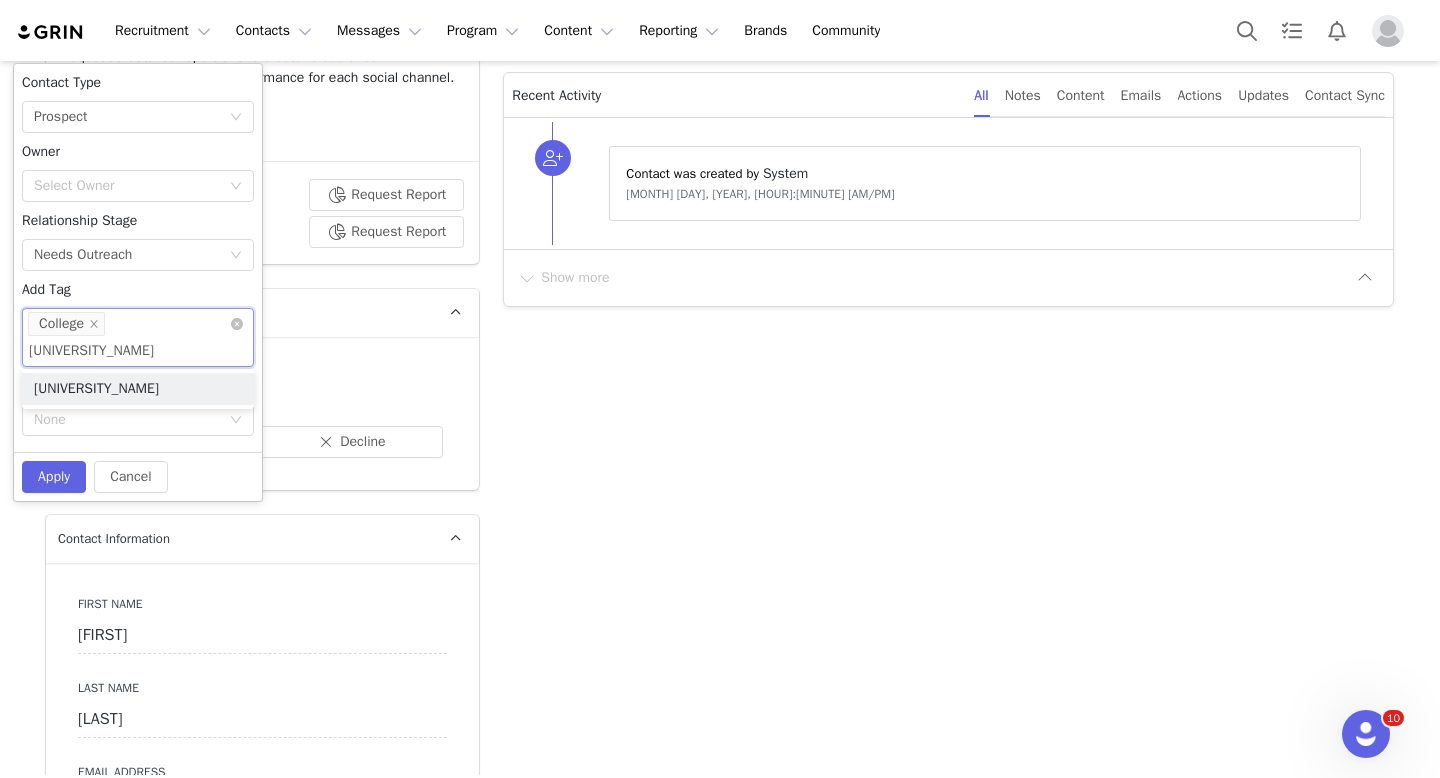 type on "university of tampa" 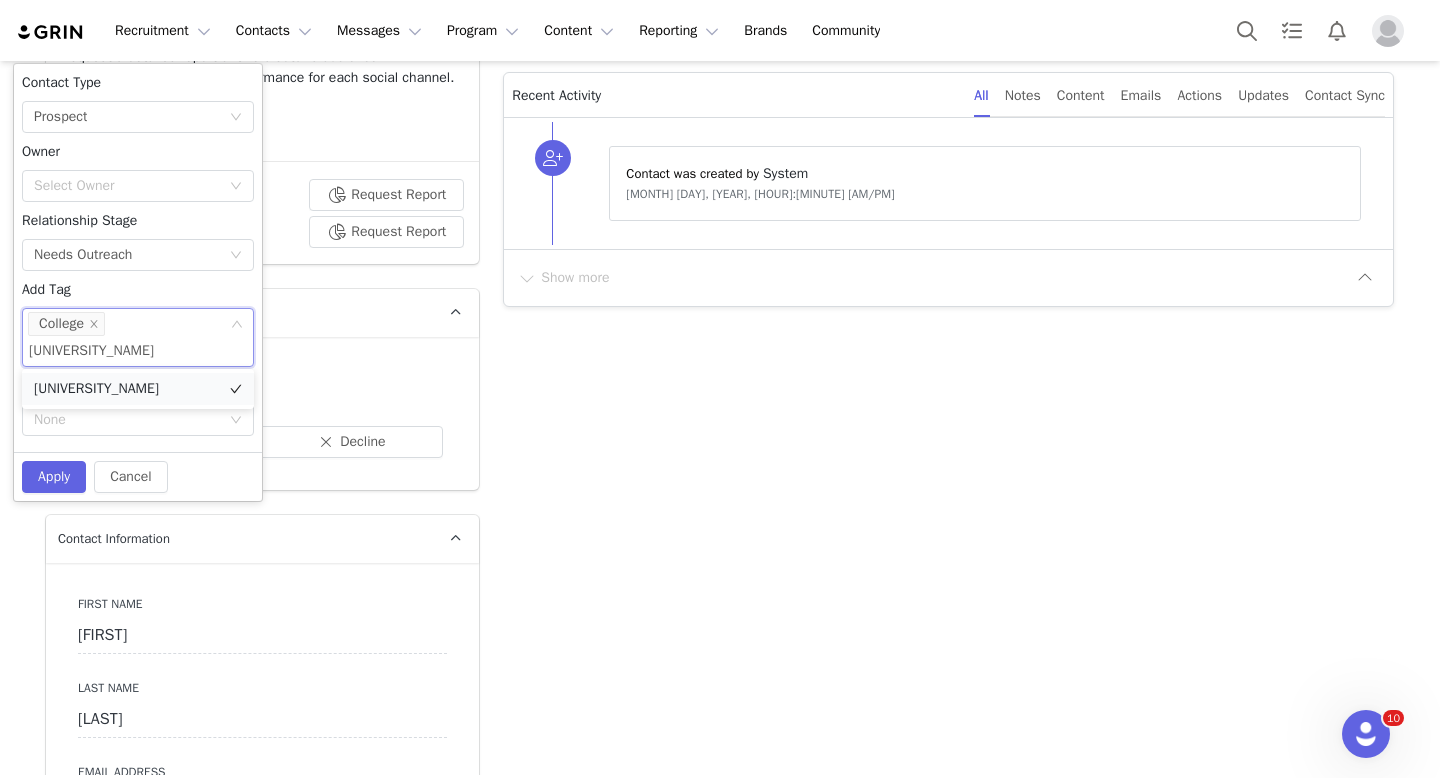 click on "university of tampa" at bounding box center [138, 389] 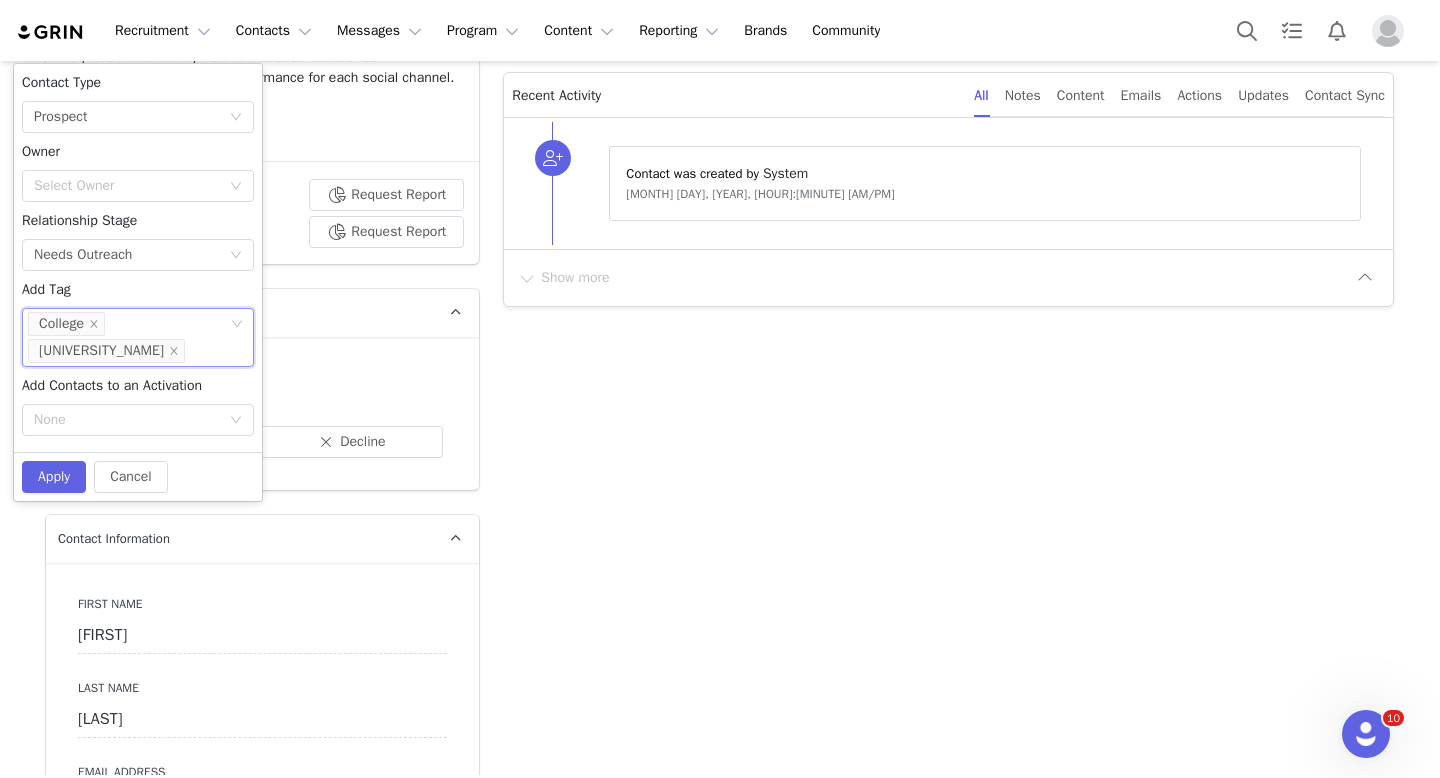 click on "Contact Type  None  Prospect   Owner  Select Owner  Relationship Stage  None  Needs Outreach   Add Tag  None College university of tampa    Add Contacts to an Activation  None" at bounding box center (138, 258) 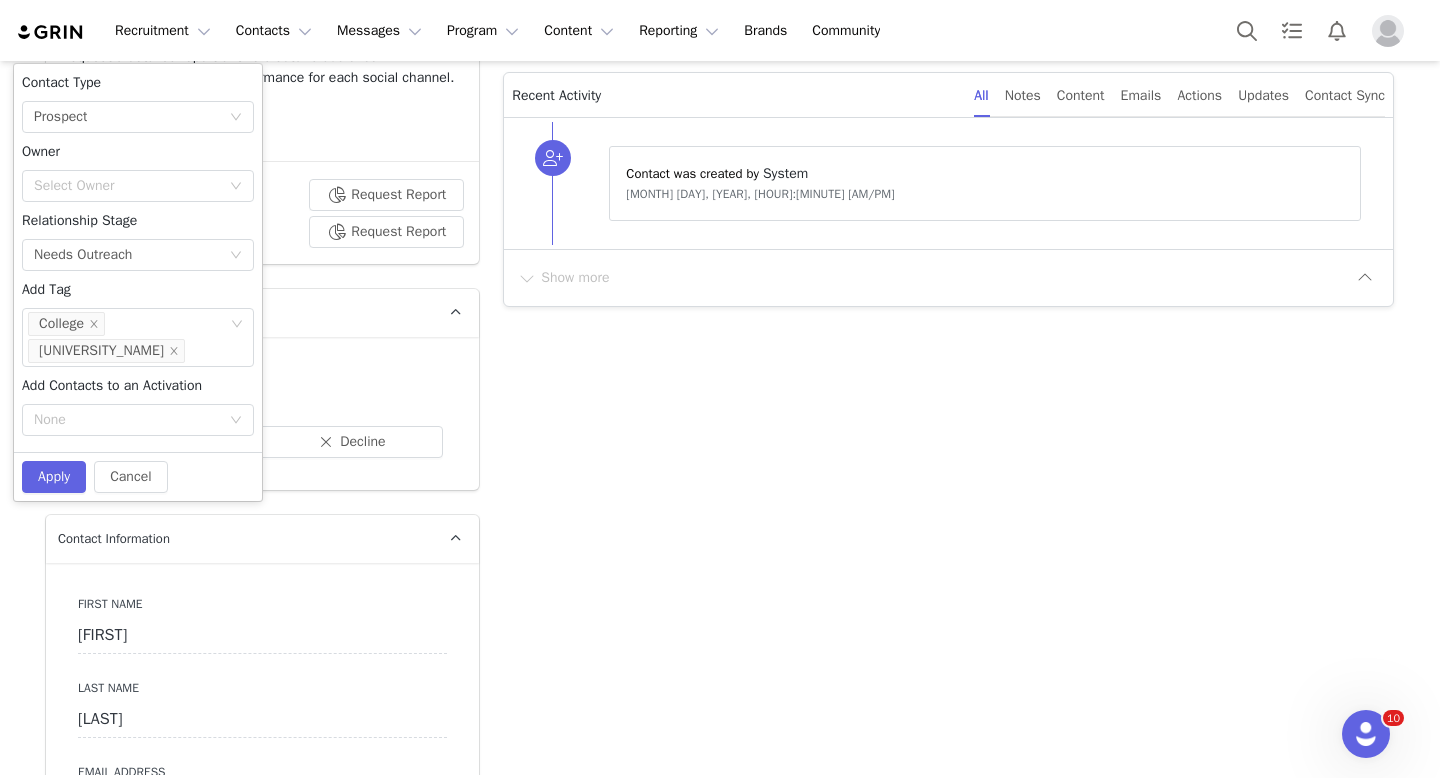 click on "Contact Type  None  Prospect   Owner  Select Owner  Relationship Stage  None  Needs Outreach   Add Tag  None College university of tampa    Add Contacts to an Activation  None" at bounding box center (138, 258) 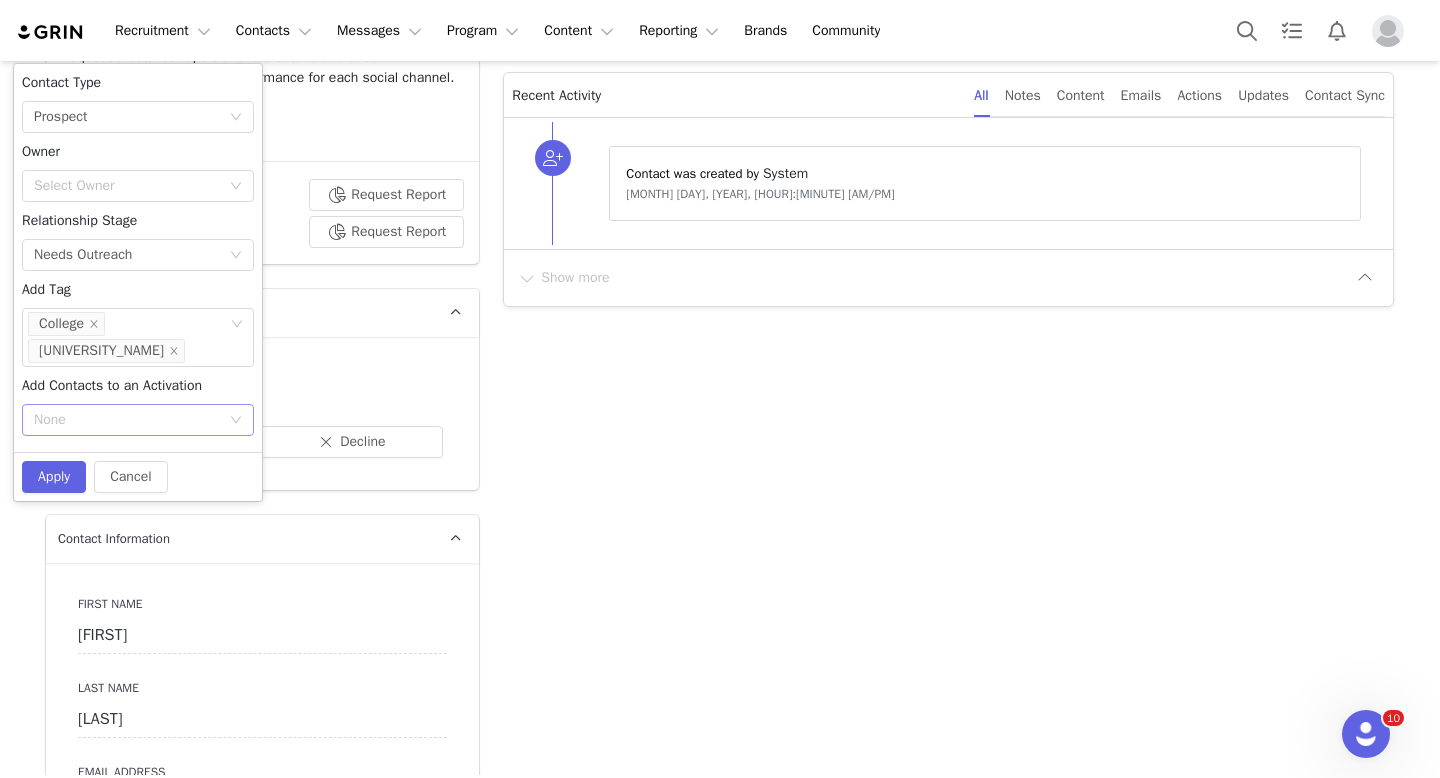 click on "None" at bounding box center (127, 420) 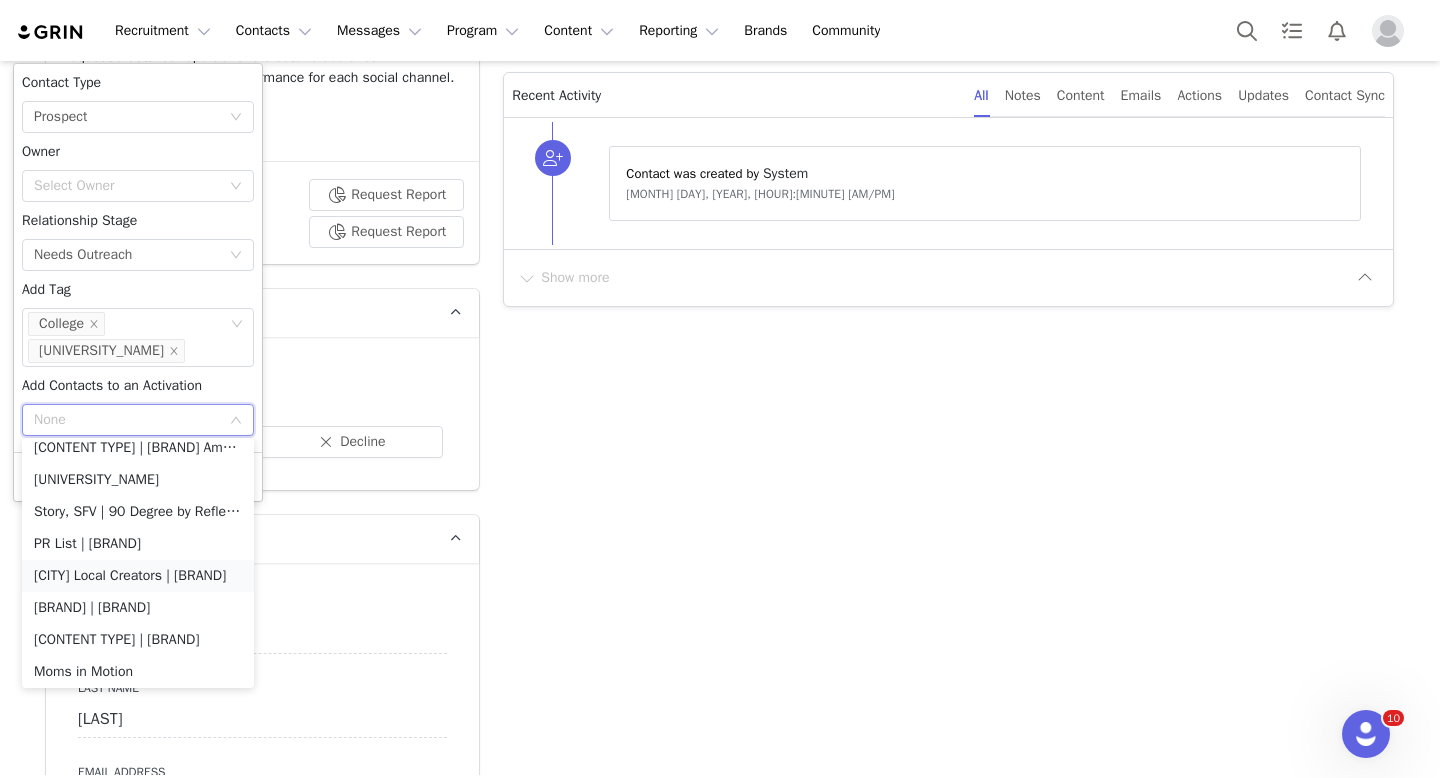 scroll, scrollTop: 84, scrollLeft: 0, axis: vertical 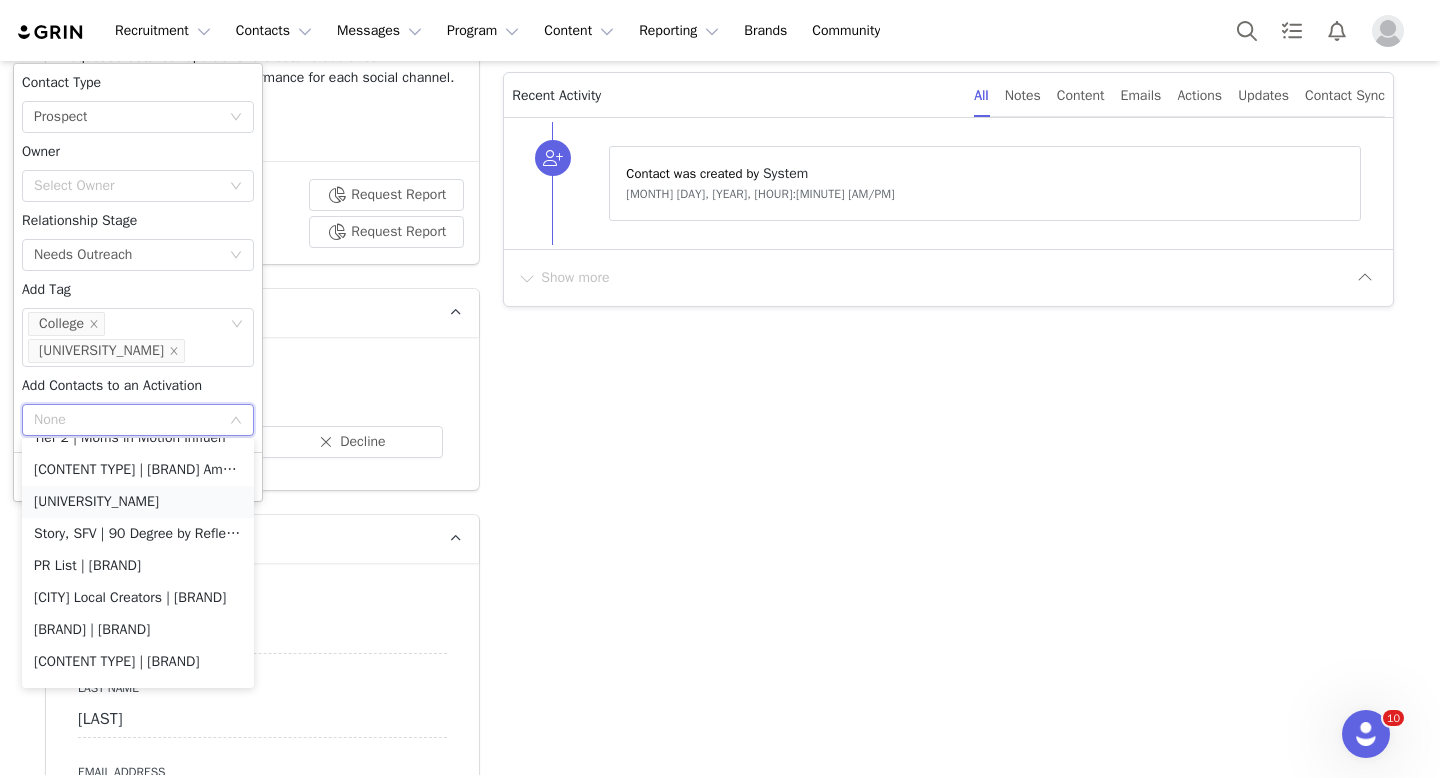 click on "90 Degree University" at bounding box center (138, 502) 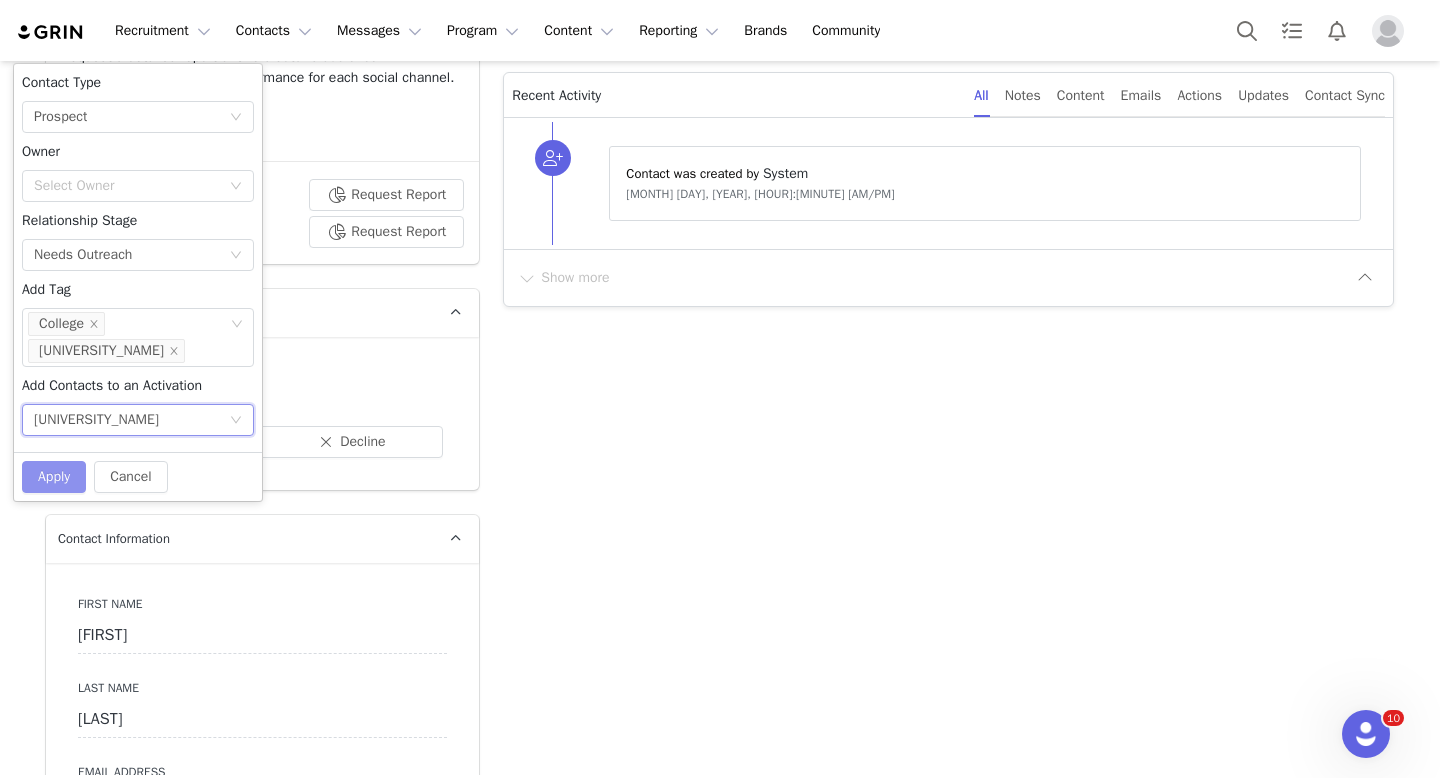 click on "Apply" at bounding box center [54, 477] 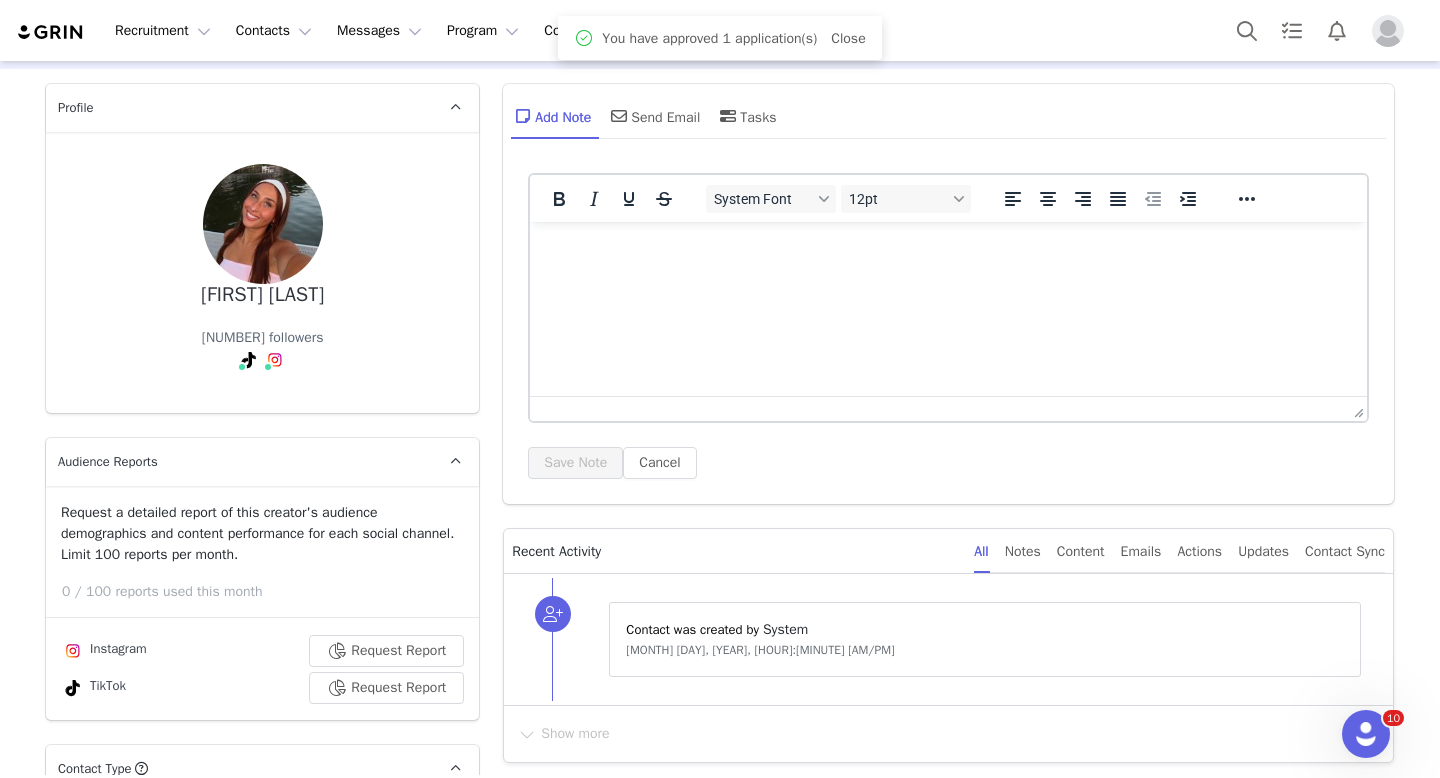 scroll, scrollTop: 0, scrollLeft: 0, axis: both 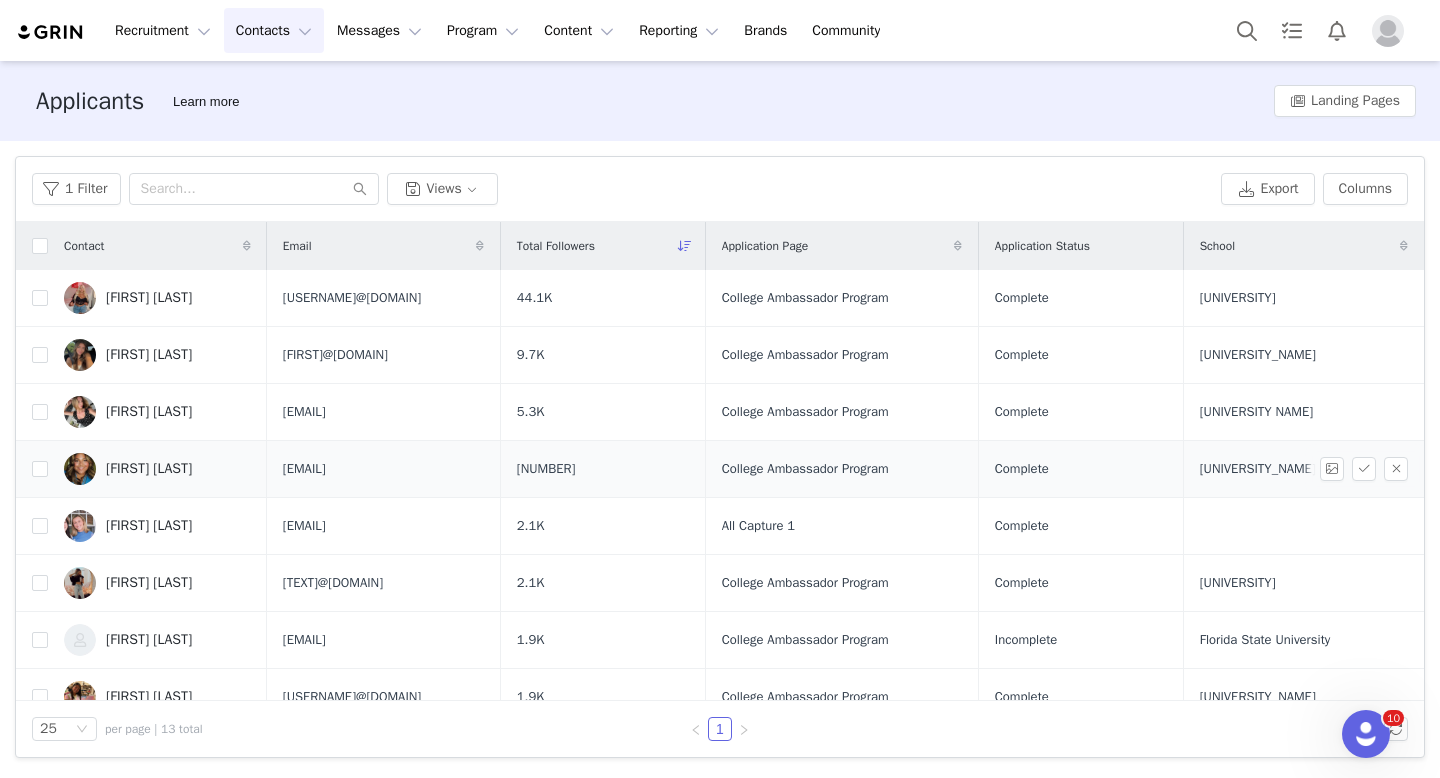 click on "Katherine Leyden" at bounding box center (149, 469) 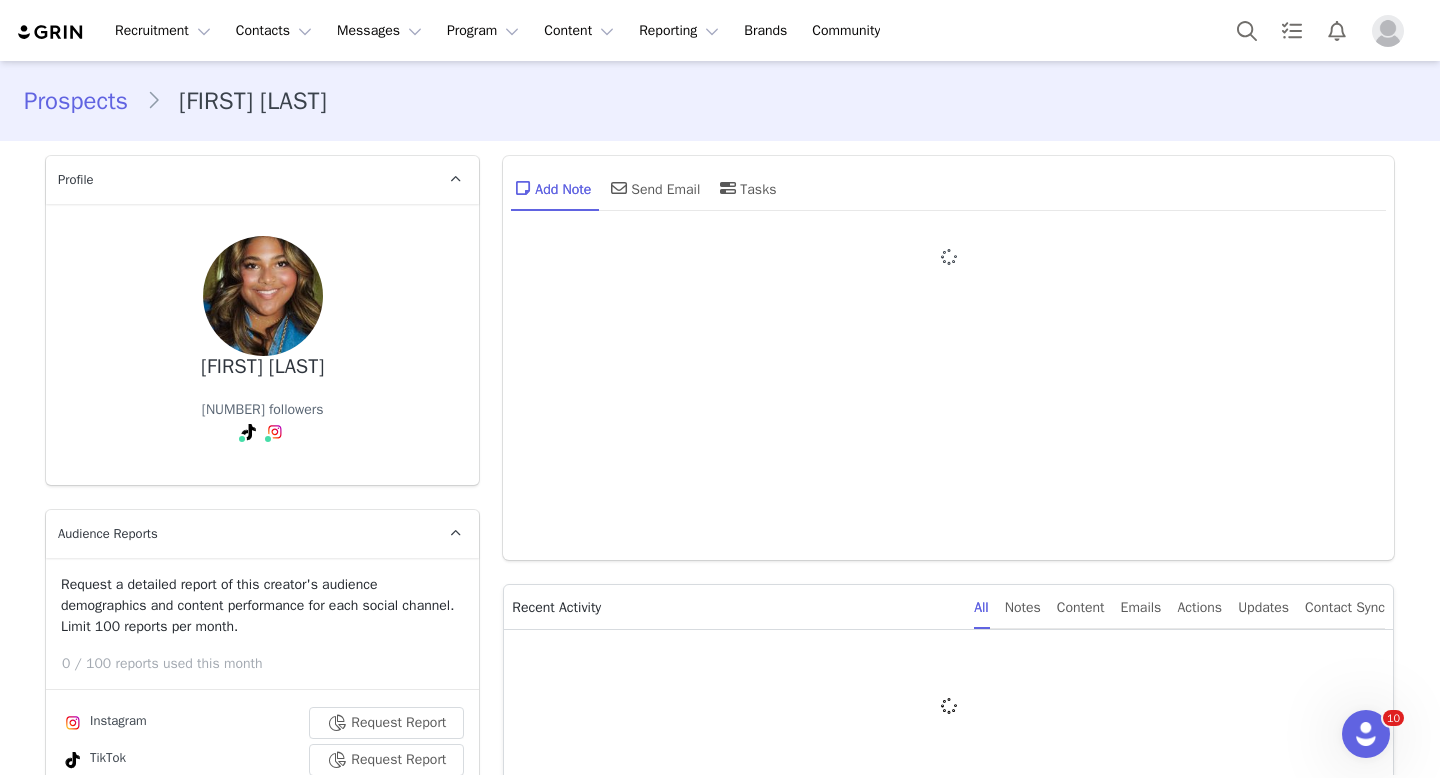 type on "+1 (United States)" 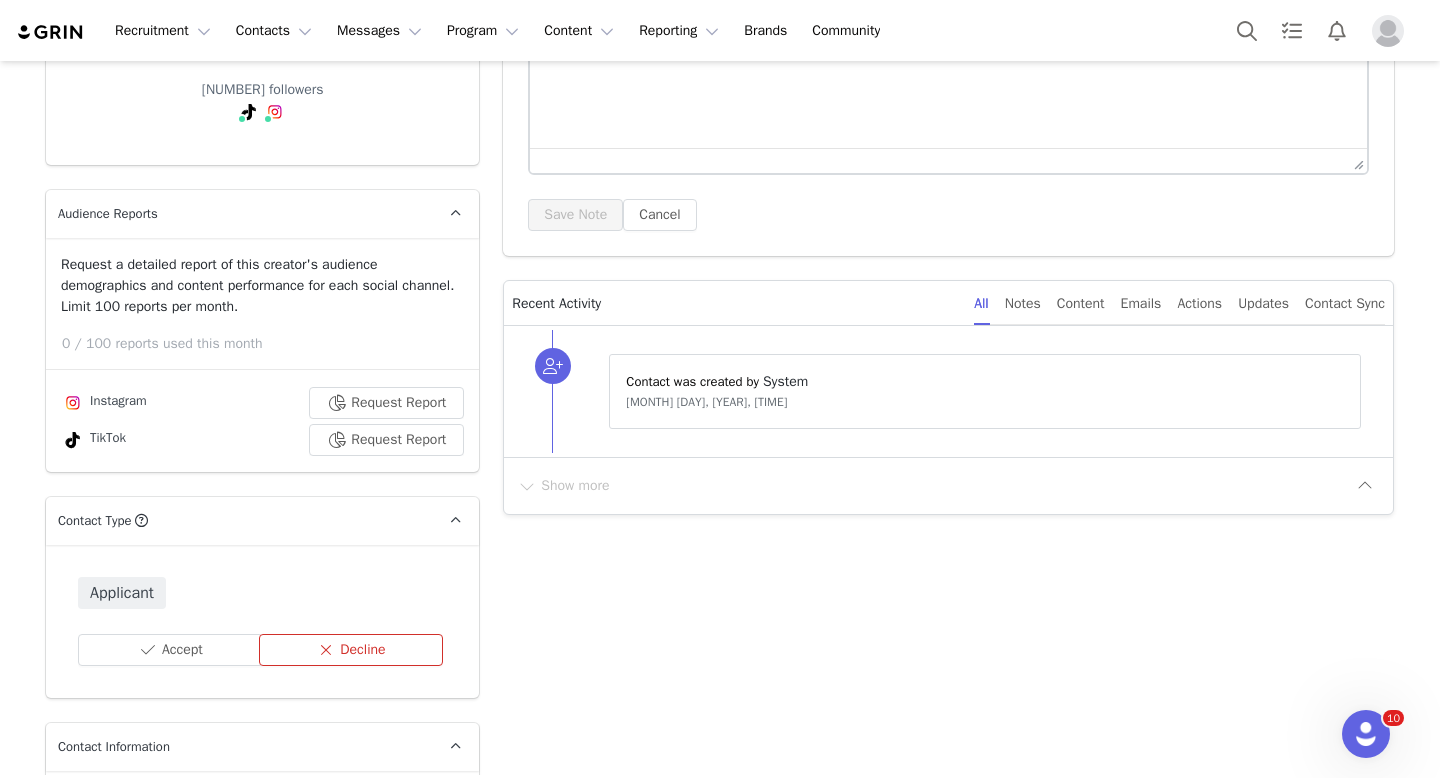 scroll, scrollTop: 367, scrollLeft: 0, axis: vertical 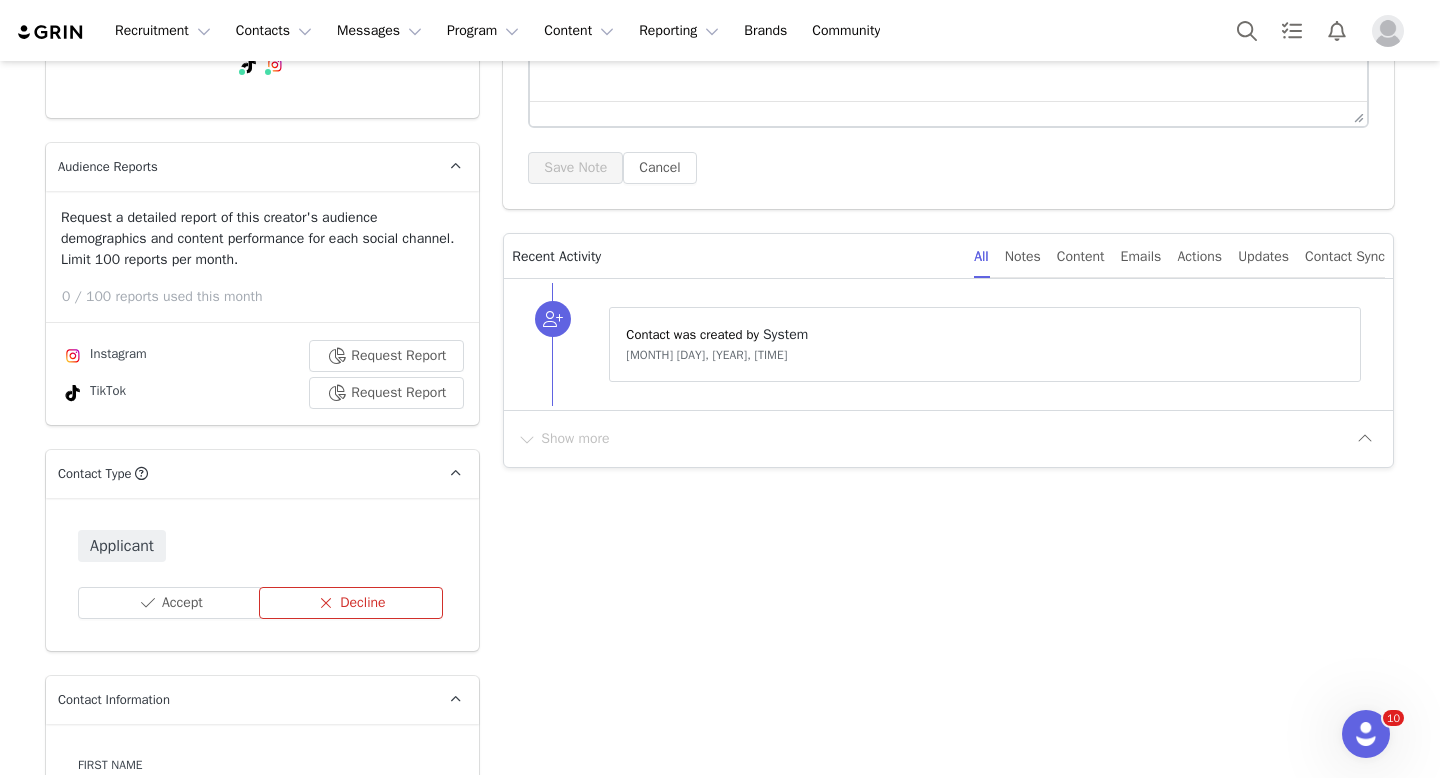 click on "Decline" at bounding box center [351, 603] 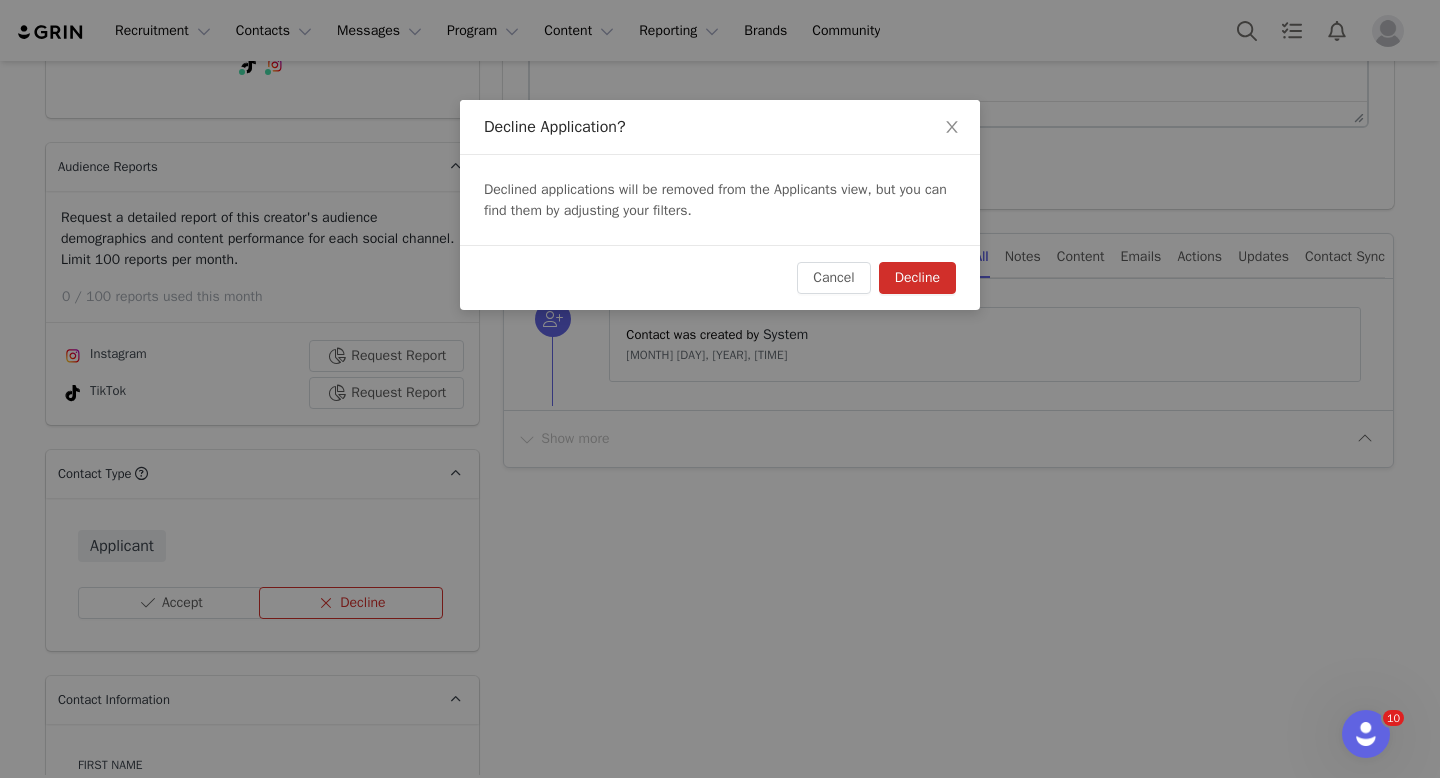 scroll, scrollTop: 0, scrollLeft: 0, axis: both 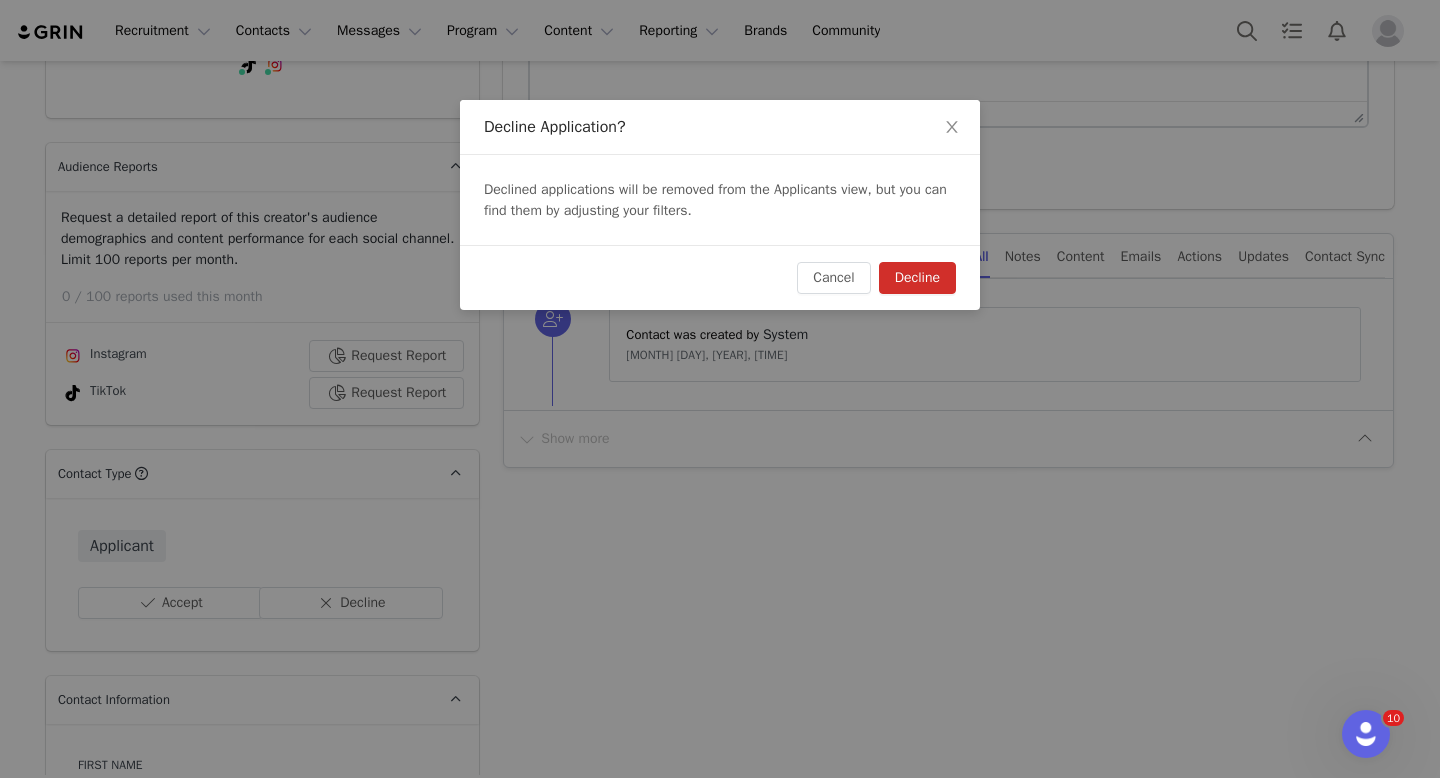 click on "Decline" at bounding box center (917, 278) 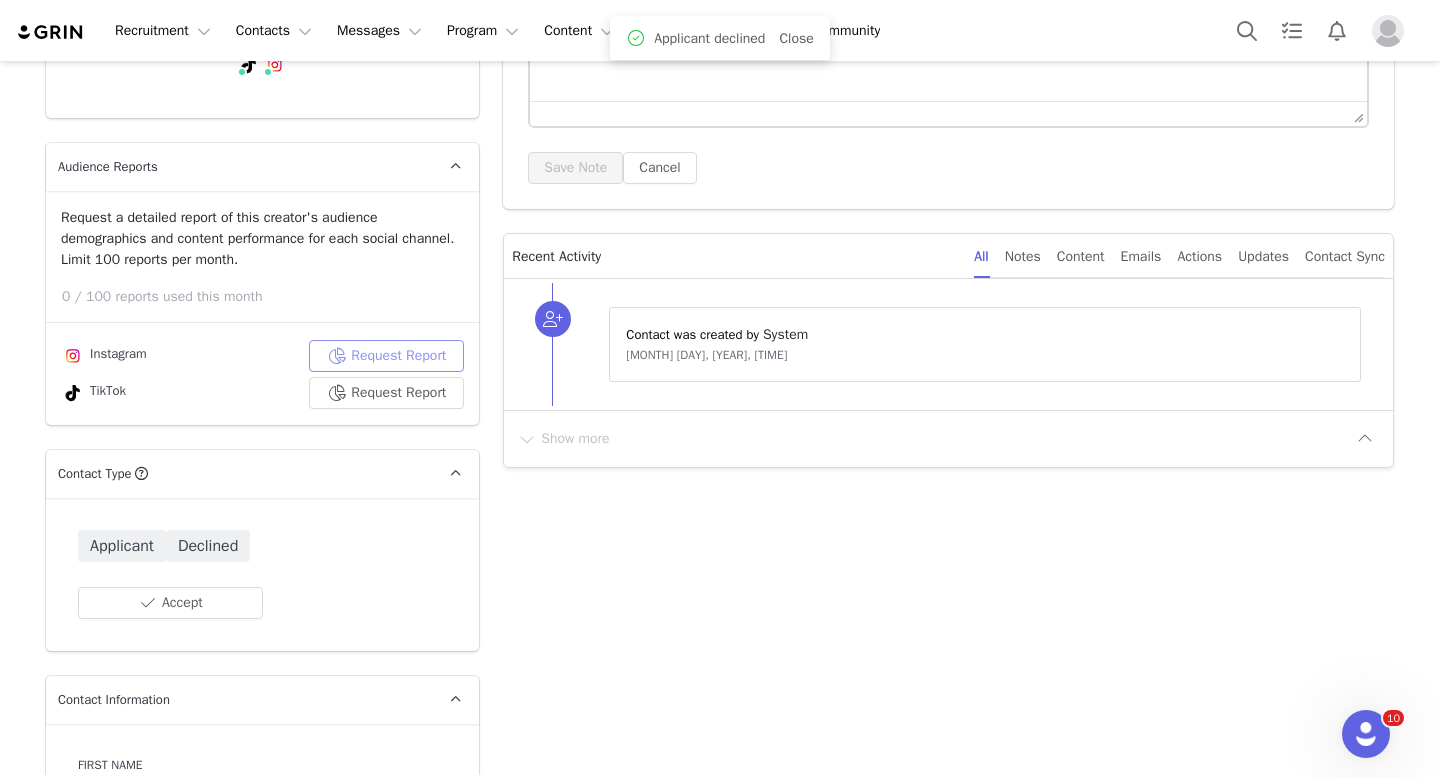 scroll, scrollTop: 0, scrollLeft: 0, axis: both 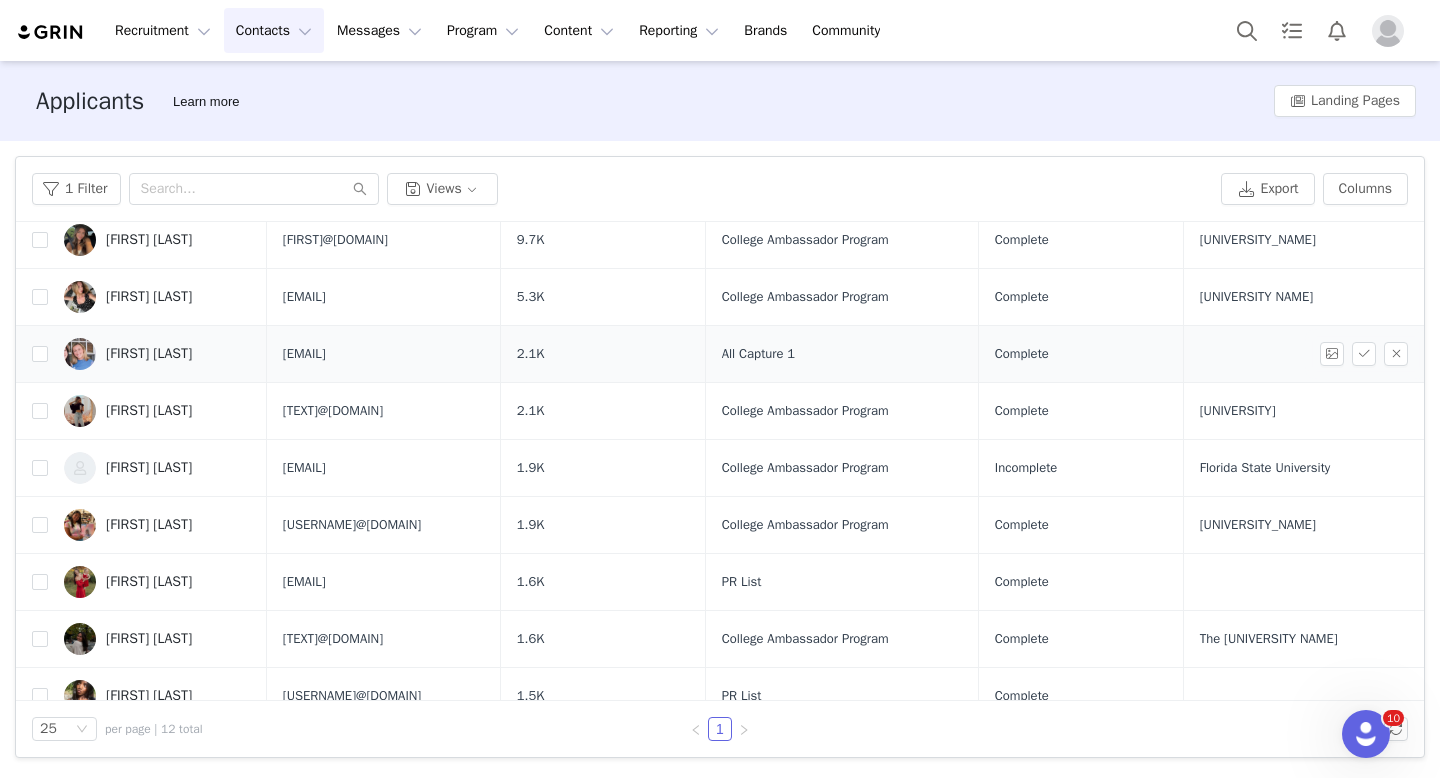click on "Lilly Carpenter" at bounding box center [149, 354] 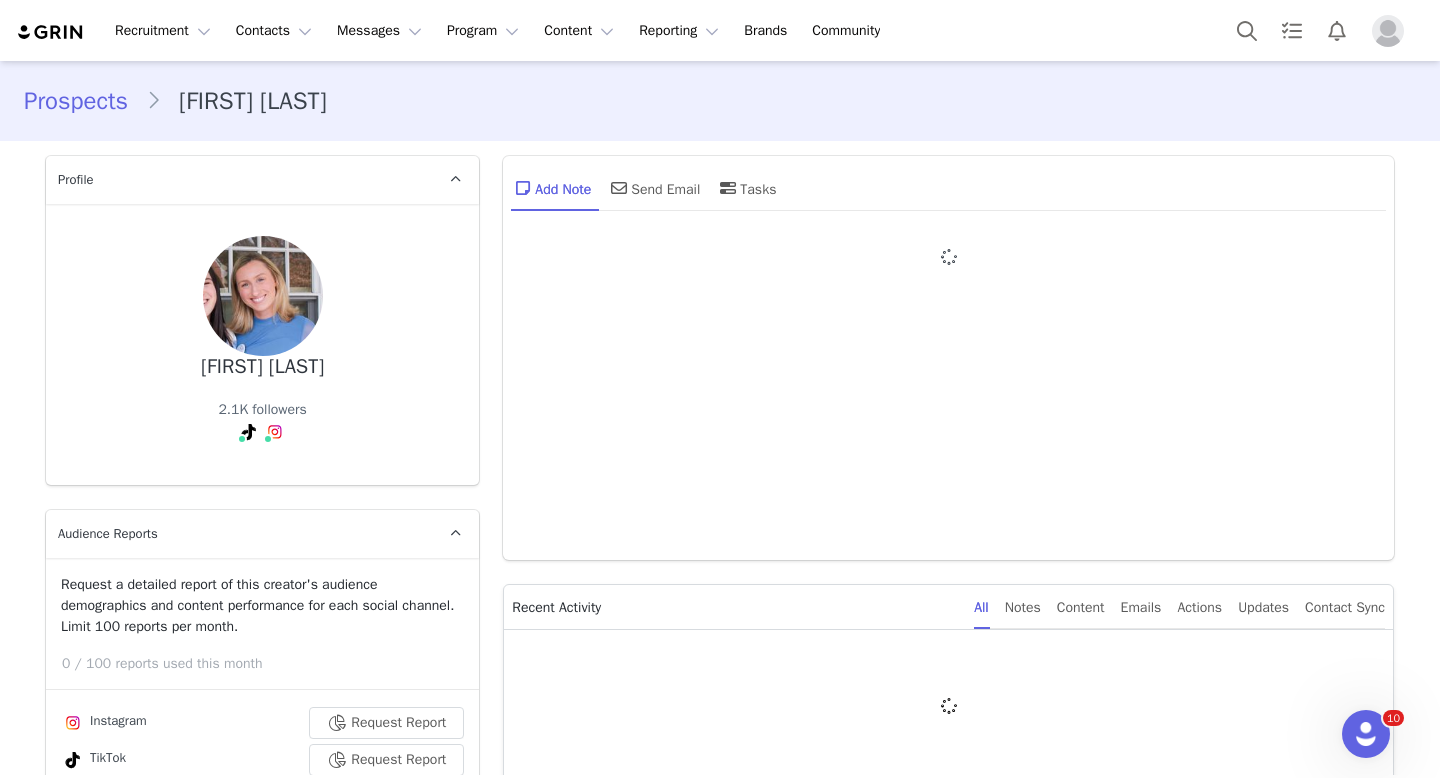 type on "+1 (United States)" 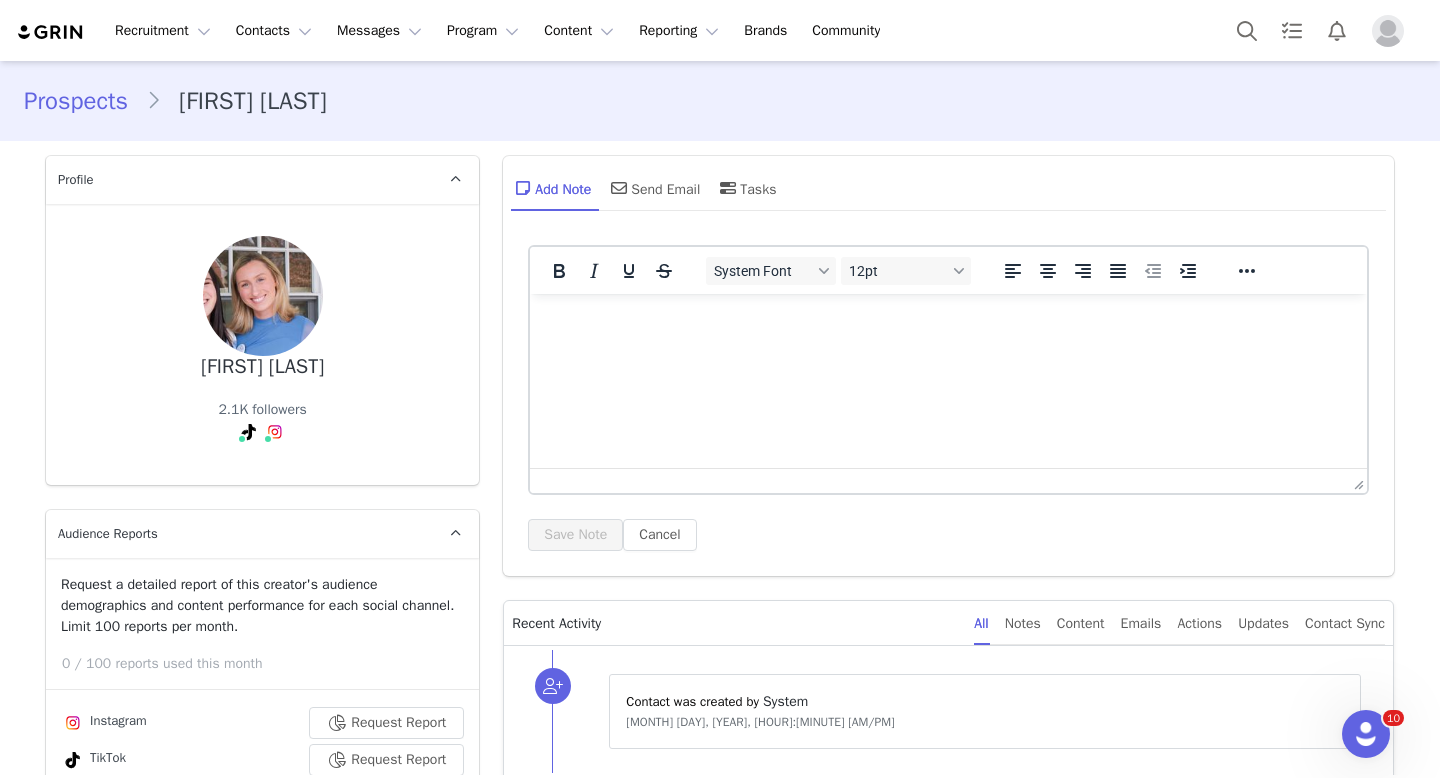 scroll, scrollTop: 0, scrollLeft: 0, axis: both 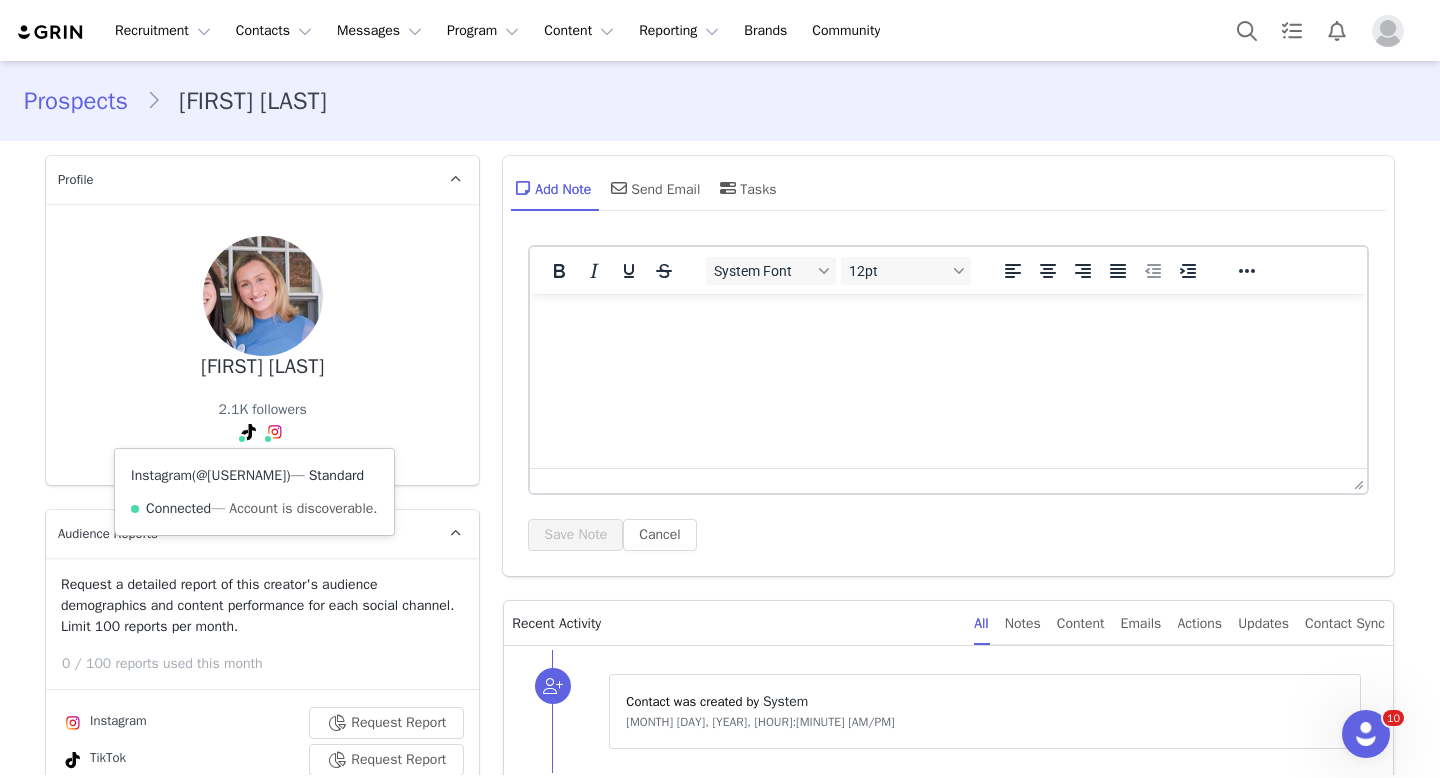 click on "@lillycarpenter10" at bounding box center (241, 475) 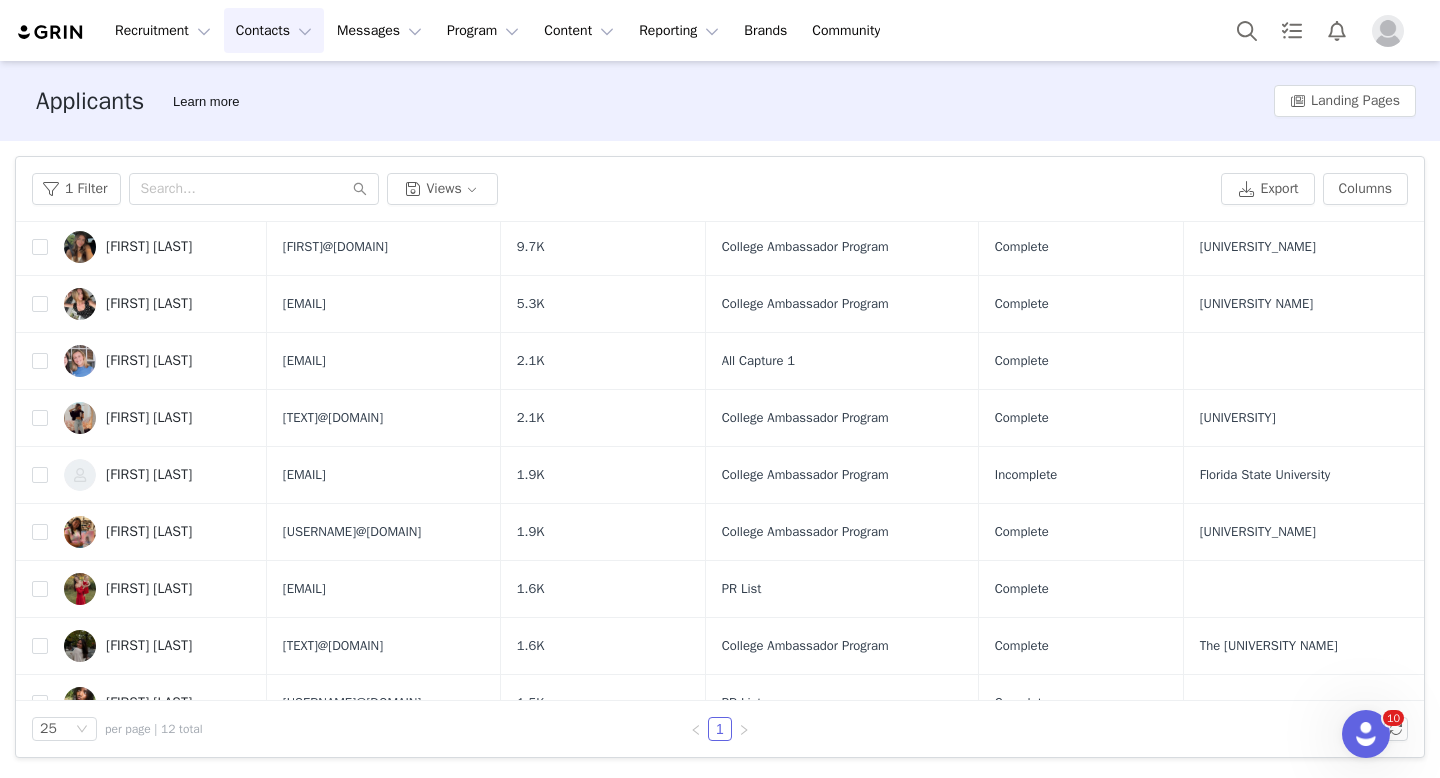 scroll, scrollTop: 131, scrollLeft: 0, axis: vertical 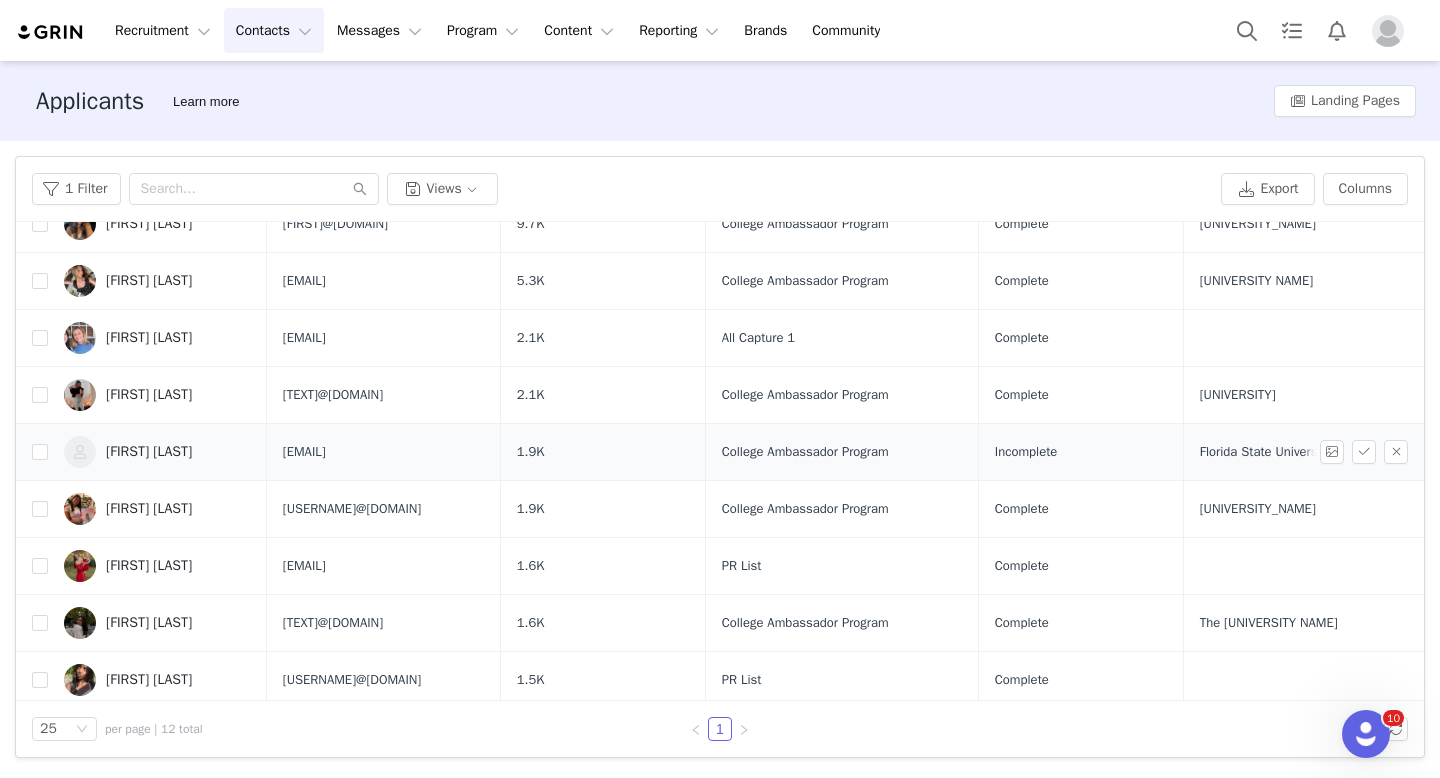 click on "Morgan Krause" at bounding box center (149, 452) 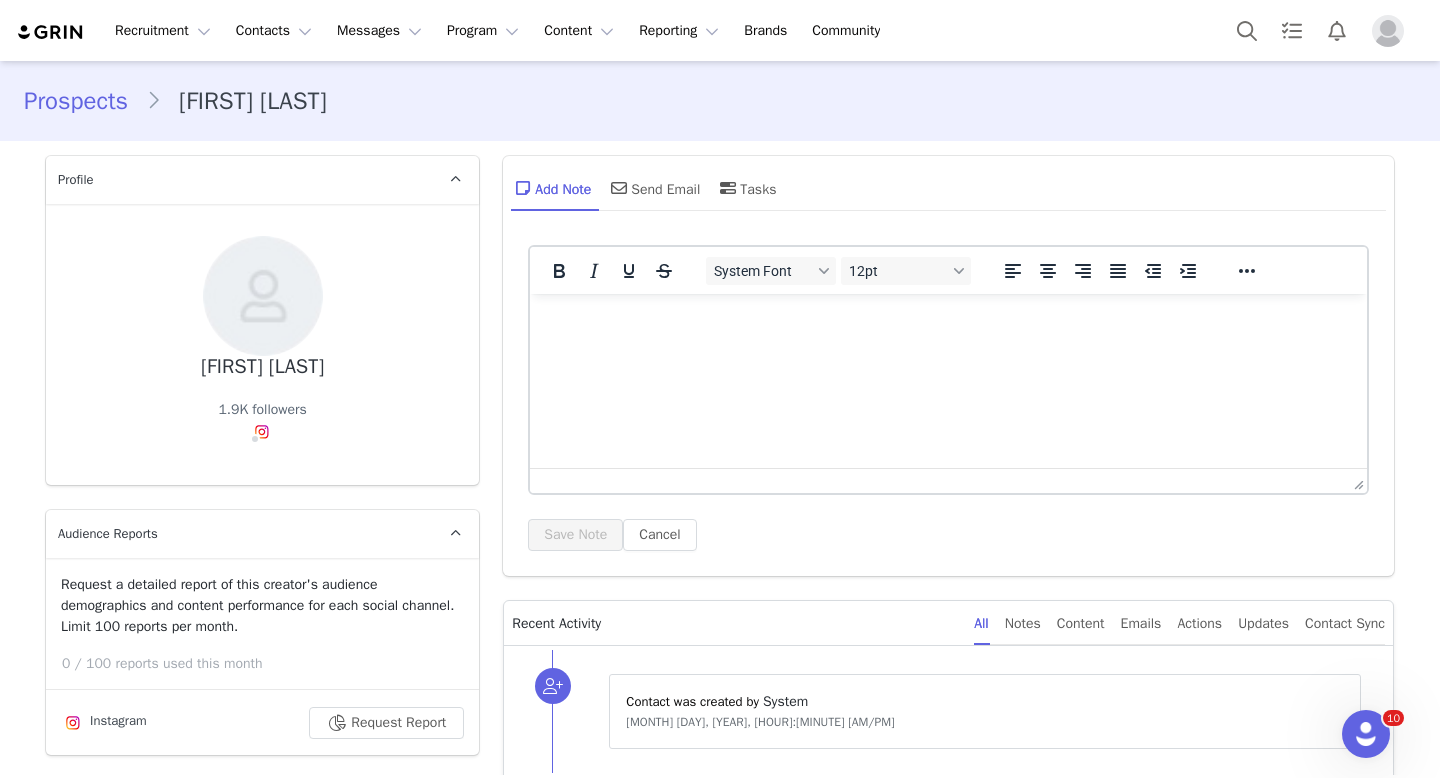 click at bounding box center [262, 432] 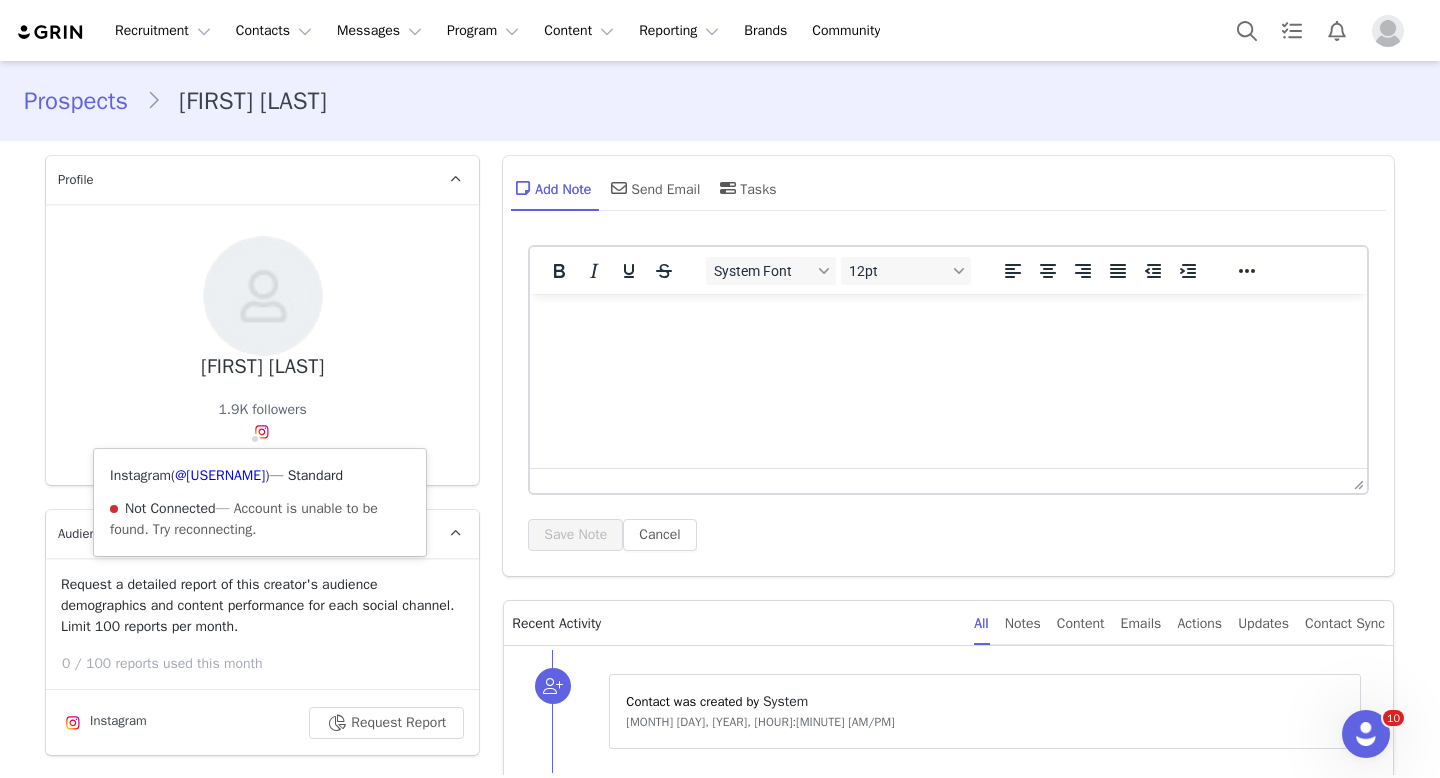click on "Instagram  (   @morgankrausee   )   — Standard  Not Connected  — Account is unable to be found. Try reconnecting." at bounding box center (260, 502) 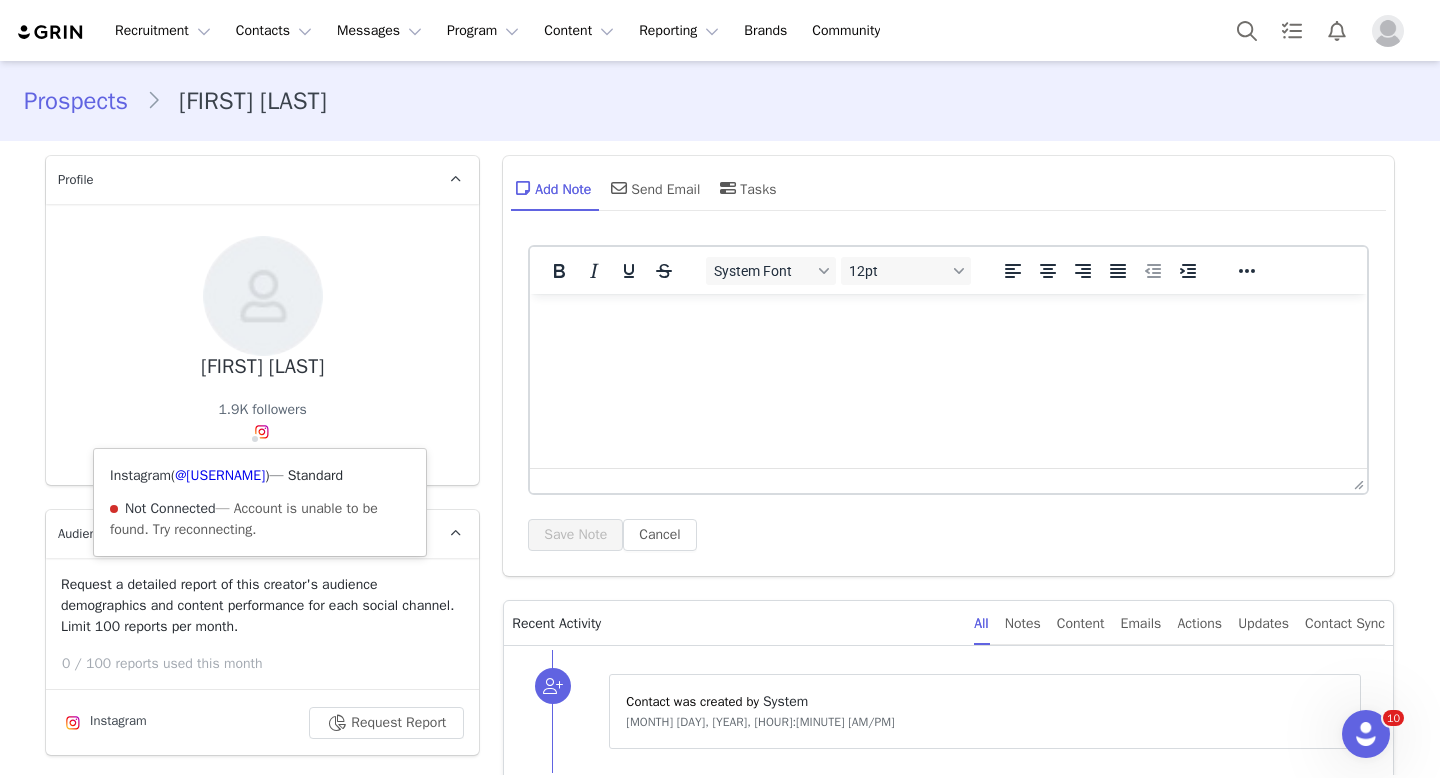 click on "Instagram  (   @morgankrausee   )   — Standard  Not Connected  — Account is unable to be found. Try reconnecting." at bounding box center [260, 502] 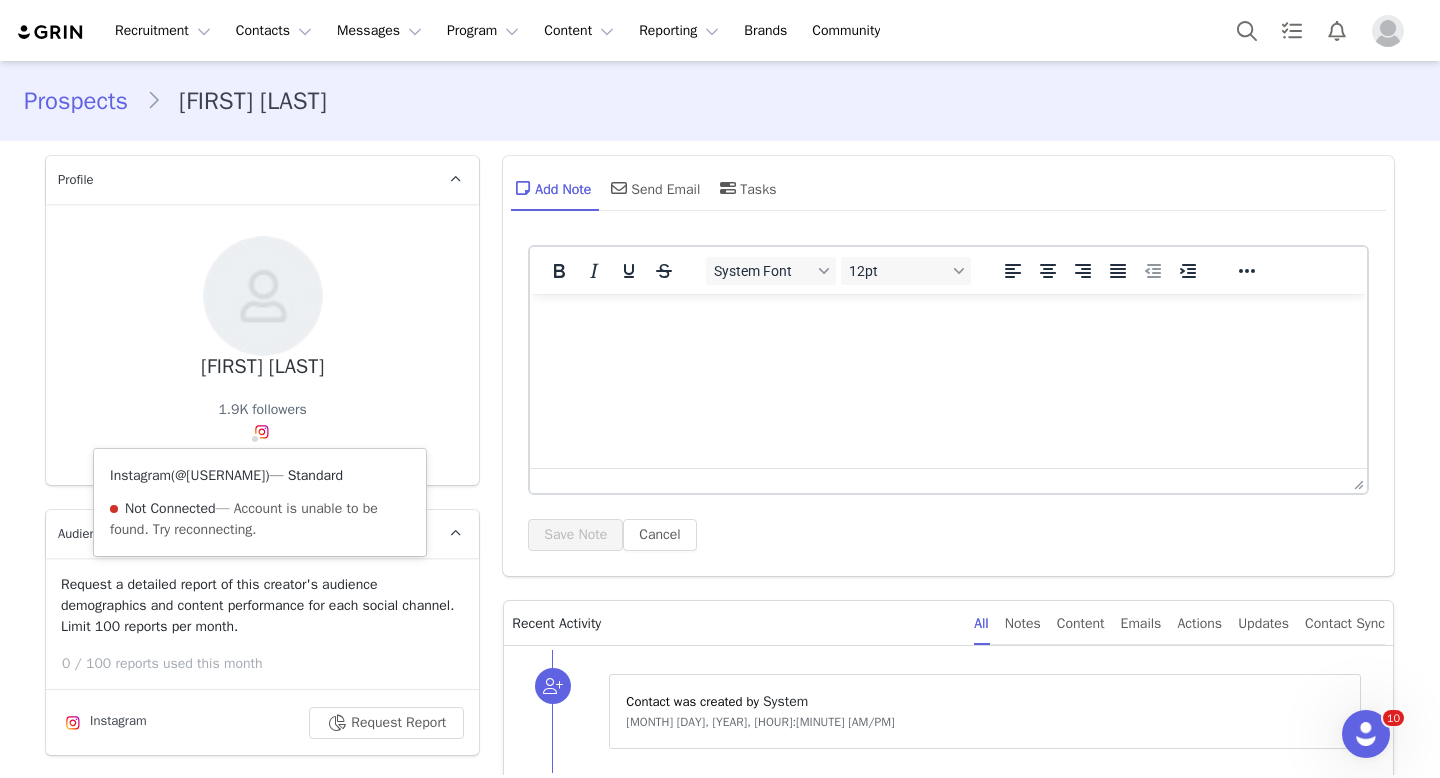 scroll, scrollTop: 0, scrollLeft: 0, axis: both 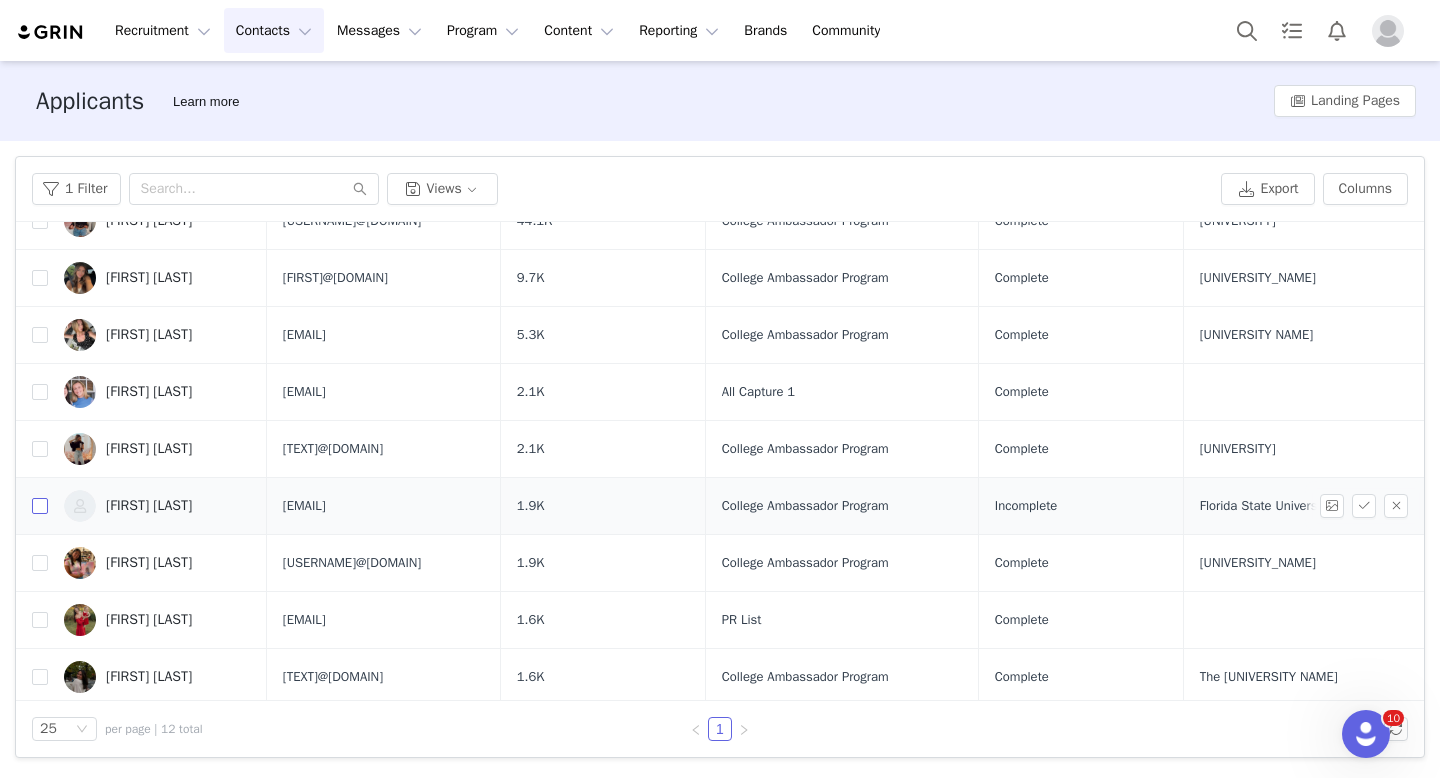 click at bounding box center [40, 506] 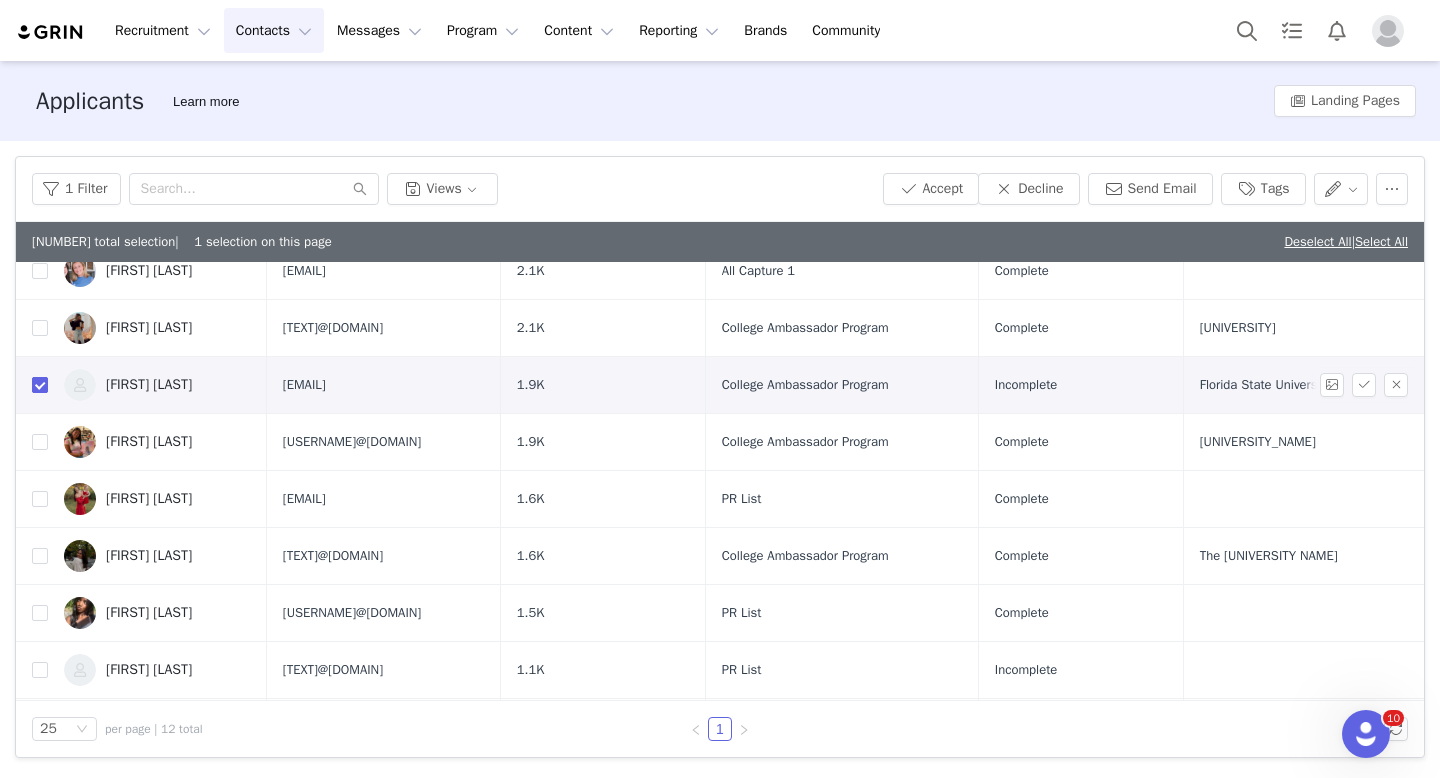 scroll, scrollTop: 293, scrollLeft: 0, axis: vertical 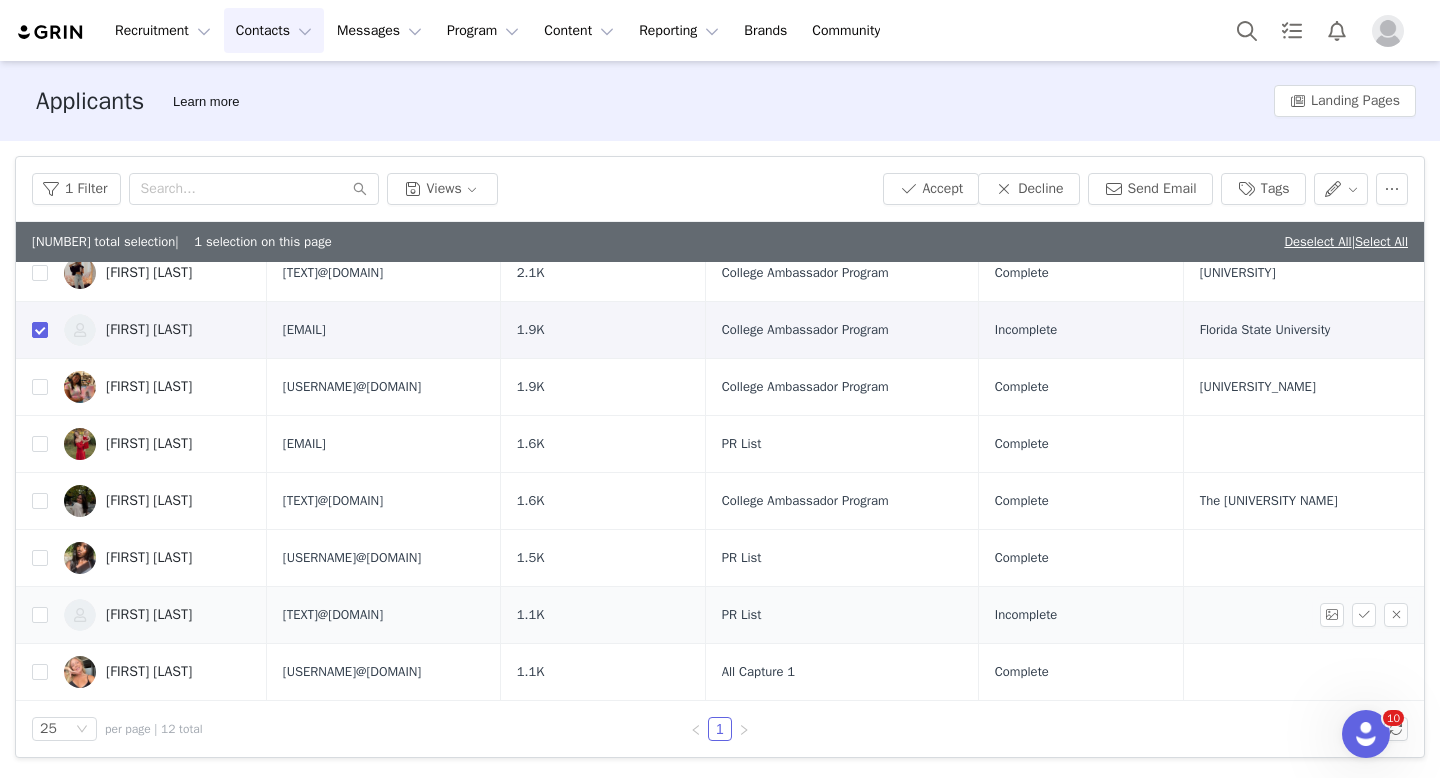 click at bounding box center (32, 615) 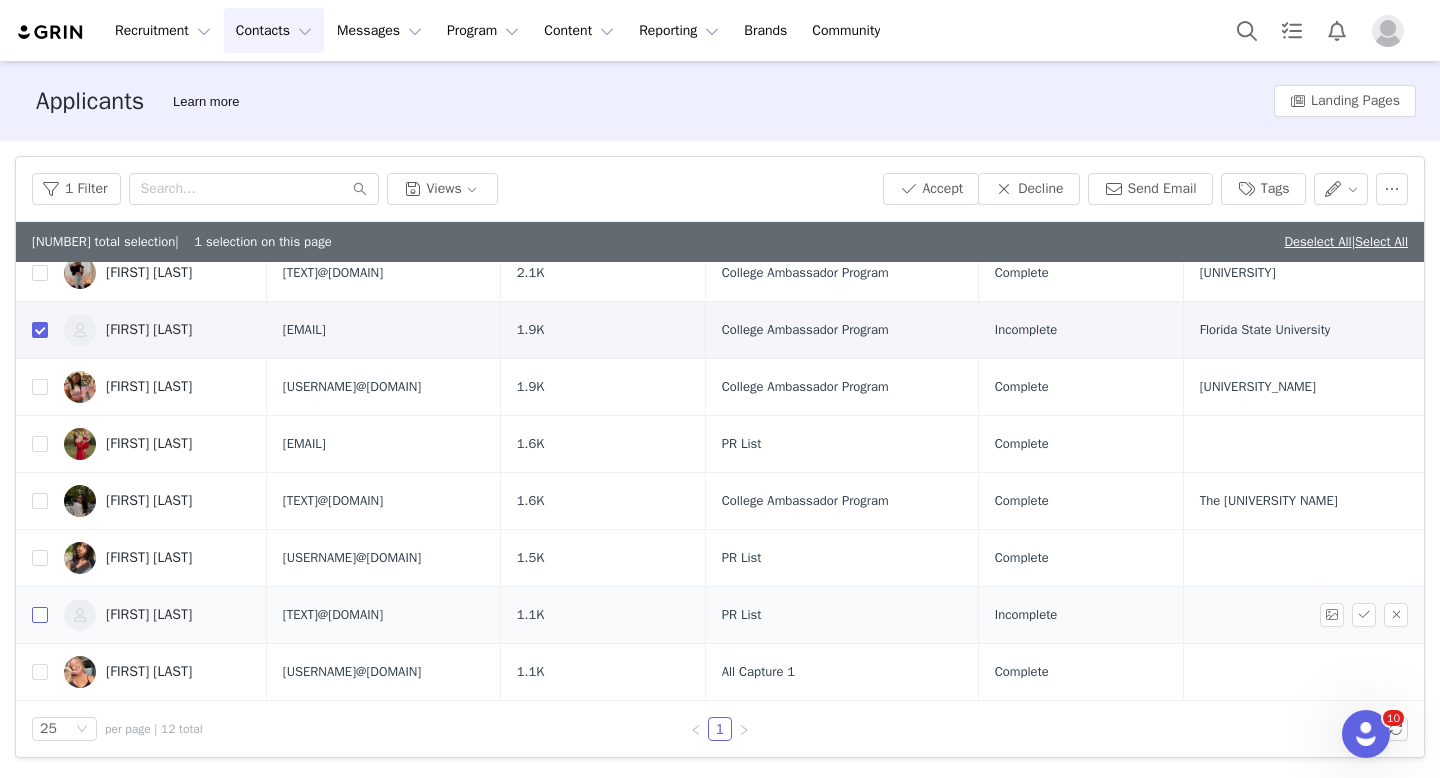 click at bounding box center [40, 615] 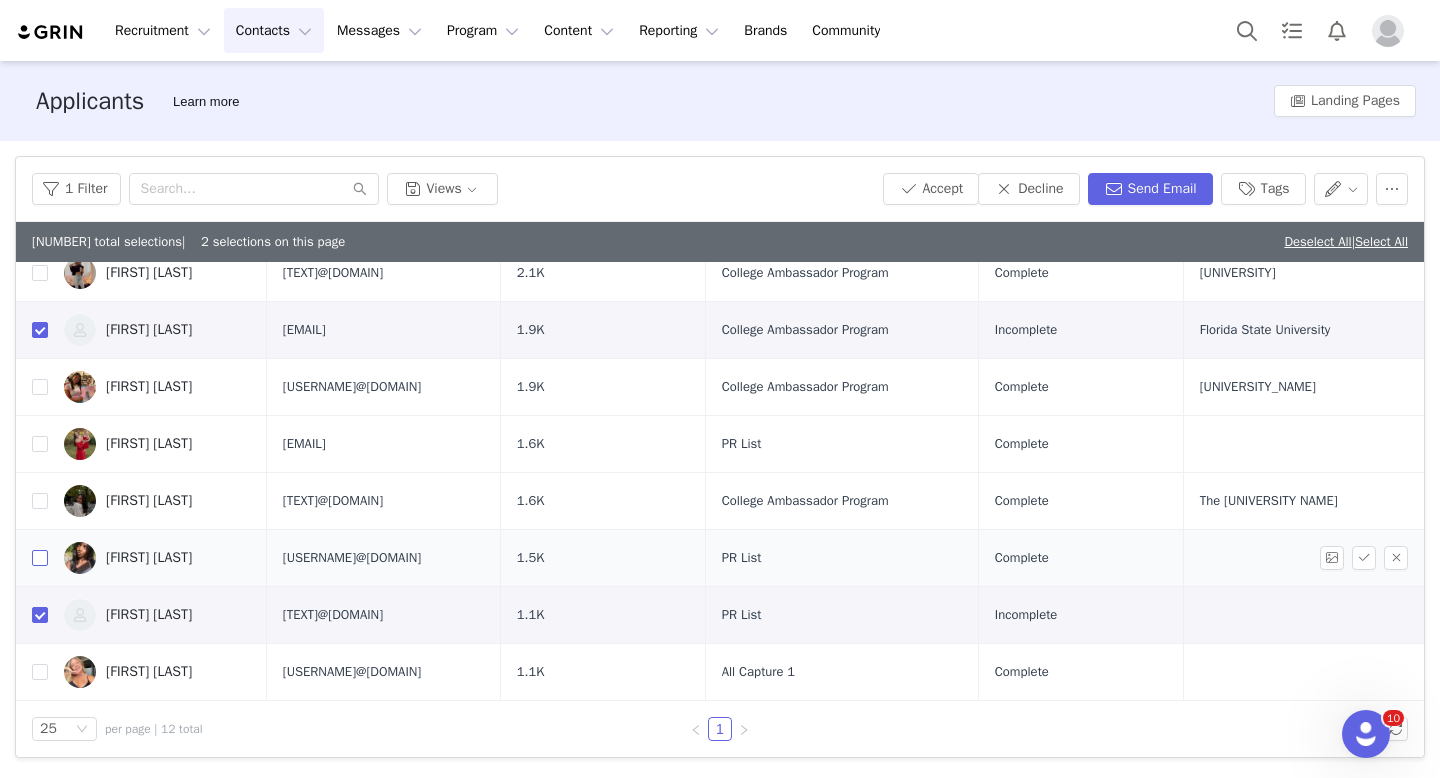 click at bounding box center (40, 558) 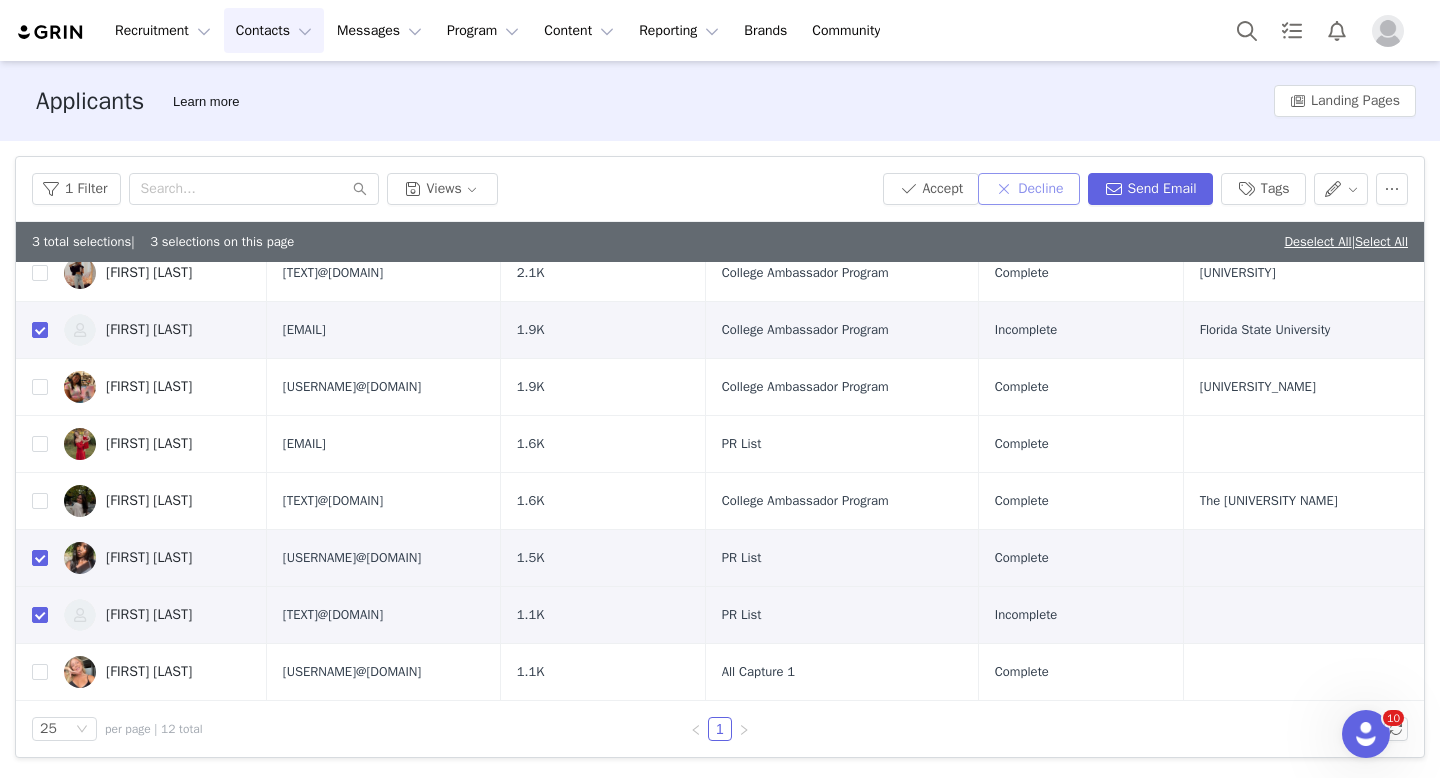 click on "Decline" at bounding box center (1028, 189) 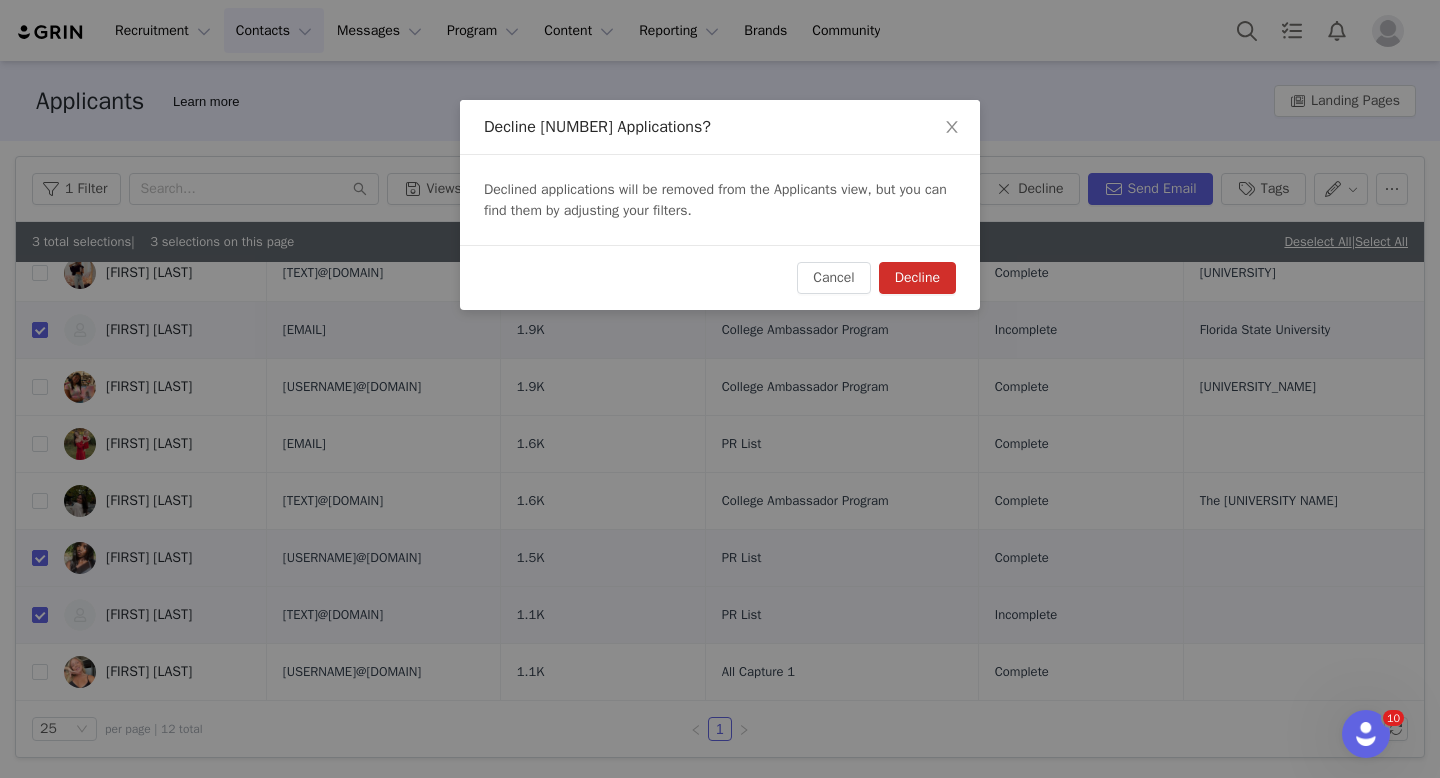 click on "Decline" at bounding box center [917, 278] 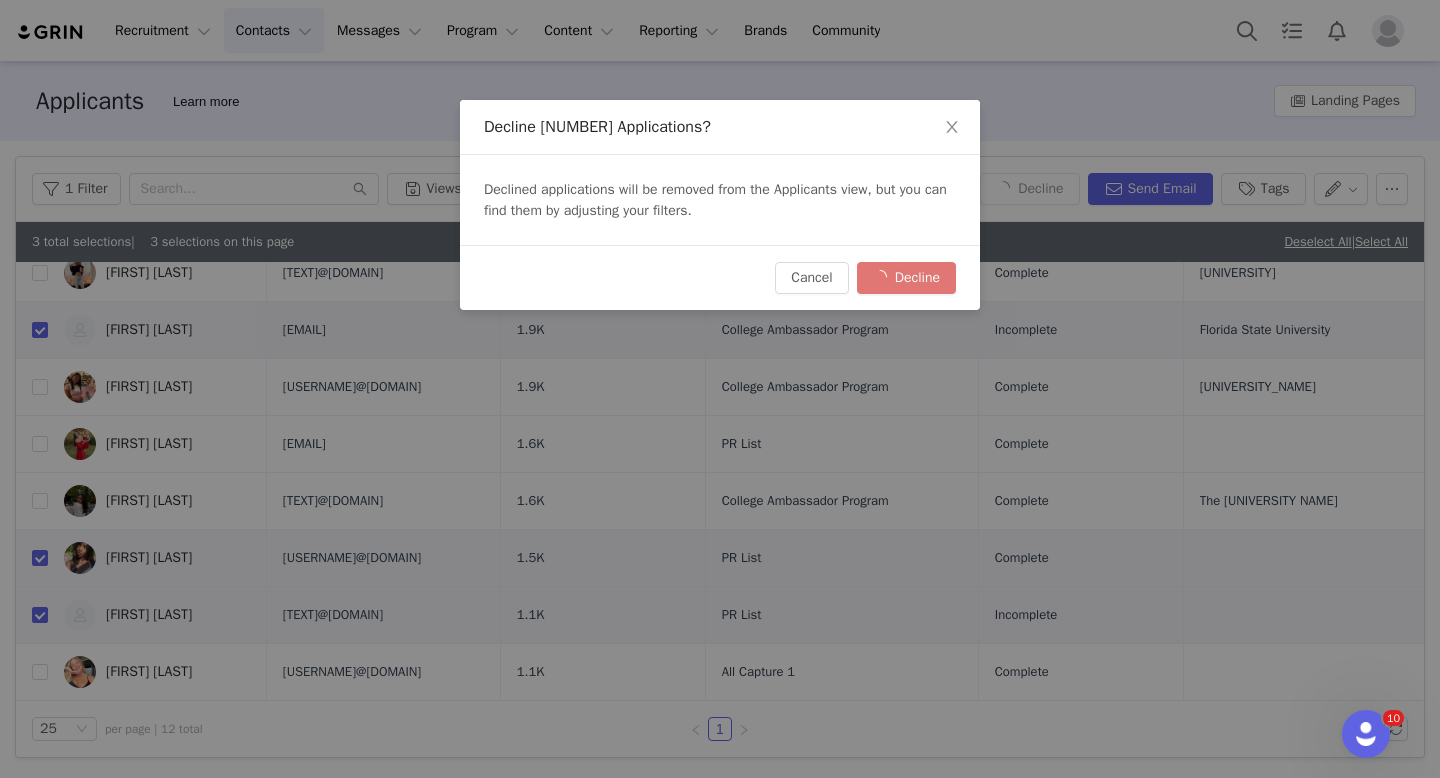 checkbox on "false" 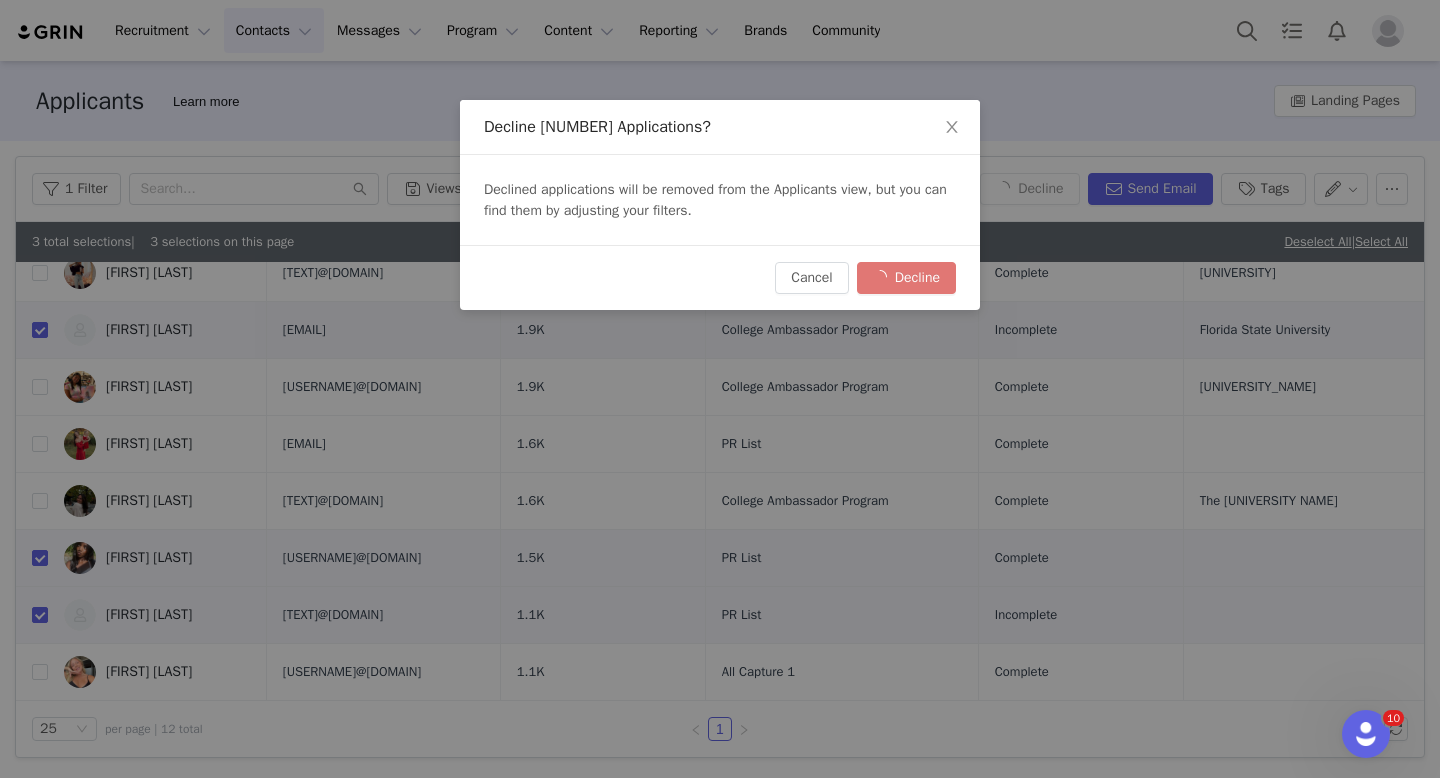checkbox on "false" 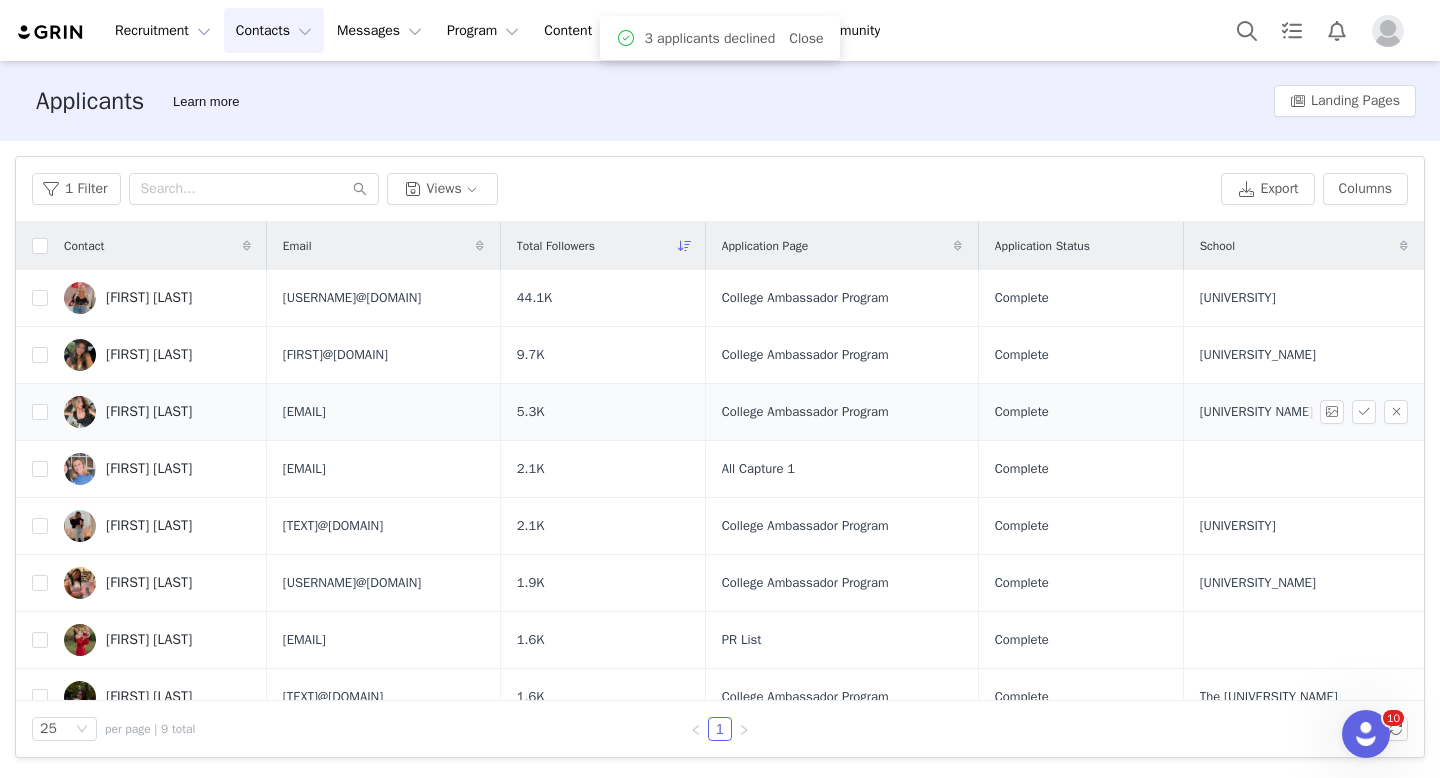 scroll, scrollTop: 82, scrollLeft: 0, axis: vertical 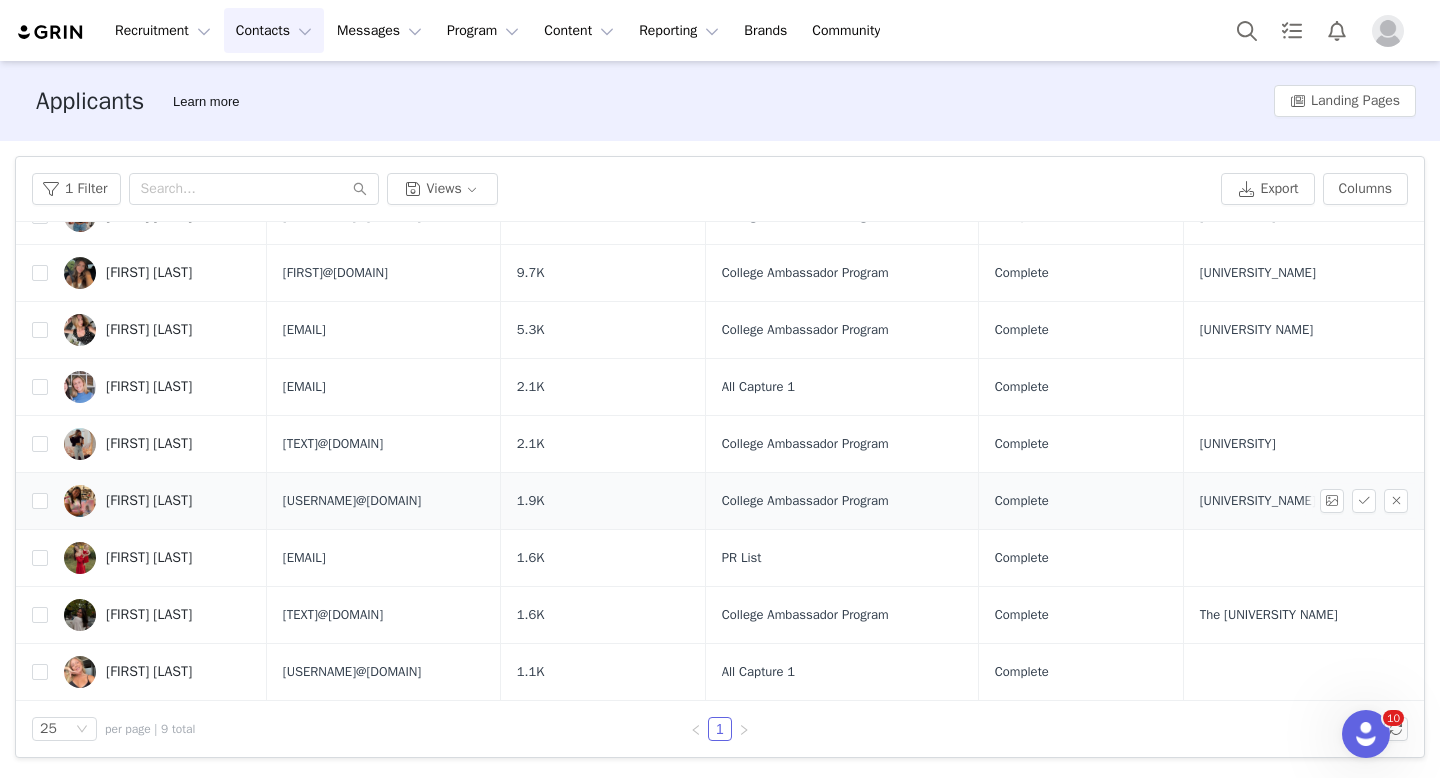 click on "Sophie Butler" at bounding box center [149, 501] 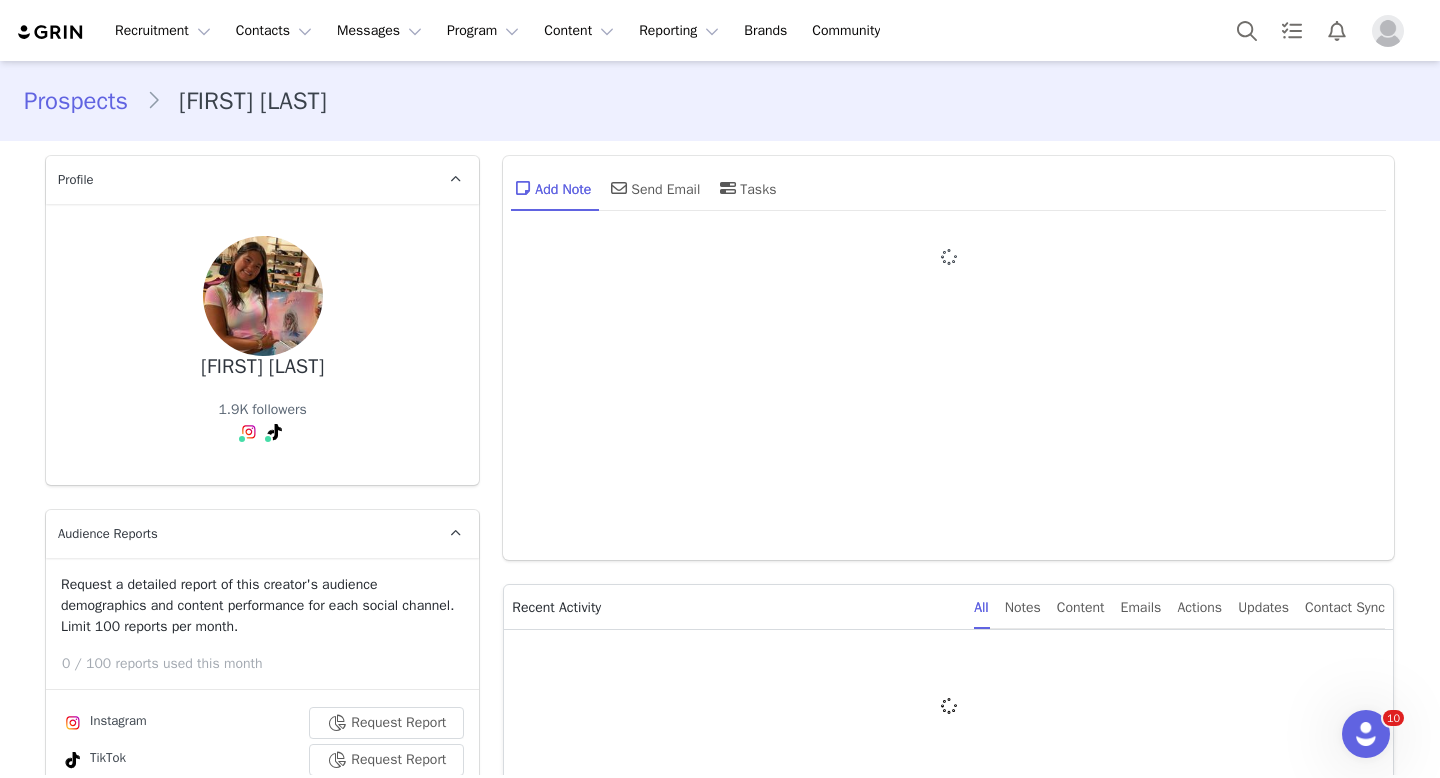 type on "+1 (United States)" 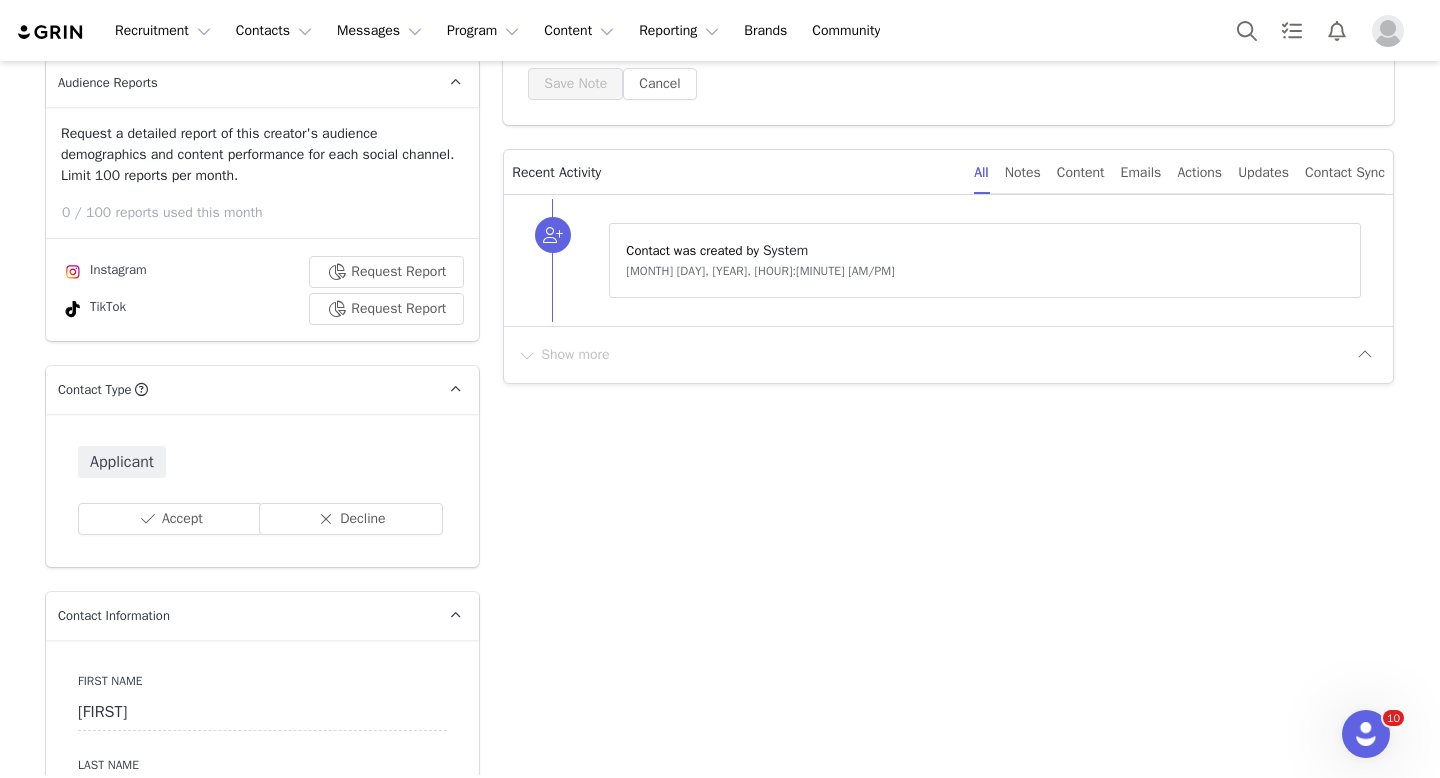 scroll, scrollTop: 460, scrollLeft: 0, axis: vertical 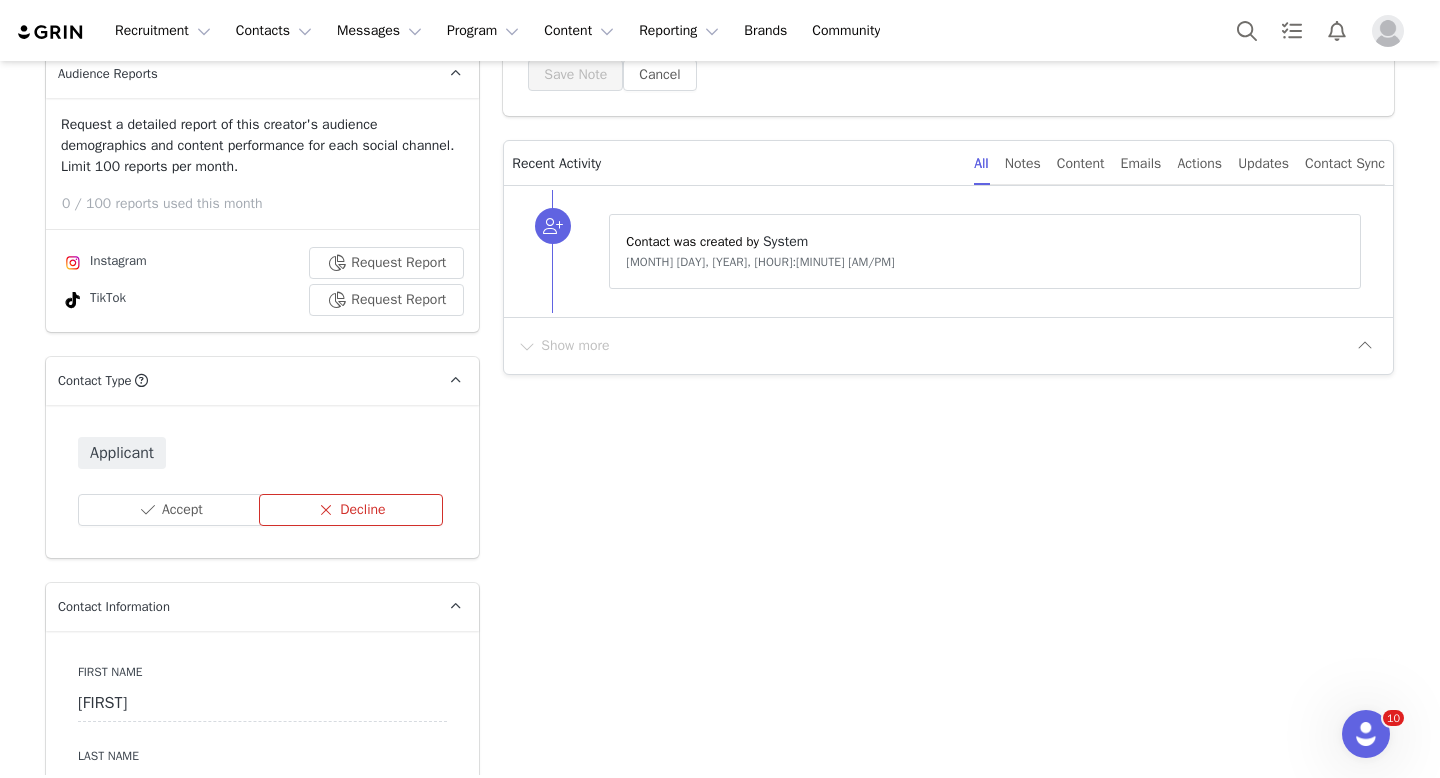 click on "Decline" at bounding box center [351, 510] 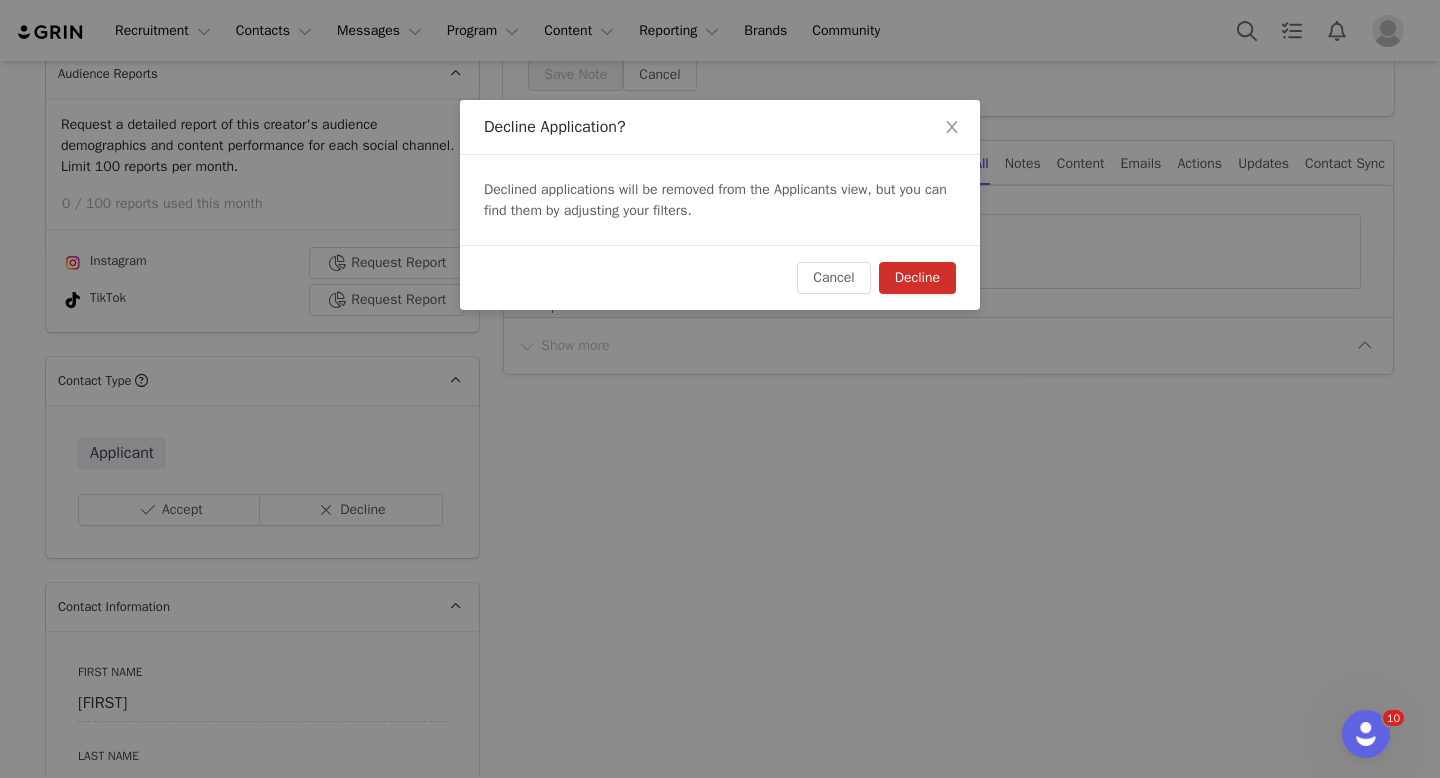 click on "Decline" at bounding box center (917, 278) 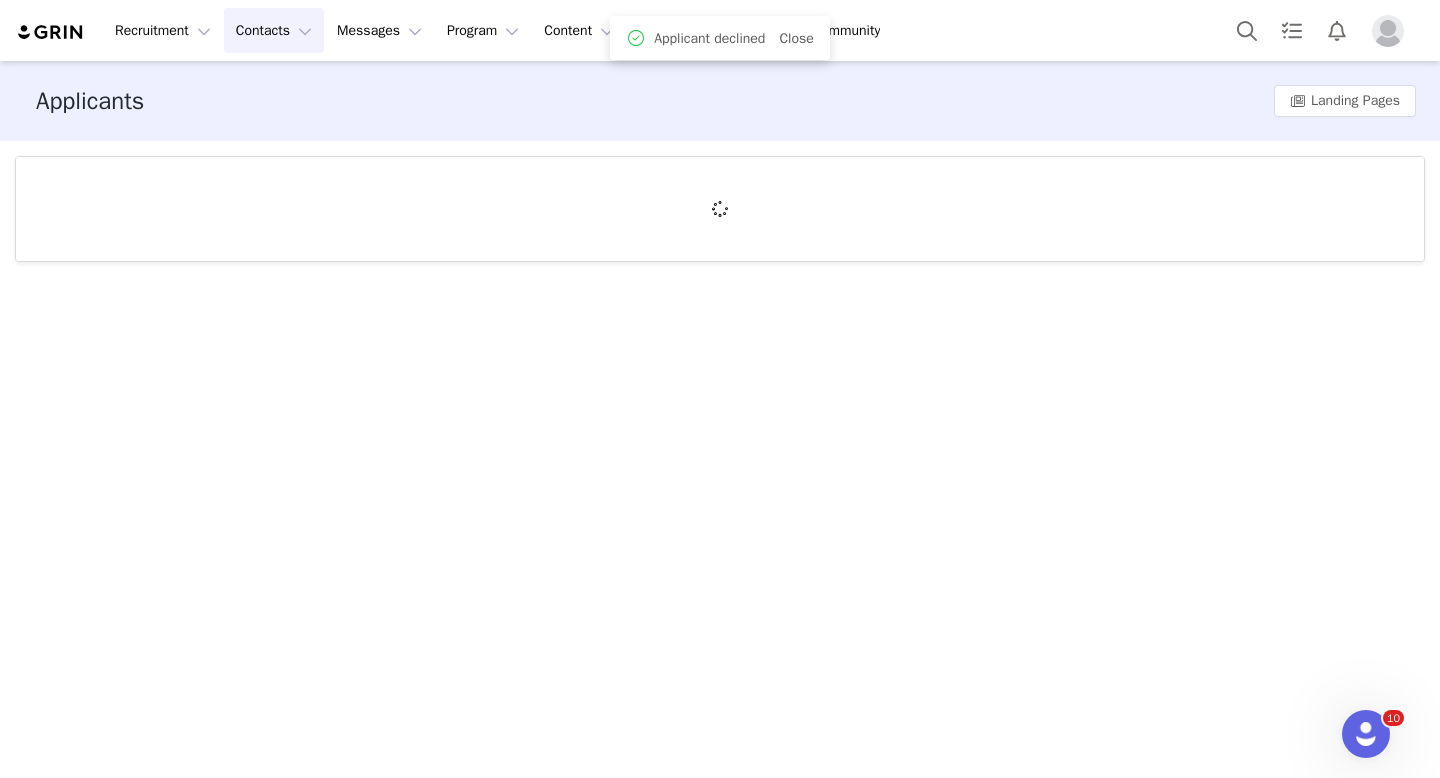 scroll, scrollTop: 0, scrollLeft: 0, axis: both 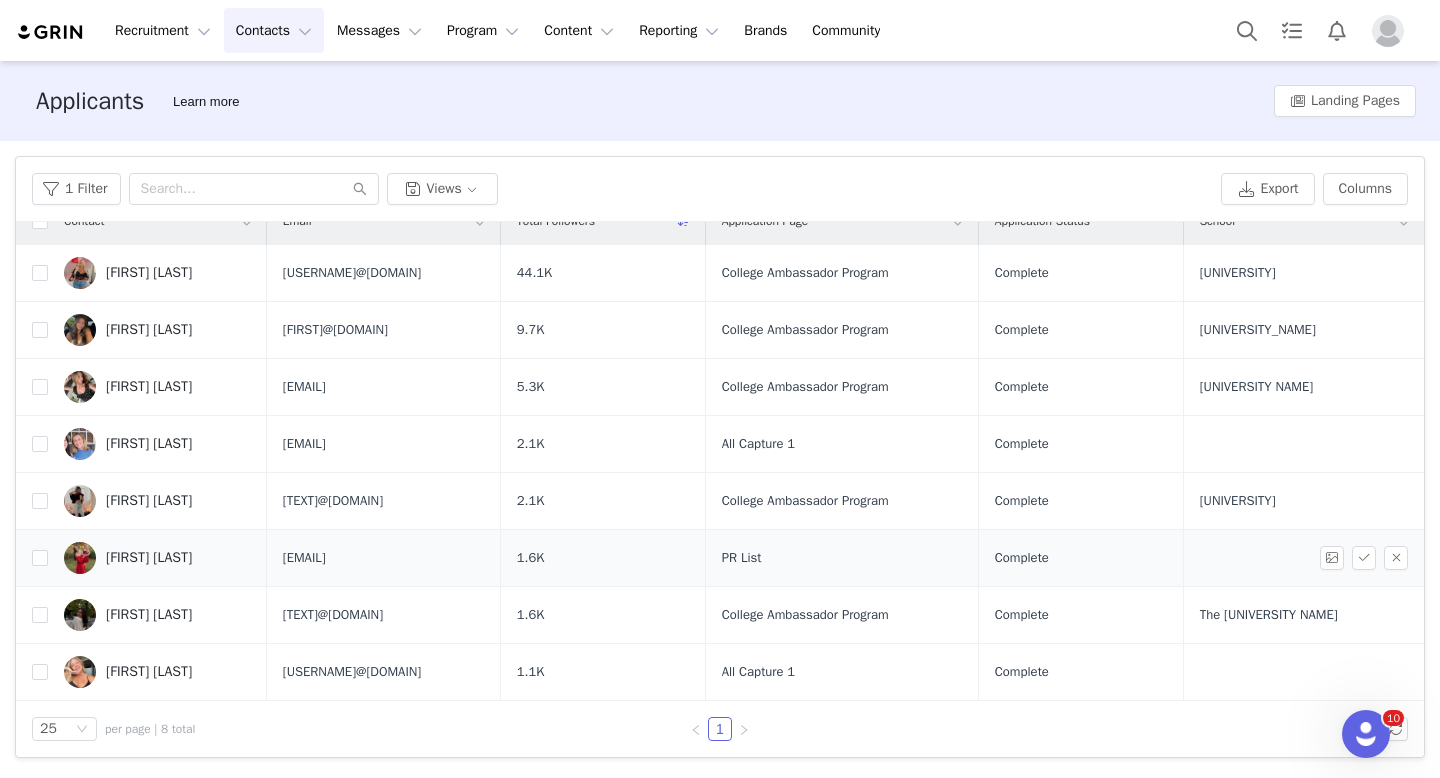 click on "Bridget Lenz" at bounding box center [149, 558] 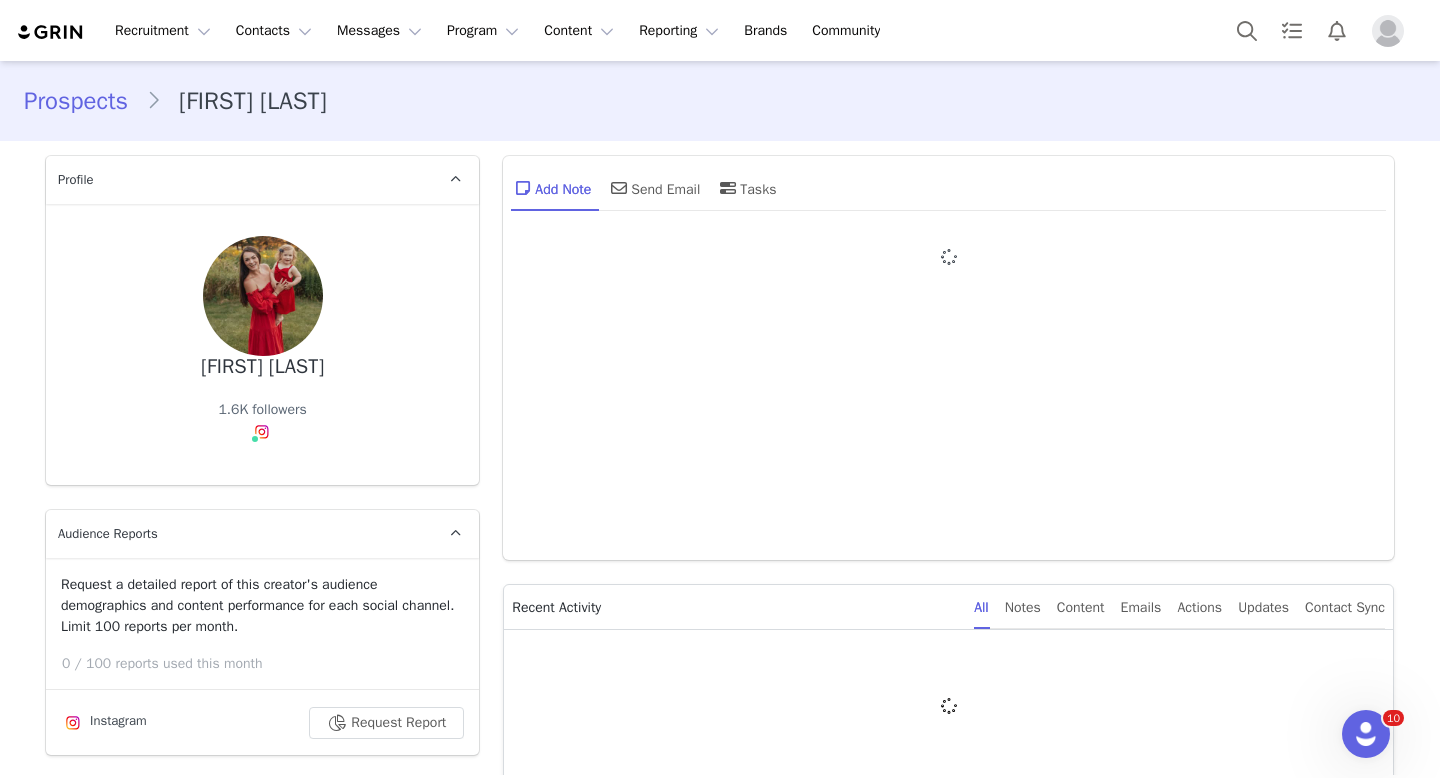 type on "+1 (United States)" 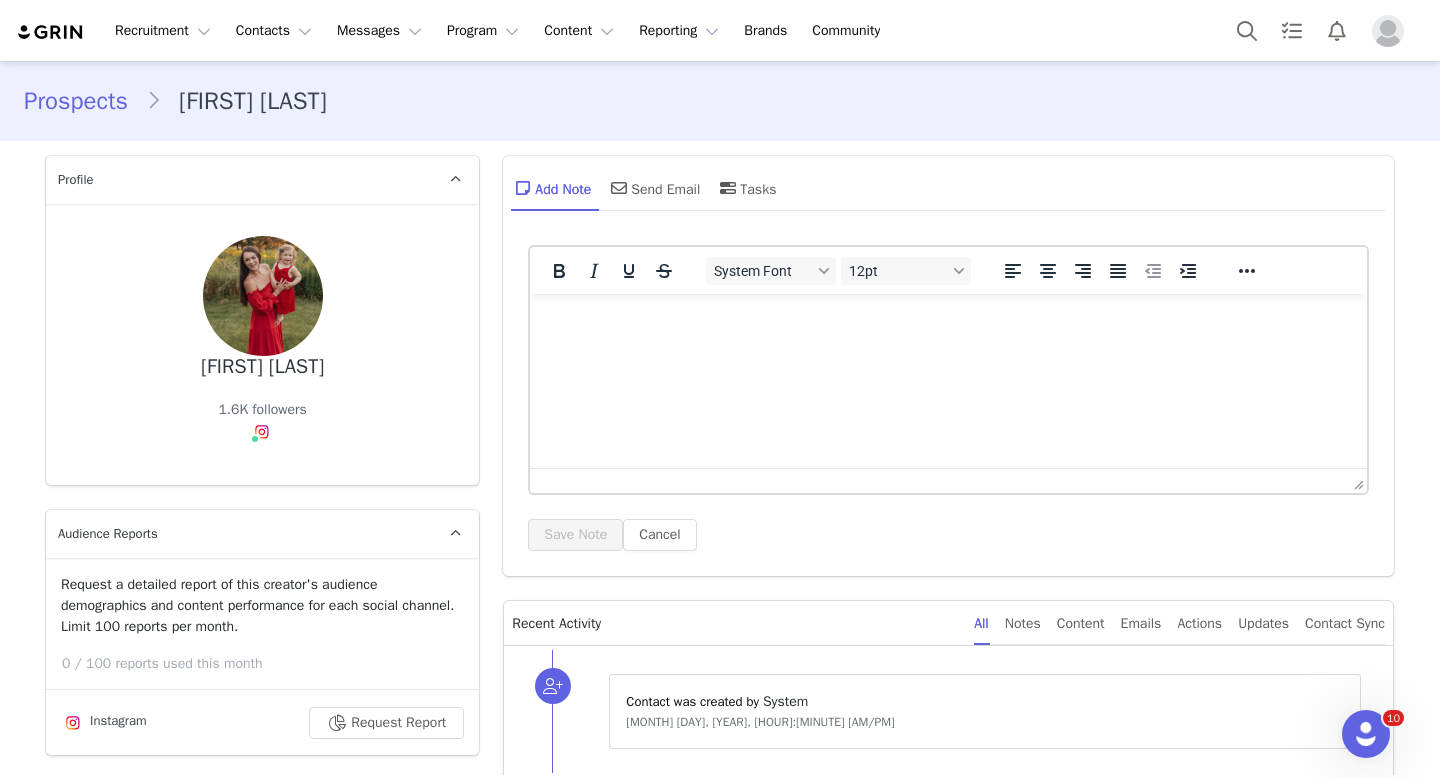 scroll, scrollTop: 0, scrollLeft: 0, axis: both 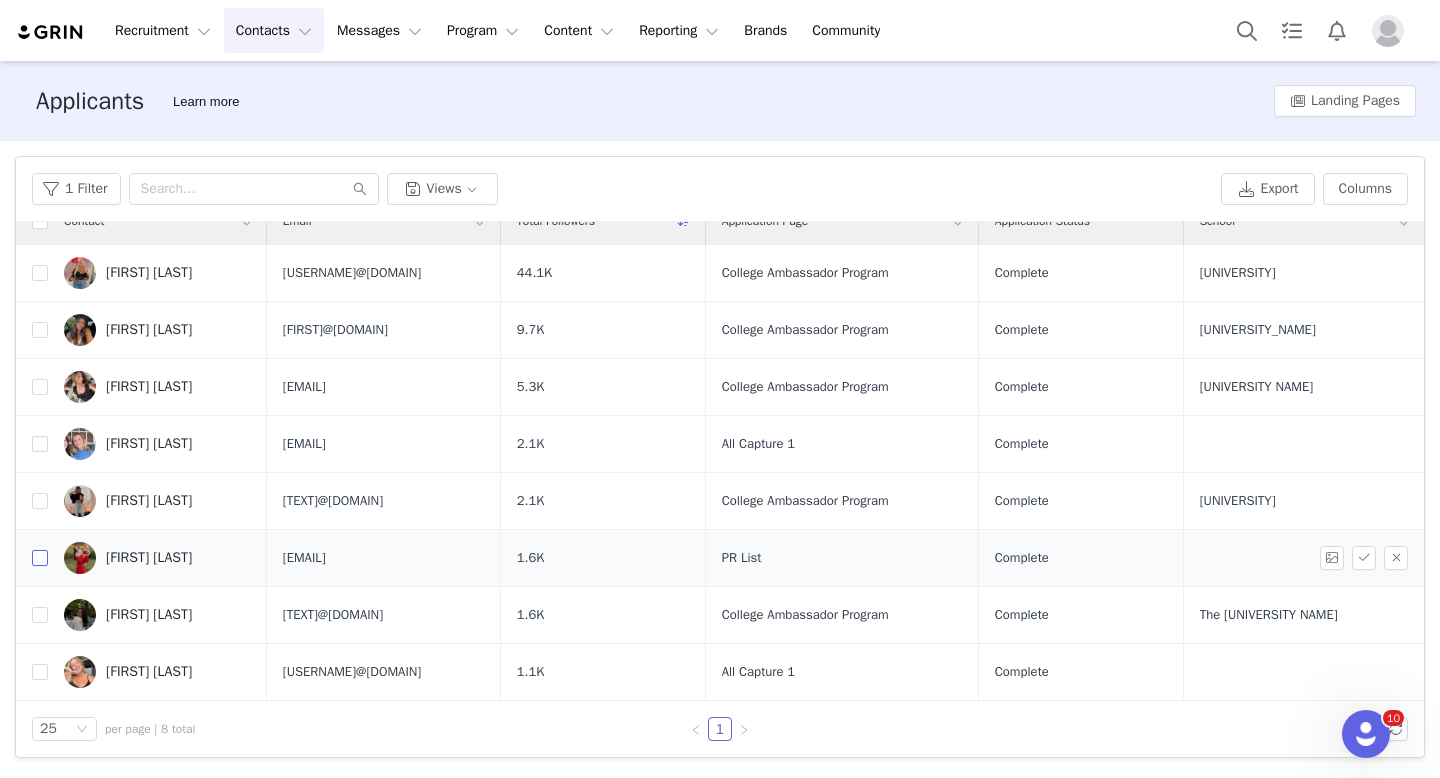 click at bounding box center (40, 558) 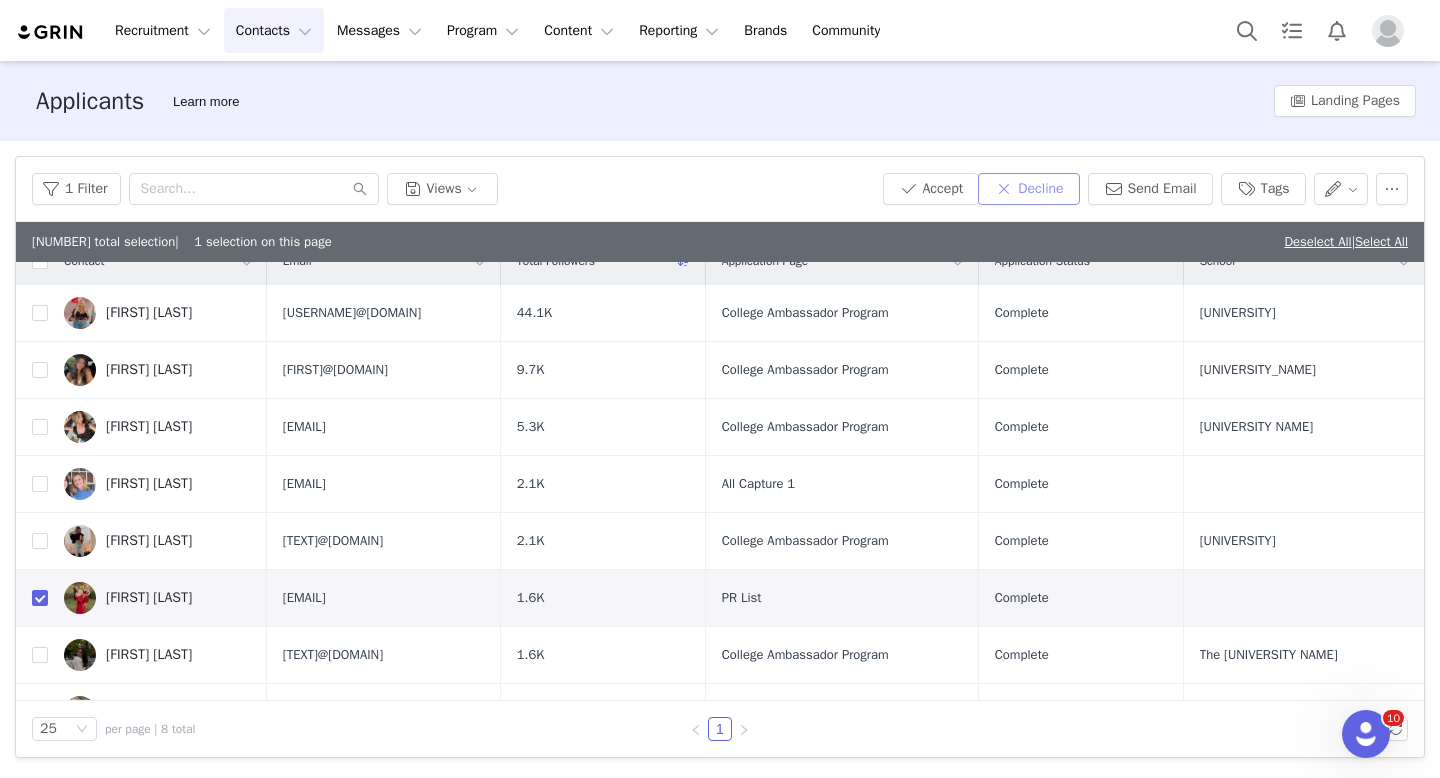 click on "Decline" at bounding box center (1028, 189) 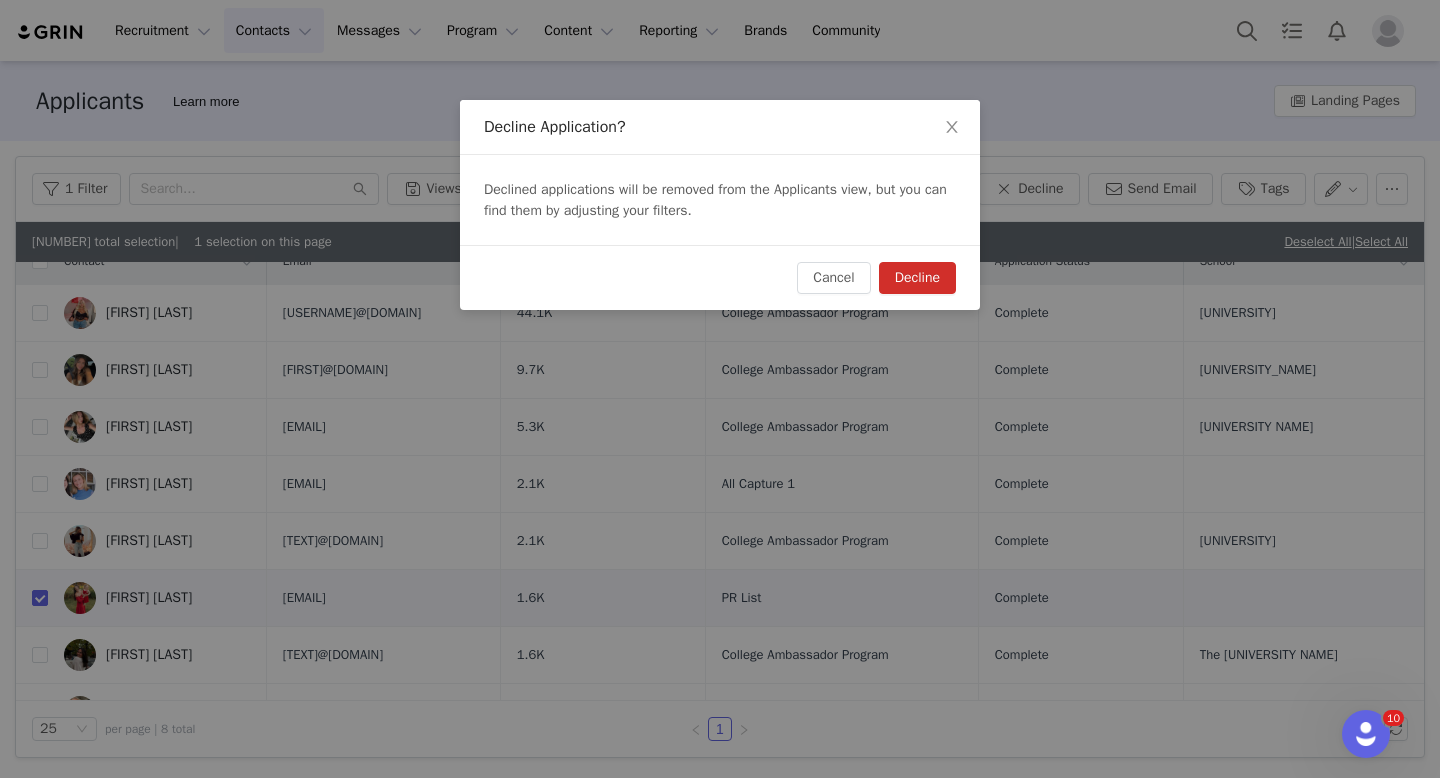 click on "Decline" at bounding box center (917, 278) 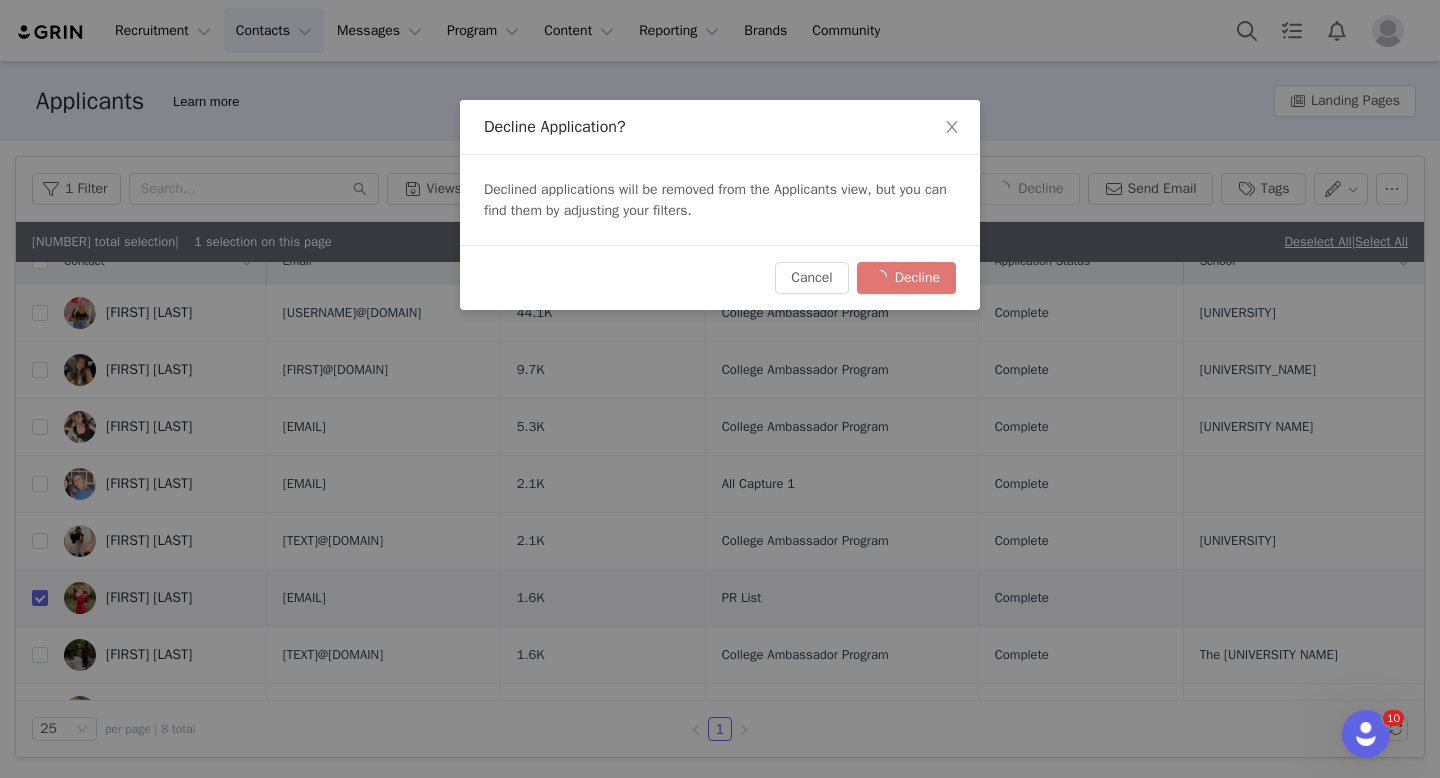 checkbox on "false" 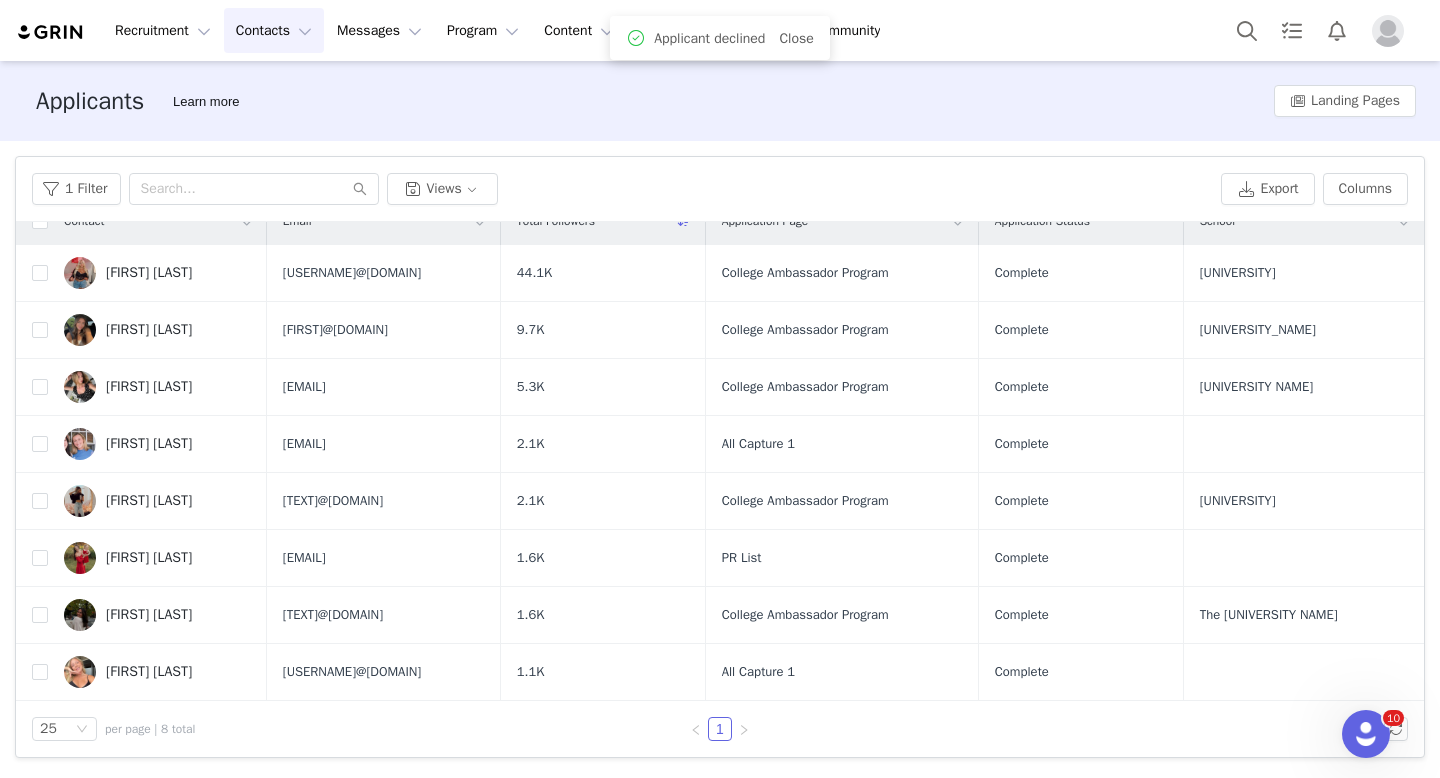scroll, scrollTop: 0, scrollLeft: 0, axis: both 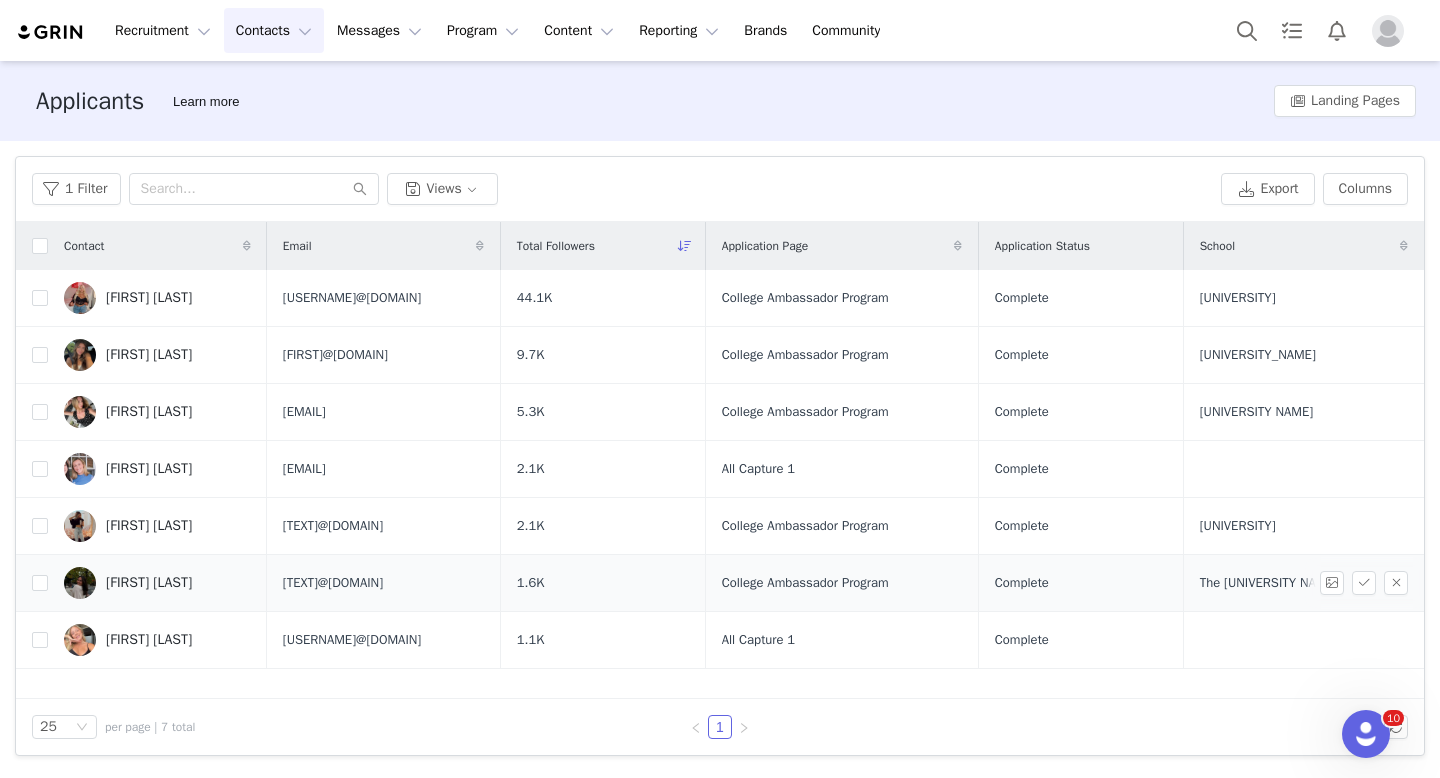 click on "Gabrielle Zebrowski" at bounding box center (149, 583) 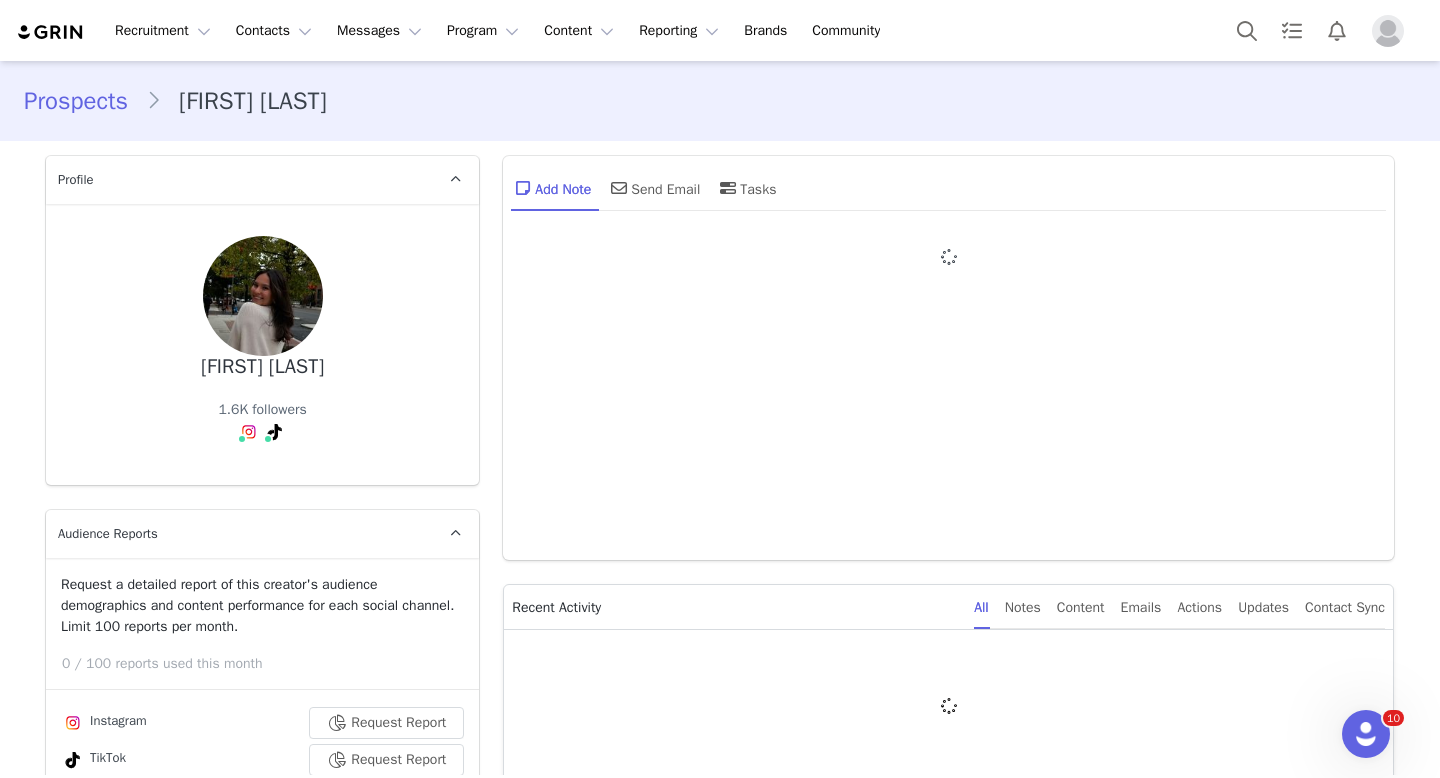 type on "+1 (United States)" 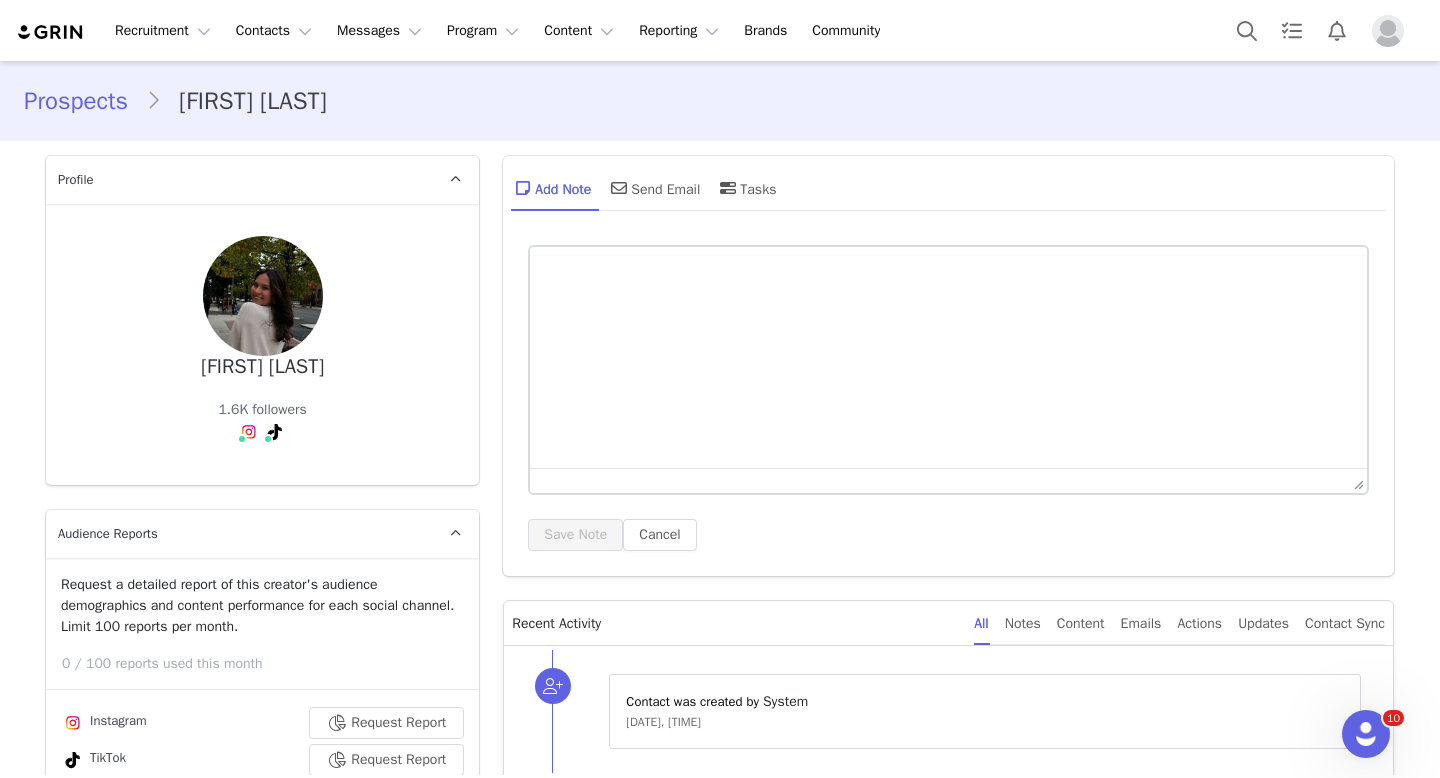 click at bounding box center [242, 439] 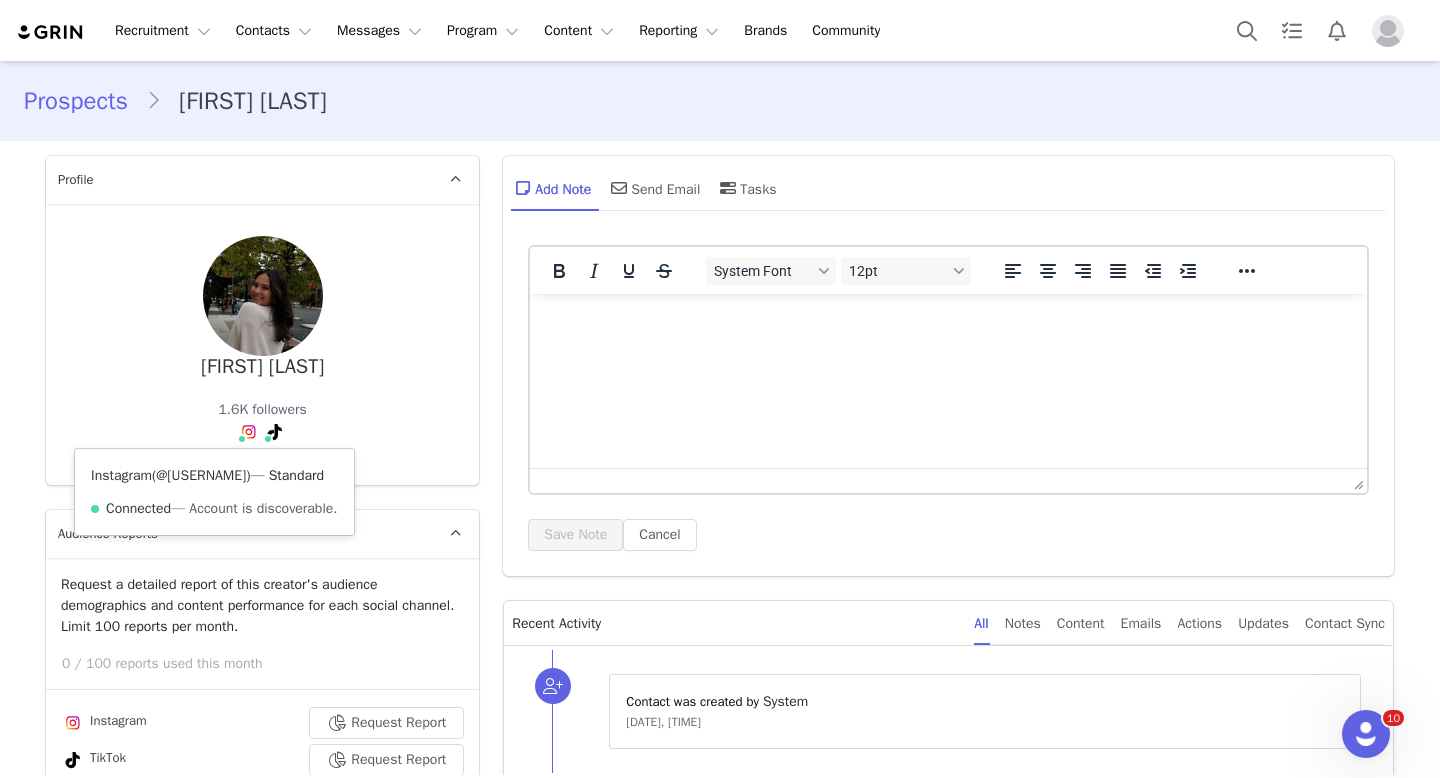 click on "@gabriellezebrowski_" at bounding box center [201, 475] 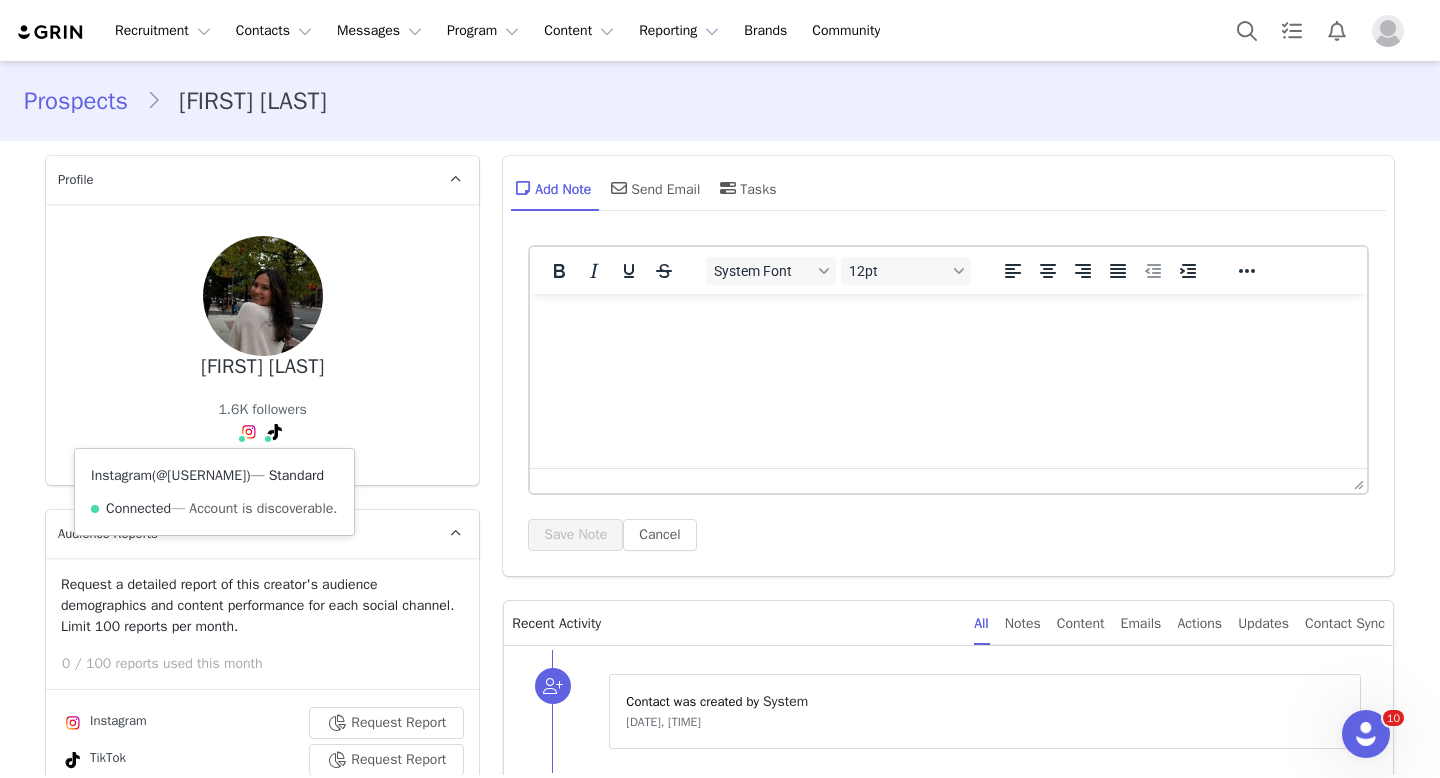 scroll, scrollTop: 0, scrollLeft: 0, axis: both 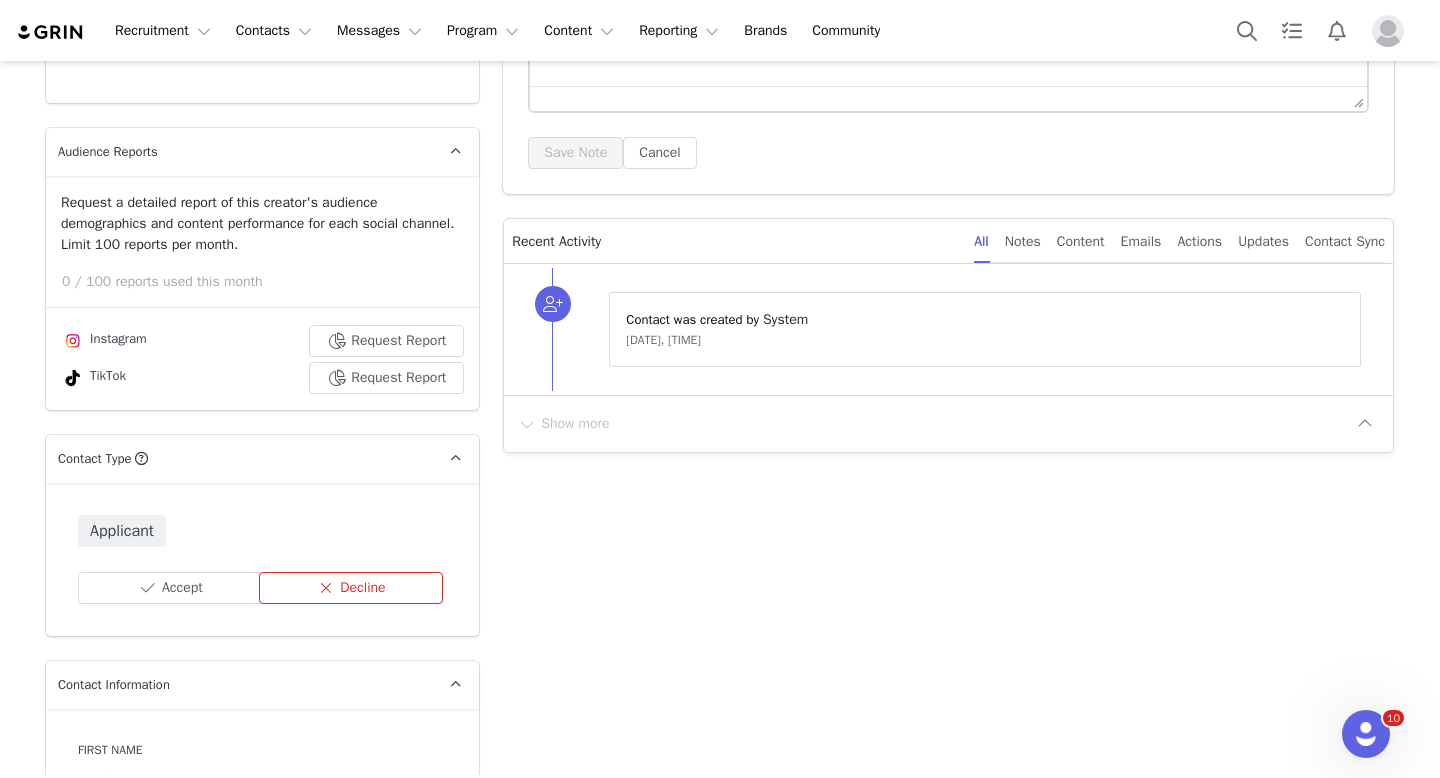 click on "Decline" at bounding box center (351, 588) 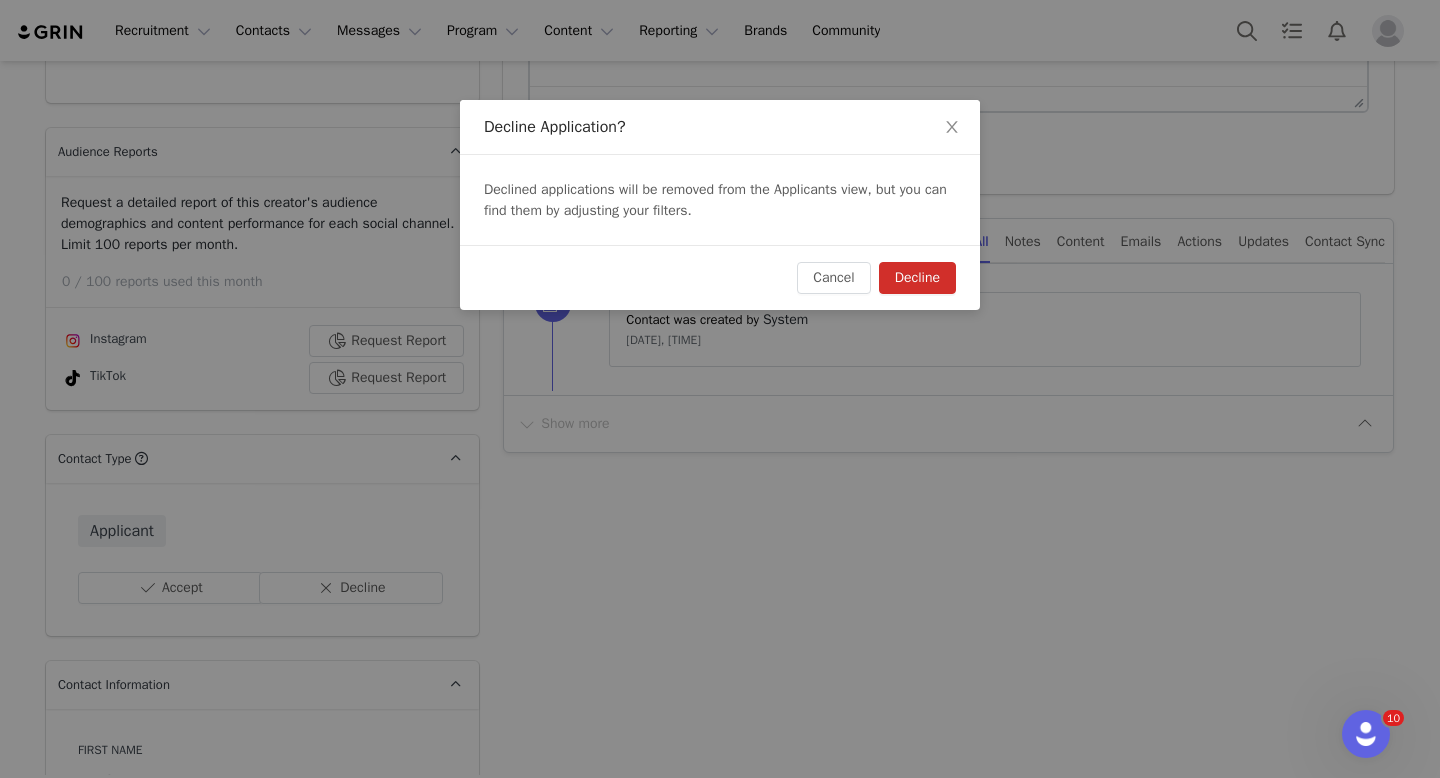 click on "Decline" at bounding box center [917, 278] 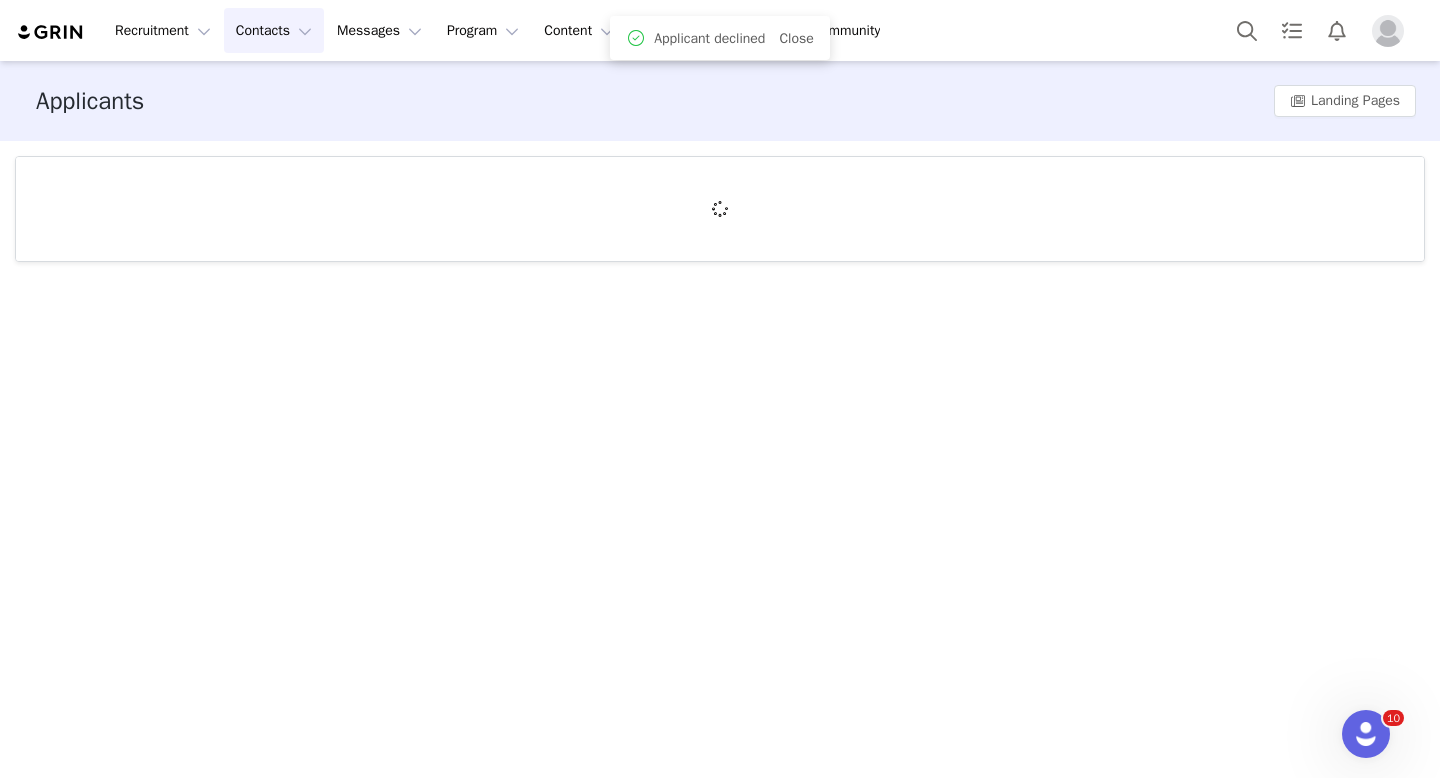 scroll, scrollTop: 0, scrollLeft: 0, axis: both 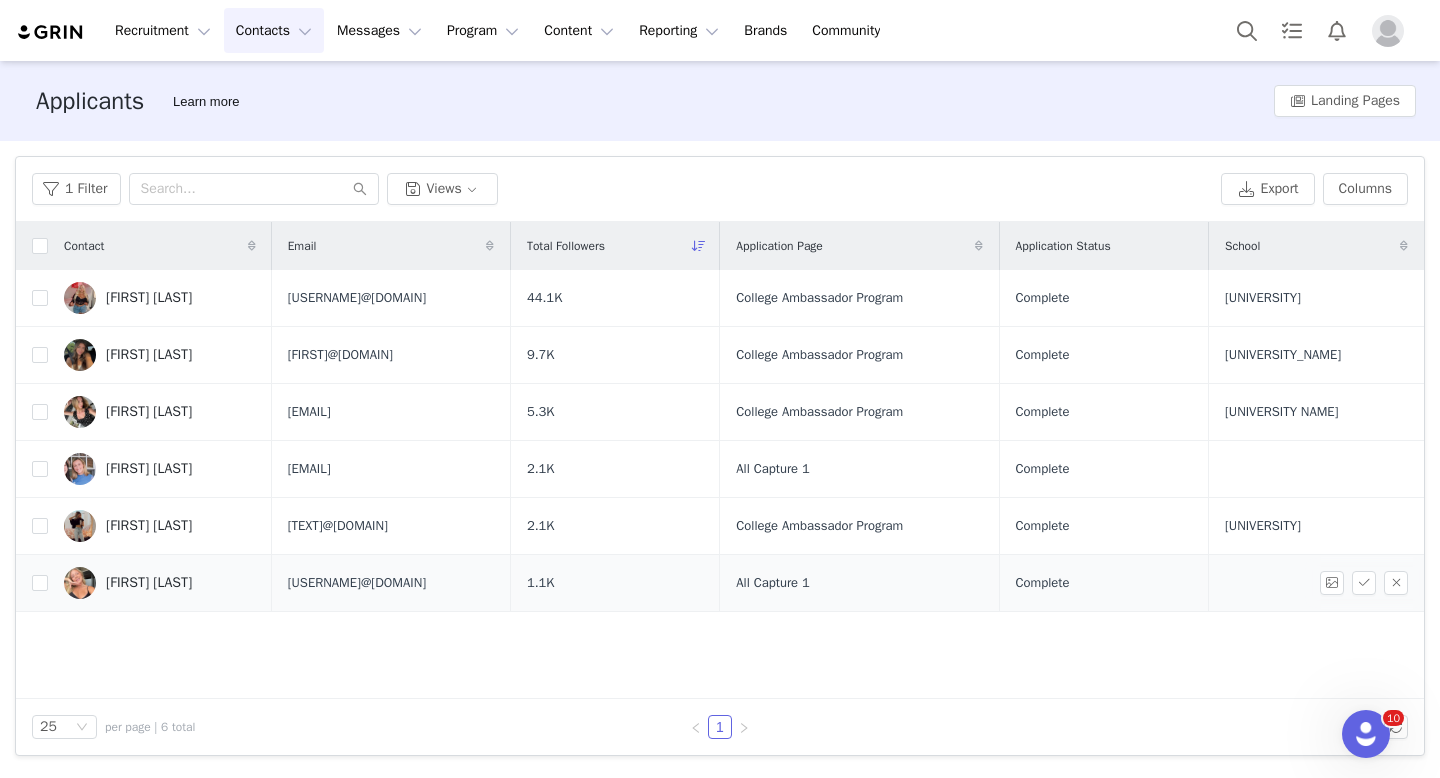 click on "Mia Trevino" at bounding box center (149, 583) 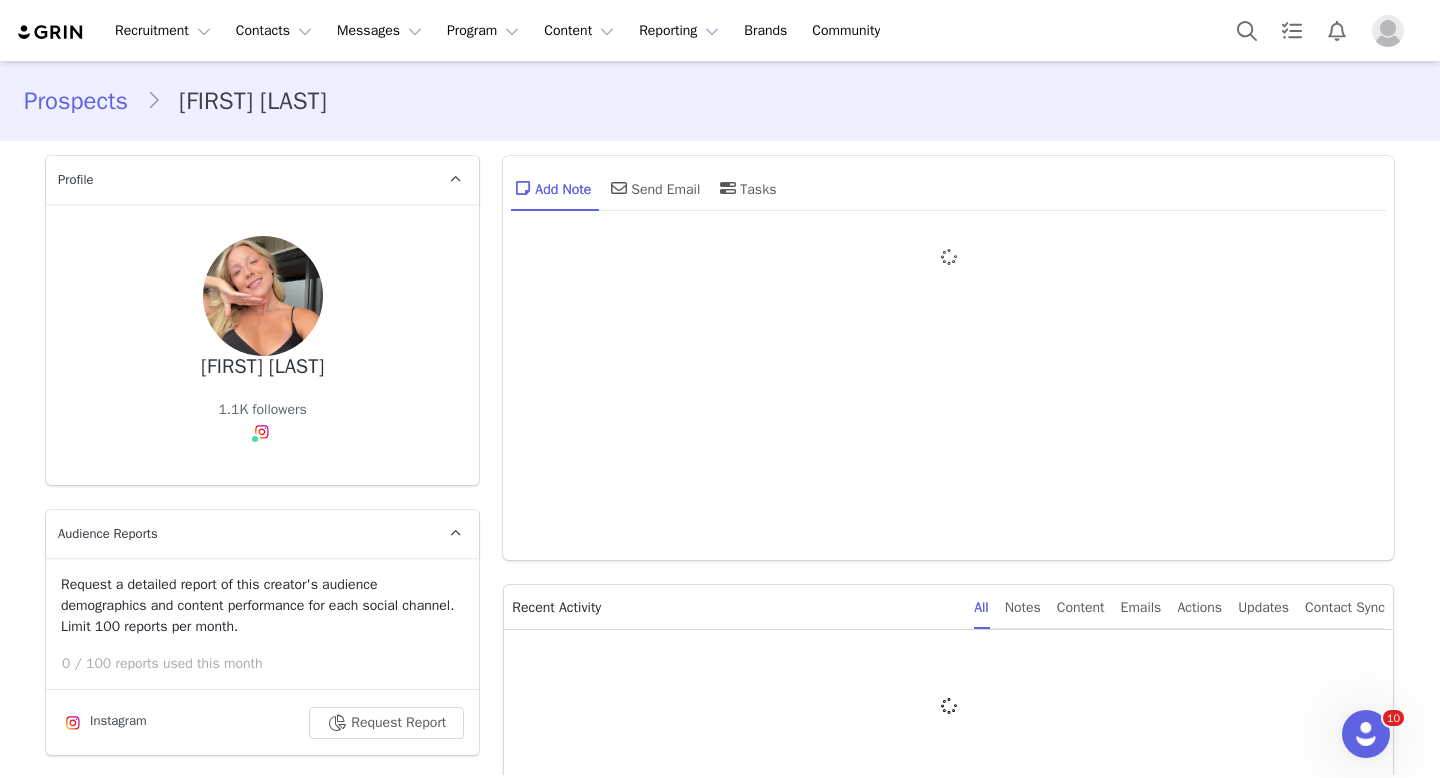 click at bounding box center [262, 432] 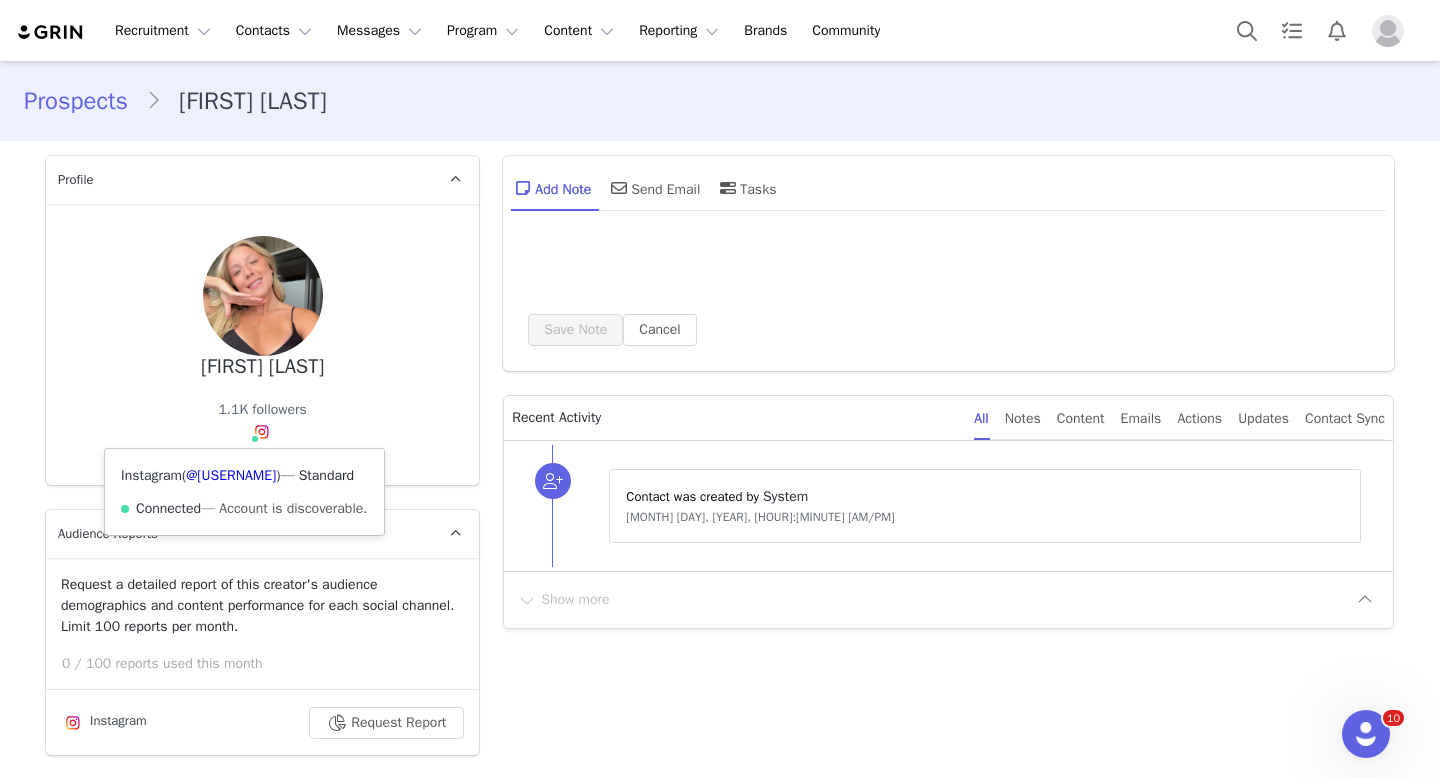 click on "Instagram  (   @_miaavictoriaa   )   — Standard  Connected  — Account is discoverable." at bounding box center (244, 492) 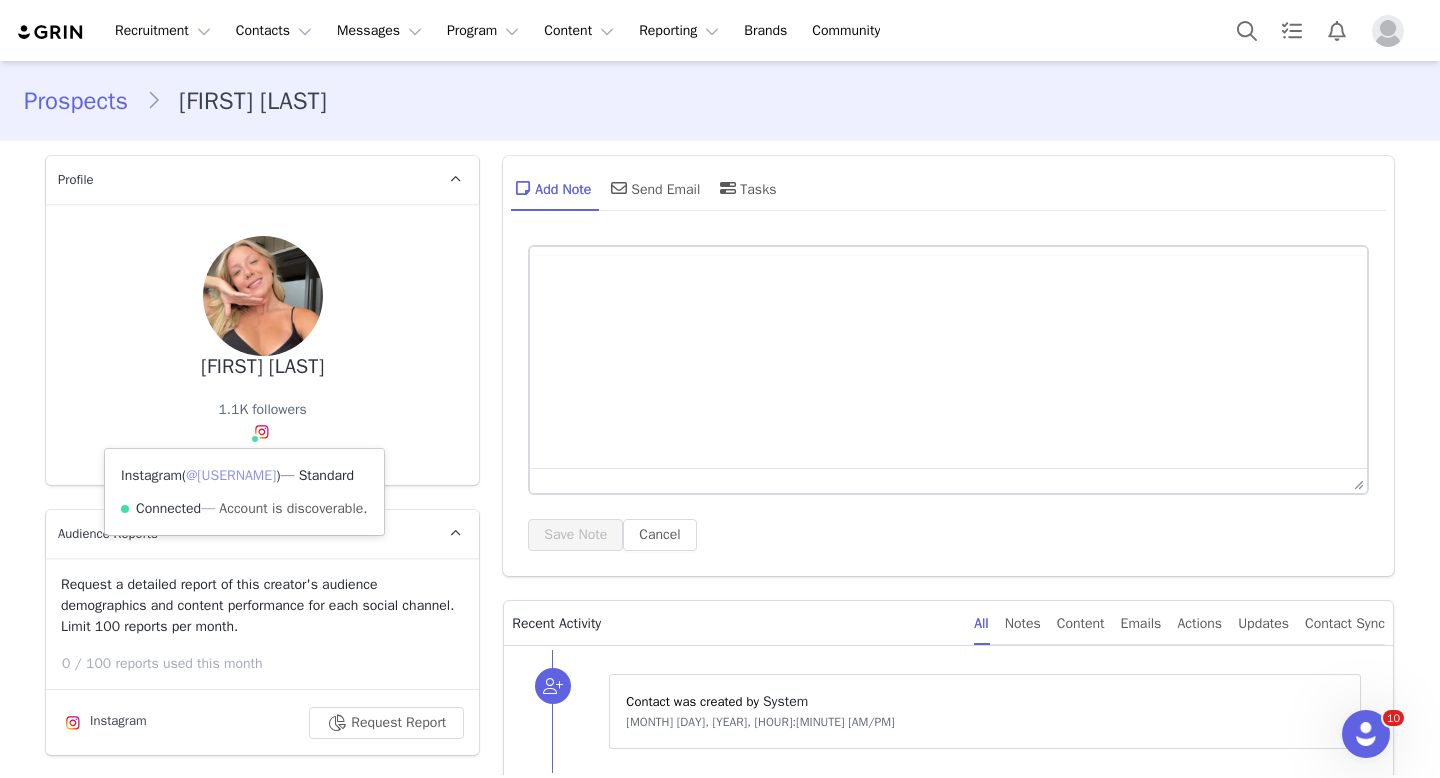 click on "@_miaavictoriaa" at bounding box center (231, 475) 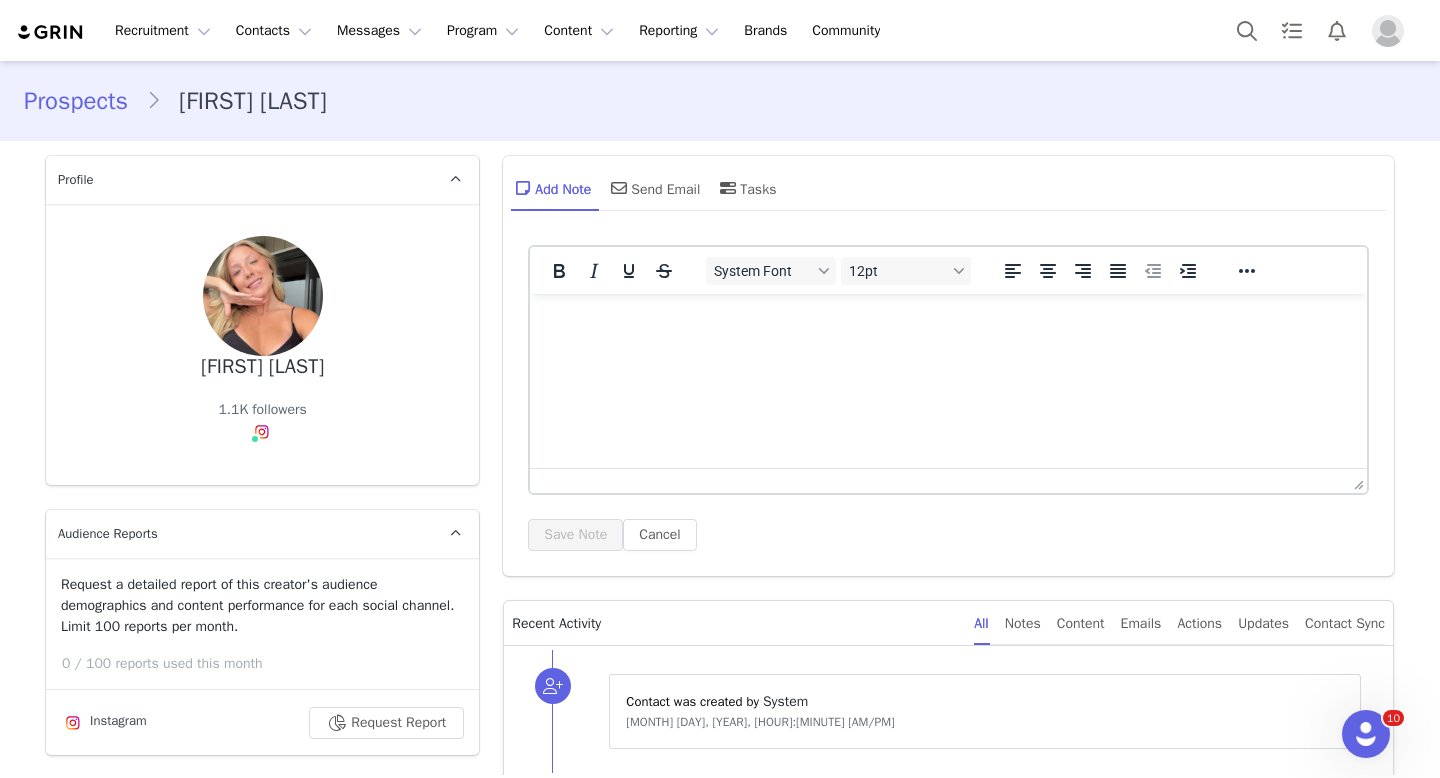 scroll, scrollTop: 0, scrollLeft: 0, axis: both 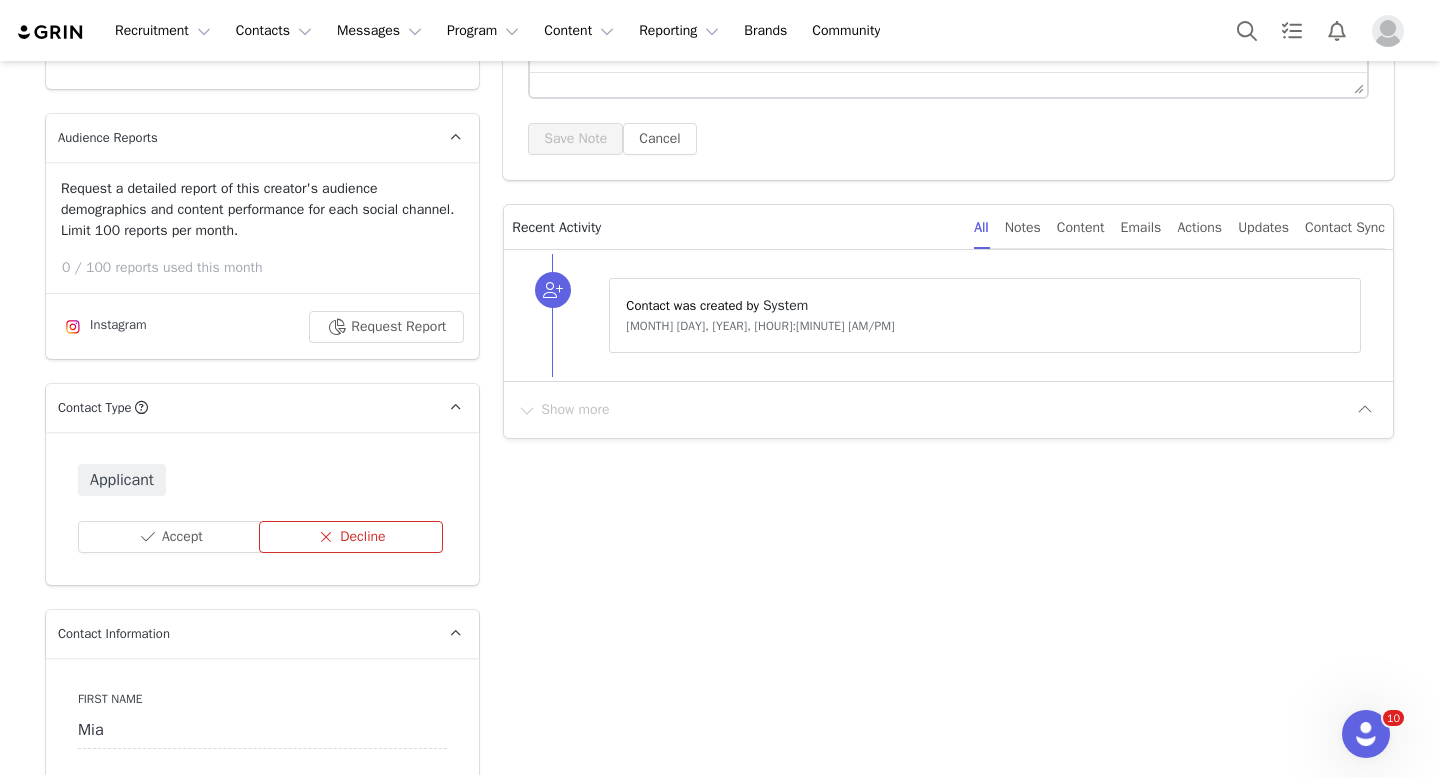 click on "Decline" at bounding box center (351, 537) 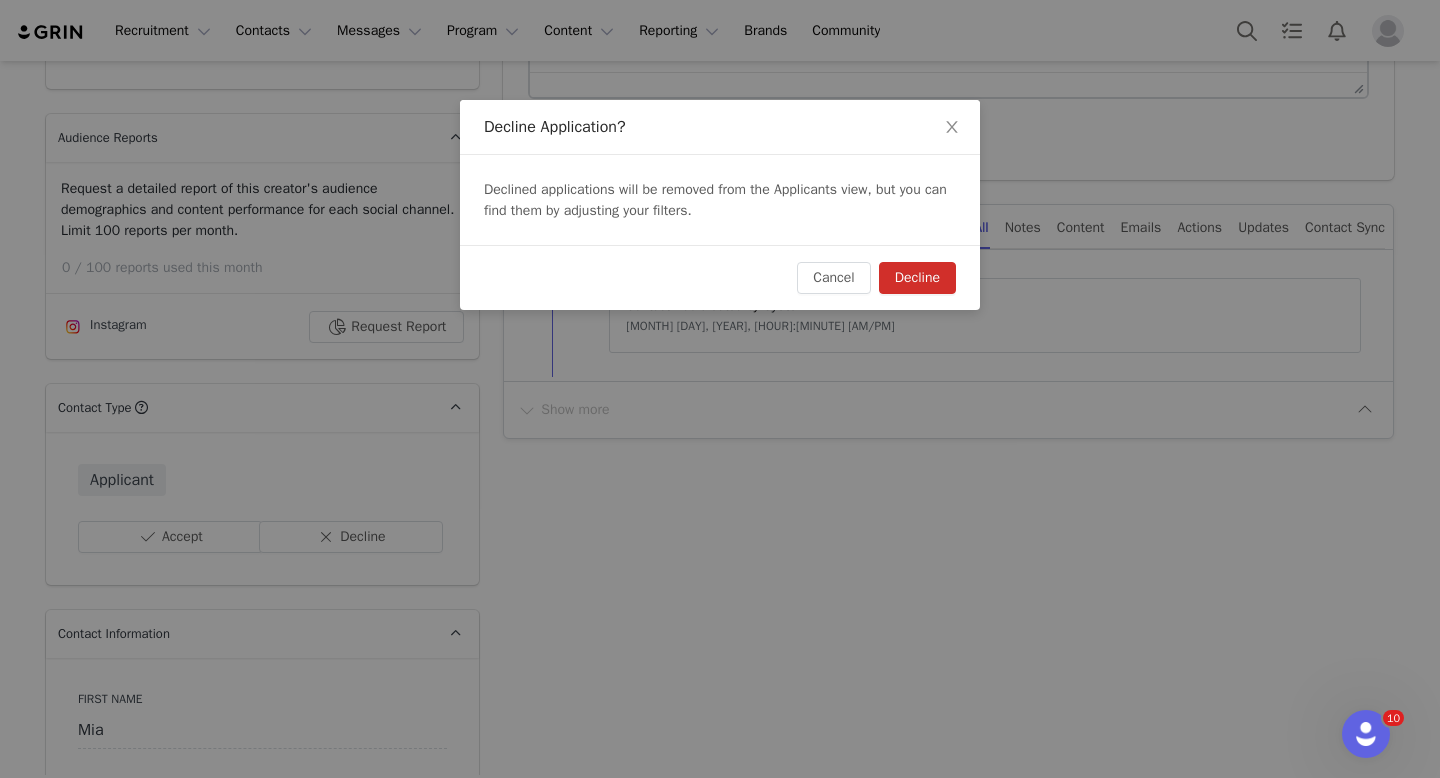 click on "Decline" at bounding box center [917, 278] 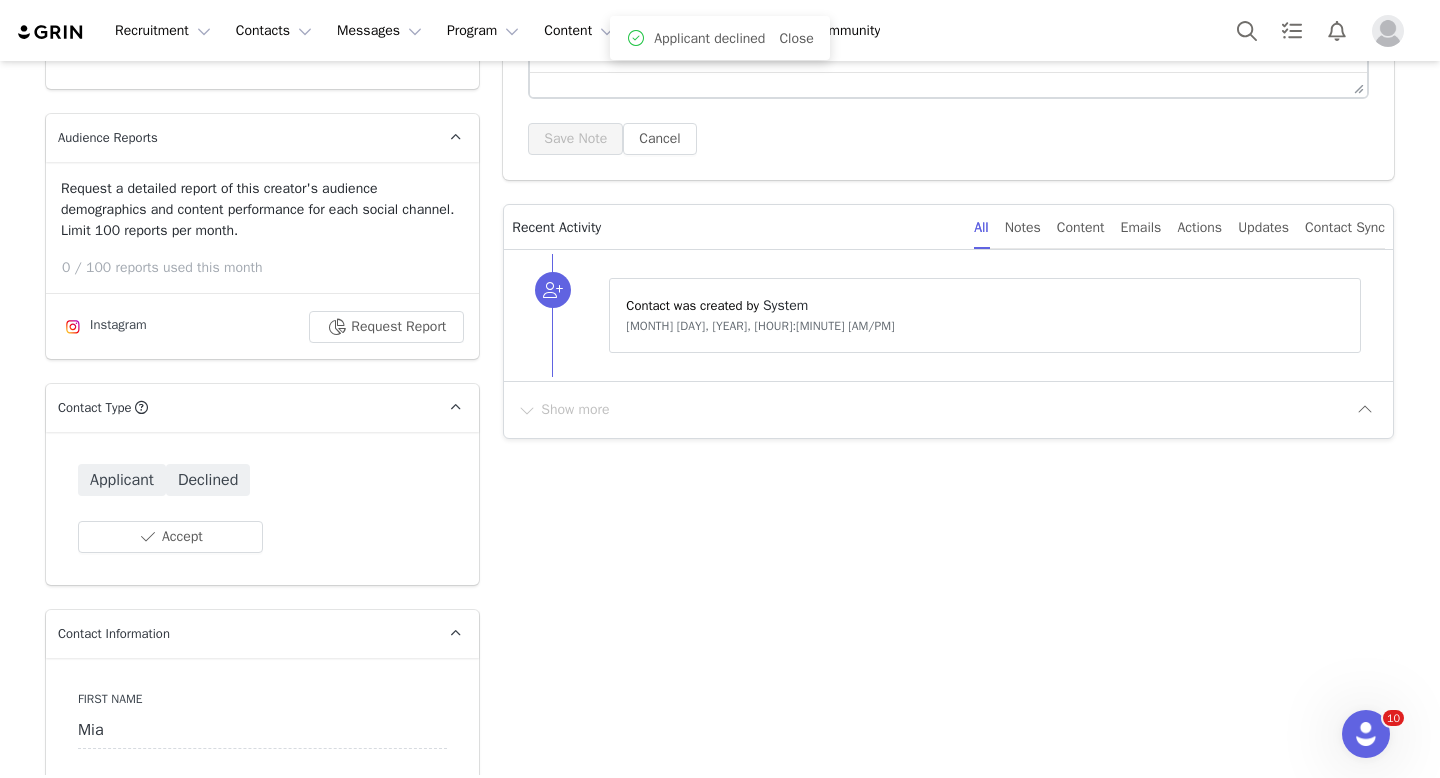 scroll, scrollTop: 0, scrollLeft: 0, axis: both 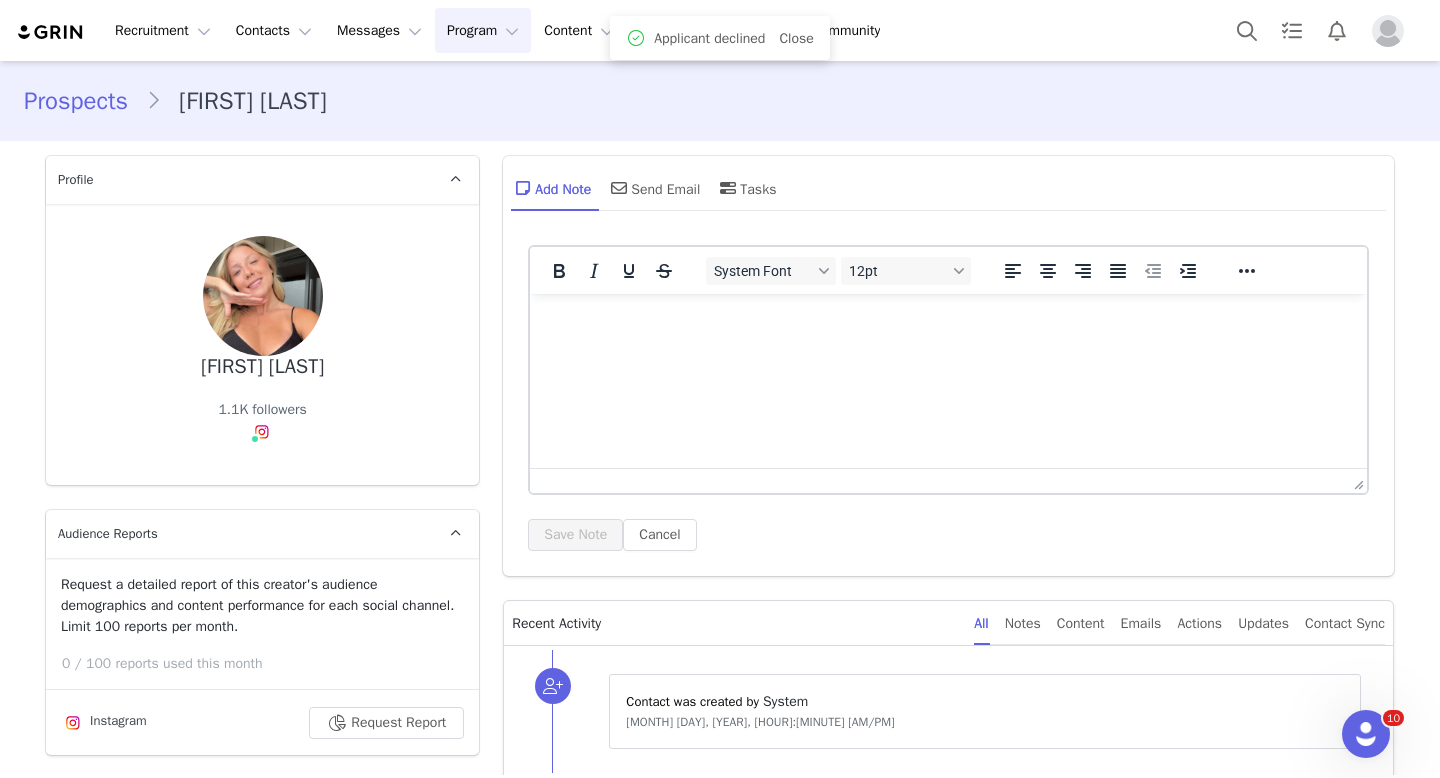 click on "Program Program" at bounding box center (483, 30) 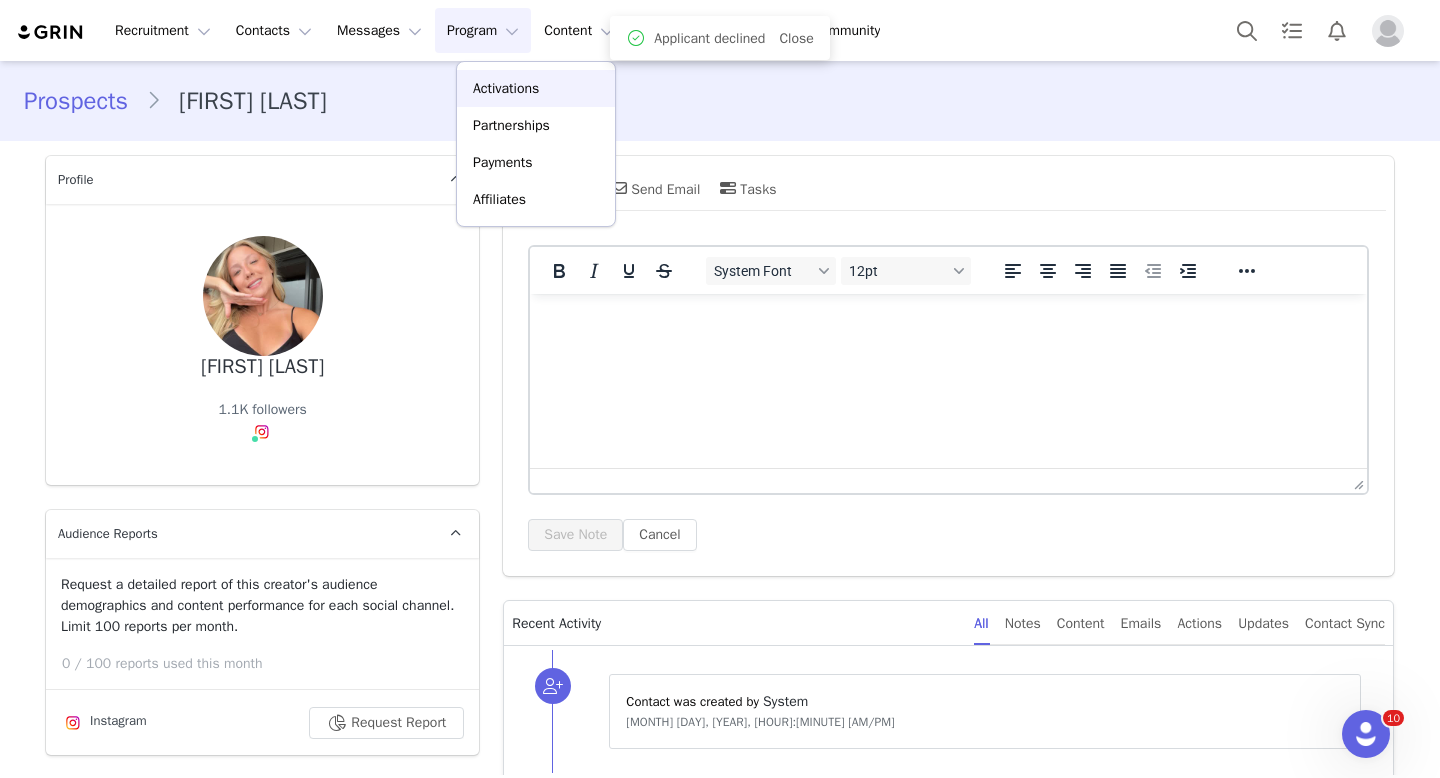 click on "Activations" at bounding box center (506, 88) 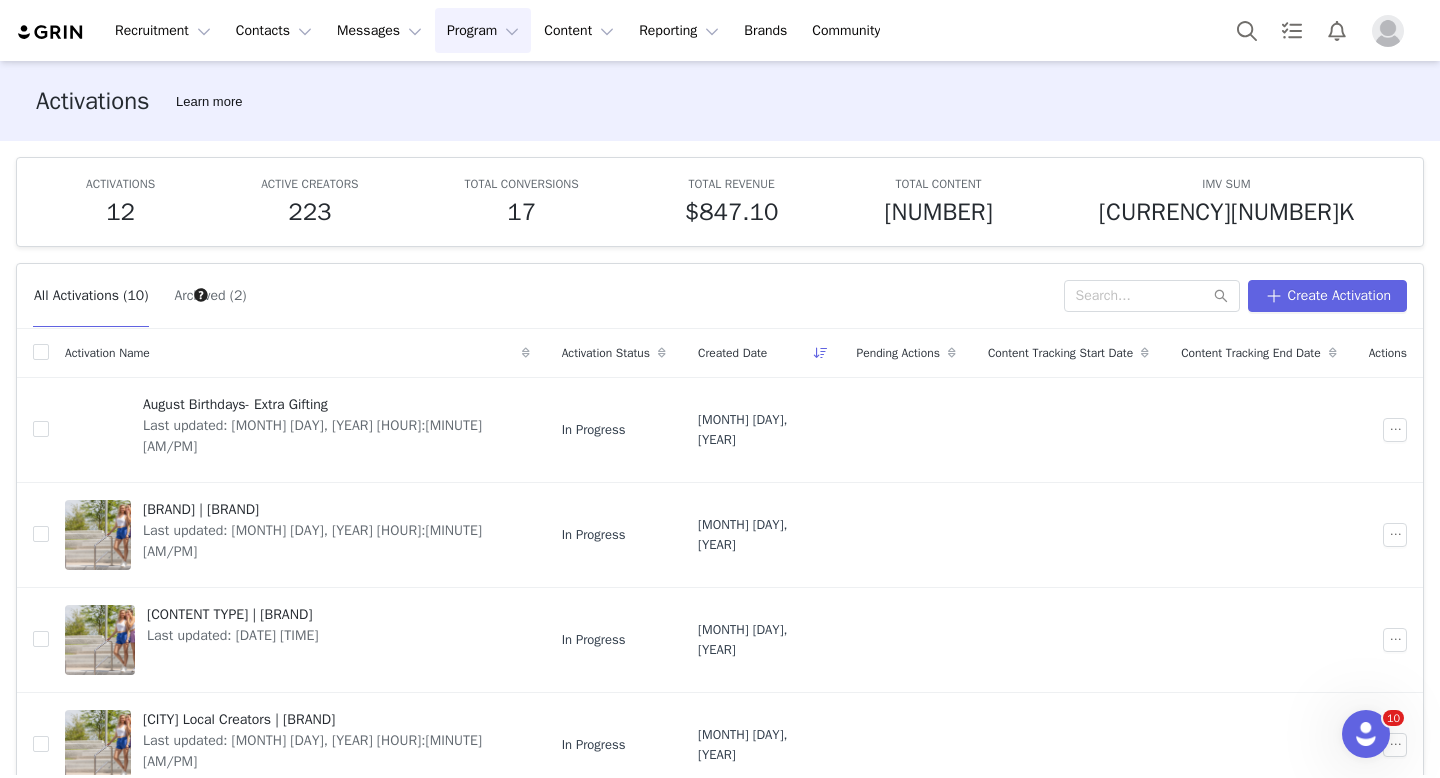 scroll, scrollTop: 620, scrollLeft: 0, axis: vertical 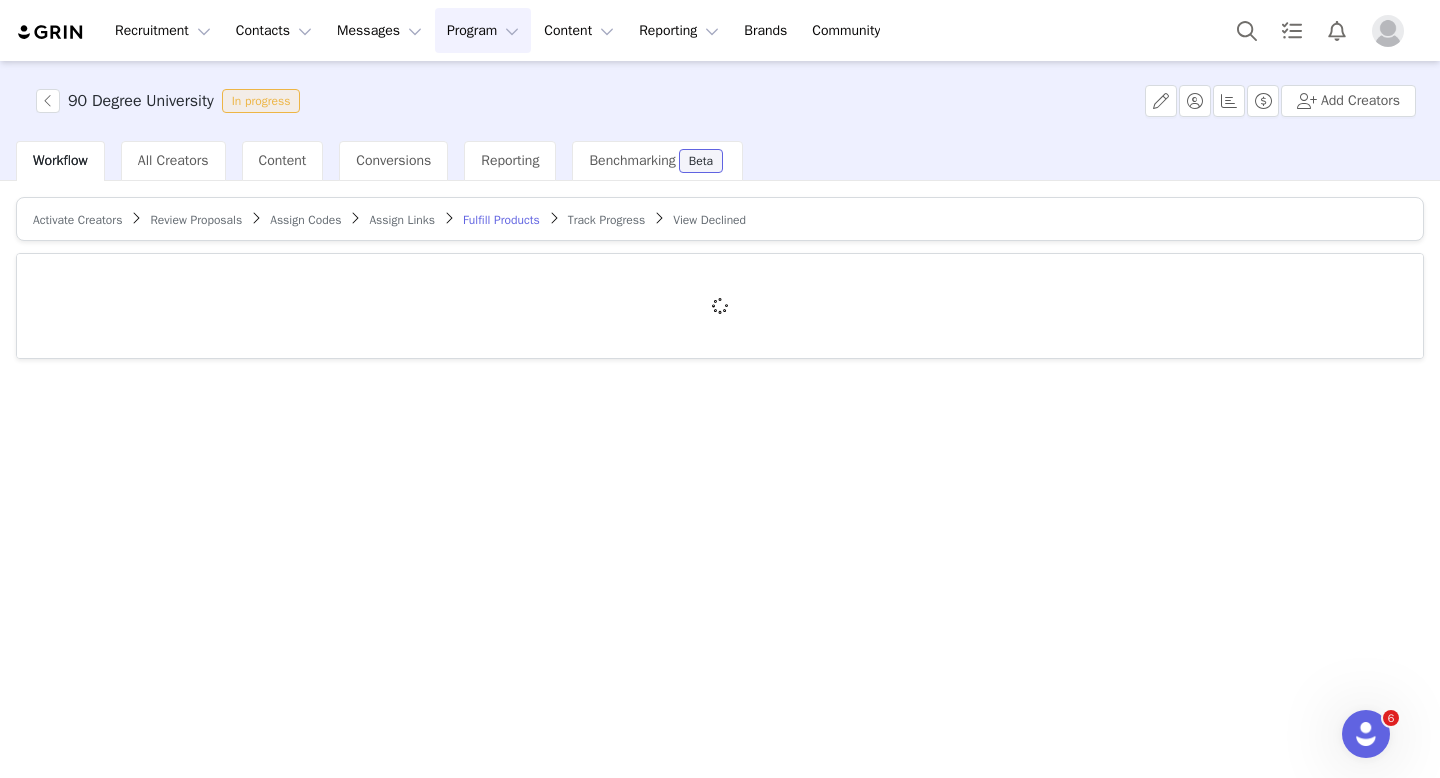 click on "Activate Creators Review Proposals Assign Codes Assign Links Fulfill Products Track Progress View Declined" at bounding box center (720, 219) 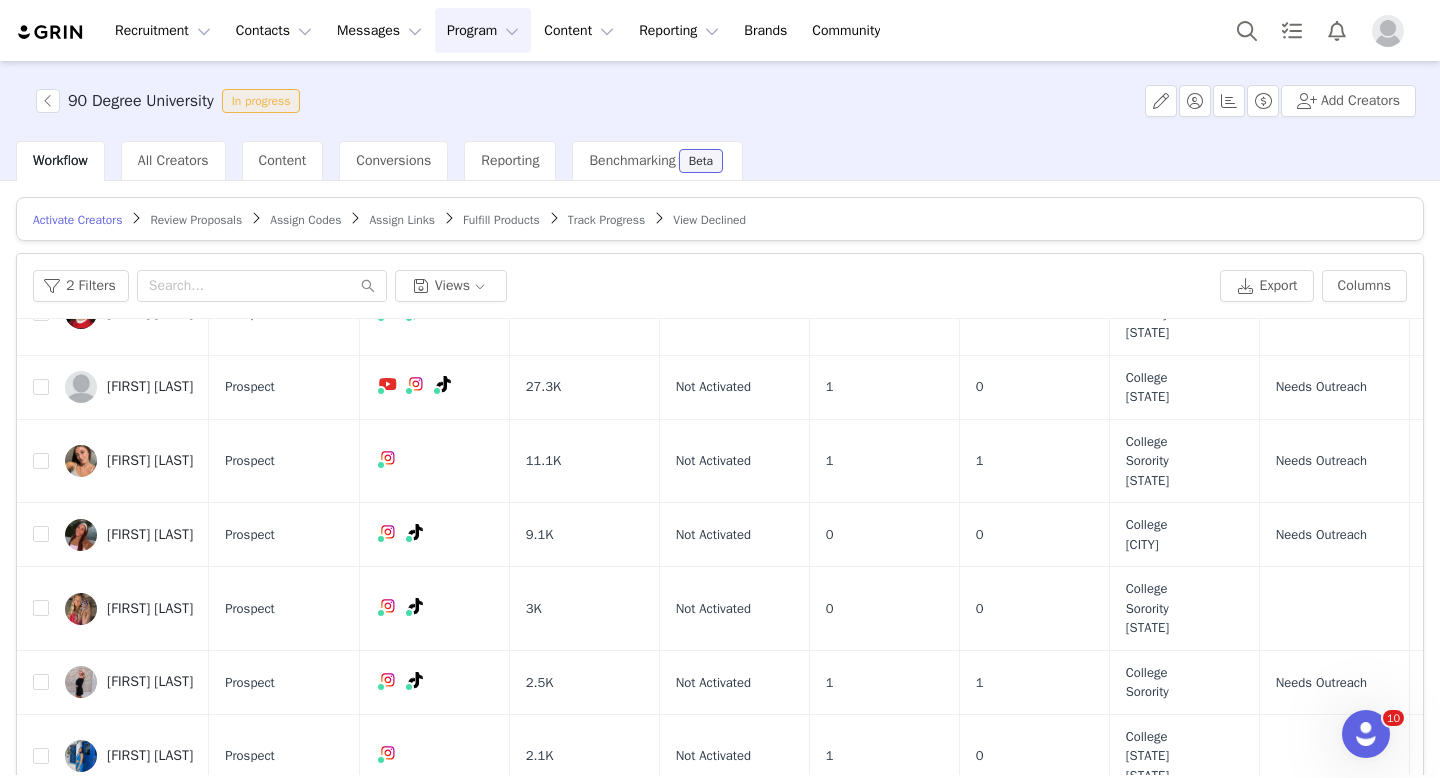 scroll, scrollTop: 398, scrollLeft: 0, axis: vertical 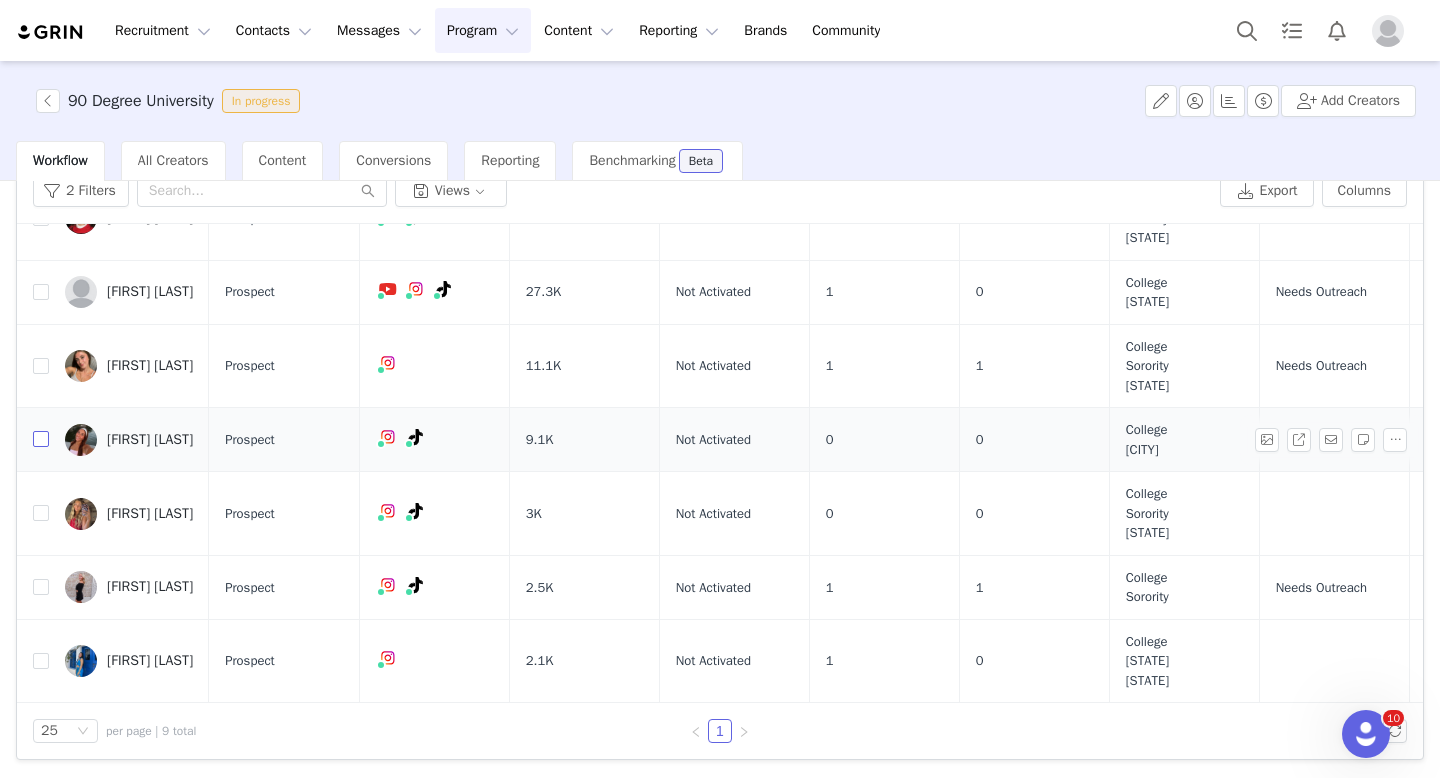 click at bounding box center [41, 439] 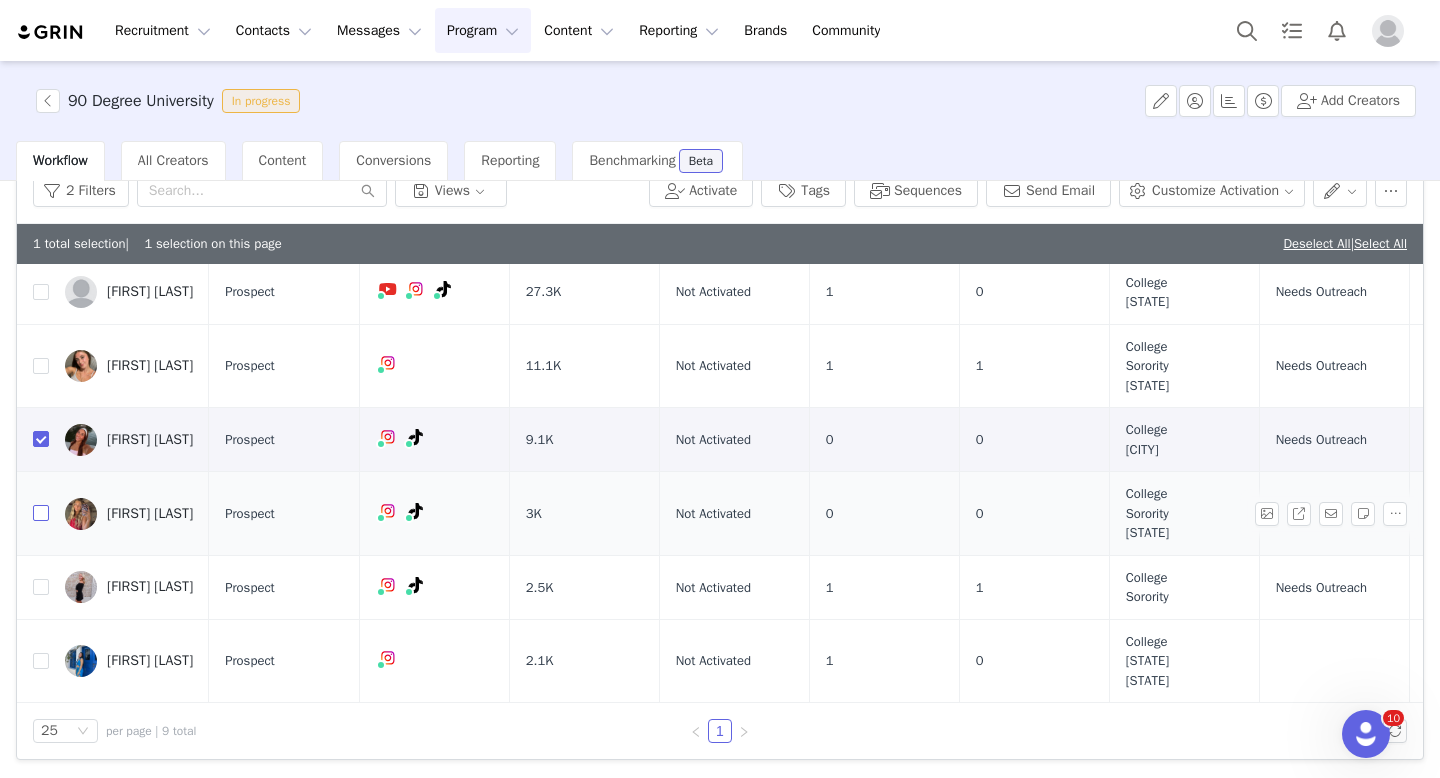 click at bounding box center (41, 513) 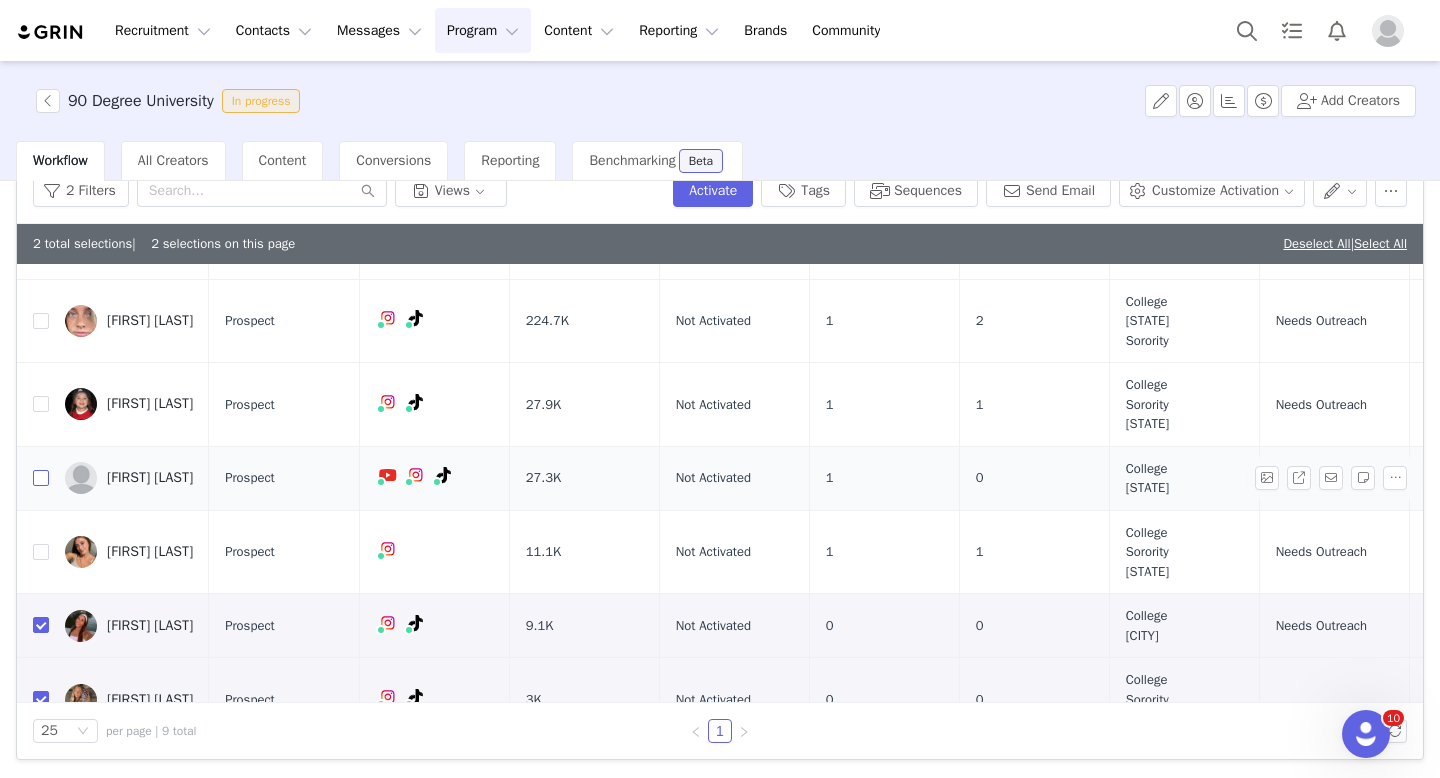 scroll, scrollTop: 0, scrollLeft: 0, axis: both 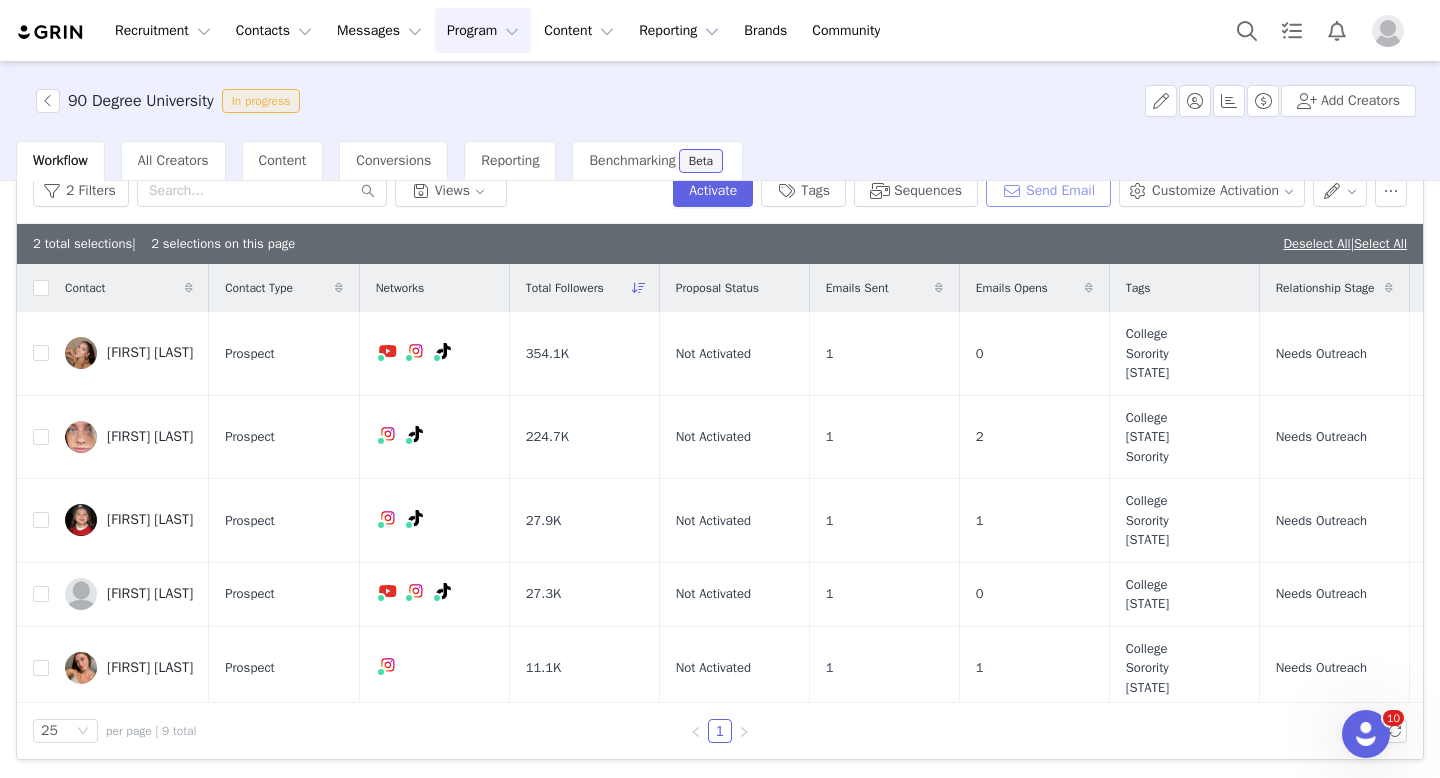 click on "Send Email" at bounding box center (1048, 191) 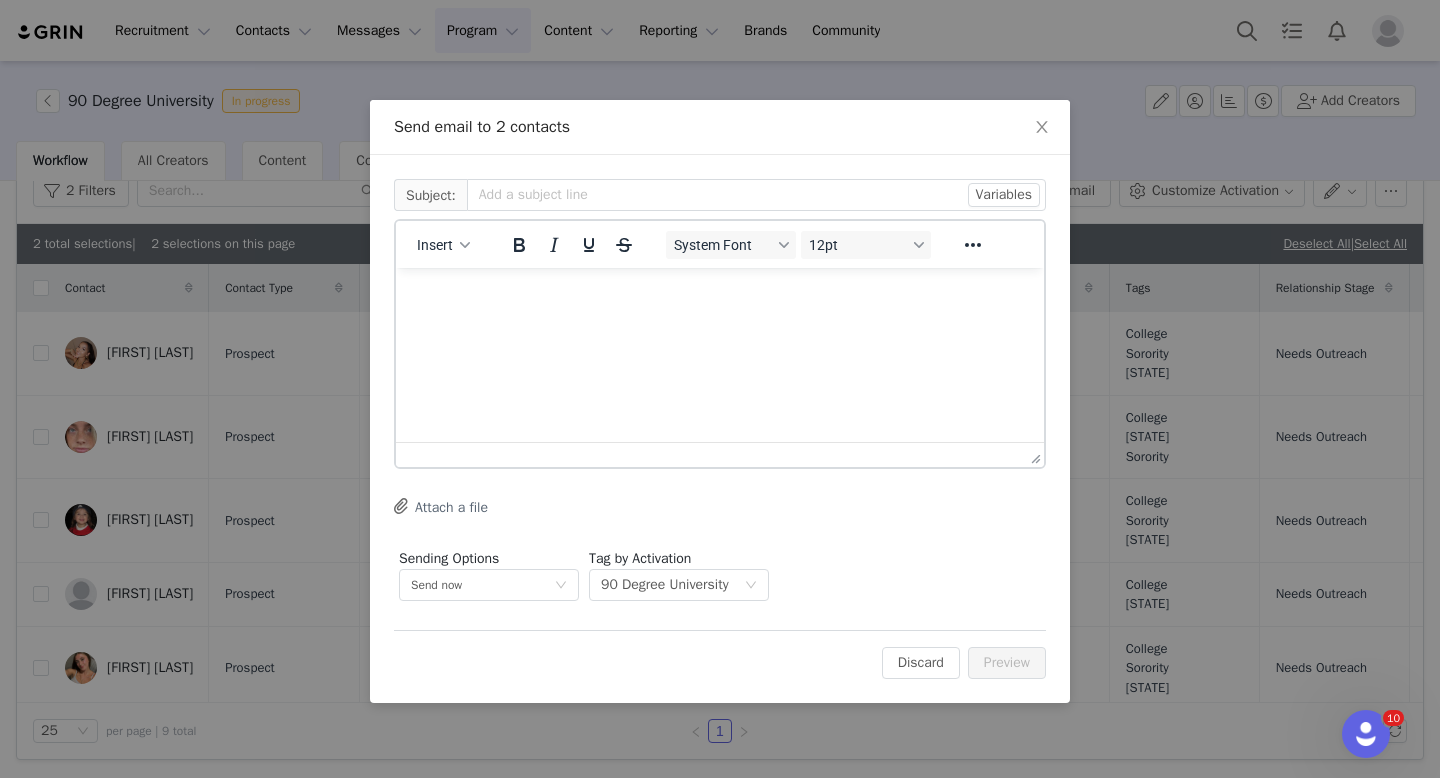 scroll, scrollTop: 0, scrollLeft: 0, axis: both 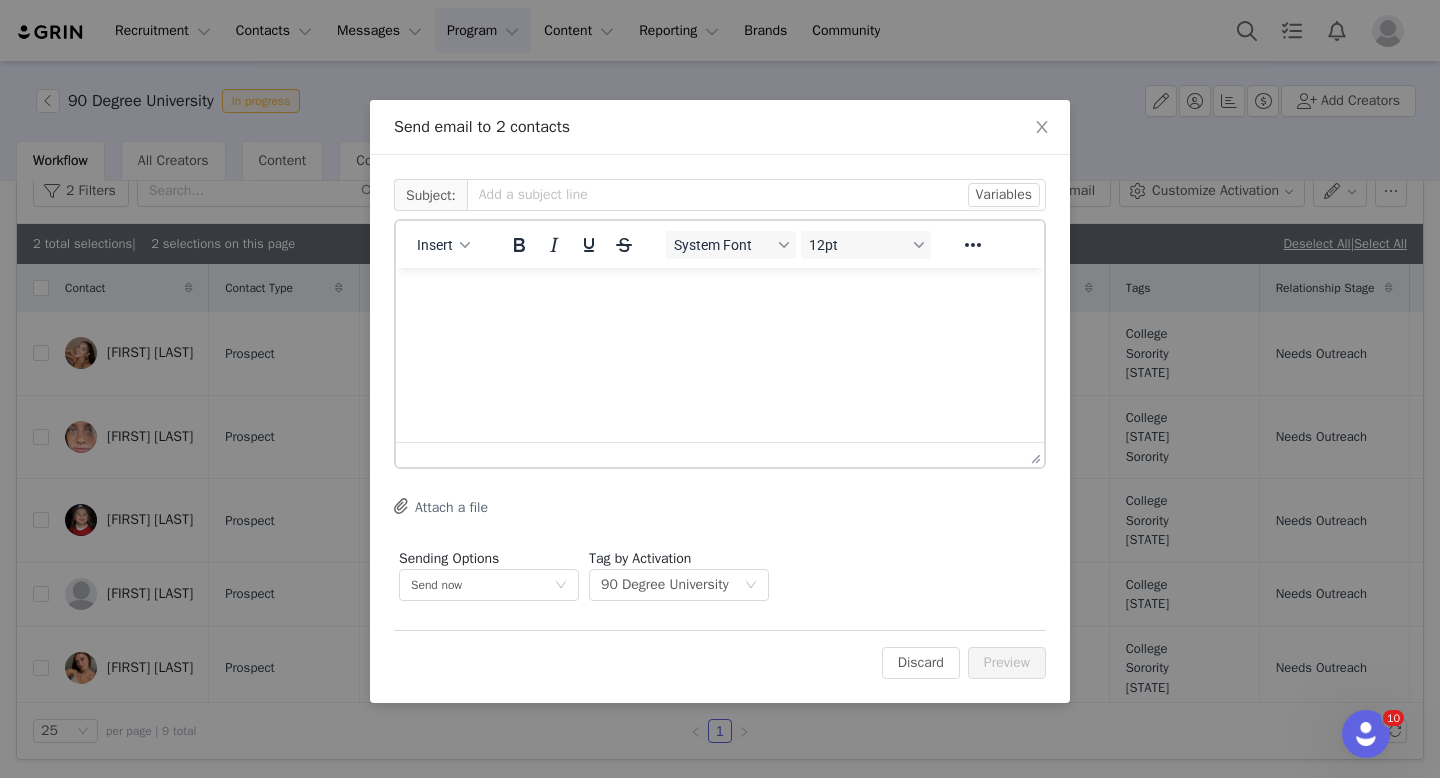 click on "Insert System Font 12pt To open the popup, press Shift+Enter To open the popup, press Shift+Enter To open the popup, press Shift+Enter To open the popup, press Shift+Enter" at bounding box center (720, 244) 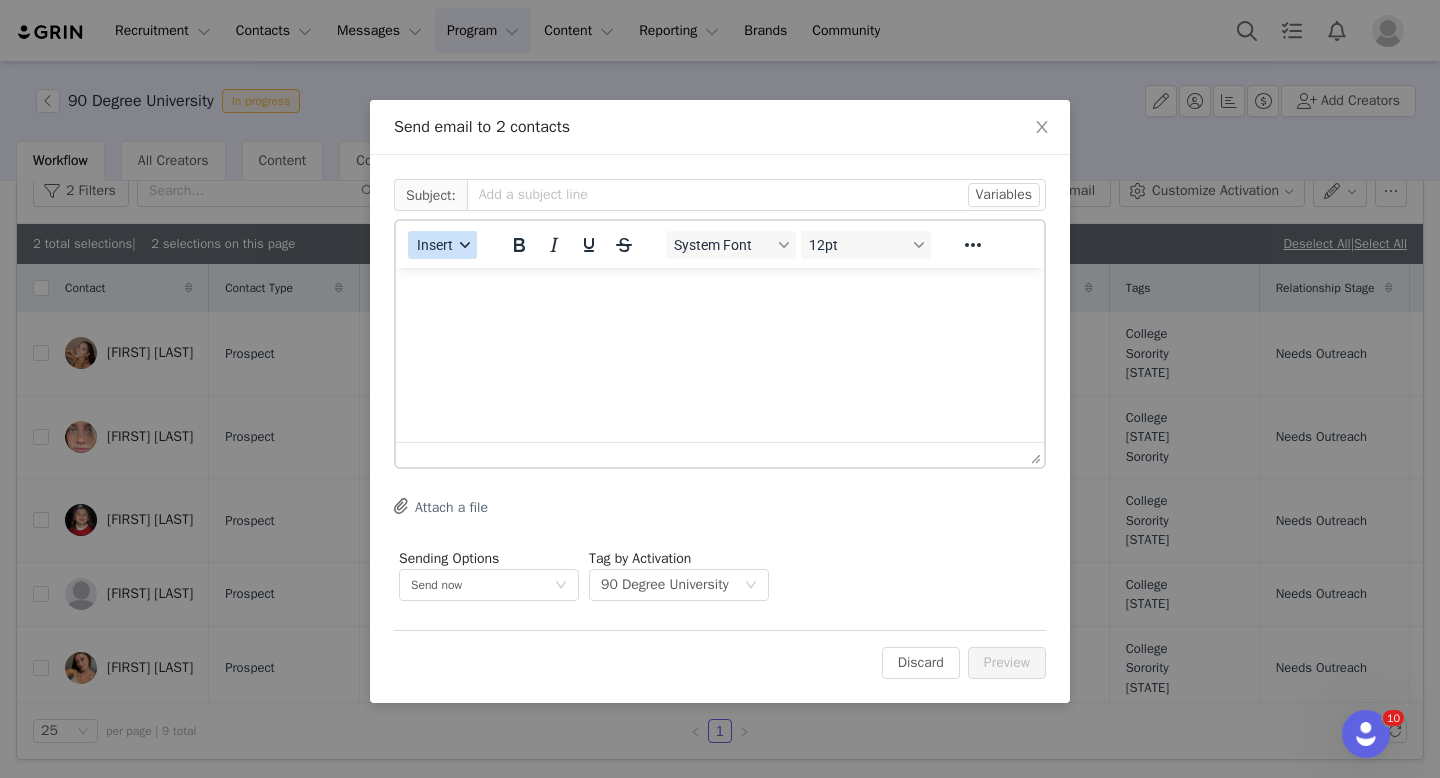 click at bounding box center [465, 245] 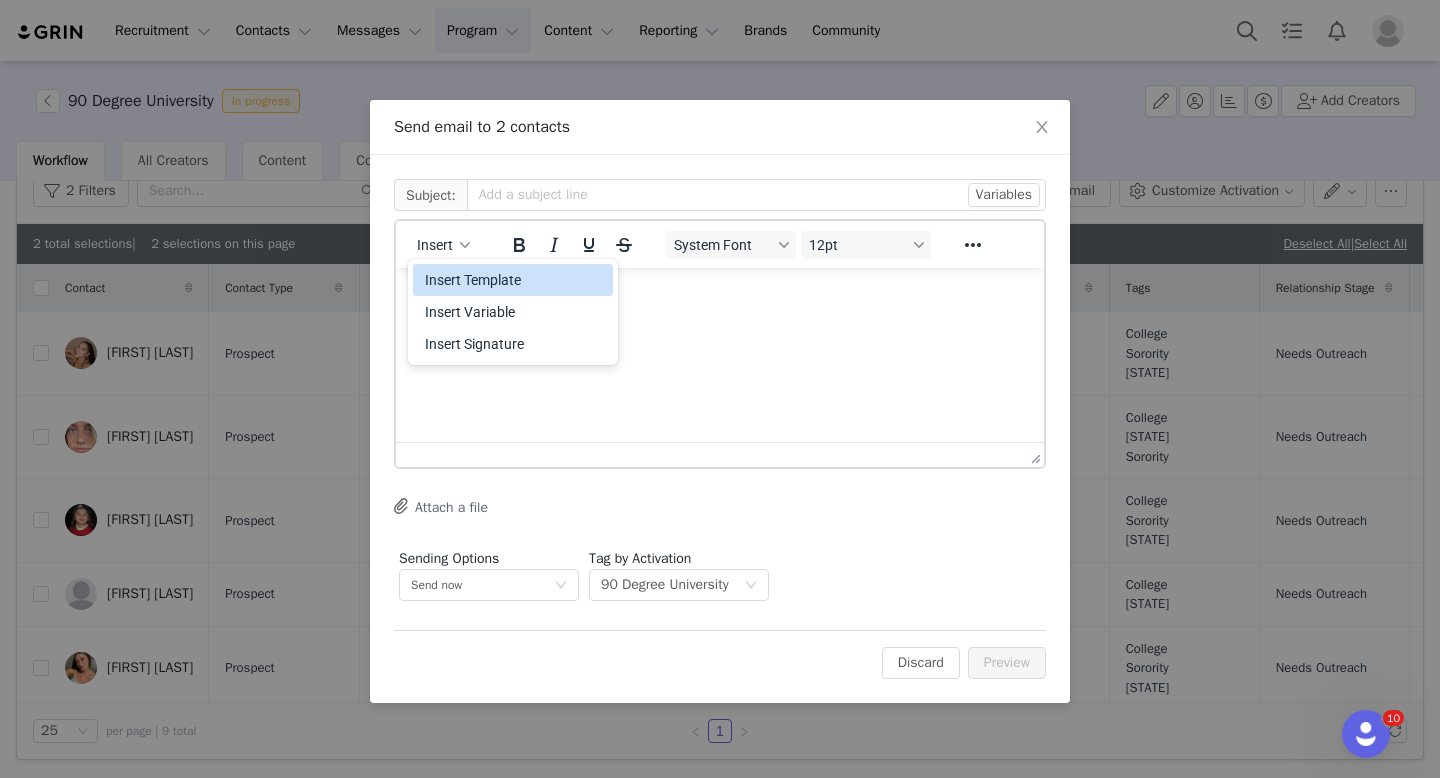 click on "Insert Template" at bounding box center [515, 280] 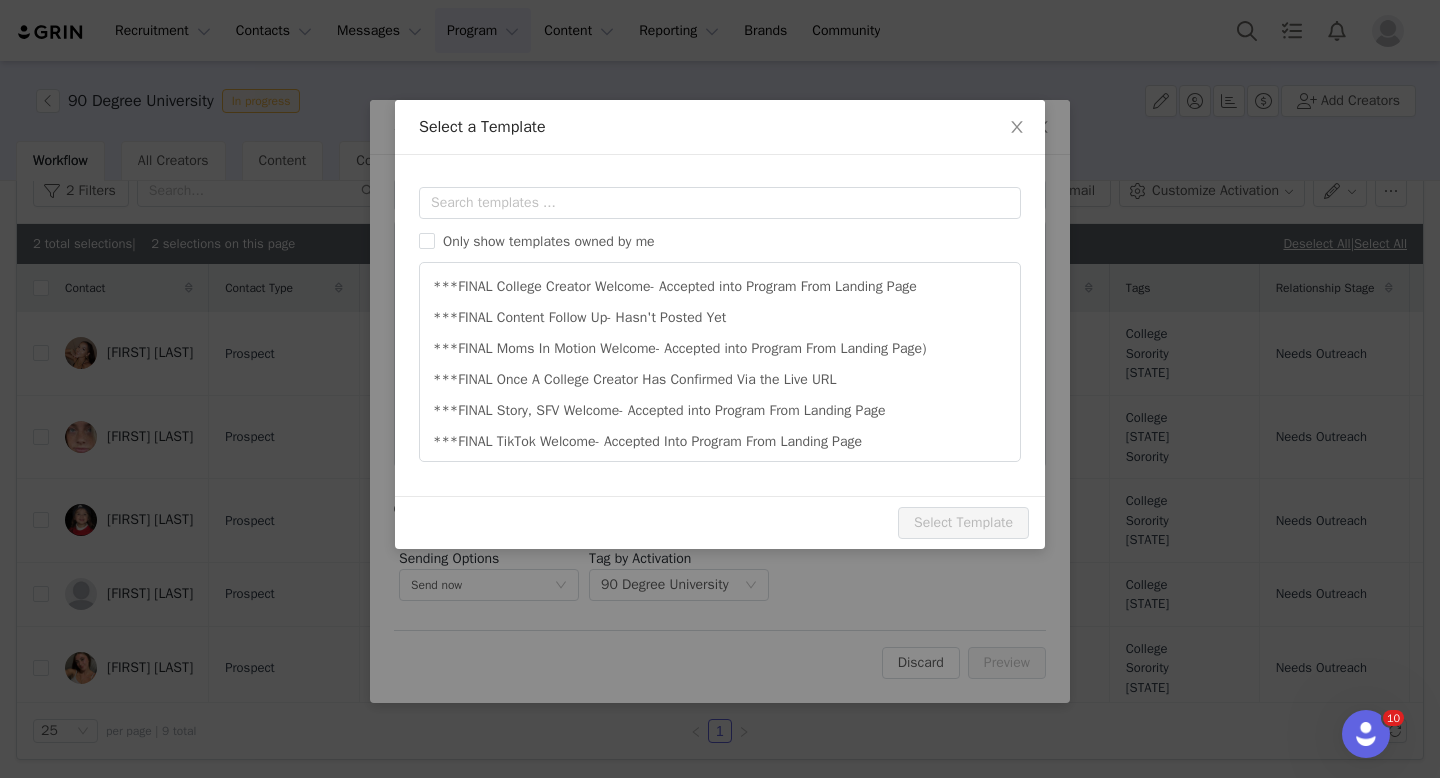 scroll, scrollTop: 0, scrollLeft: 0, axis: both 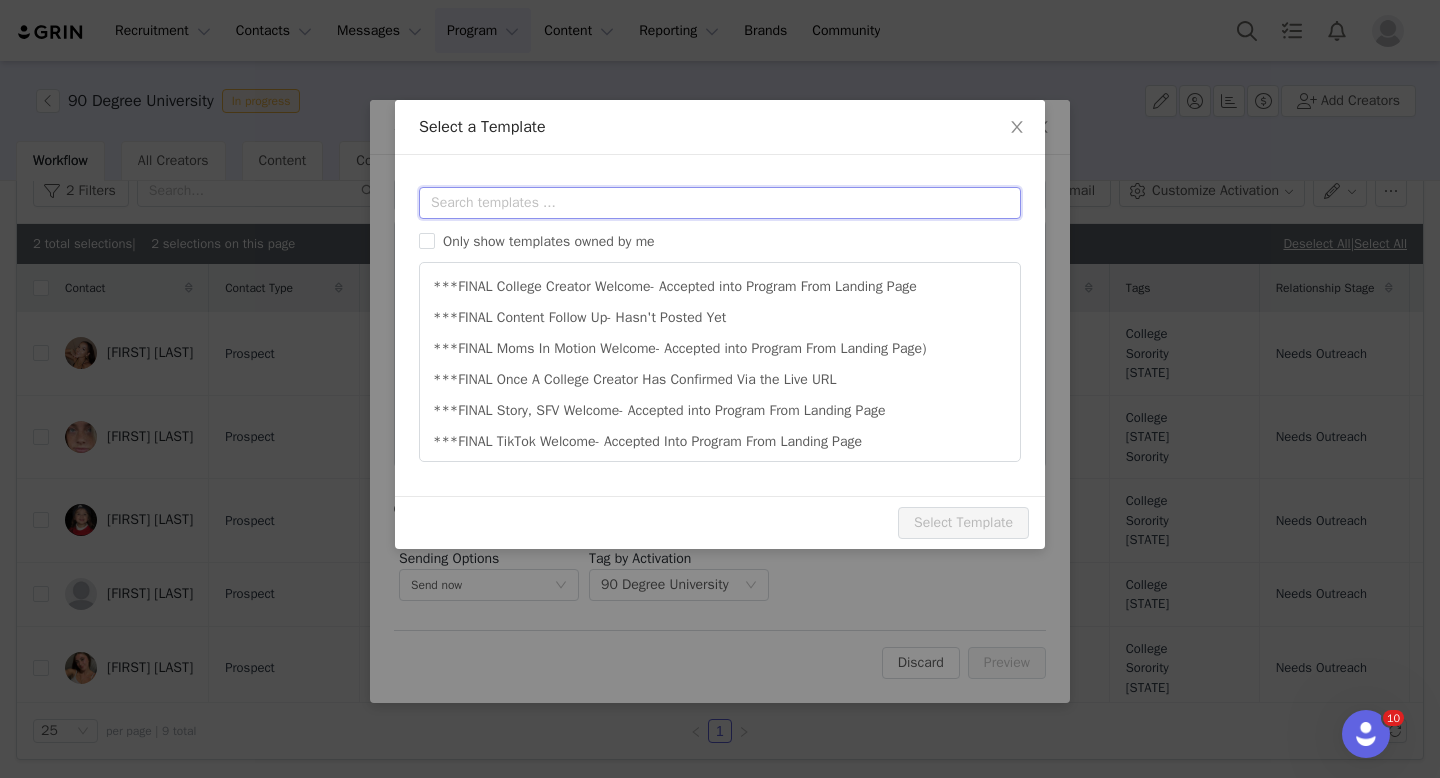 click at bounding box center (720, 203) 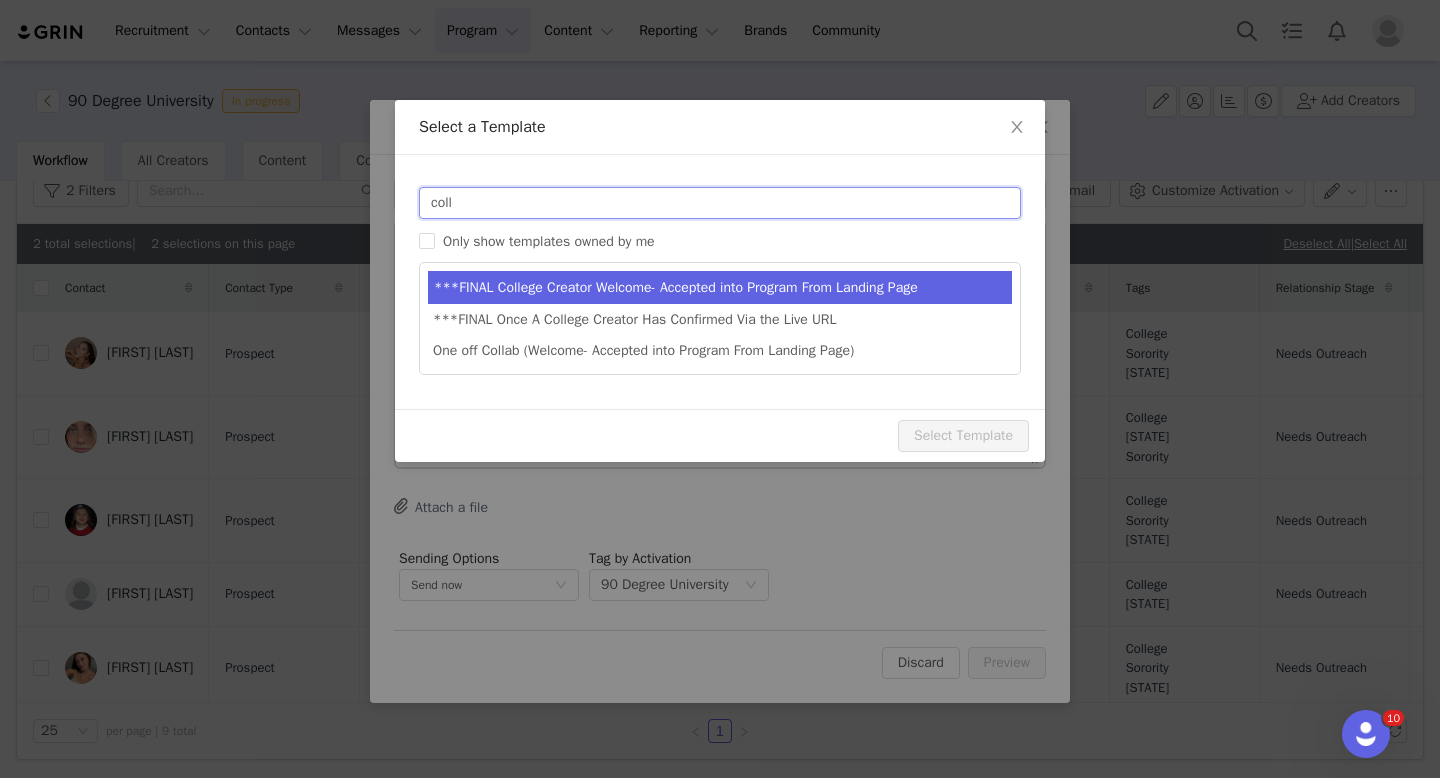 type on "coll" 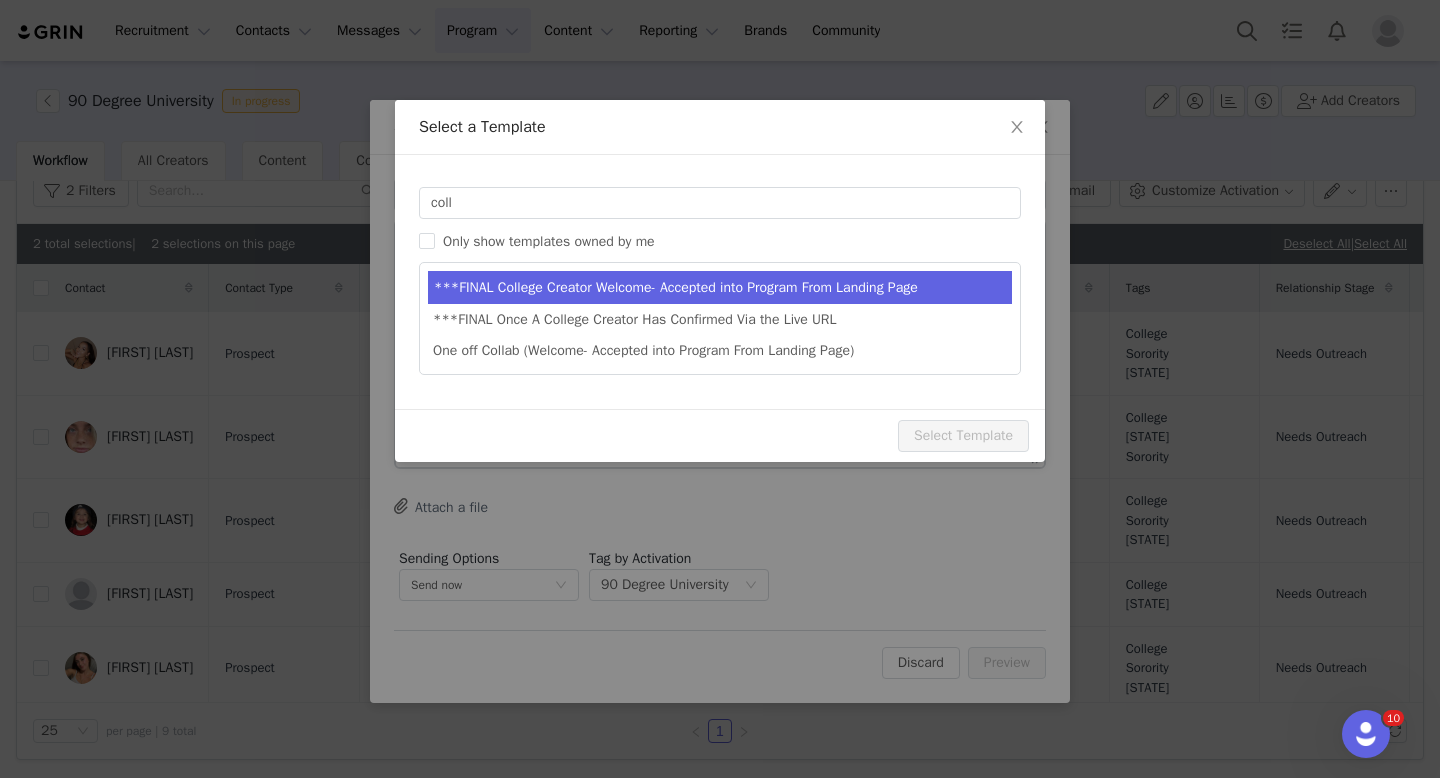type on "[first_name]- You're on the team (90 Degree University)" 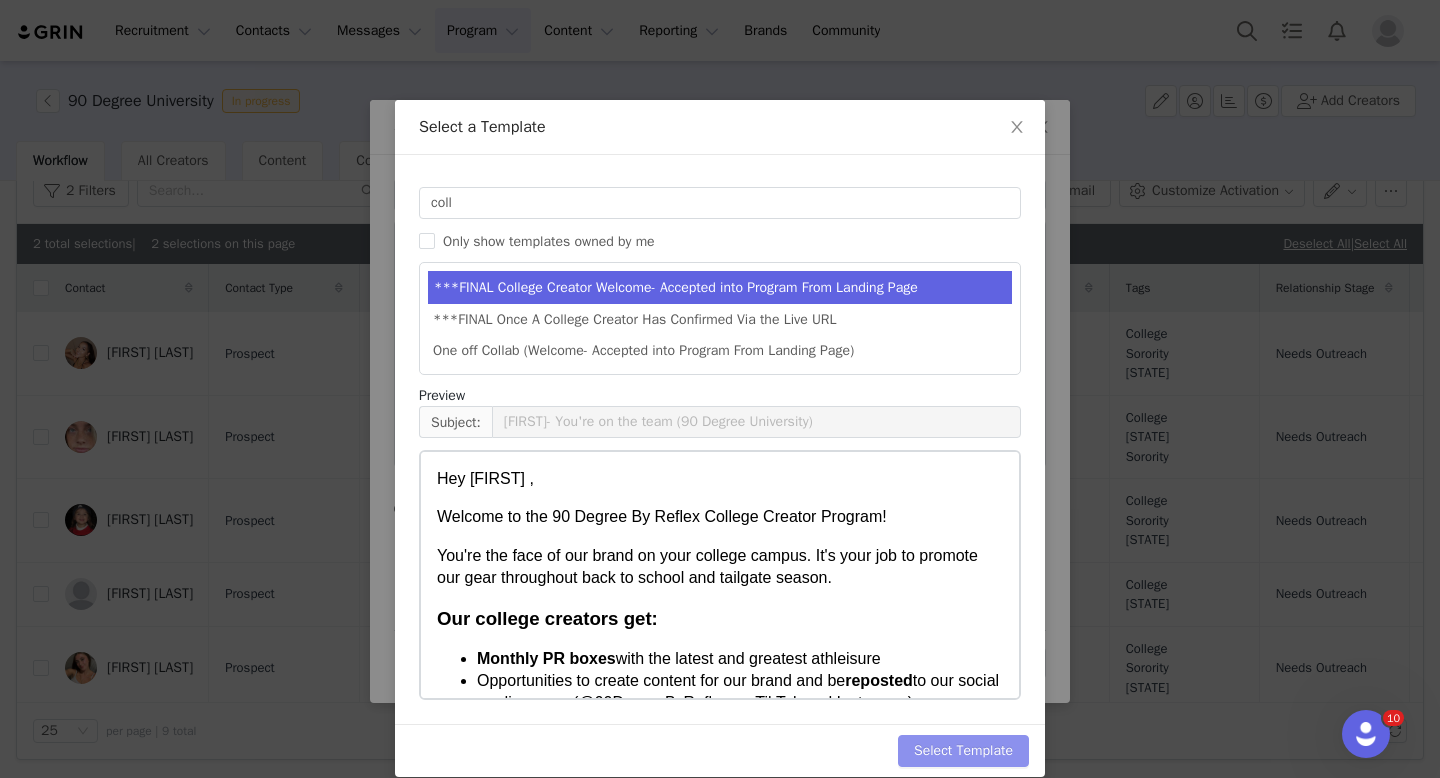 click on "Select Template" at bounding box center (963, 751) 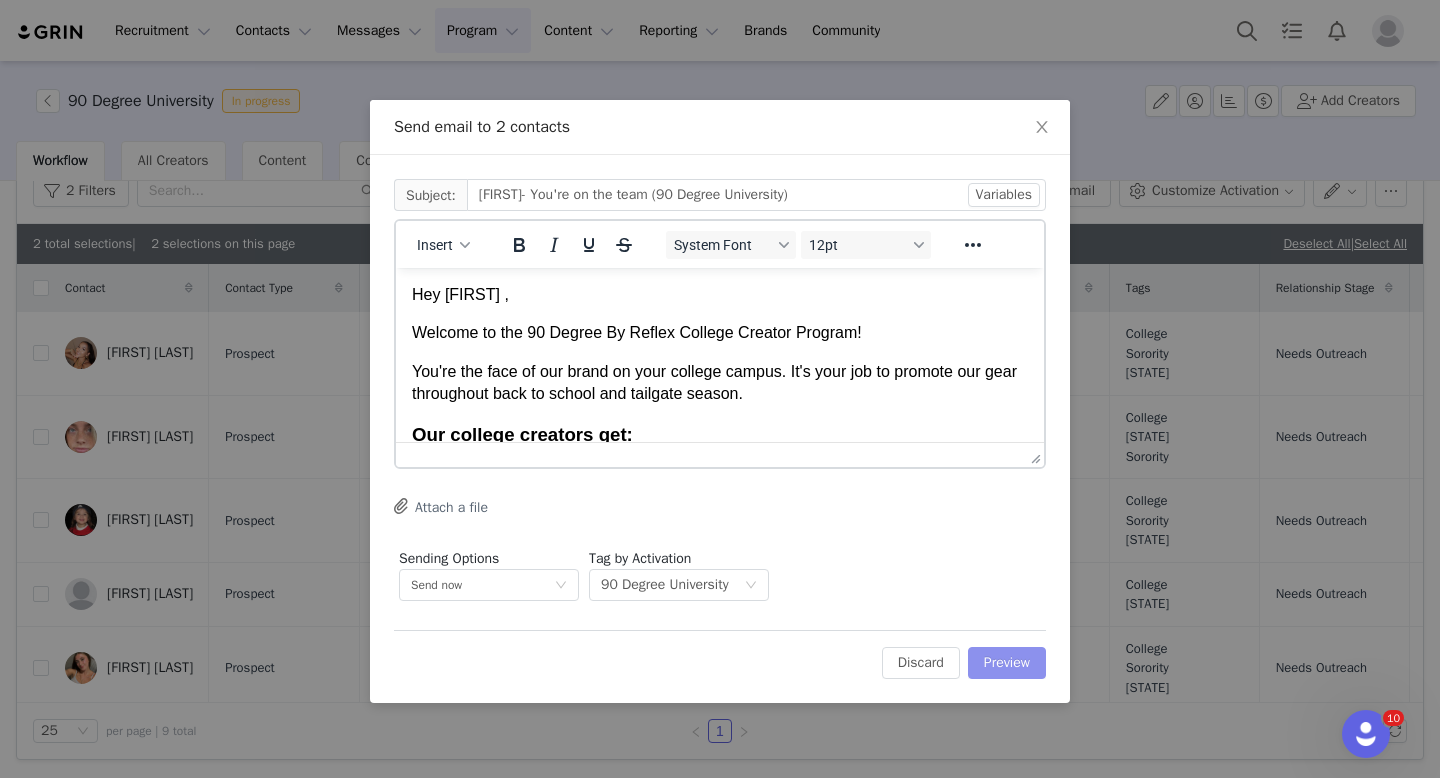 click on "Preview" at bounding box center (1007, 663) 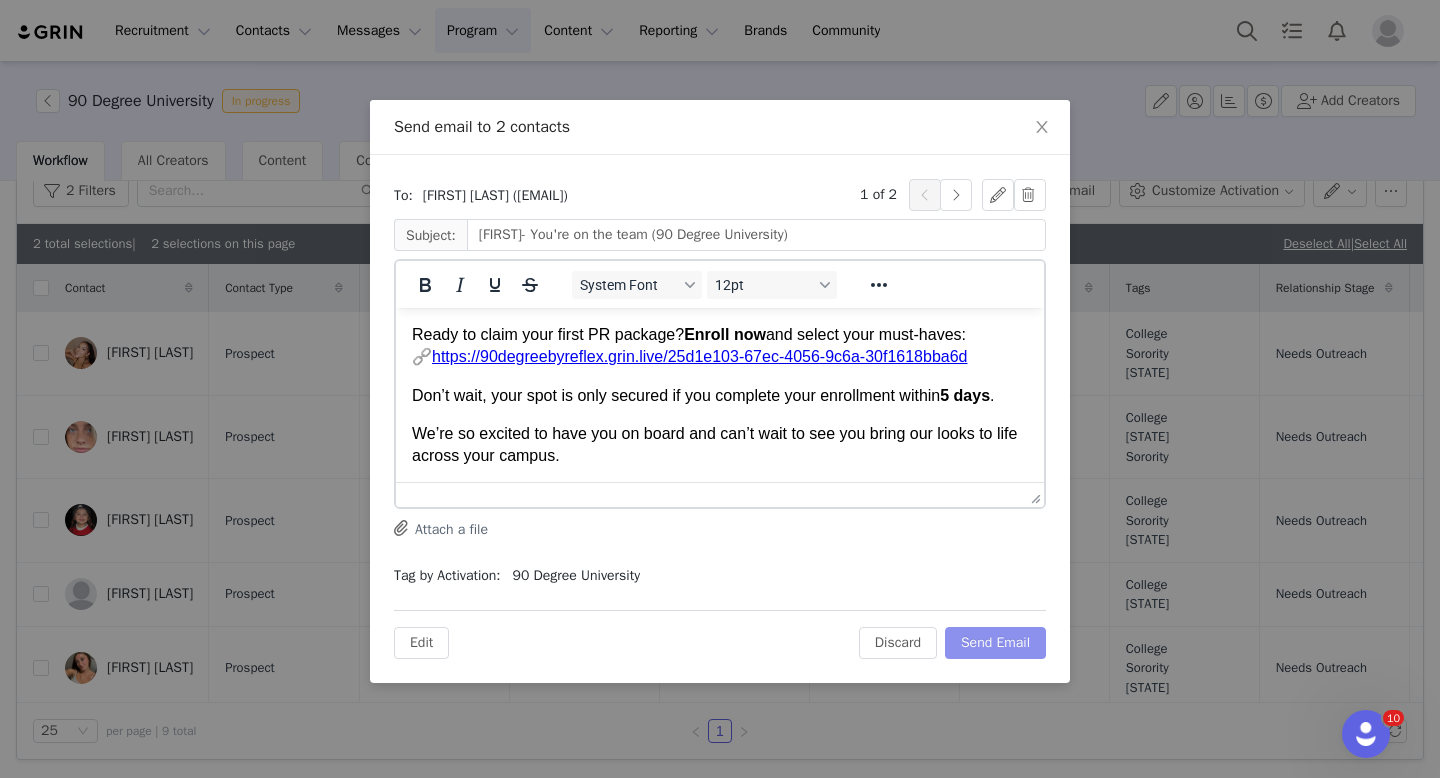 scroll, scrollTop: 757, scrollLeft: 0, axis: vertical 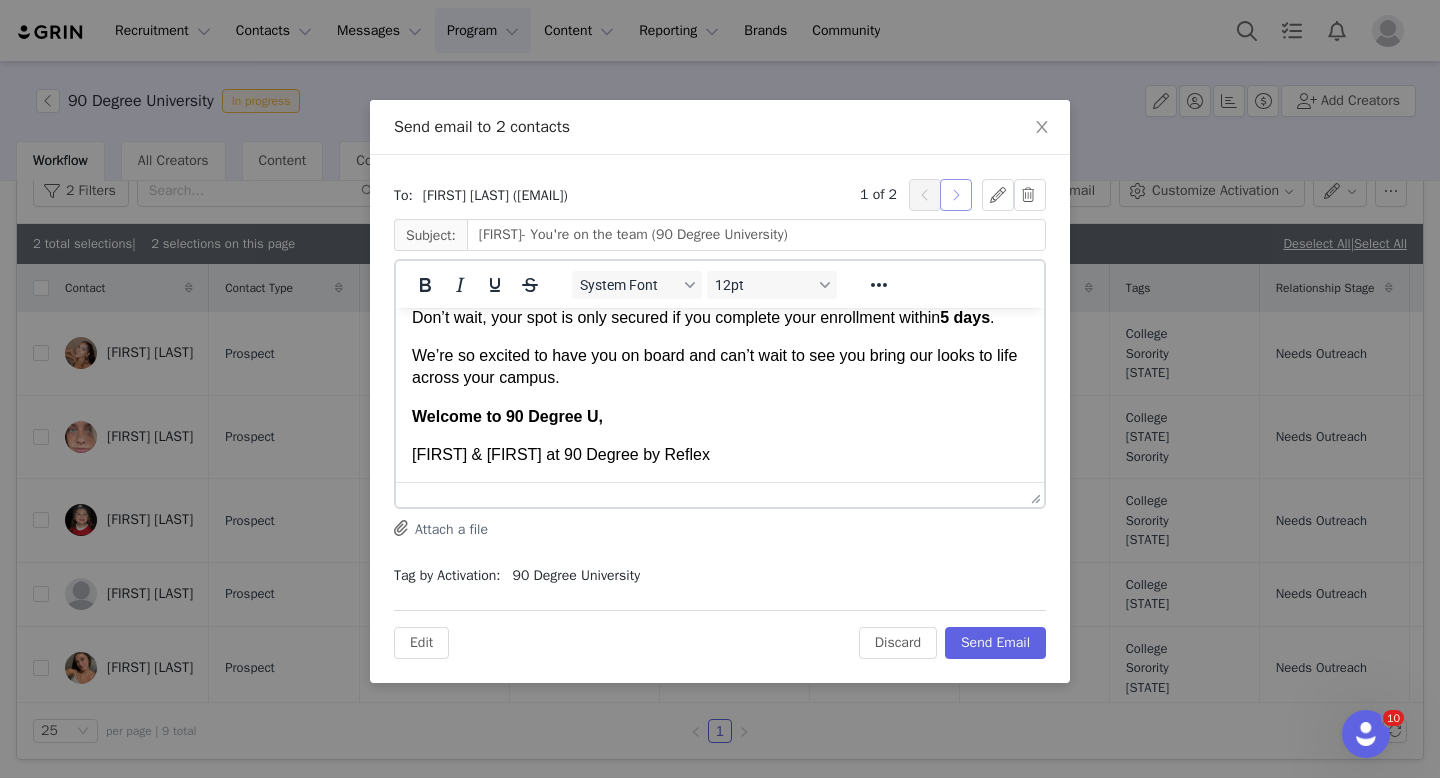 click at bounding box center [956, 195] 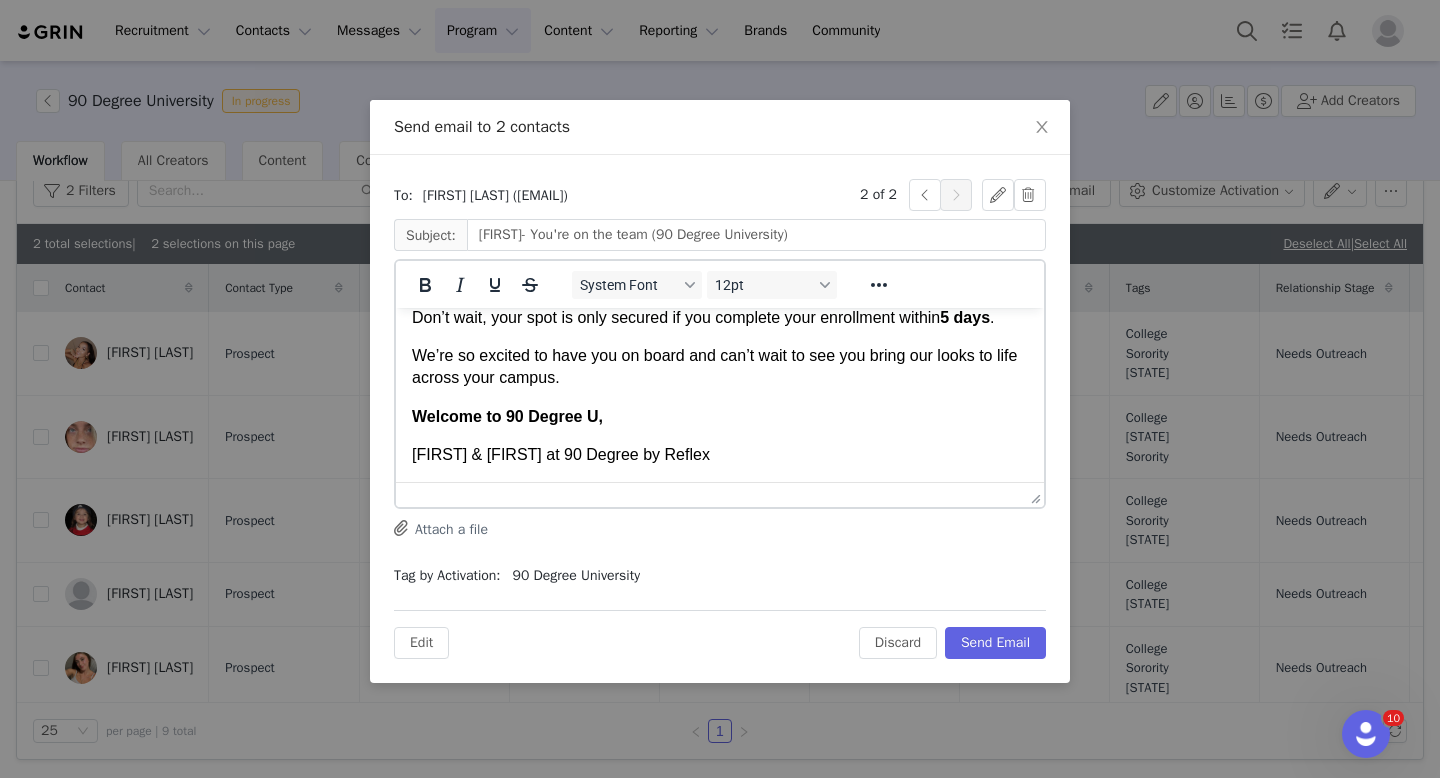 type on "Anna- You're on the team (90 Degree University)" 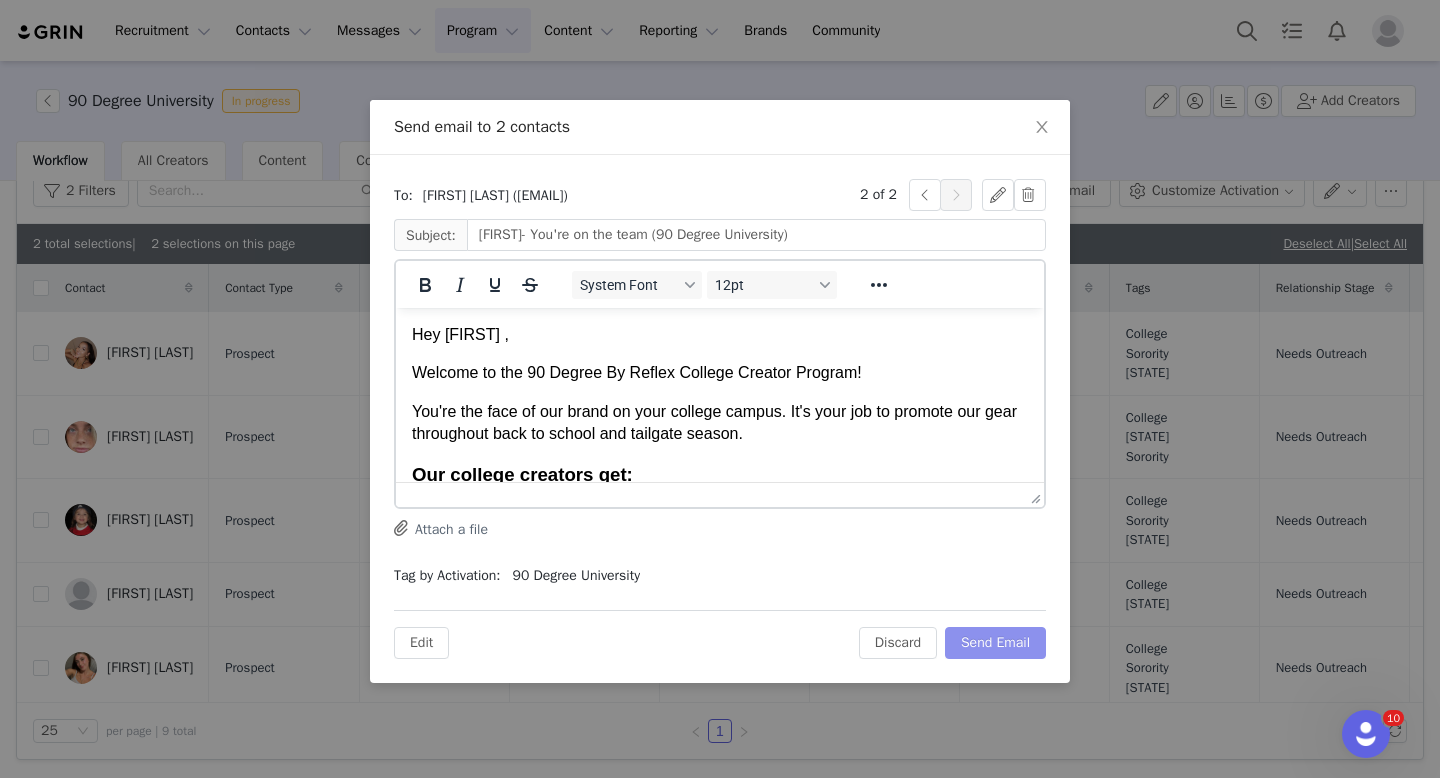 click on "Send Email" at bounding box center [995, 643] 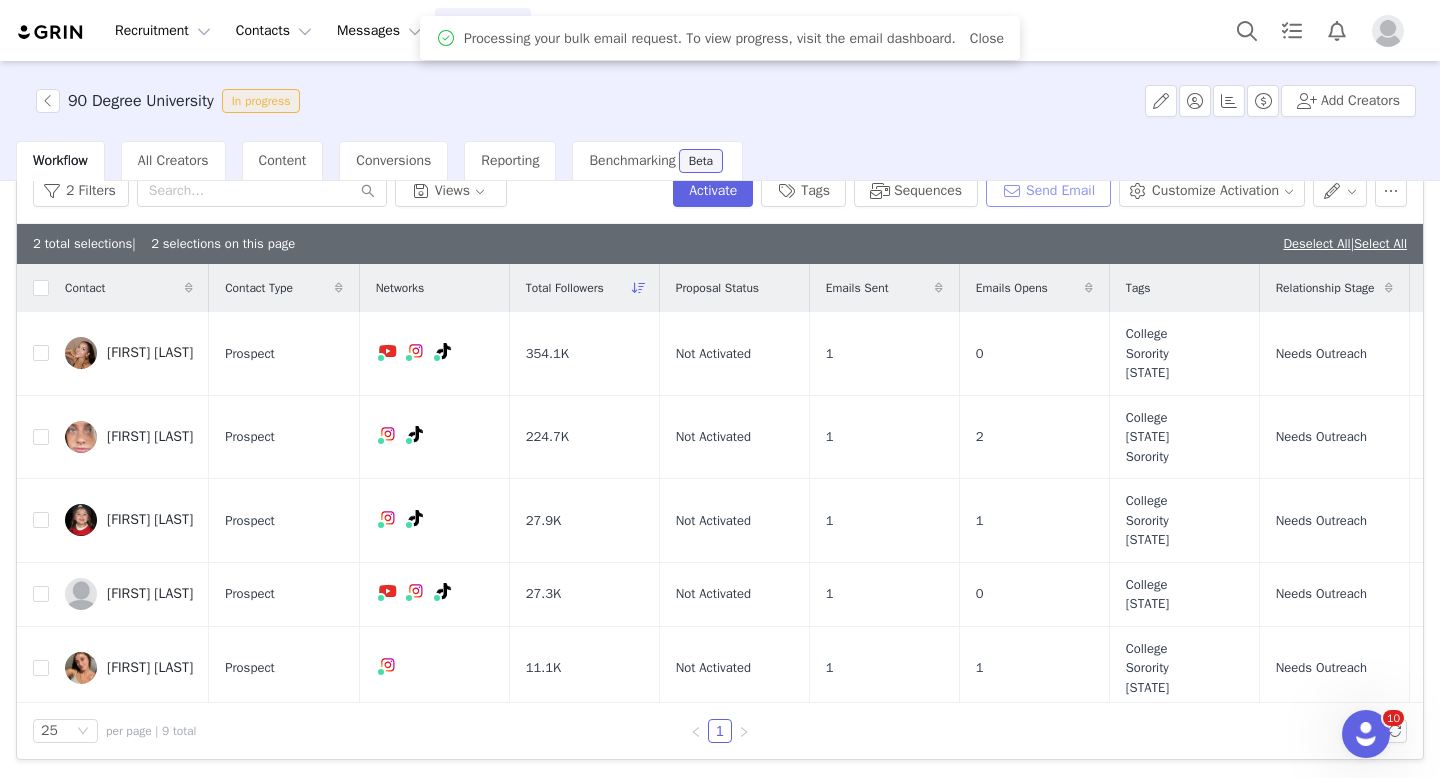 scroll, scrollTop: 88, scrollLeft: 0, axis: vertical 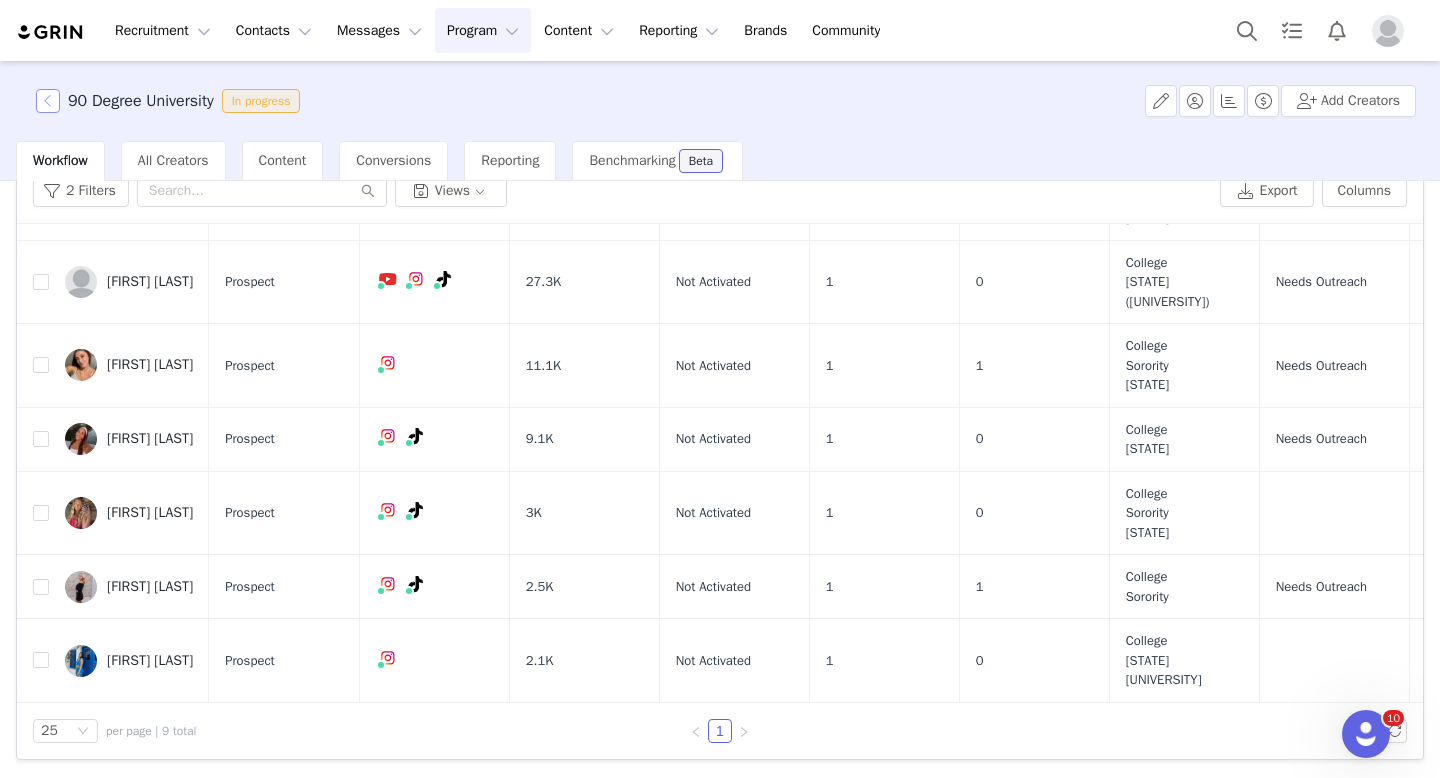 click at bounding box center (48, 101) 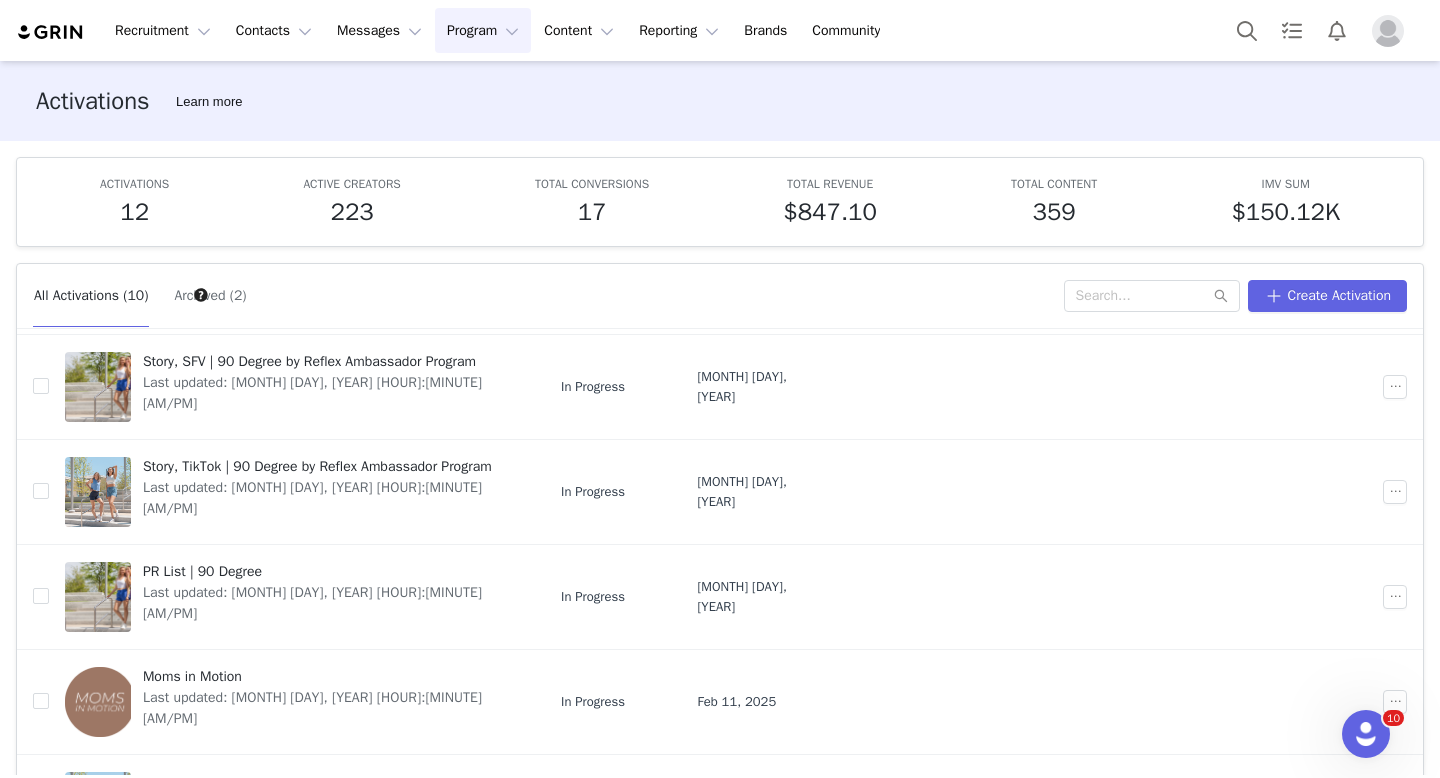 scroll, scrollTop: 620, scrollLeft: 0, axis: vertical 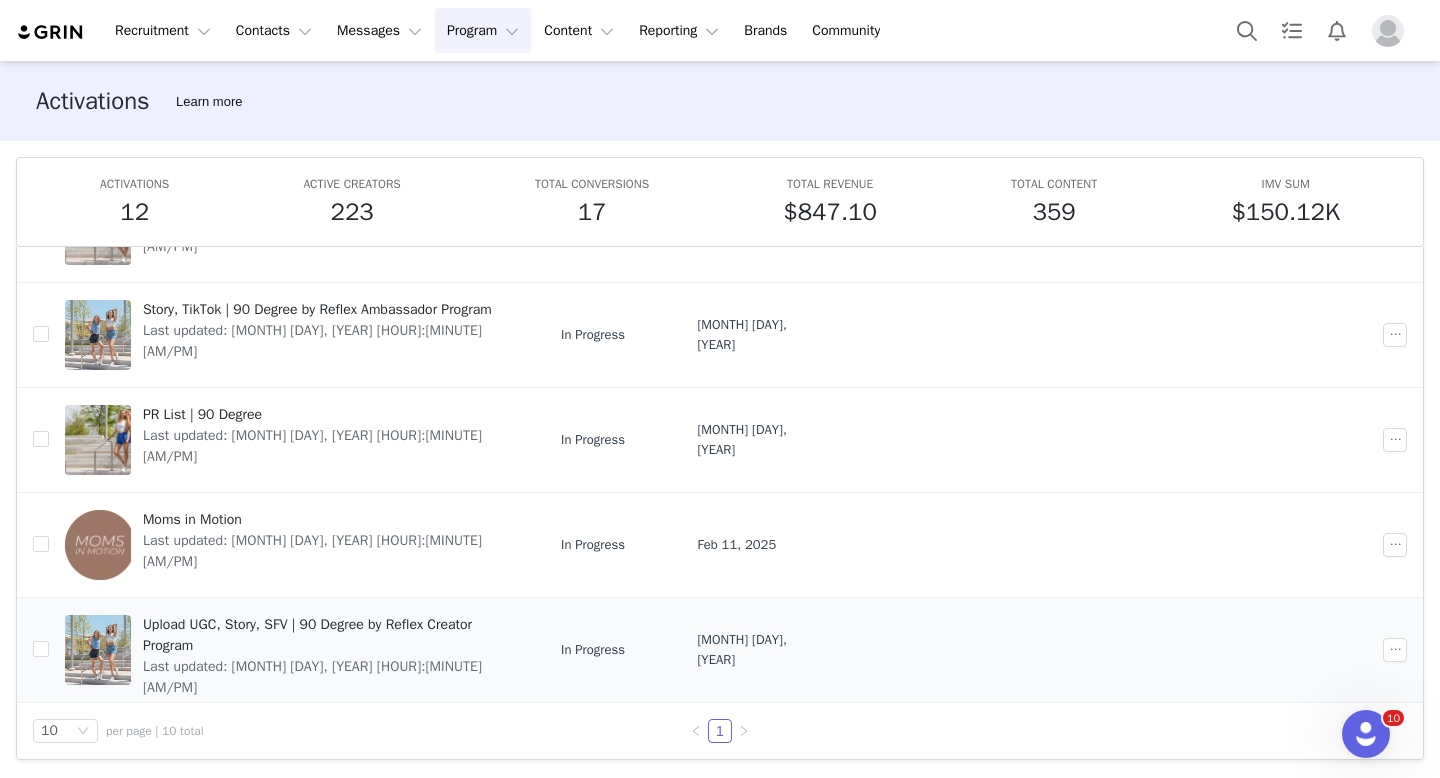 click on "Upload UGC, Story, SFV | 90 Degree by Reflex Creator Program" at bounding box center (330, 635) 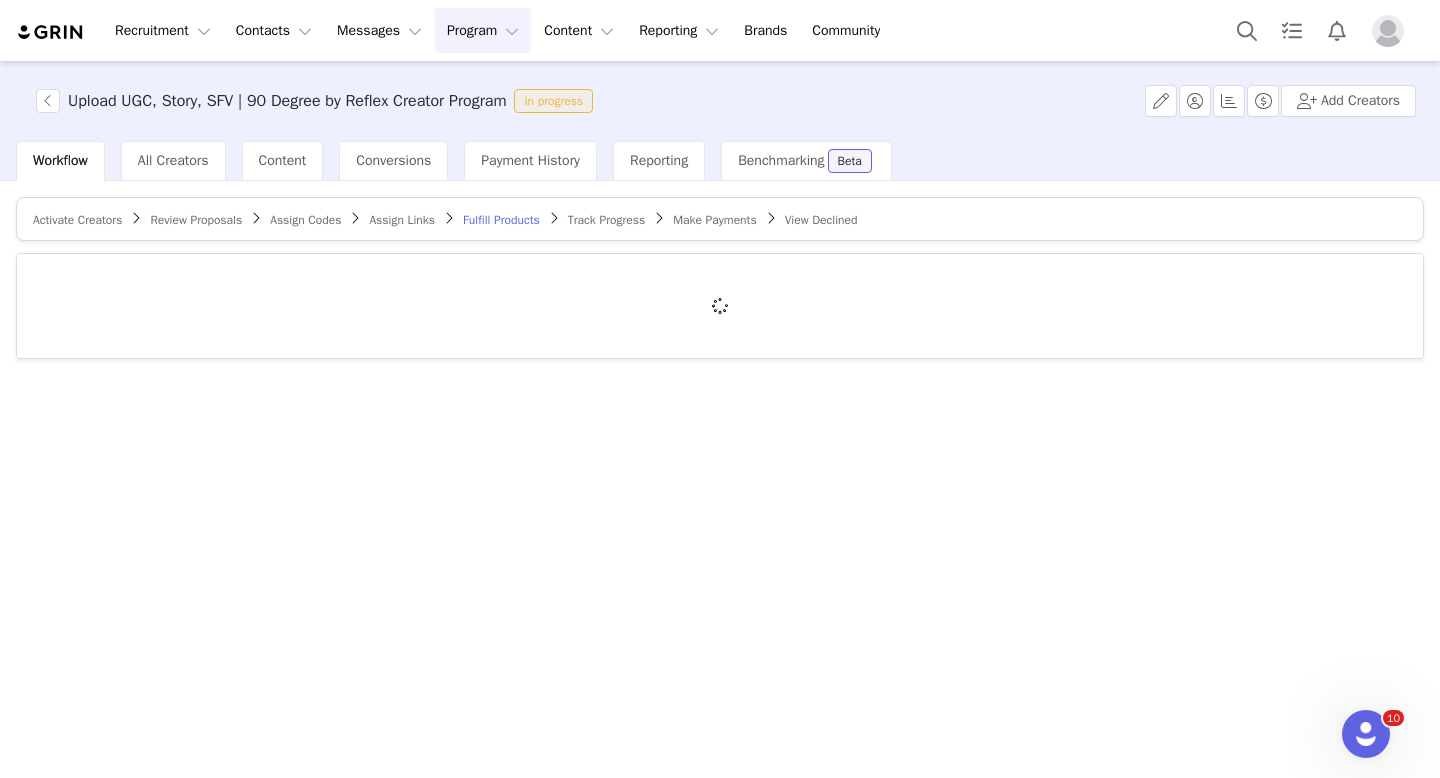 click on "Activate Creators" at bounding box center (77, 219) 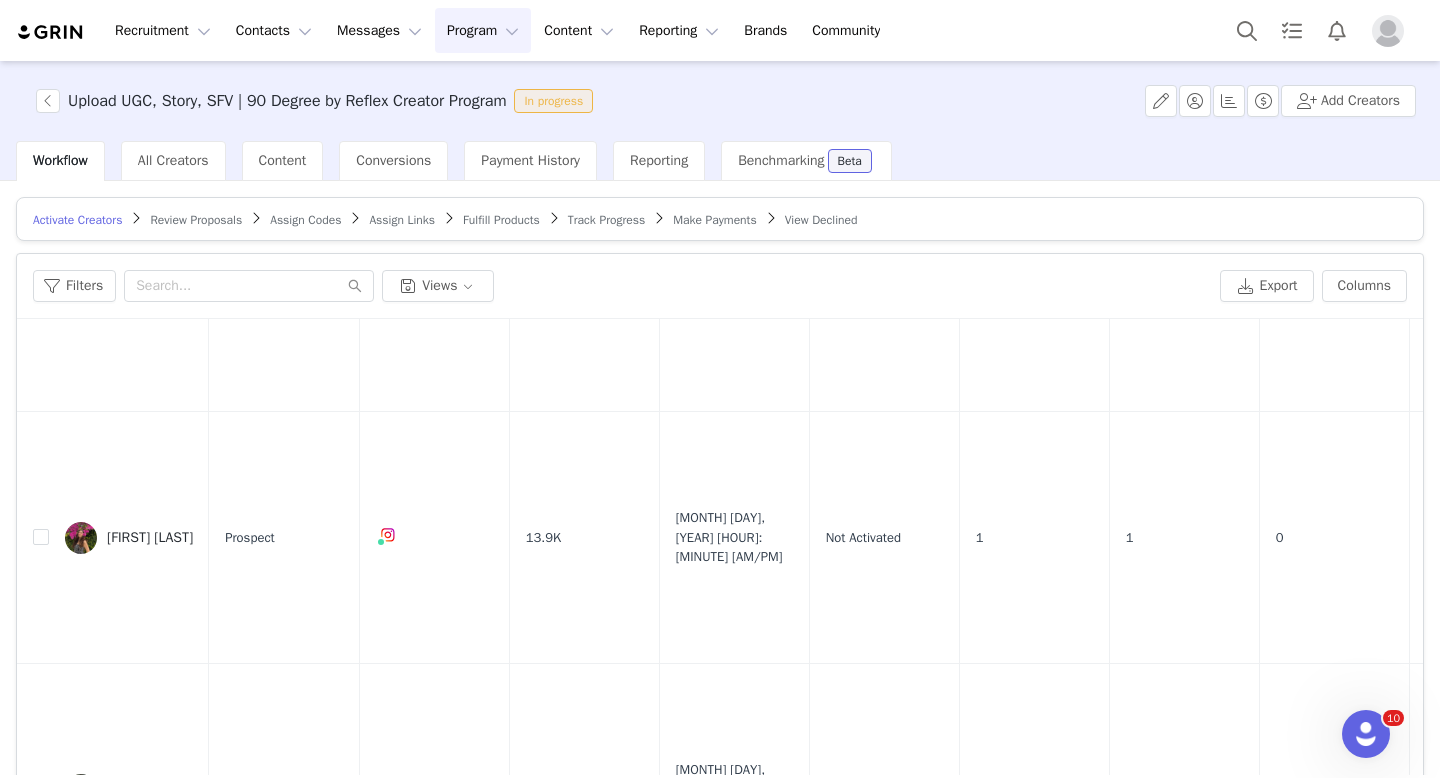 scroll, scrollTop: 821, scrollLeft: 0, axis: vertical 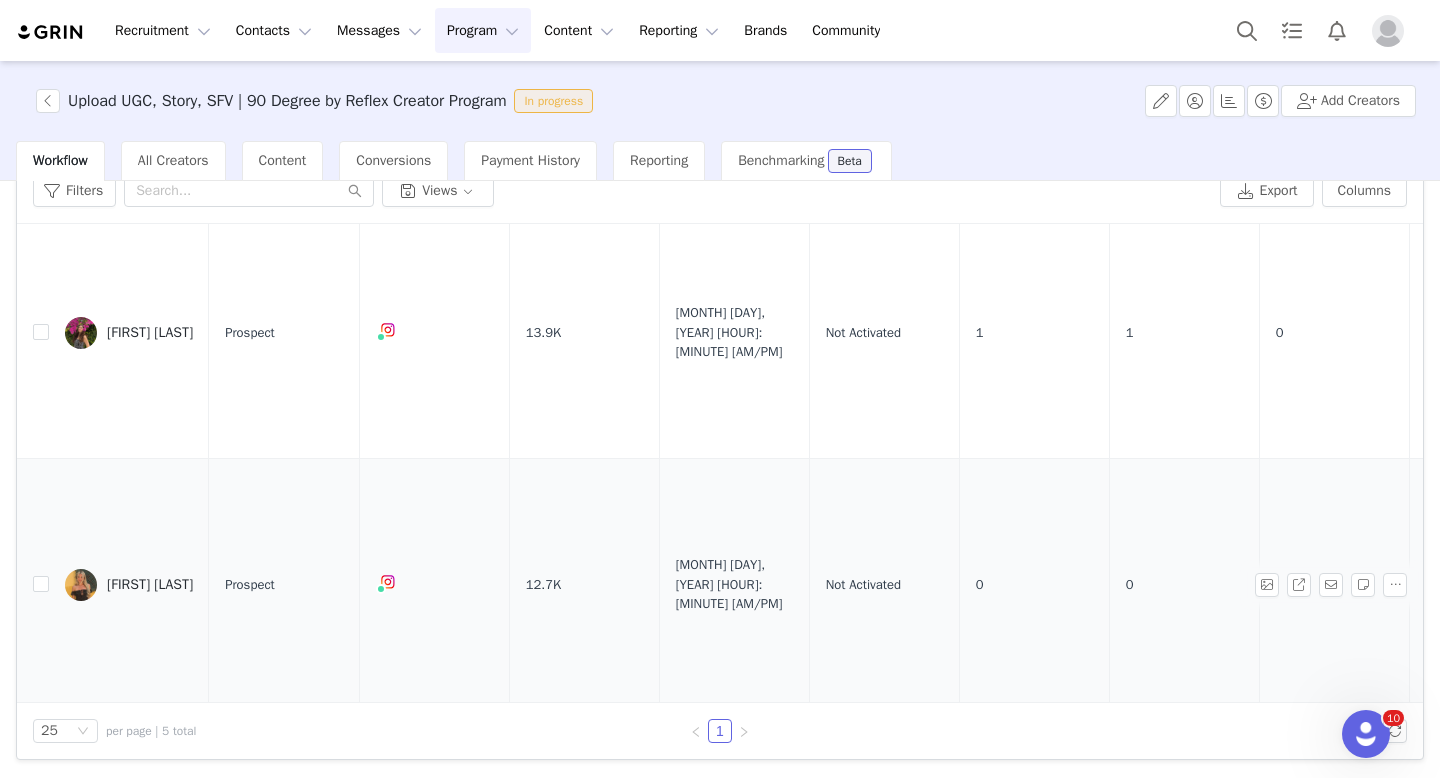 click at bounding box center [33, 585] 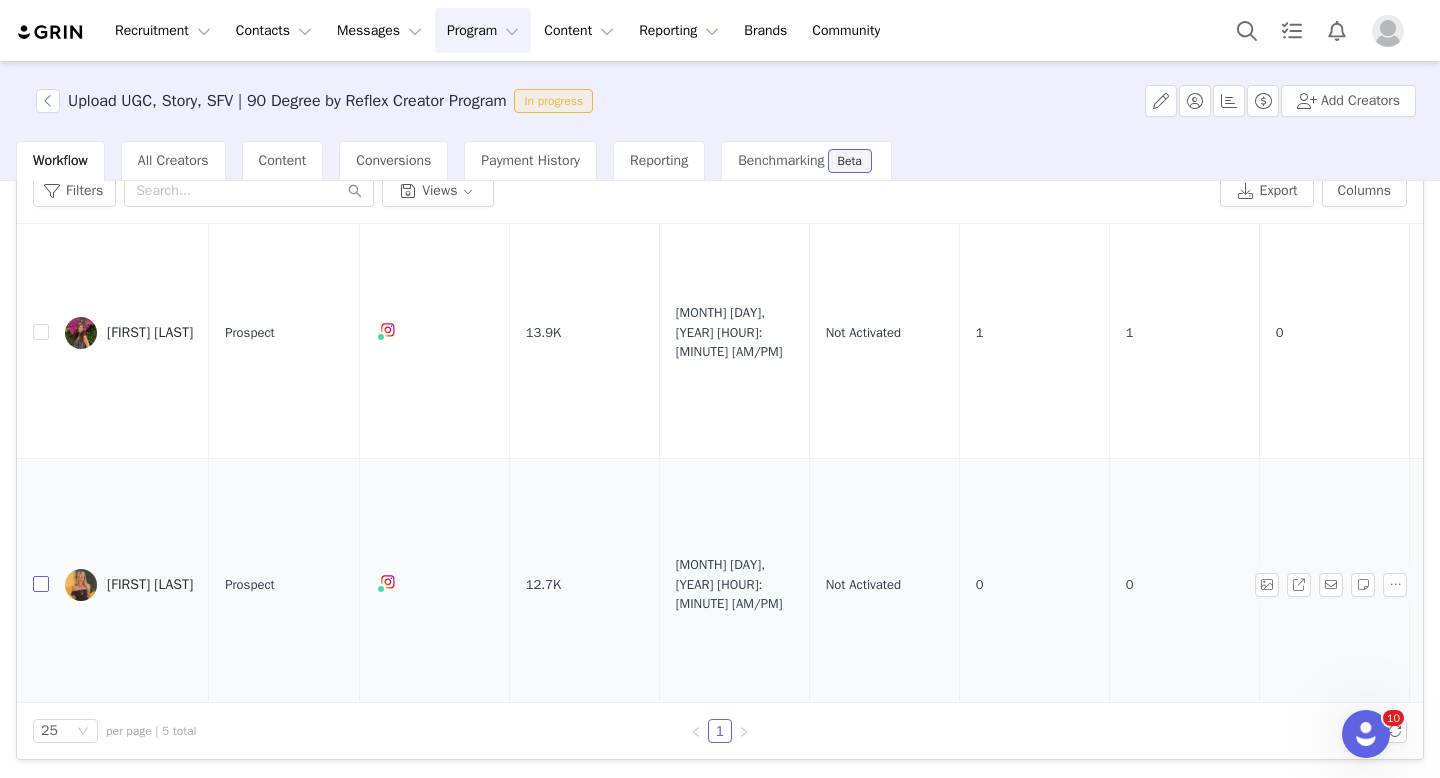 click at bounding box center [41, 584] 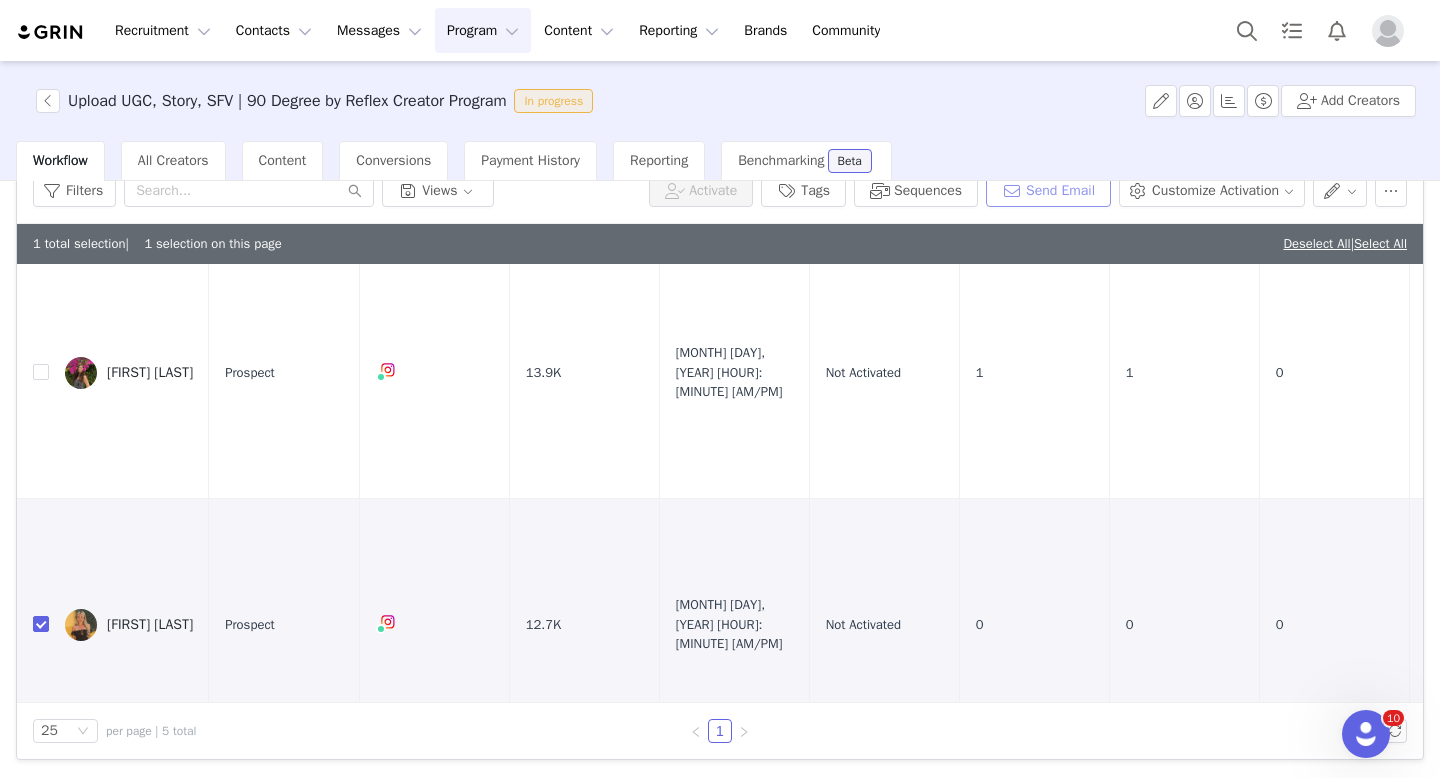 click on "Send Email" at bounding box center (1048, 191) 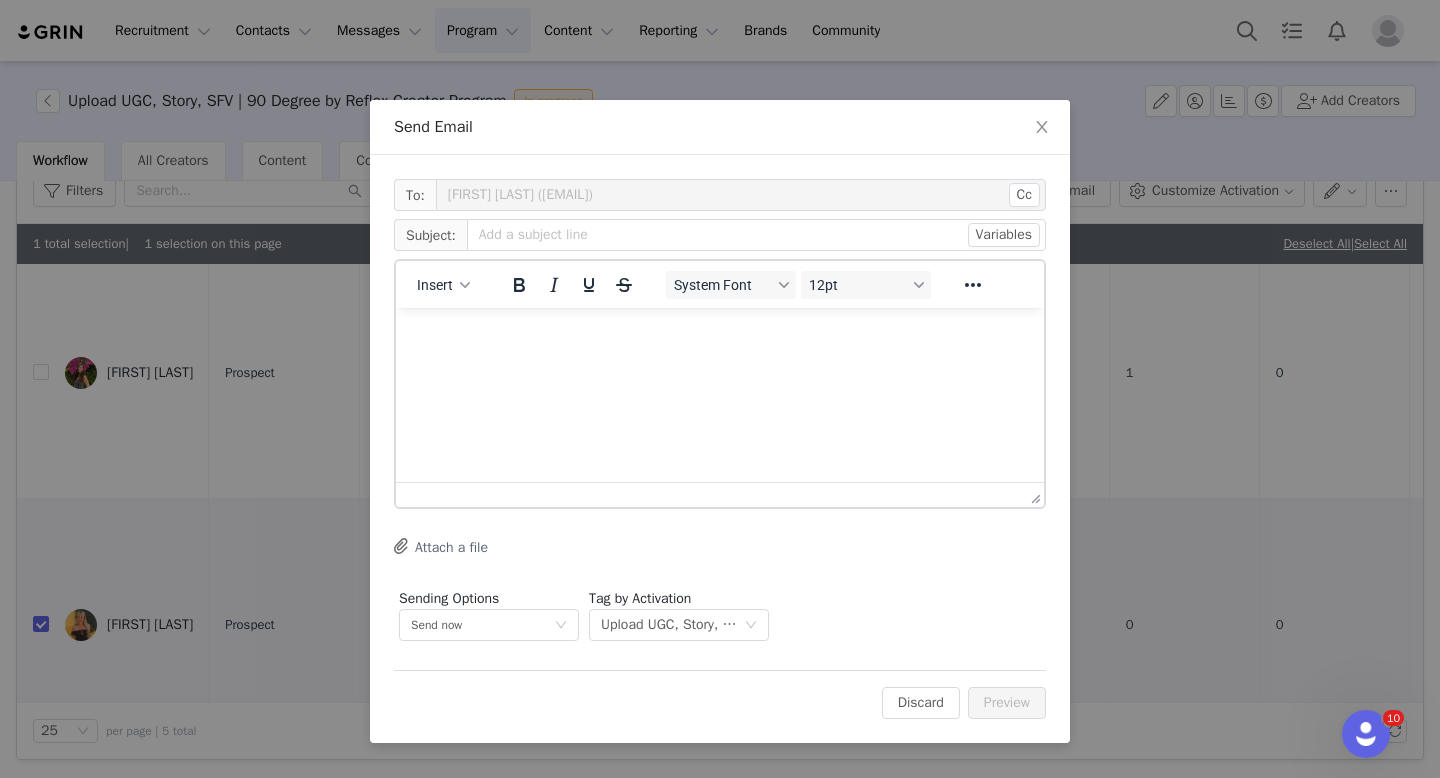 scroll, scrollTop: 0, scrollLeft: 0, axis: both 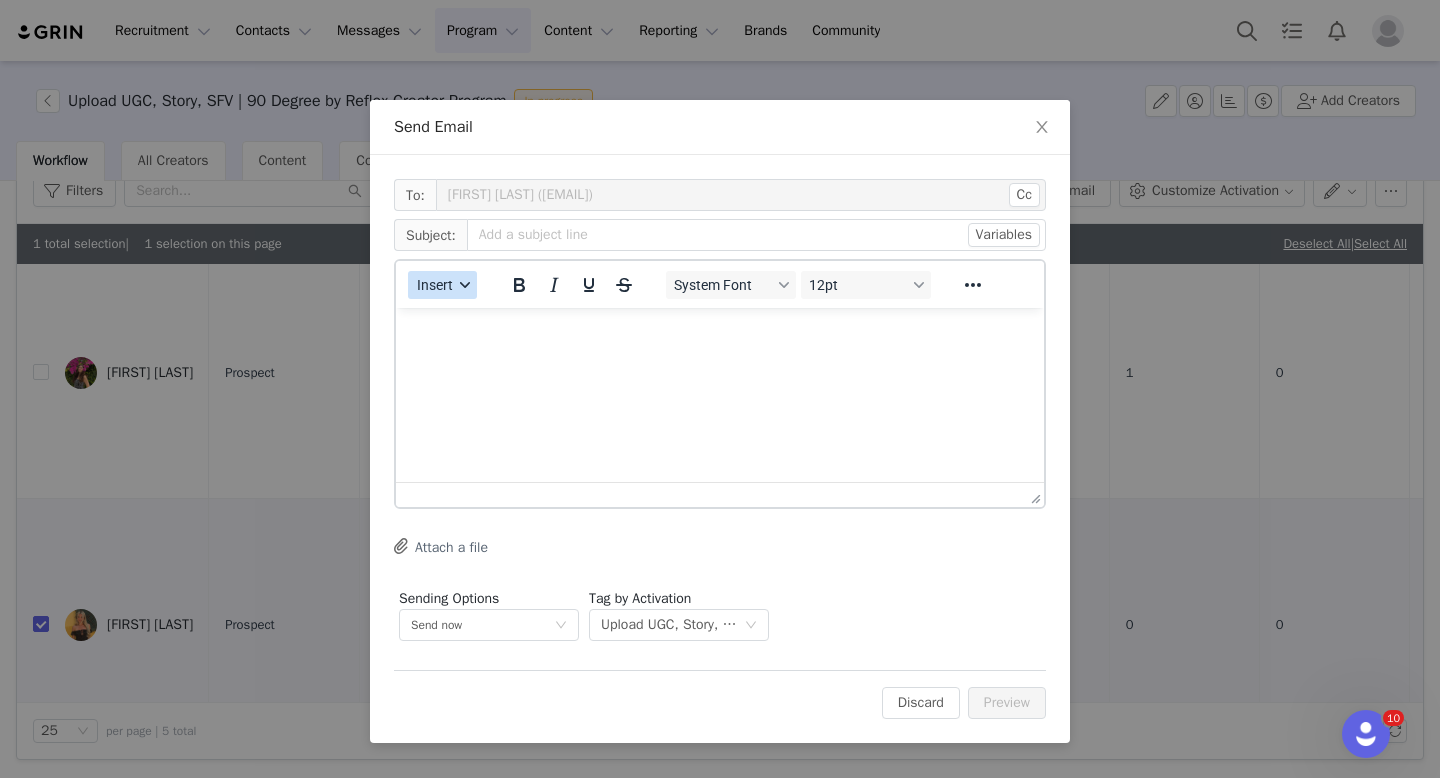 click on "Insert" at bounding box center (442, 285) 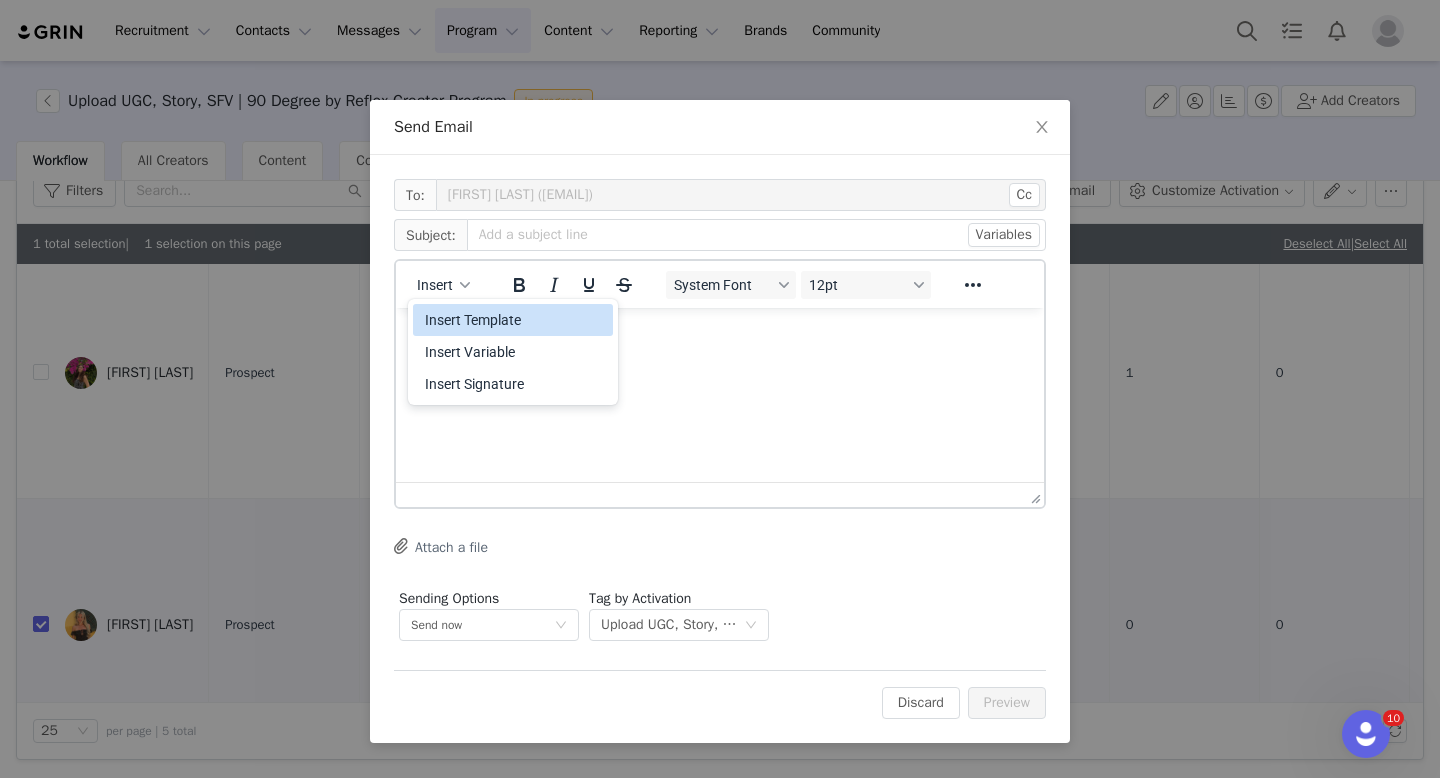 click on "Insert Template" at bounding box center (515, 320) 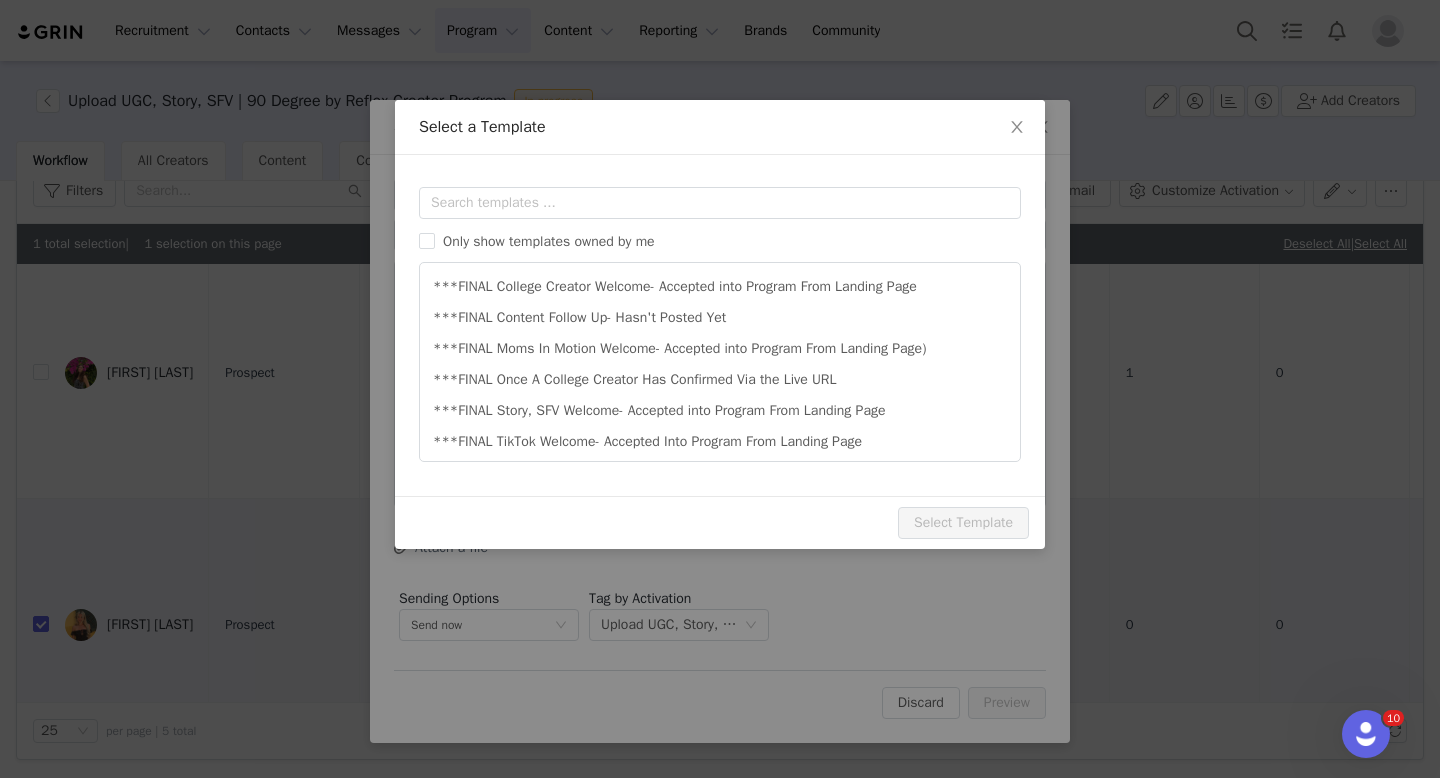 scroll, scrollTop: 0, scrollLeft: 0, axis: both 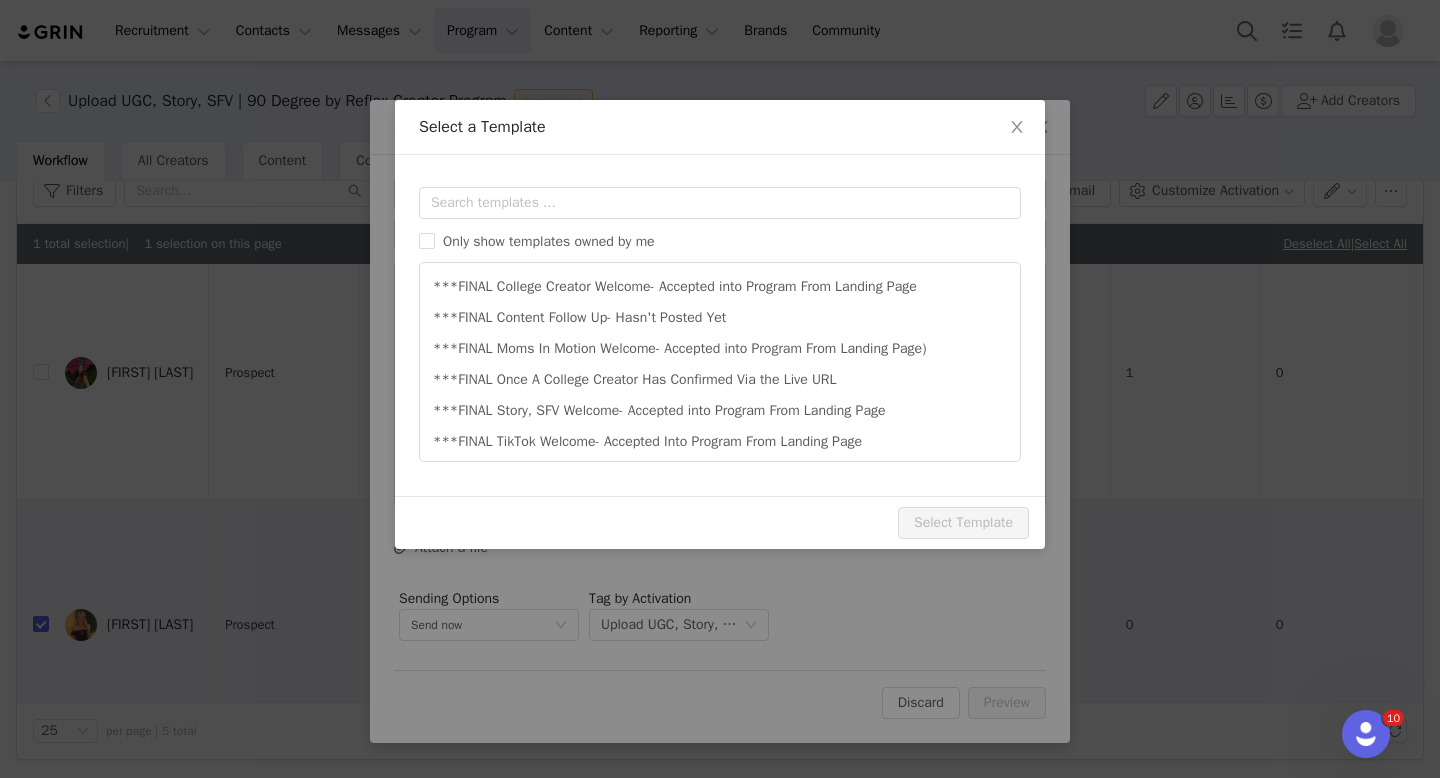 click on "Templates  Only show templates owned by me      ***FINAL College Creator Welcome- Accepted into Program From Landing Page   ***FINAL Content Follow Up- Hasn't Posted Yet   ***FINAL Moms In Motion Welcome- Accepted into Program From Landing Page)   ***FINAL Once A College Creator Has Confirmed Via the Live URL   ***FINAL Story, SFV Welcome- Accepted into Program From Landing Page   ***FINAL TikTok Welcome- Accepted Into Program From Landing Page   ***FINAL Upload UGC, Story, SFV | Time to Choose Your New Items (August Edit/Newsletter) - (Copied on Jul 29, 2025)   ***FINAL Upload UGC, Story, SFV- Welcome- Accepted into Program From Landing Page   **FINAL Once A Story, SFV Creator Has Confirmed Via the Live URL   **FINAL Once A Story, SFV, upload UGC Creator Has Confirmed Via the Live URL  Preview     Subject:" at bounding box center [720, 325] 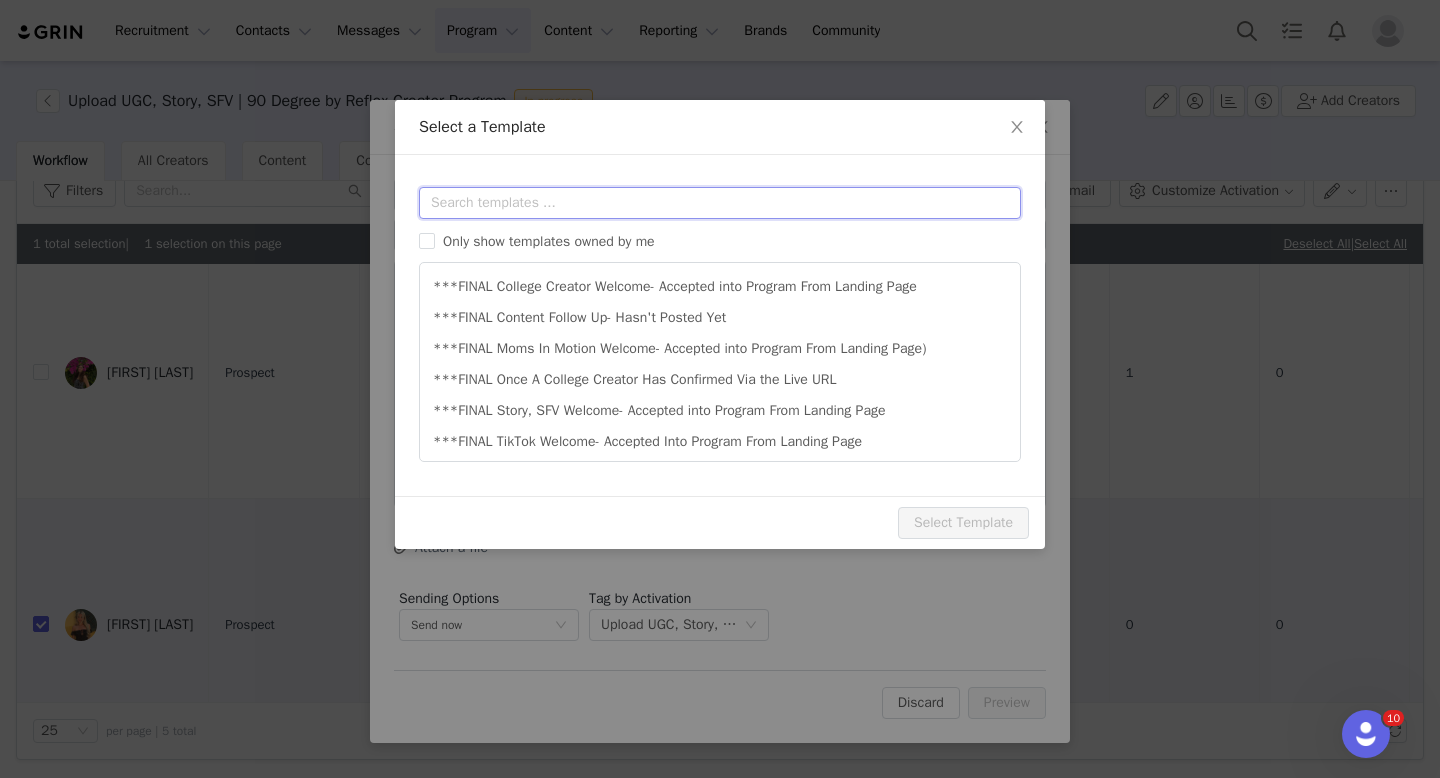 click at bounding box center (720, 203) 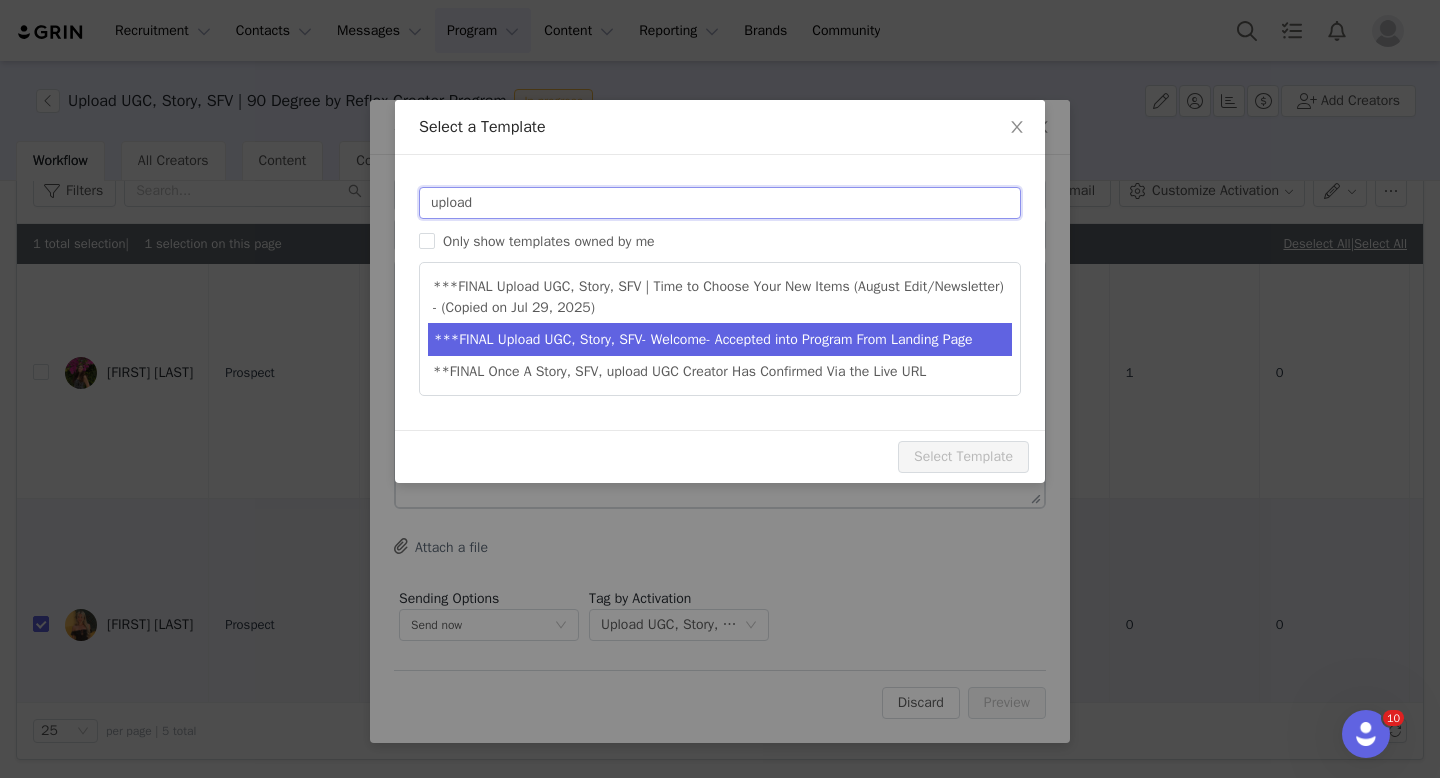 type on "upload" 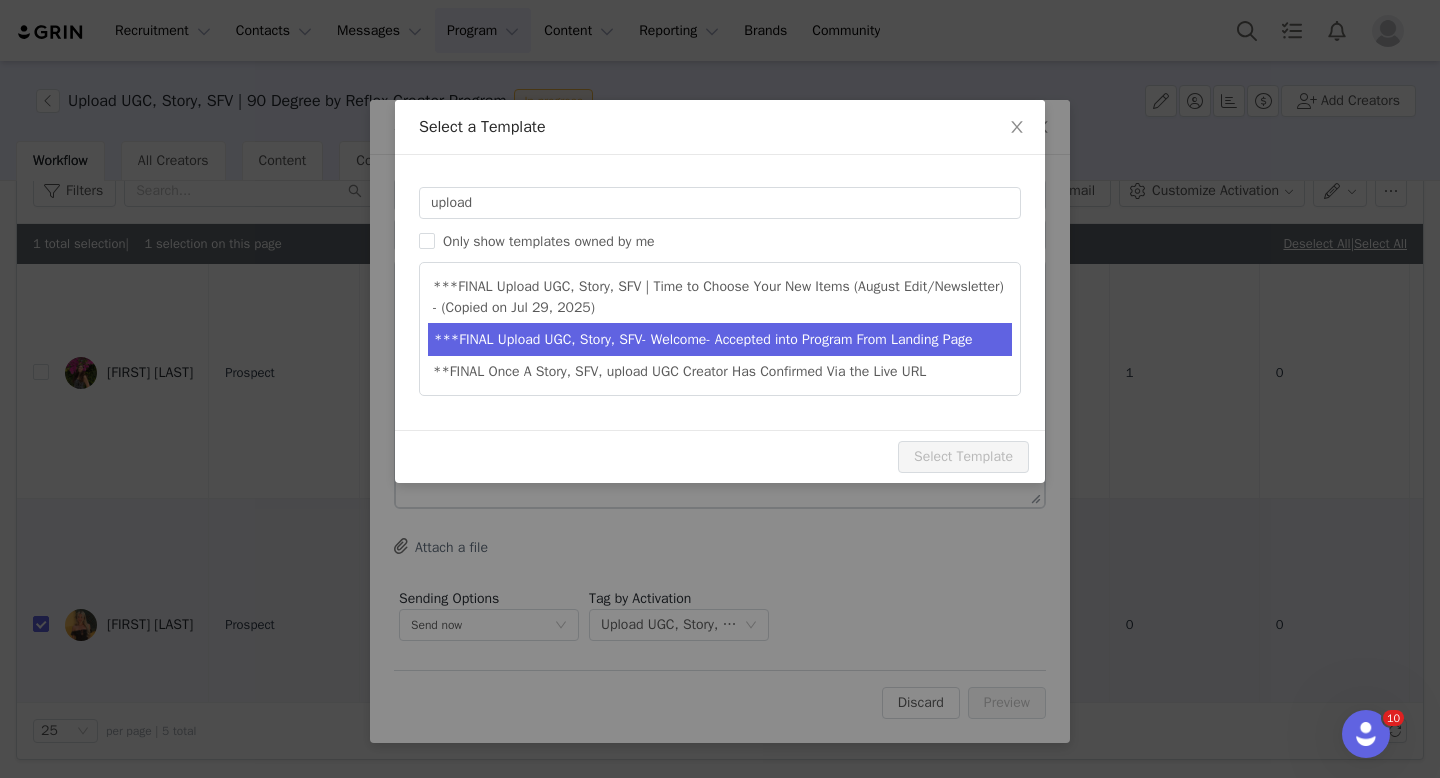 click on "***FINAL Upload UGC, Story, SFV- Welcome- Accepted into Program From Landing Page" at bounding box center [720, 339] 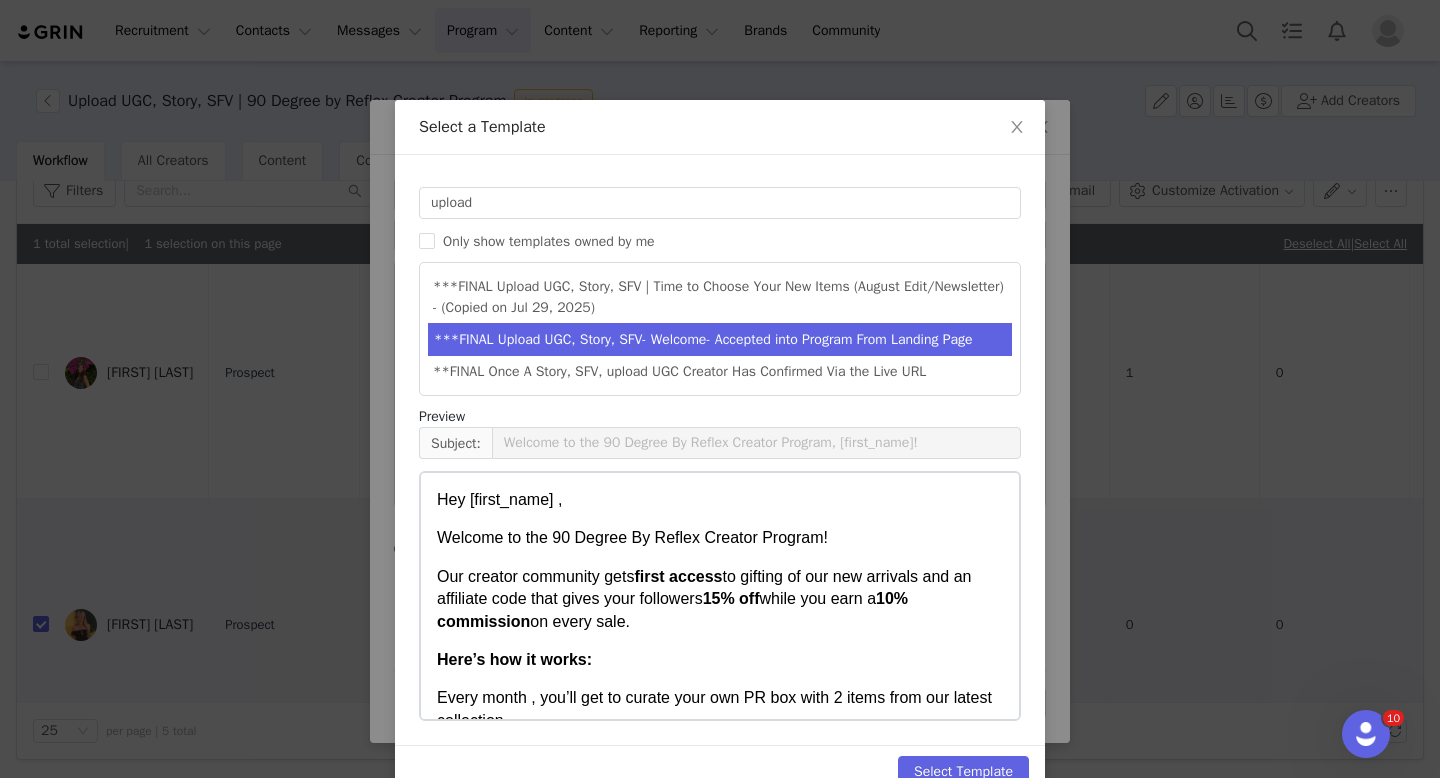 click on "Our creator community gets  first access  to gifting of our new arrivals and an affiliate code that gives your followers  15% off  while you earn a  10% commission  on every sale." at bounding box center (720, 599) 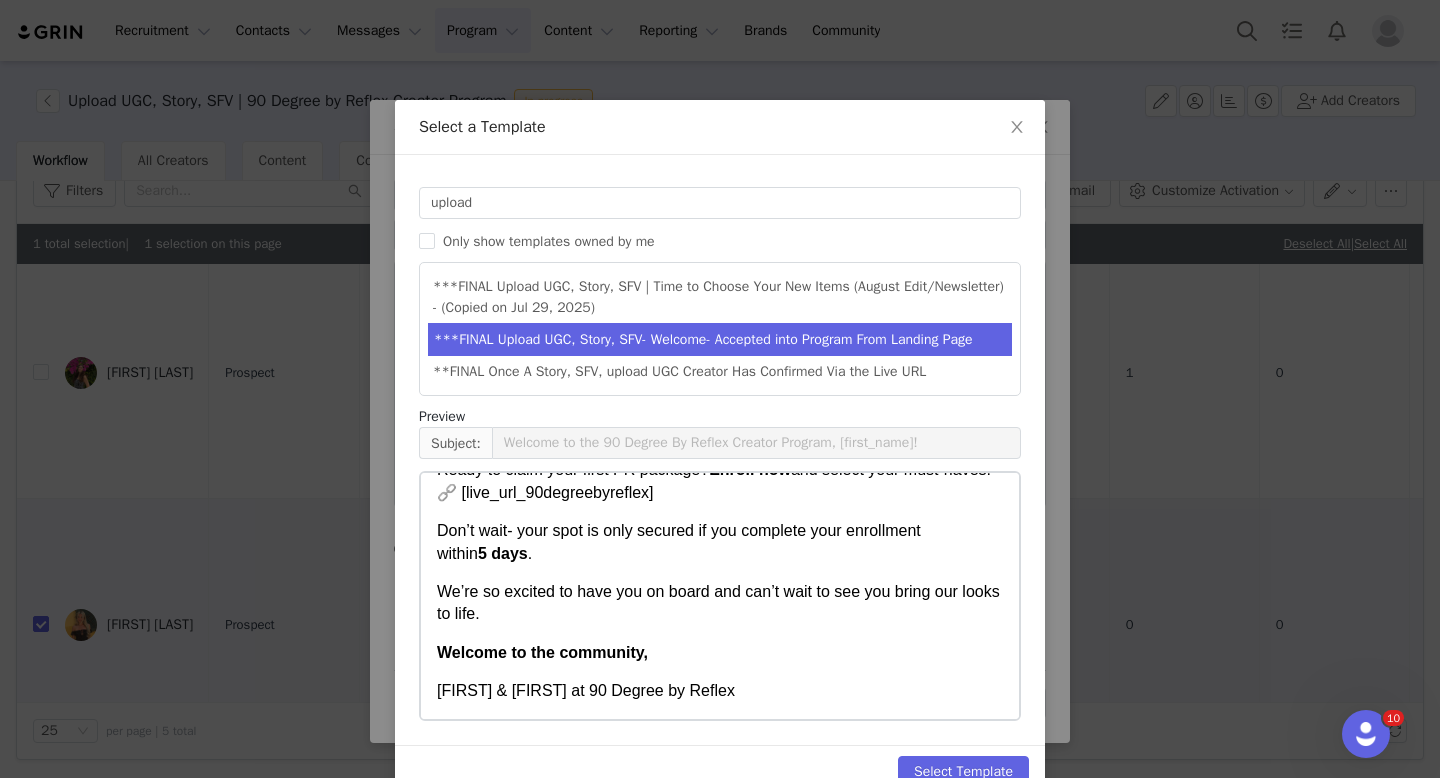 scroll, scrollTop: 436, scrollLeft: 0, axis: vertical 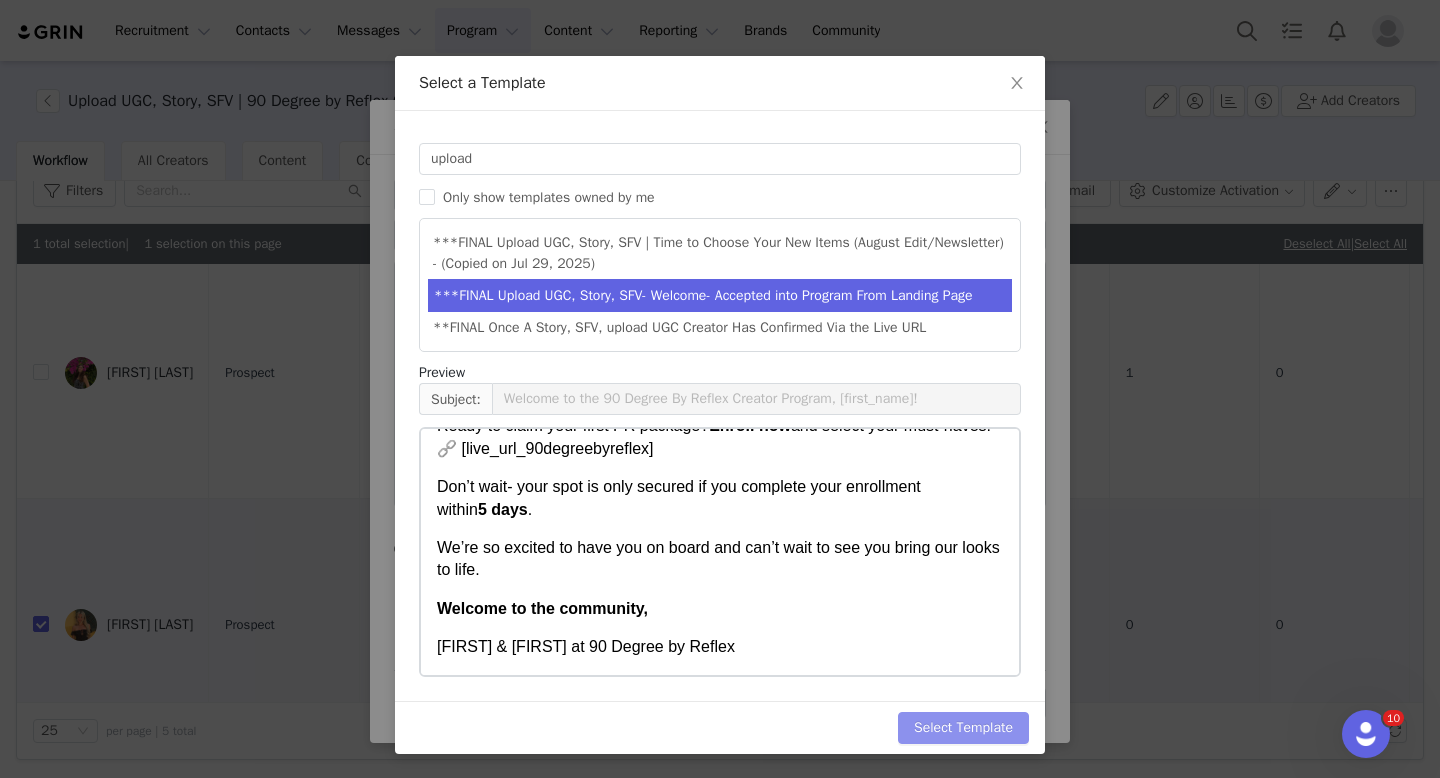 click on "Select Template" at bounding box center (963, 728) 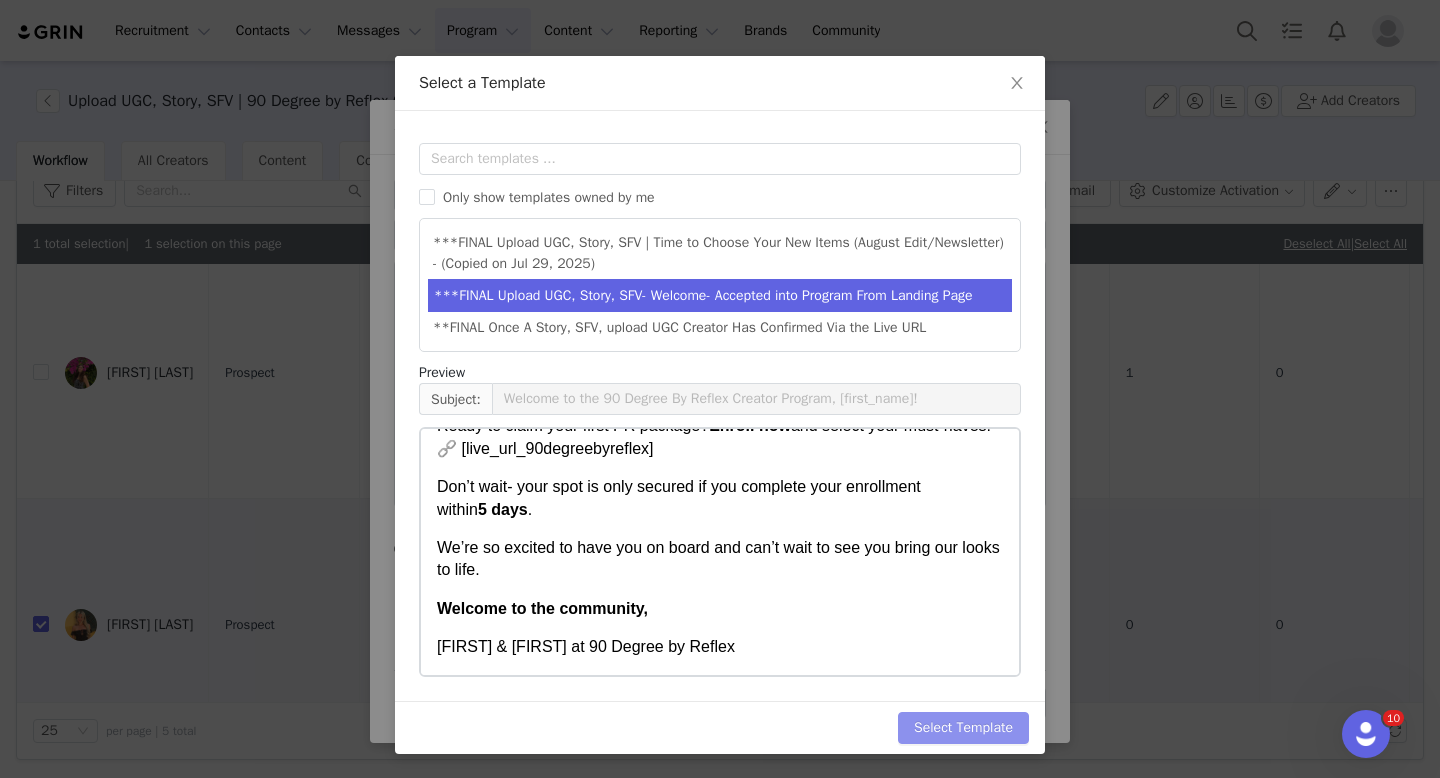 scroll, scrollTop: 0, scrollLeft: 0, axis: both 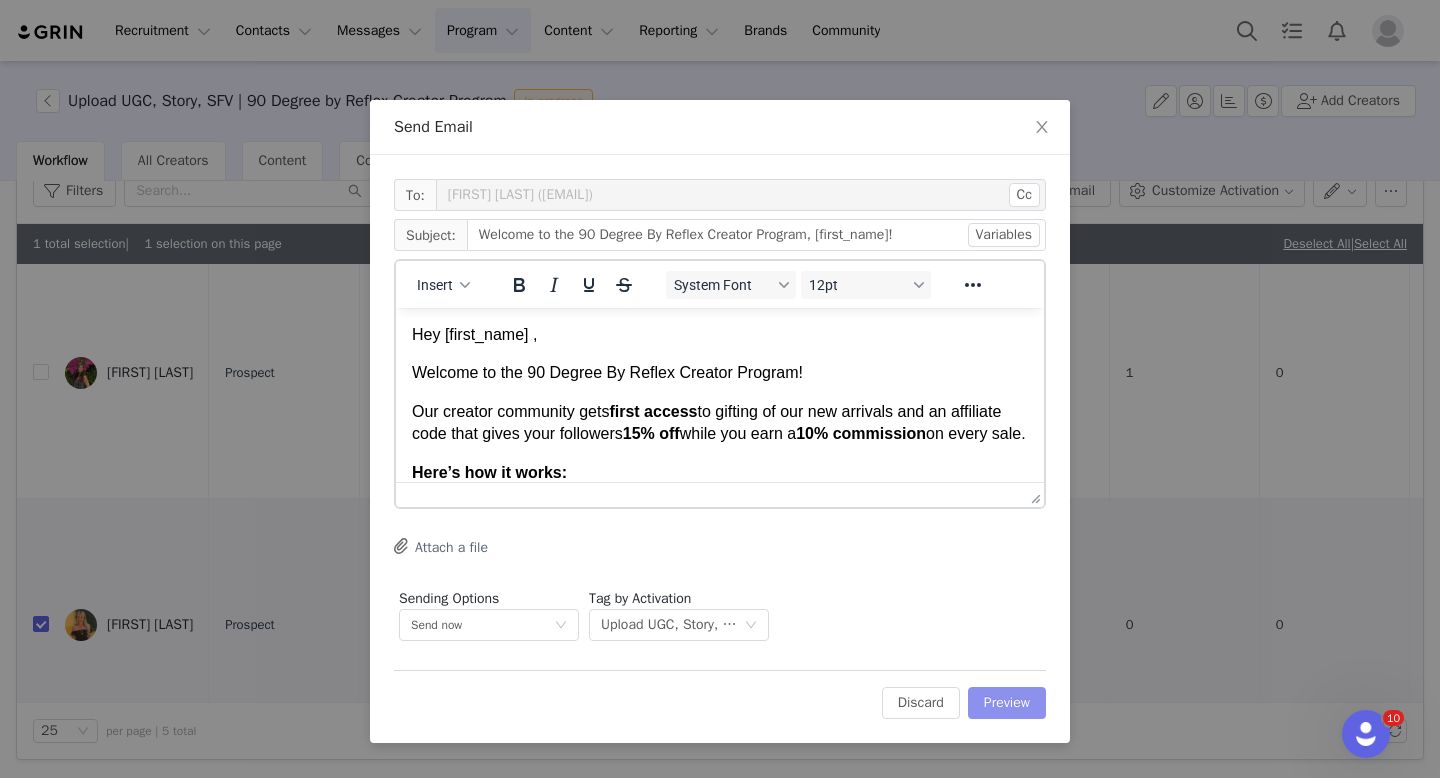 click on "Preview" at bounding box center (1007, 703) 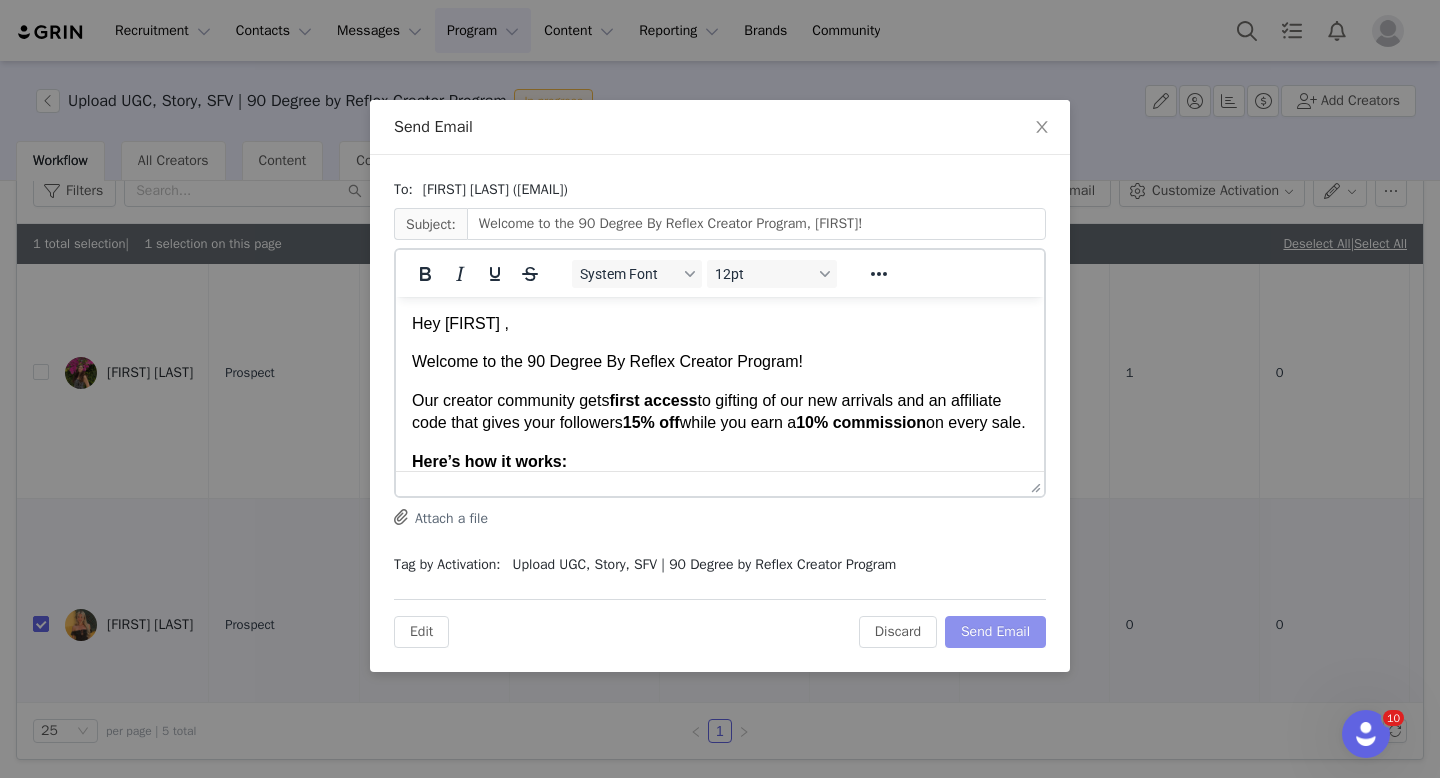 scroll, scrollTop: 0, scrollLeft: 0, axis: both 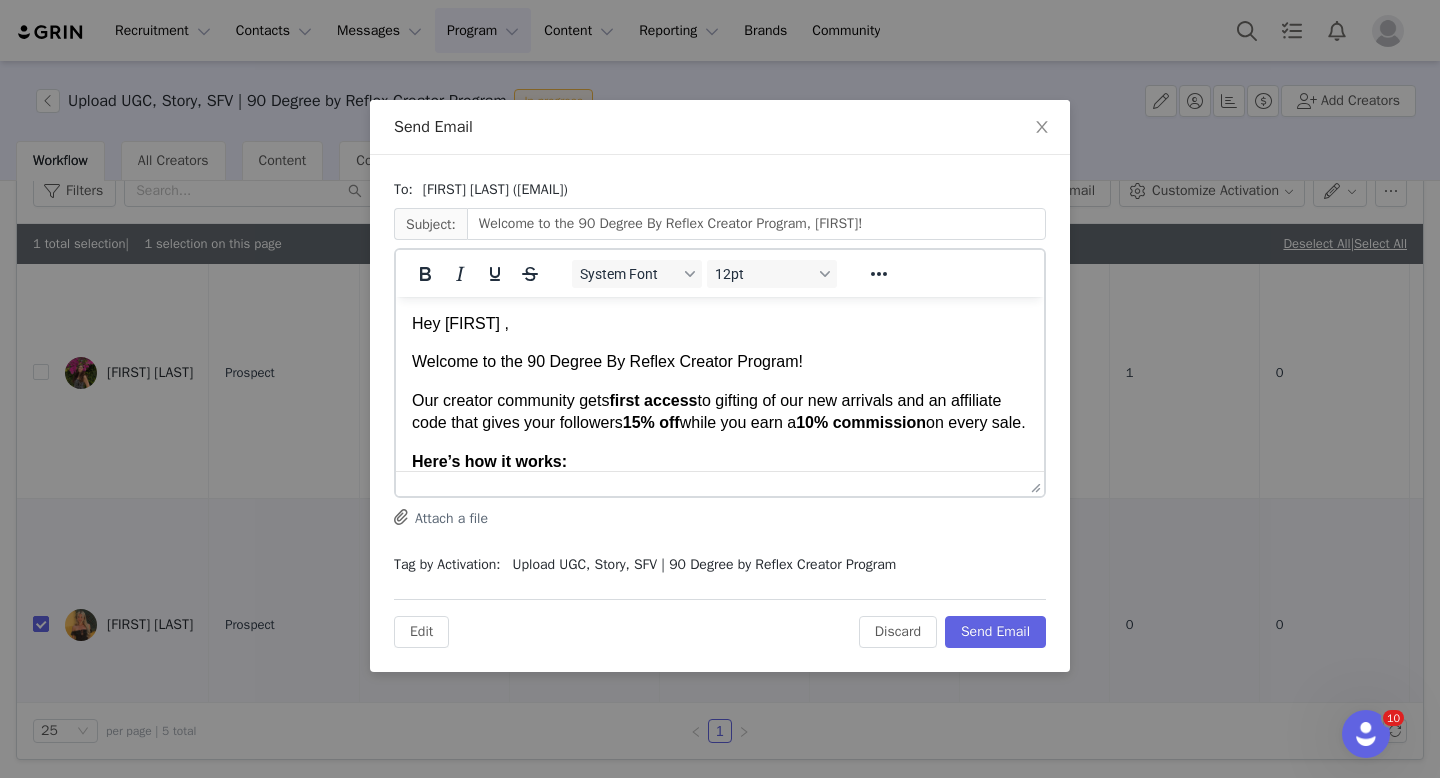 click on "Our creator community gets  first access  to gifting of our new arrivals and an affiliate code that gives your followers  15% off  while you earn a  10% commission  on every sale." at bounding box center (720, 412) 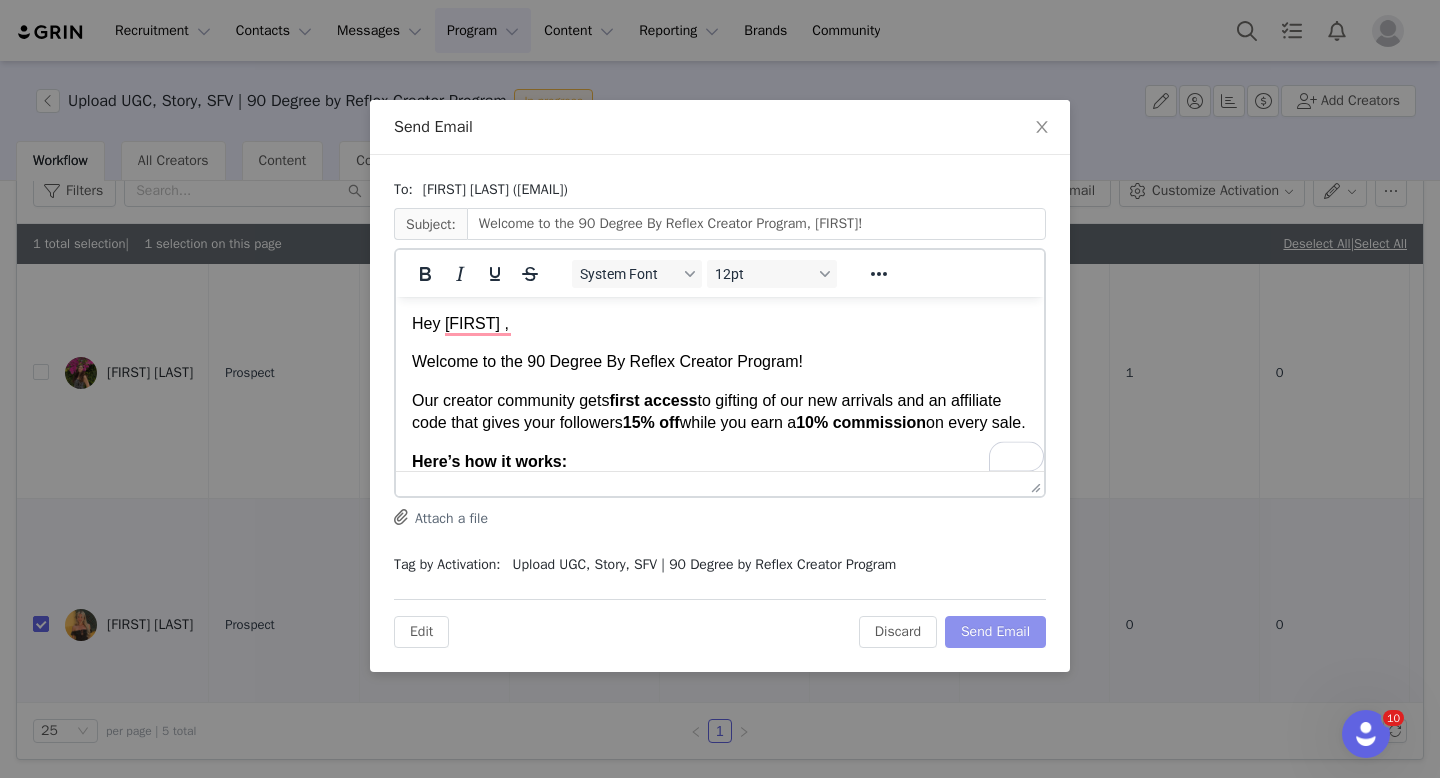 click on "Send Email" at bounding box center (995, 632) 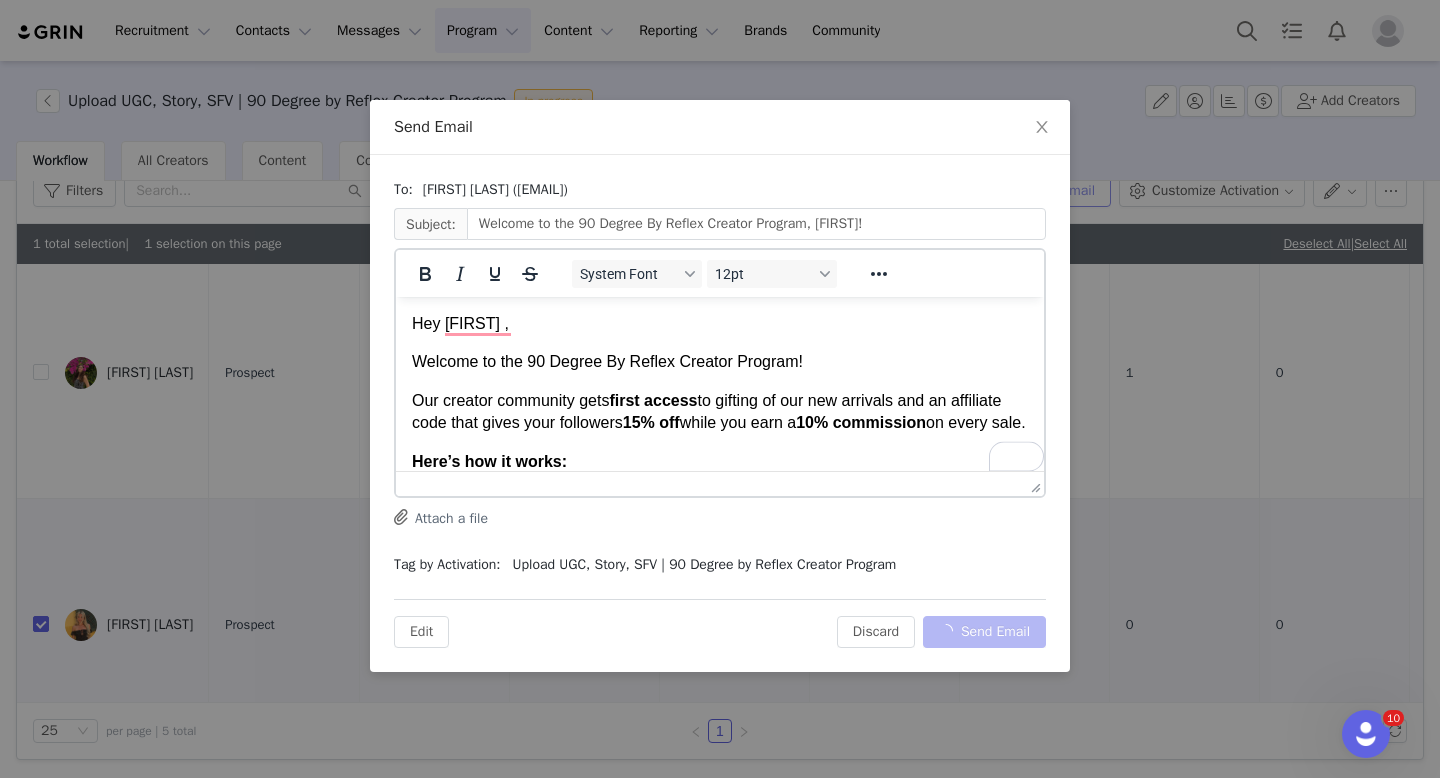 scroll, scrollTop: 88, scrollLeft: 0, axis: vertical 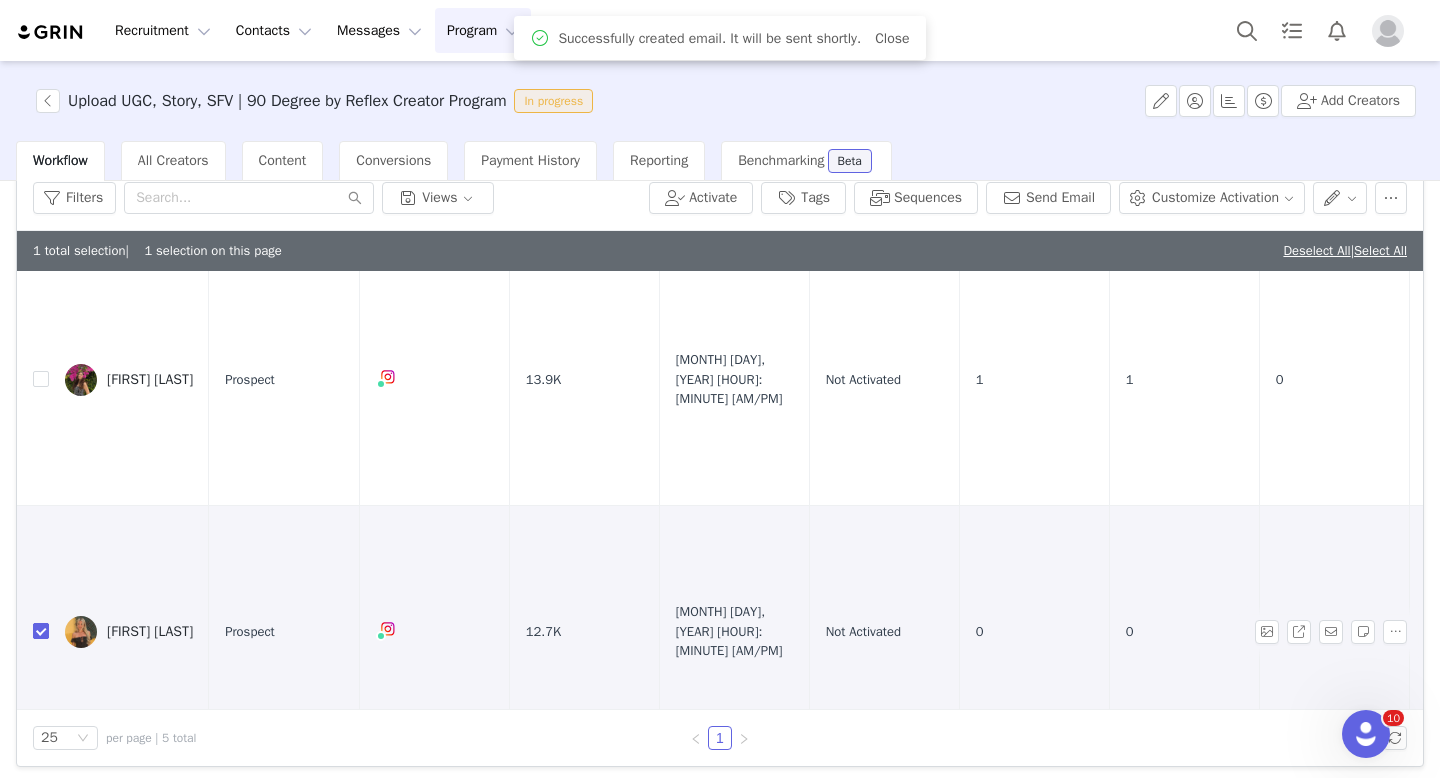 click at bounding box center [41, 631] 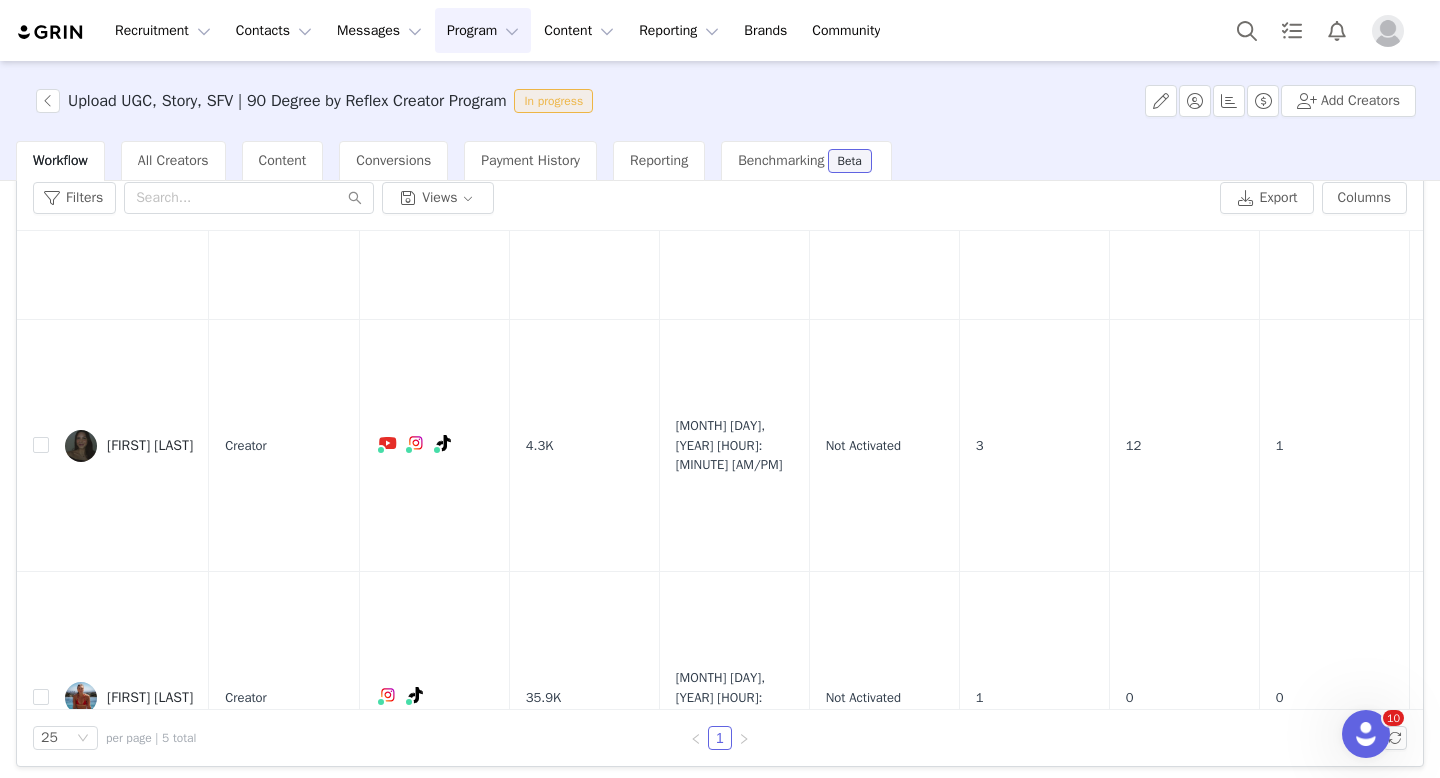 scroll, scrollTop: 0, scrollLeft: 0, axis: both 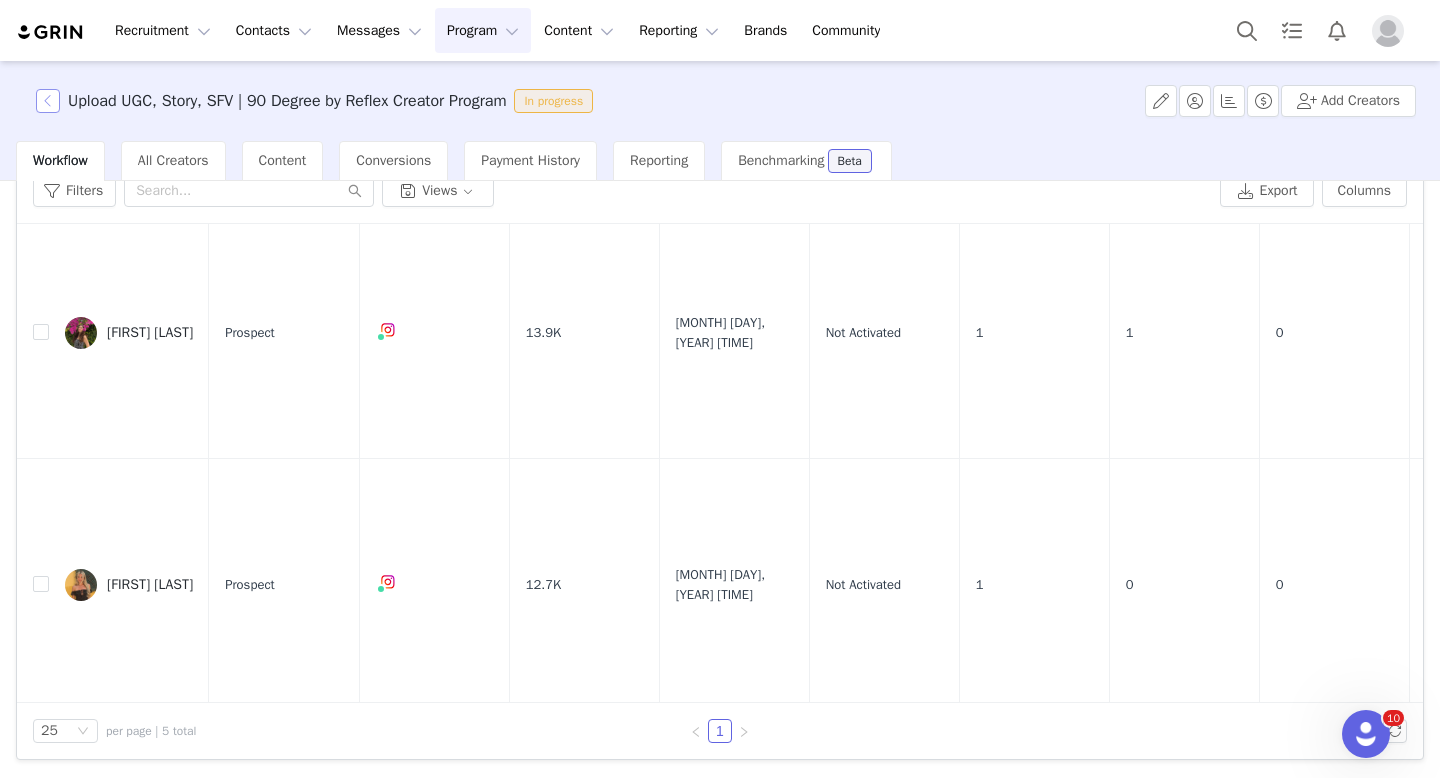 click at bounding box center [48, 101] 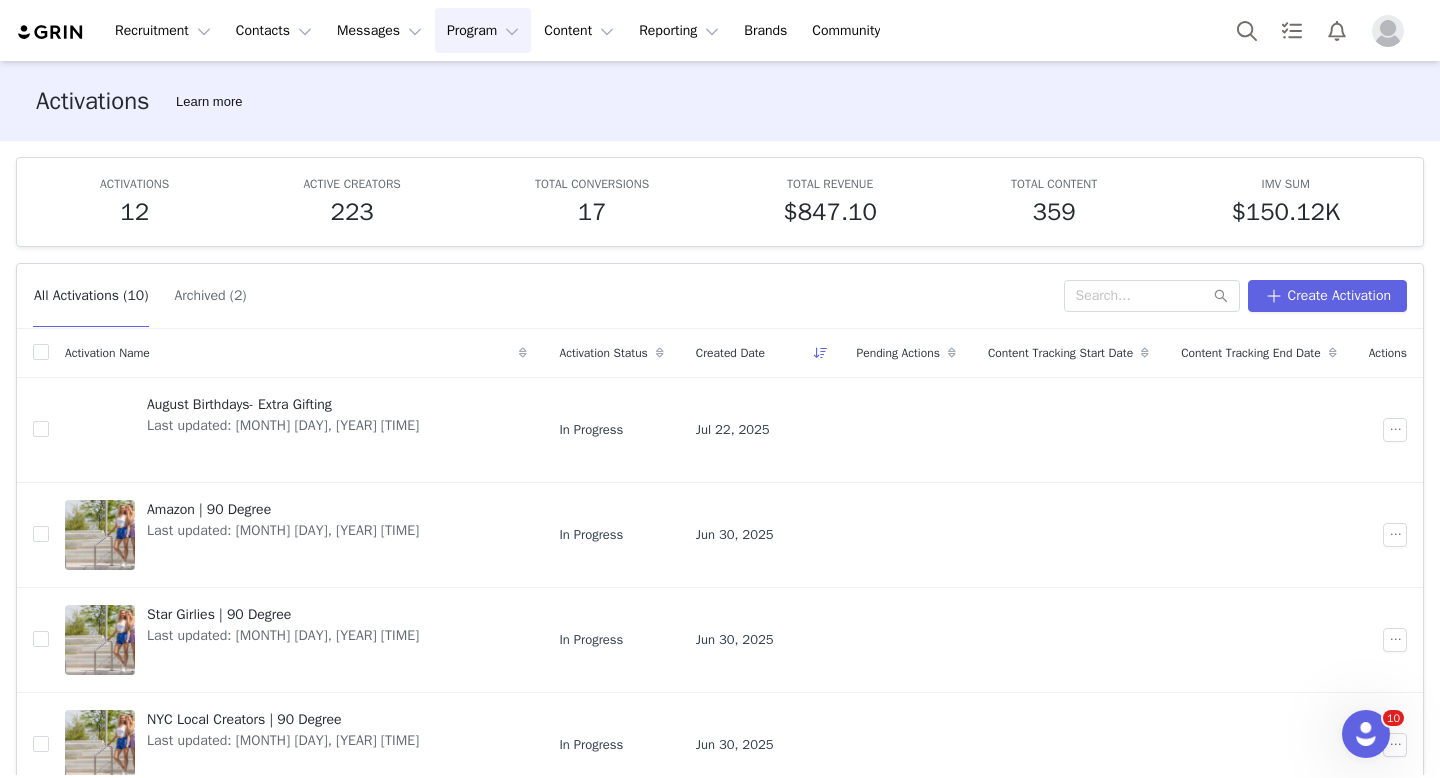 scroll, scrollTop: 620, scrollLeft: 0, axis: vertical 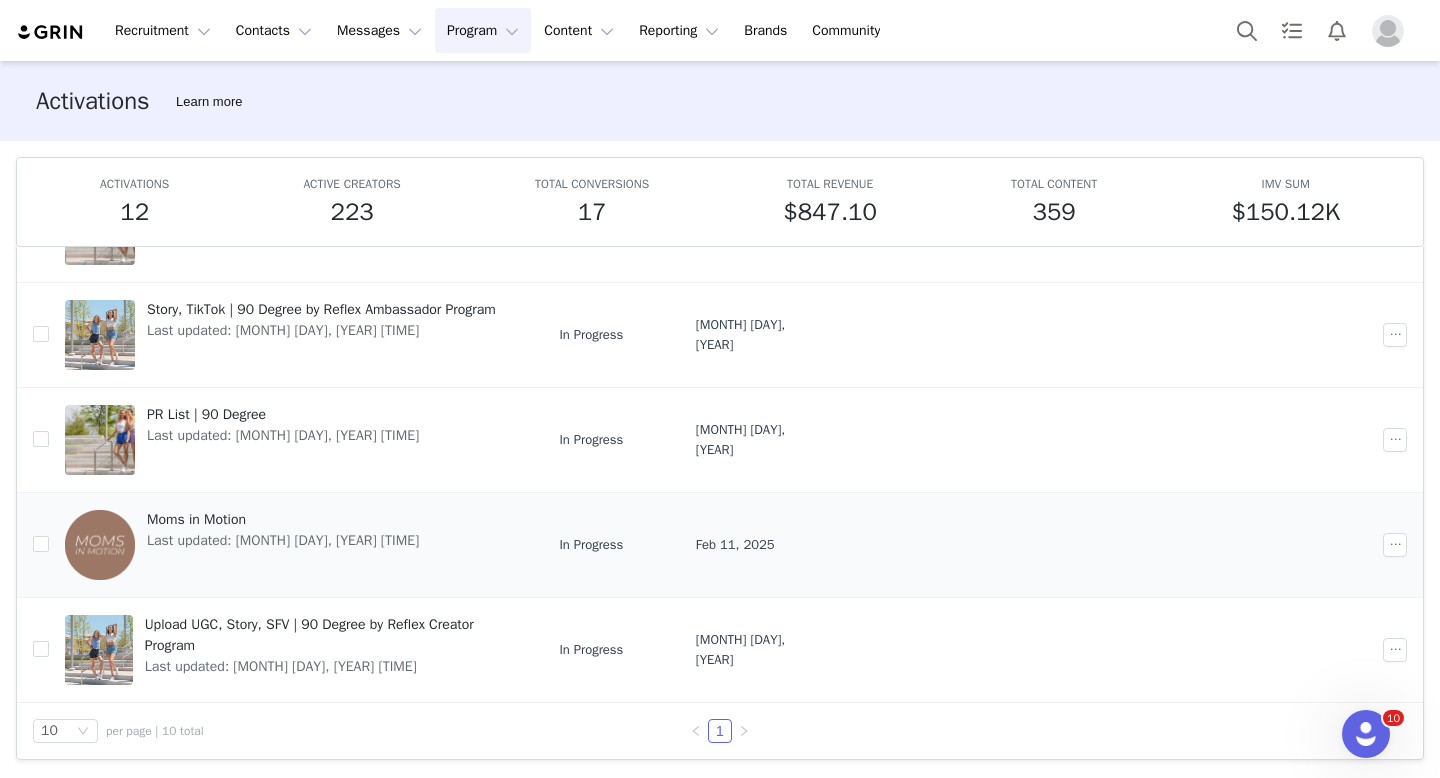 click on "[COMPANY] Last updated: [MONTH] [DAY], [YEAR] [TIME]" at bounding box center [283, 545] 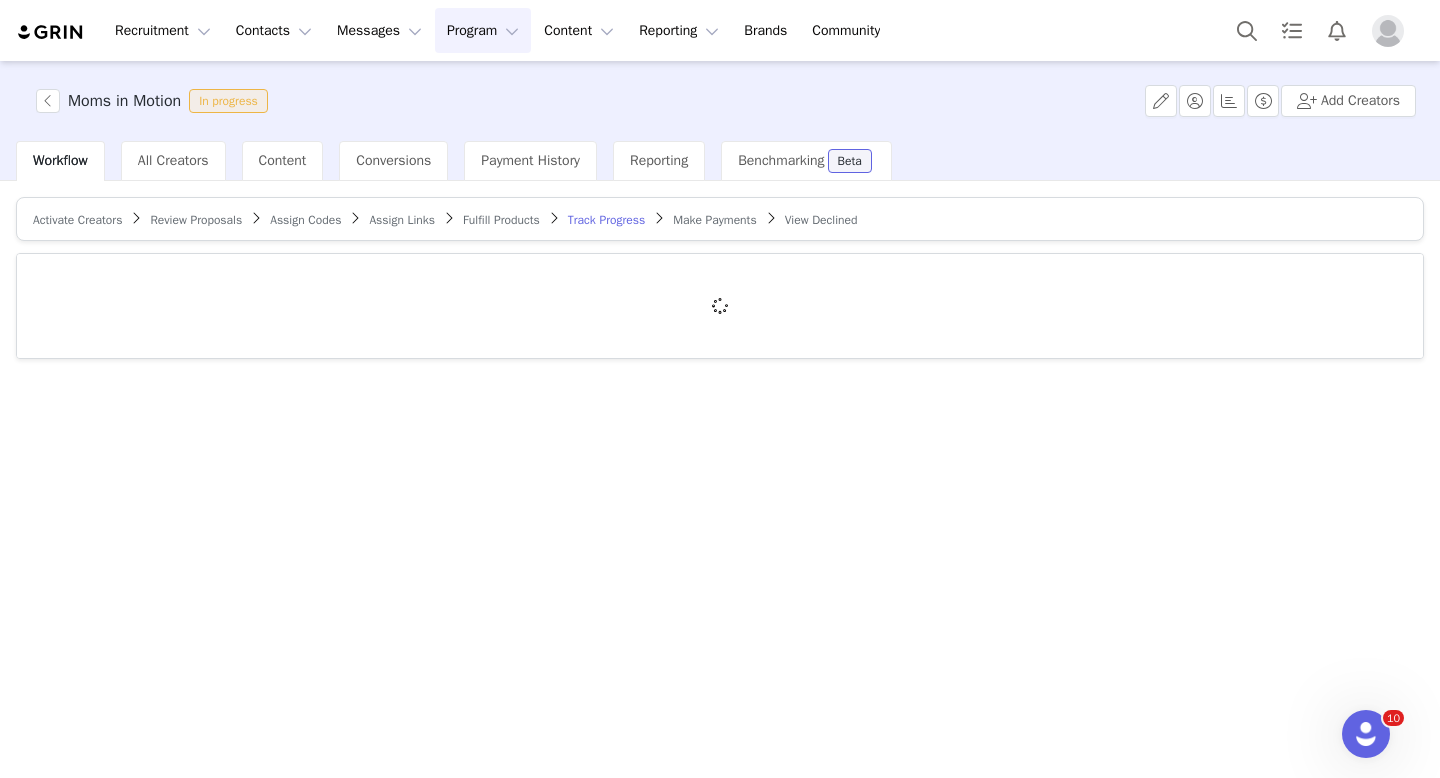 click on "Activate Creators" at bounding box center [77, 220] 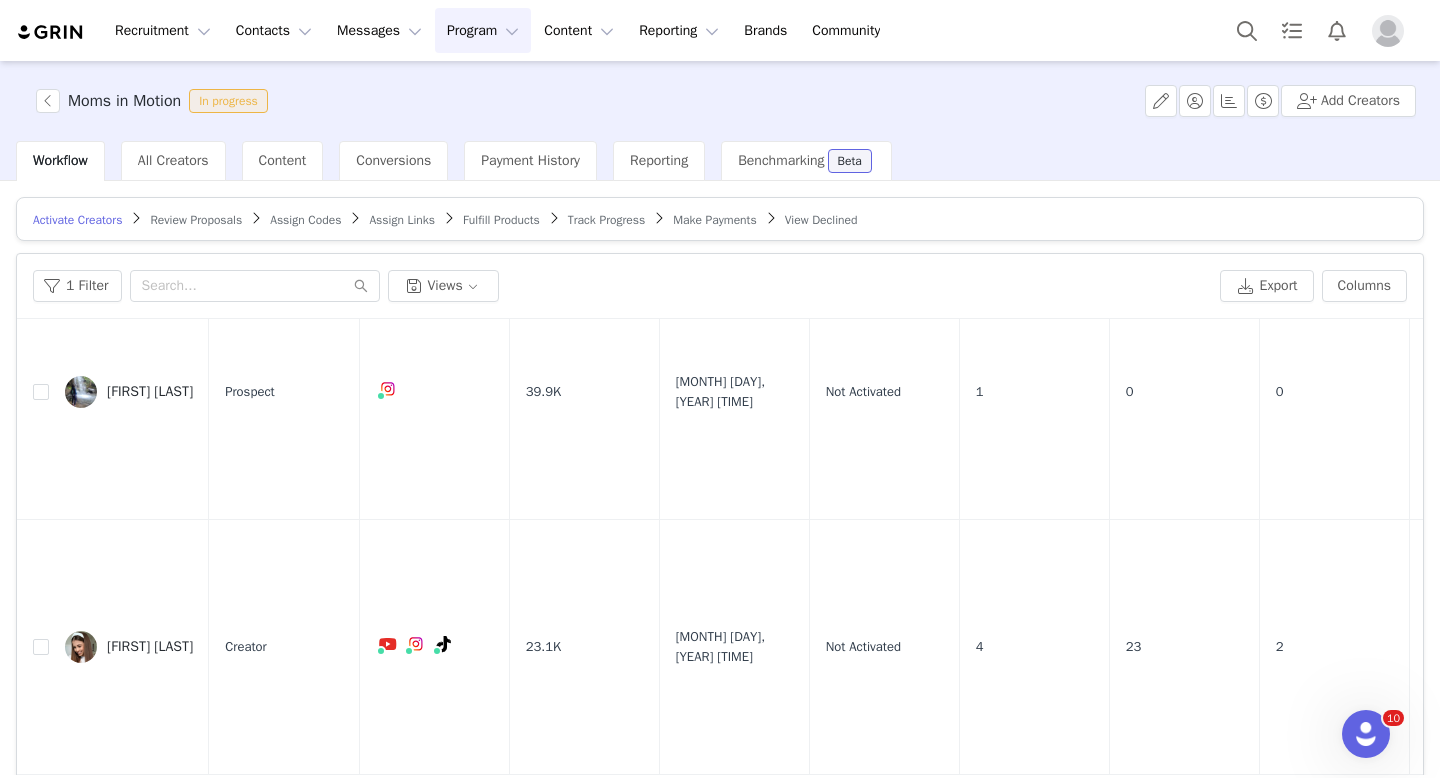 scroll, scrollTop: 317, scrollLeft: 0, axis: vertical 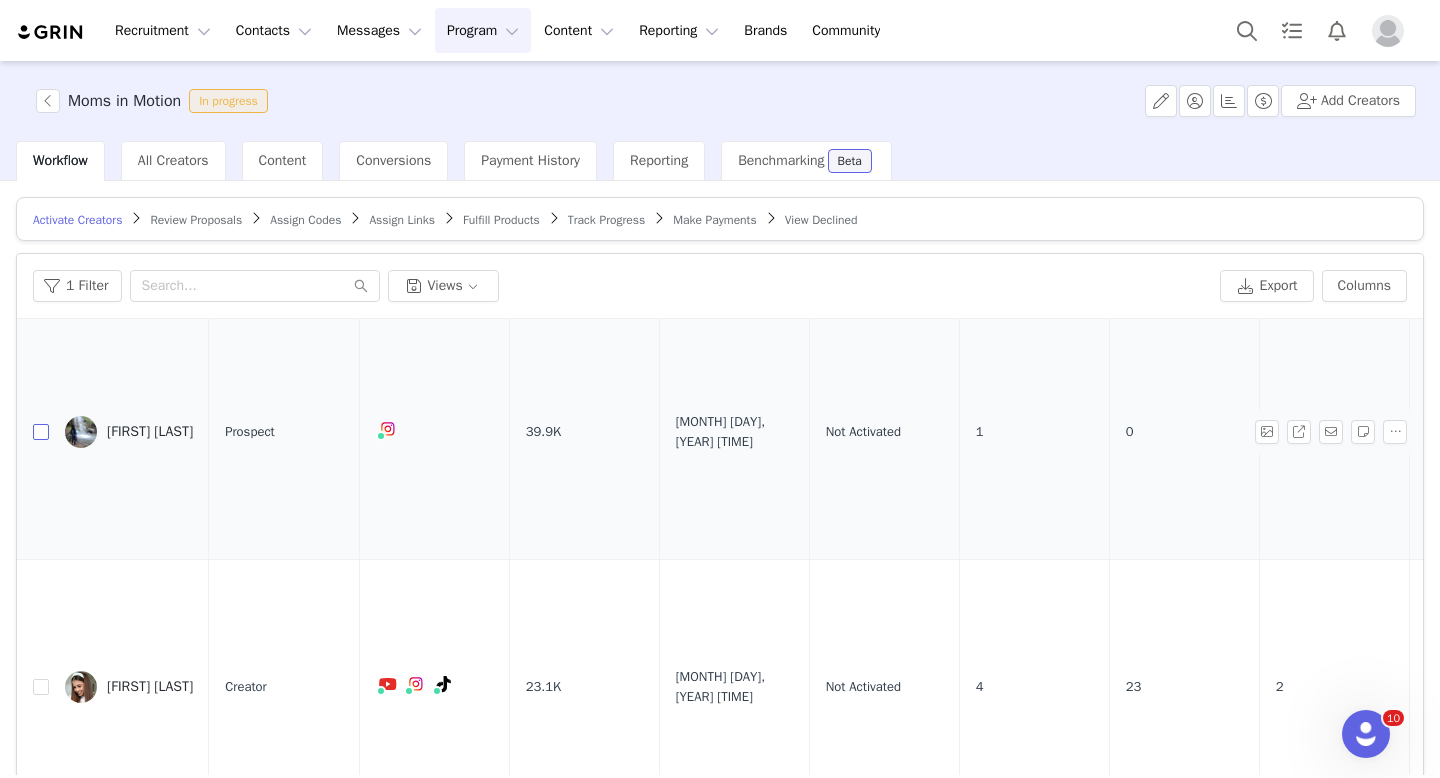click at bounding box center [41, 432] 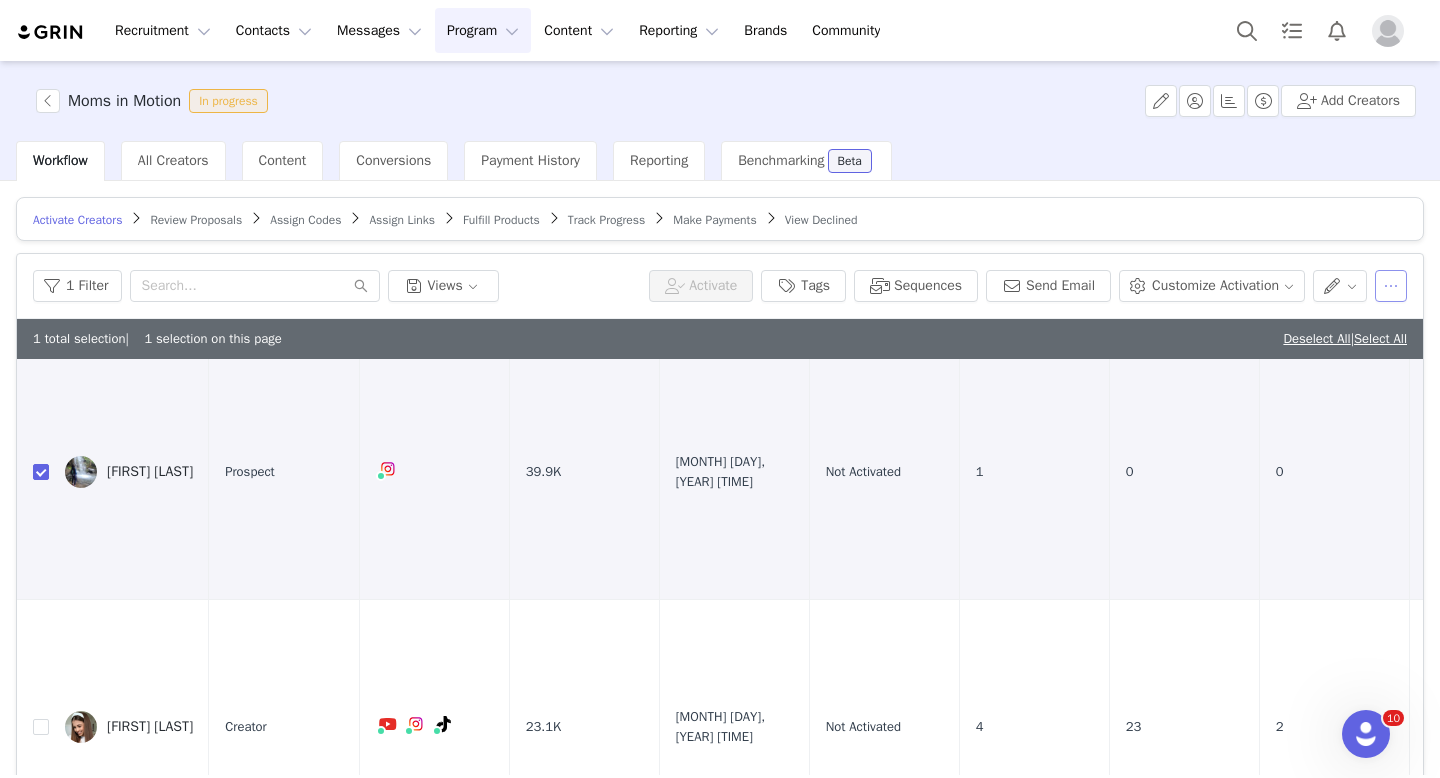 click at bounding box center [1391, 286] 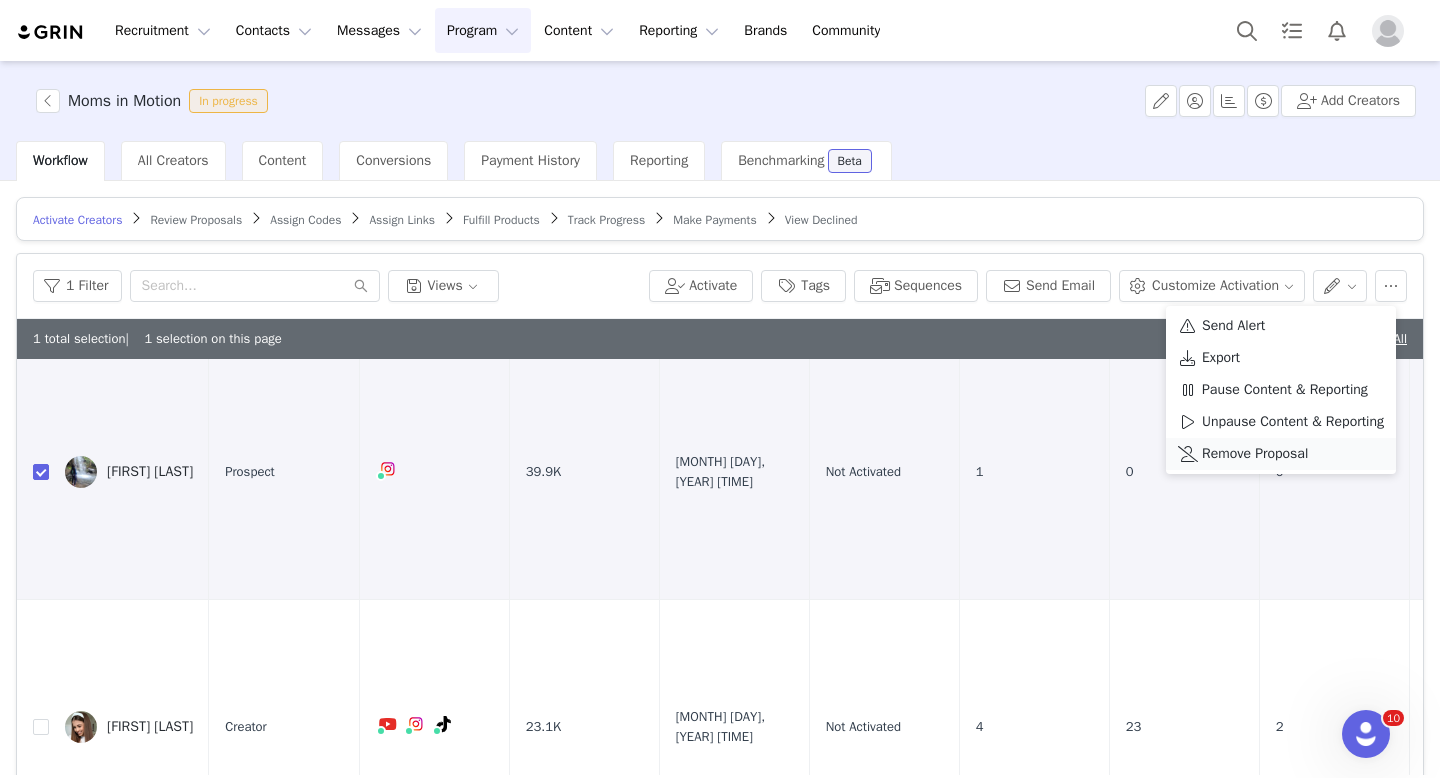 click on "Remove Proposal" at bounding box center [1255, 454] 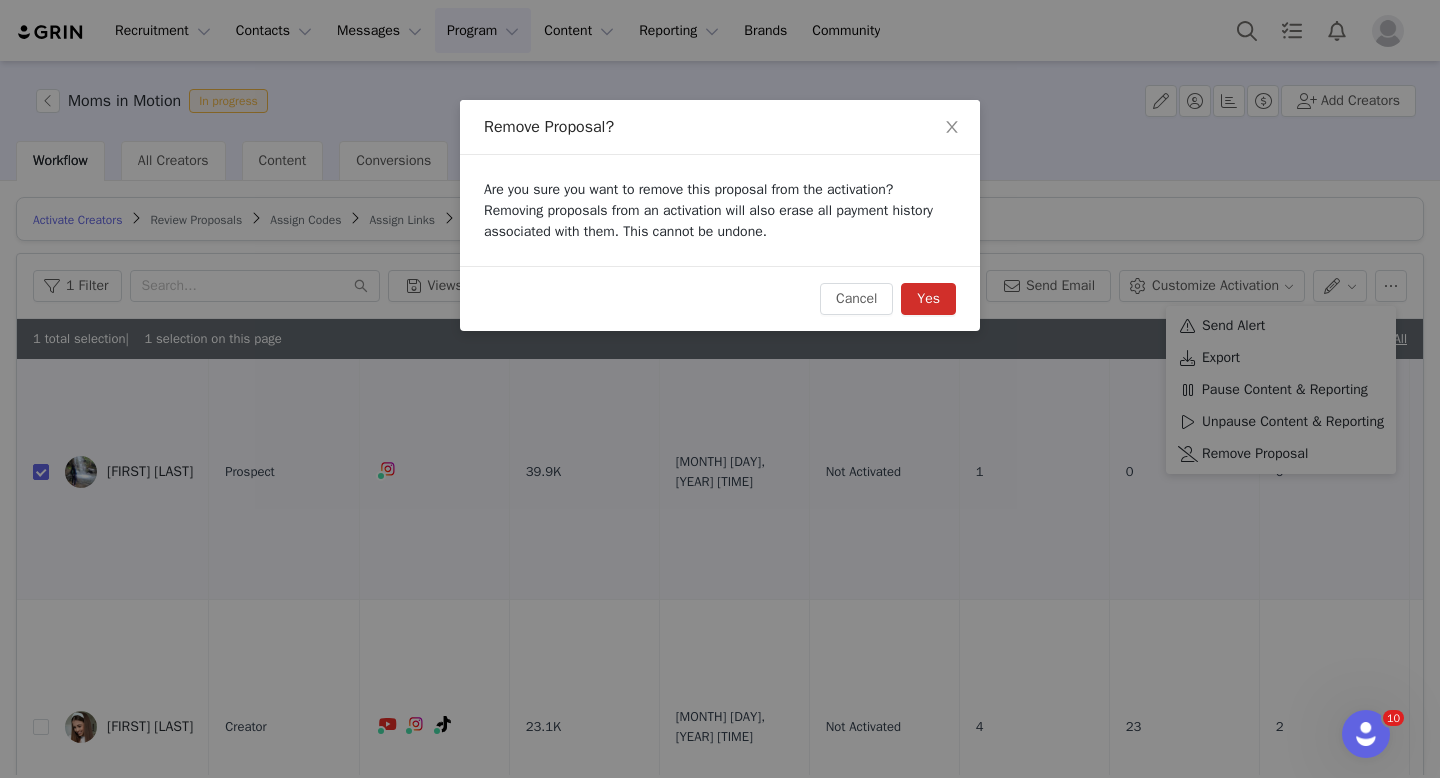 click on "Yes" at bounding box center [928, 299] 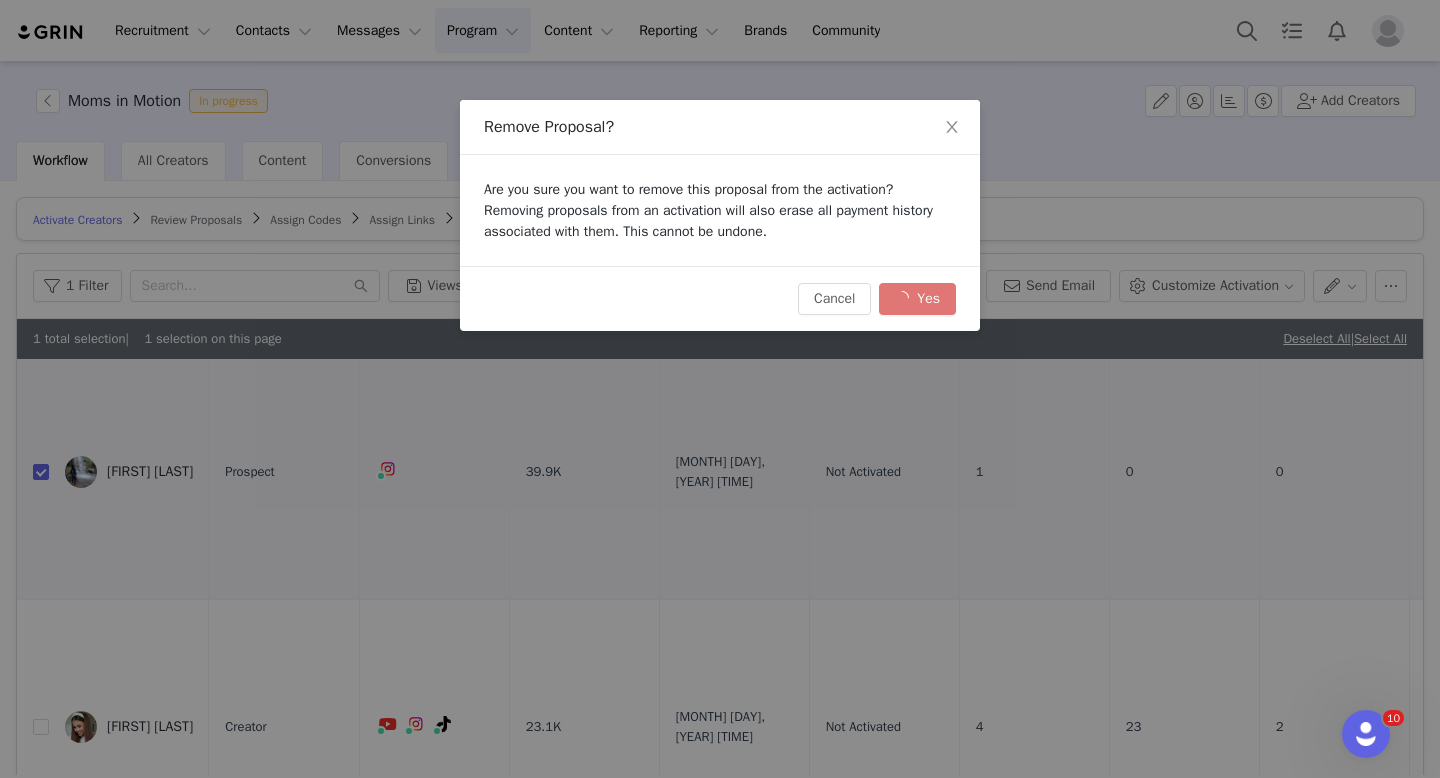 checkbox on "false" 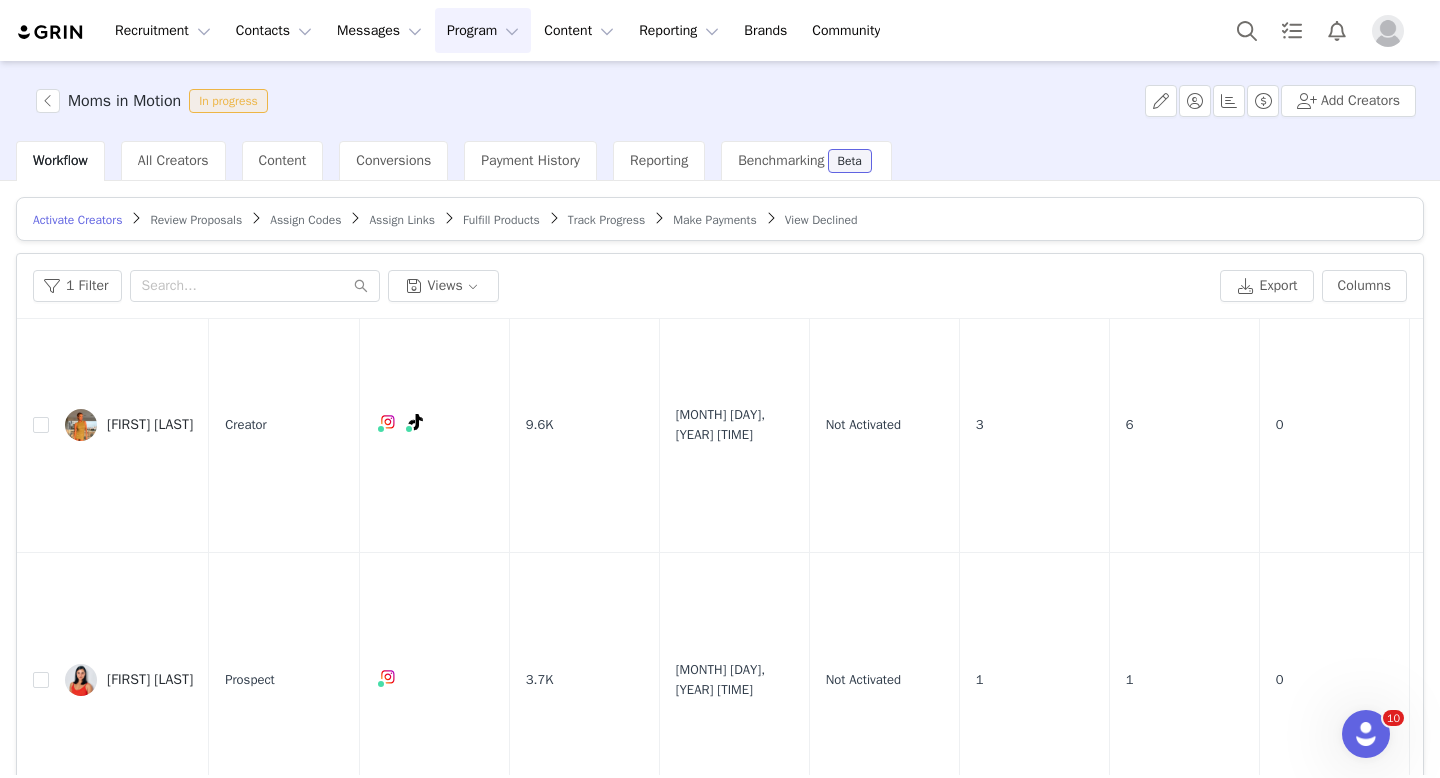 scroll, scrollTop: 2104, scrollLeft: 0, axis: vertical 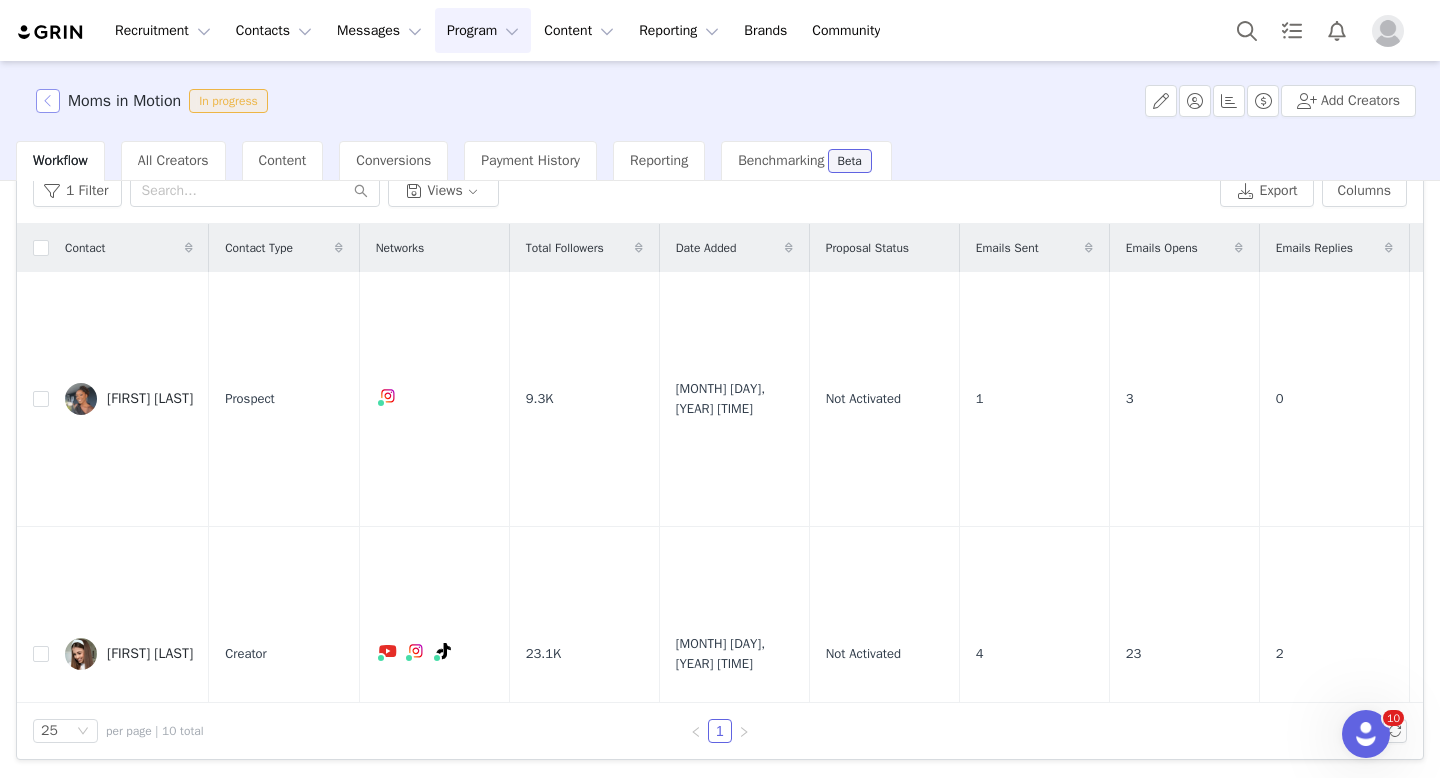 click at bounding box center [48, 101] 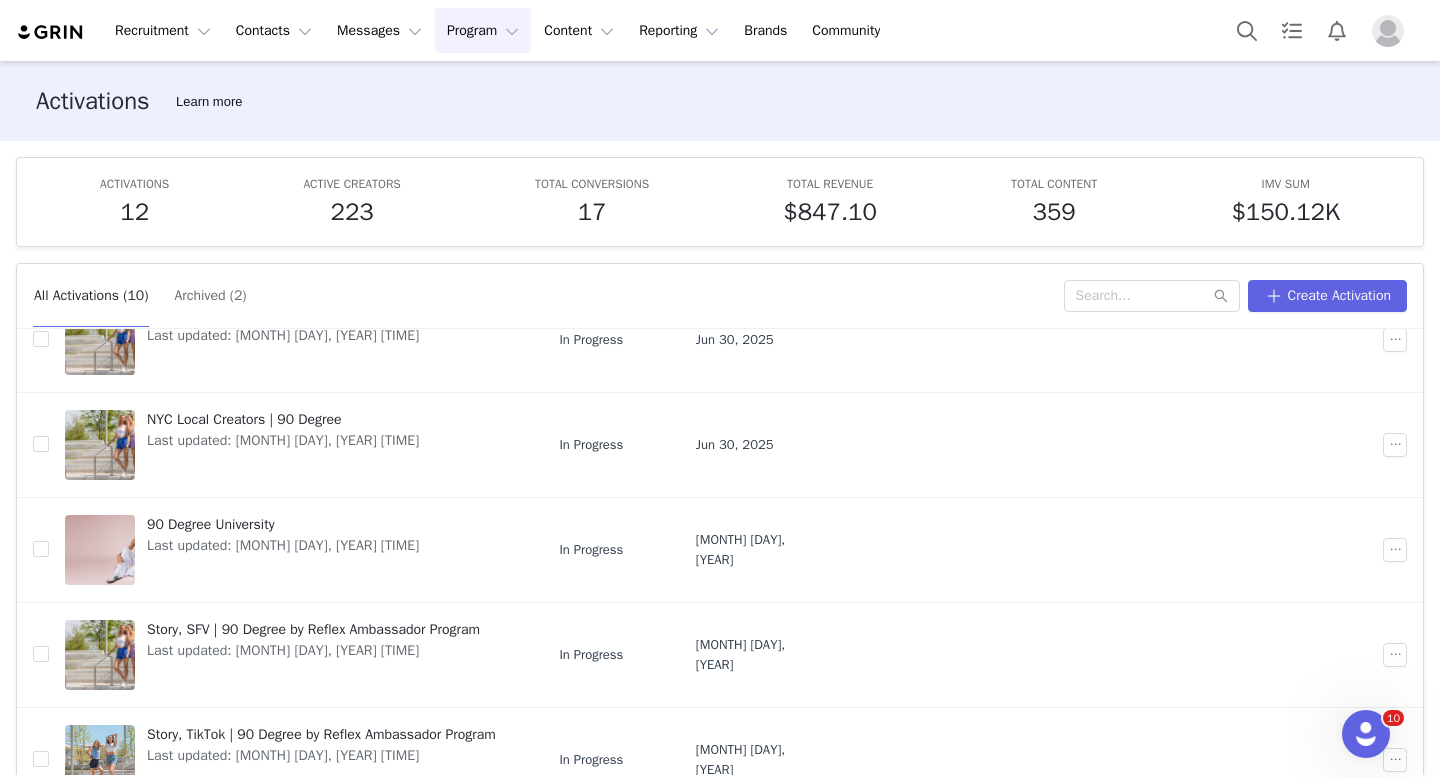 scroll, scrollTop: 620, scrollLeft: 0, axis: vertical 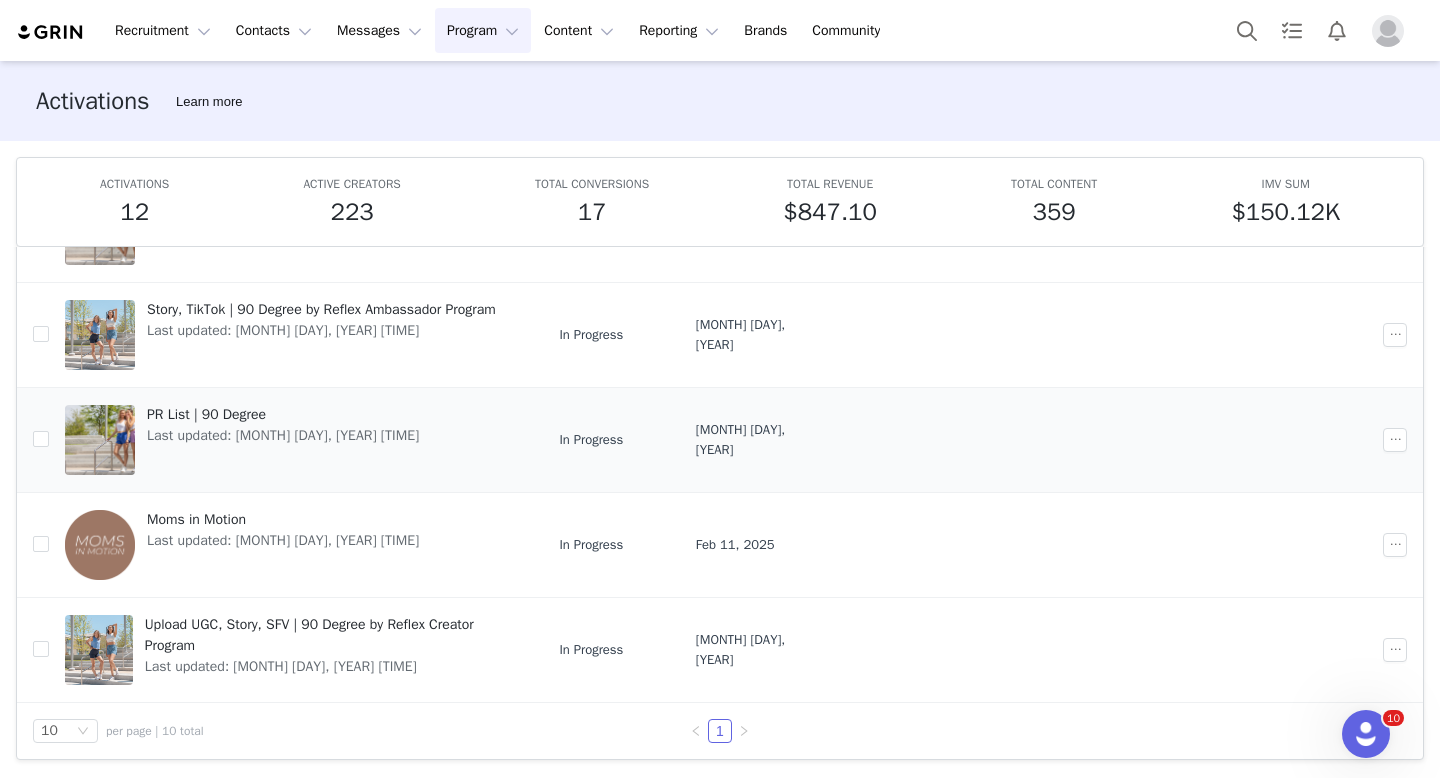 click on "Last updated: [MONTH] [DAY], [YEAR] [TIME]" at bounding box center (283, 435) 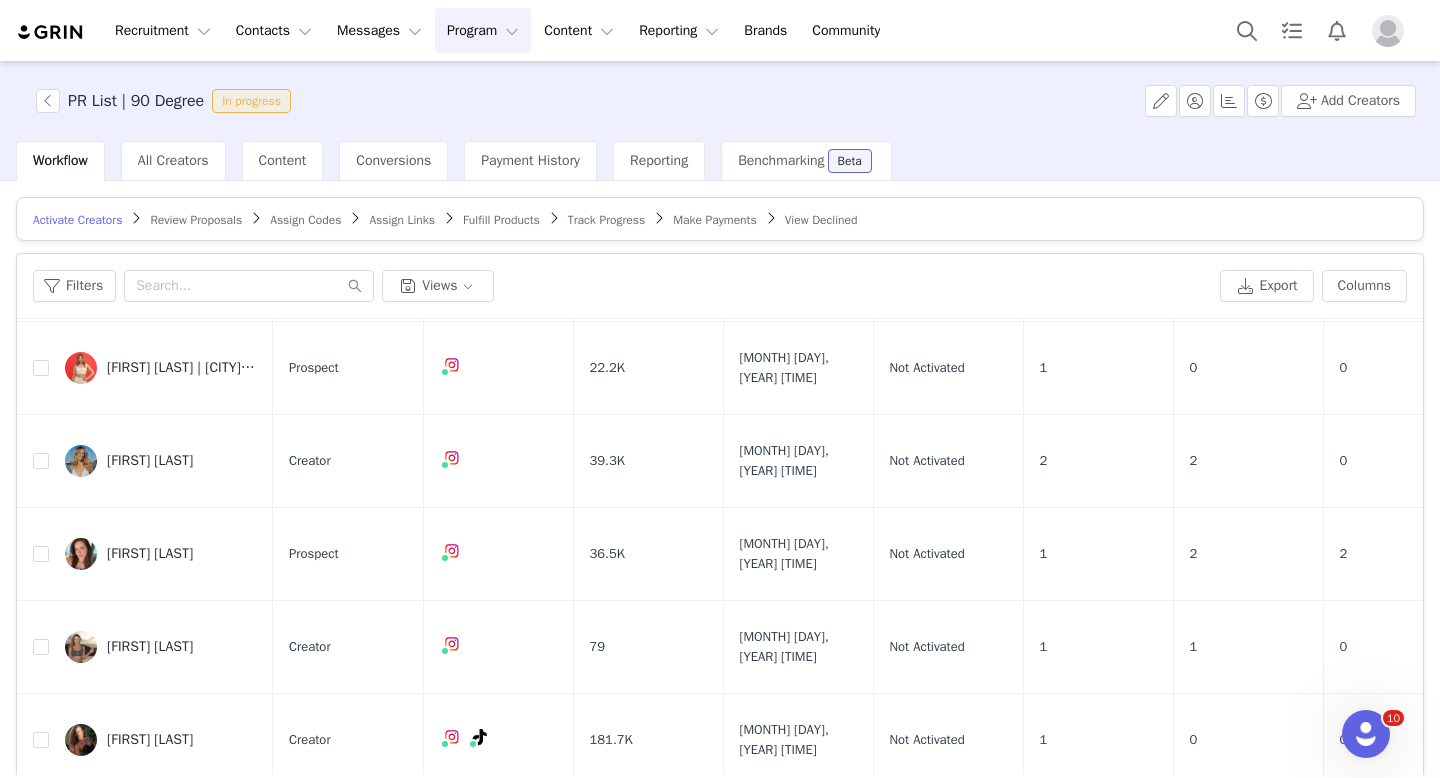 scroll, scrollTop: 494, scrollLeft: 0, axis: vertical 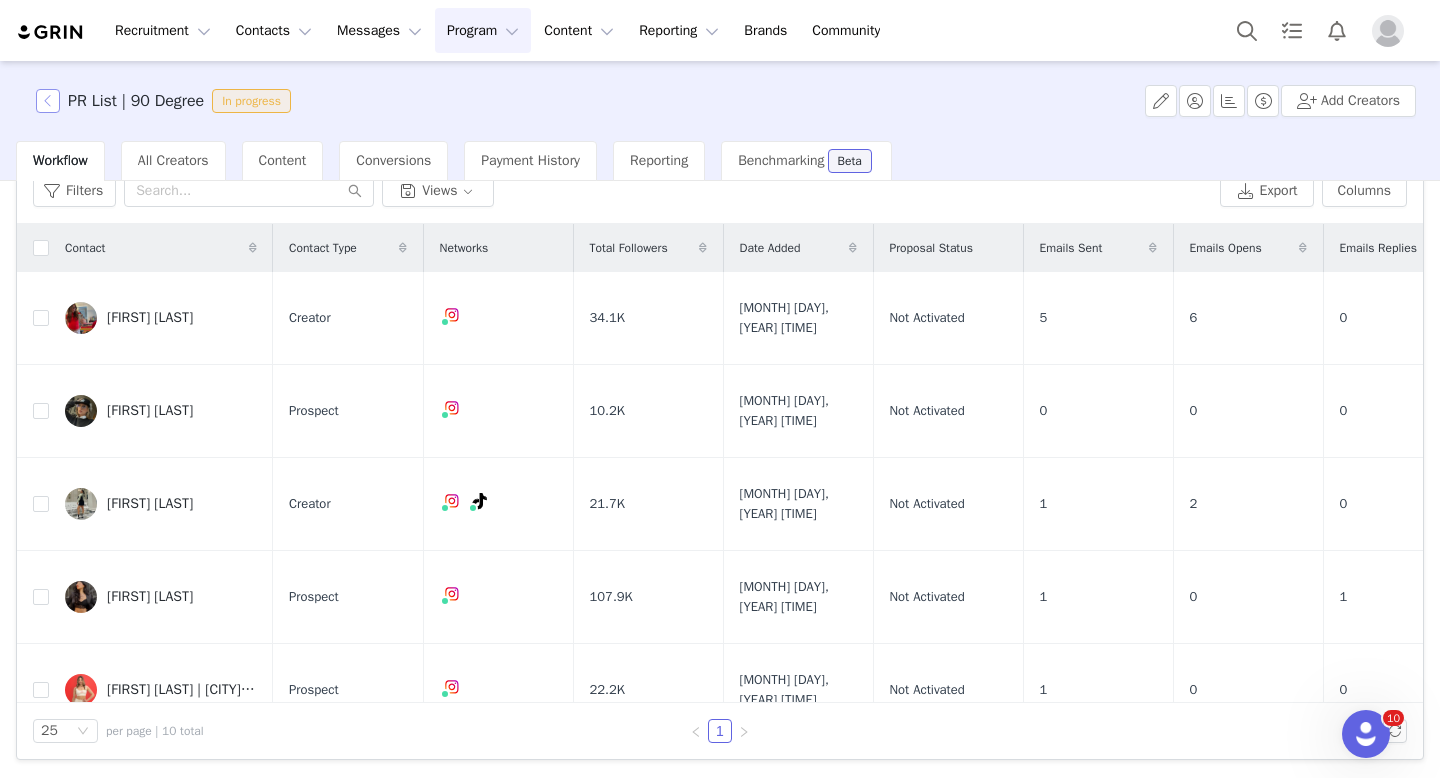 click at bounding box center (48, 101) 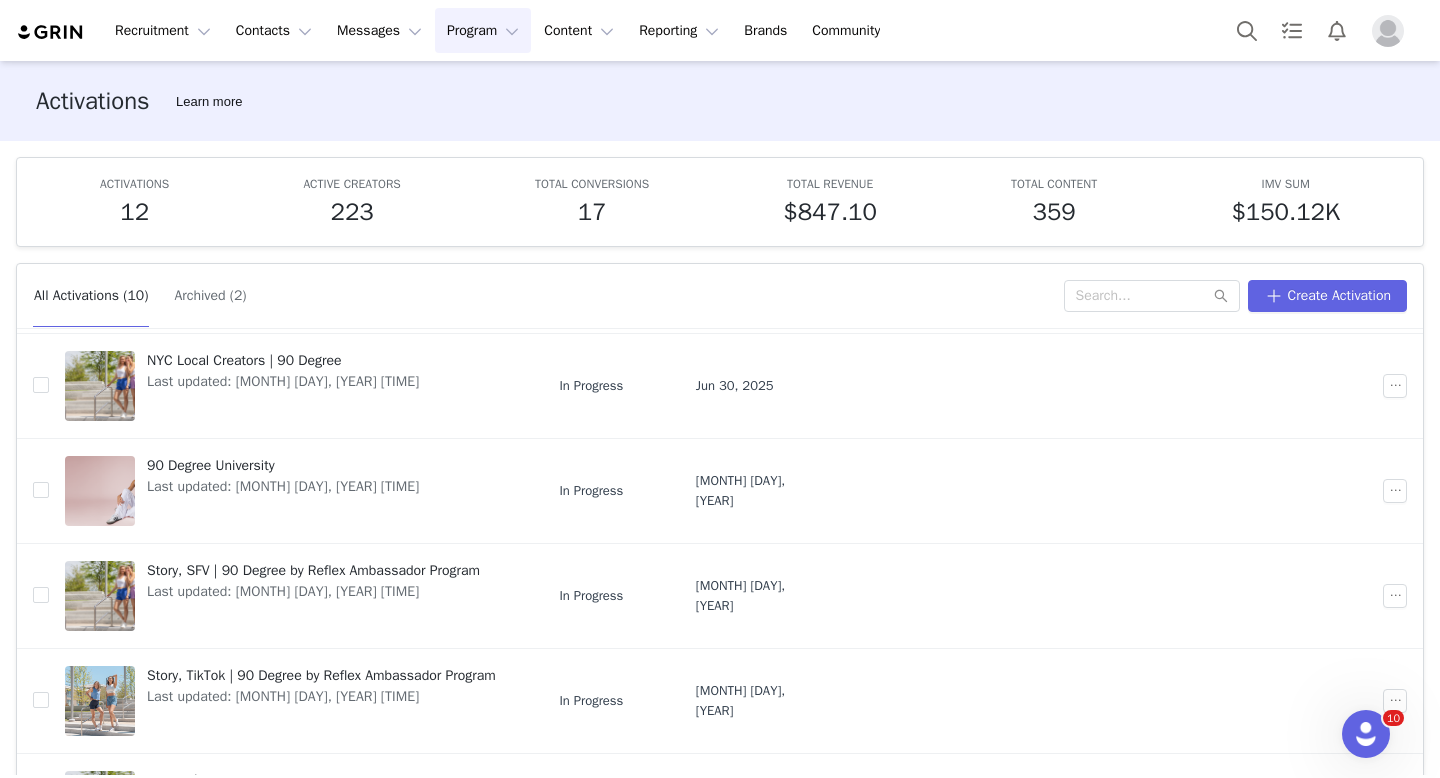 scroll, scrollTop: 620, scrollLeft: 0, axis: vertical 